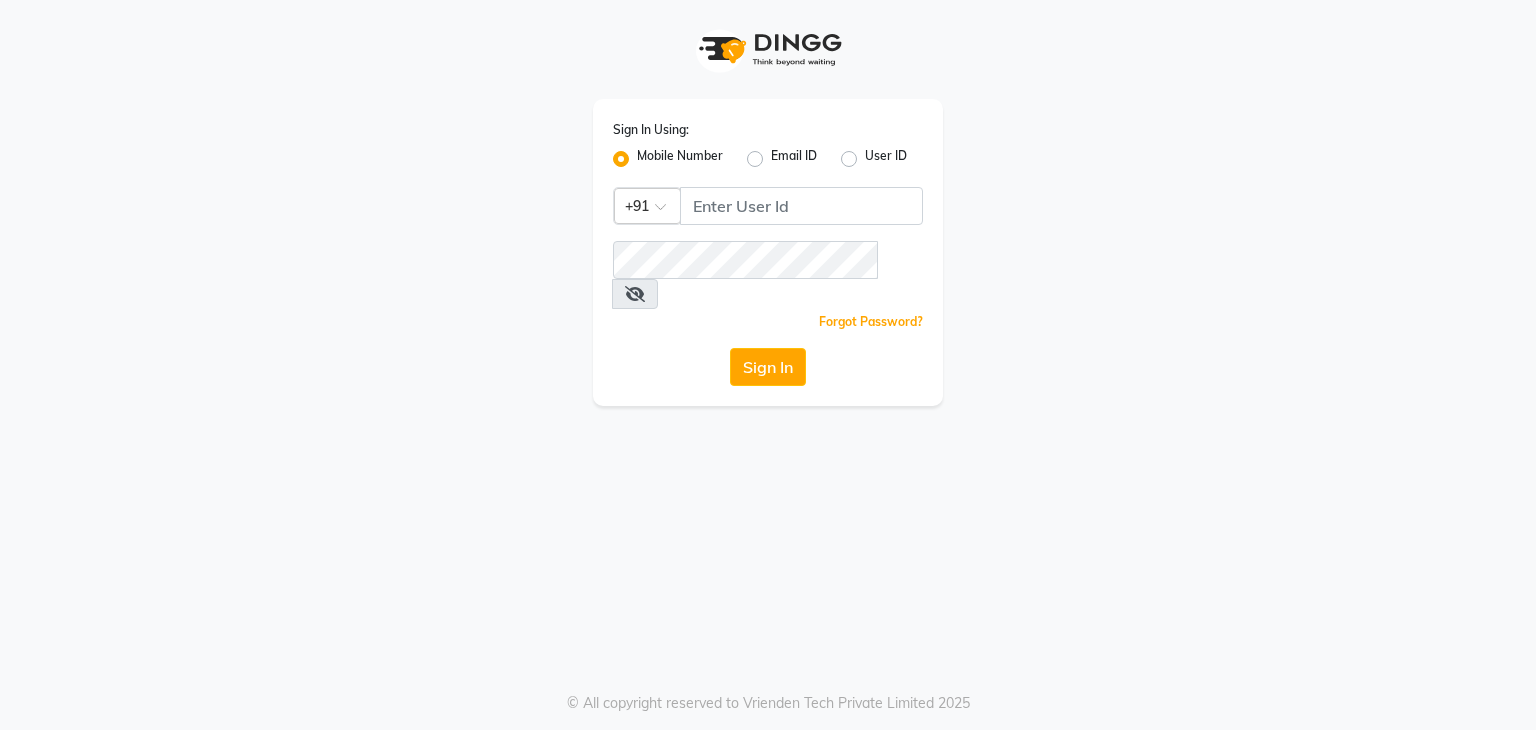 scroll, scrollTop: 0, scrollLeft: 0, axis: both 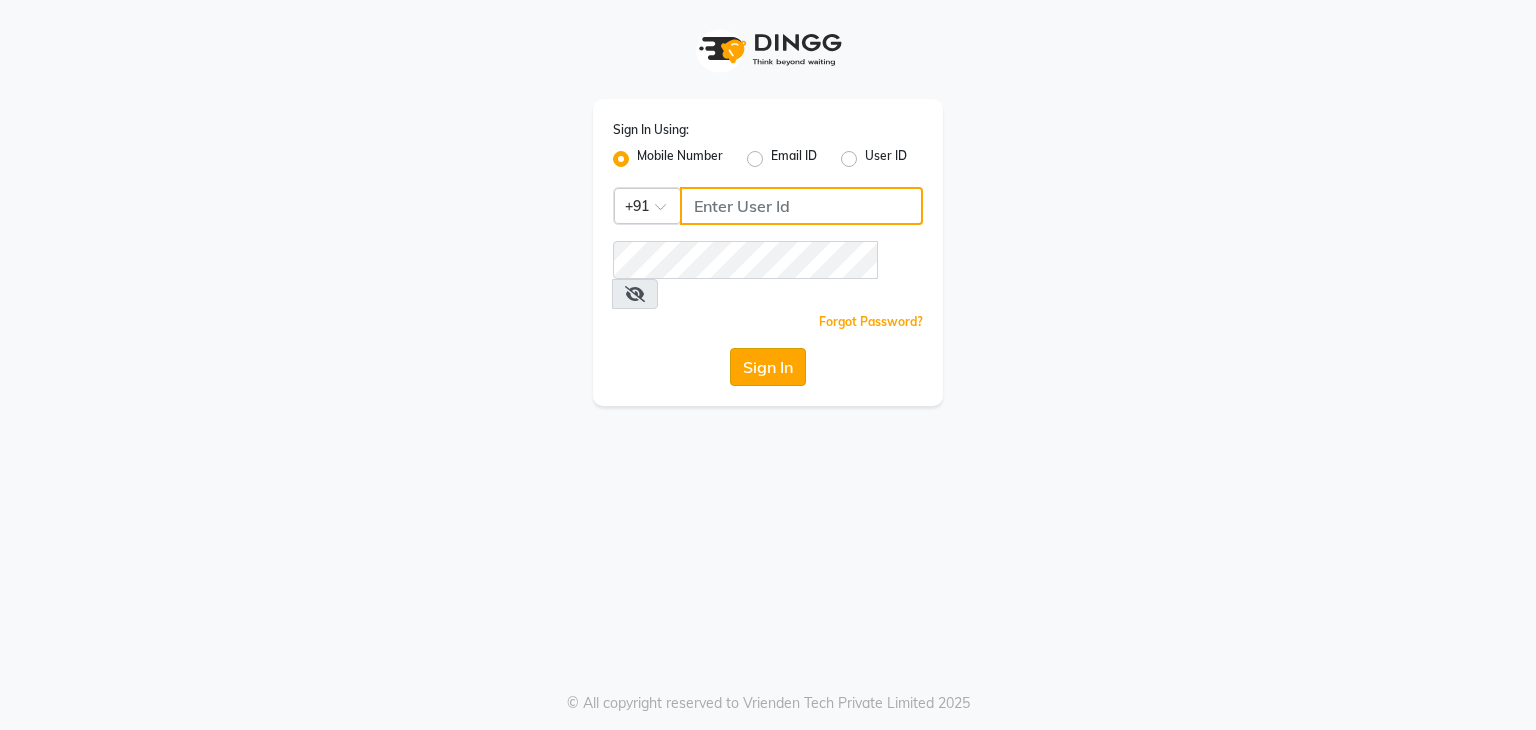 type on "8748874801" 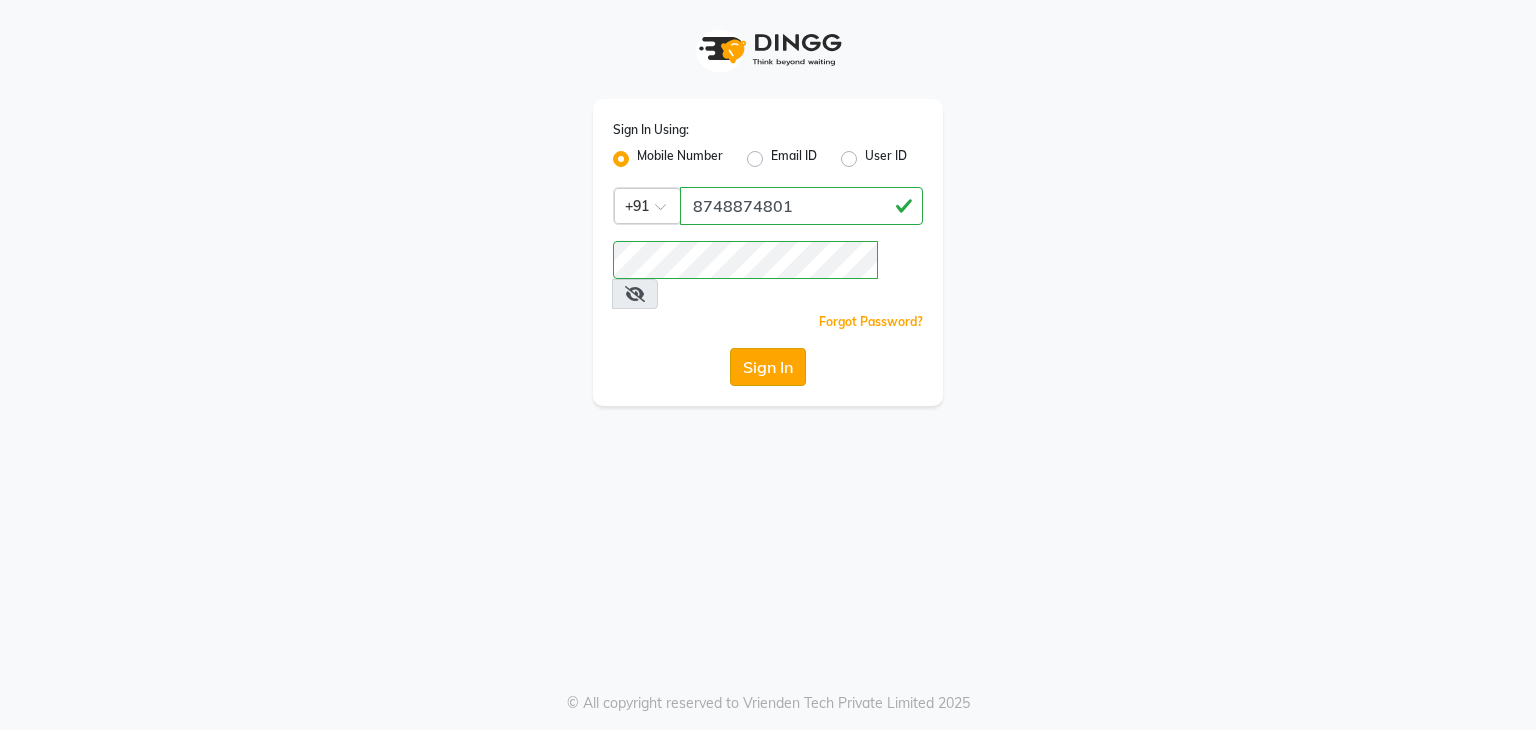 click on "Sign In" 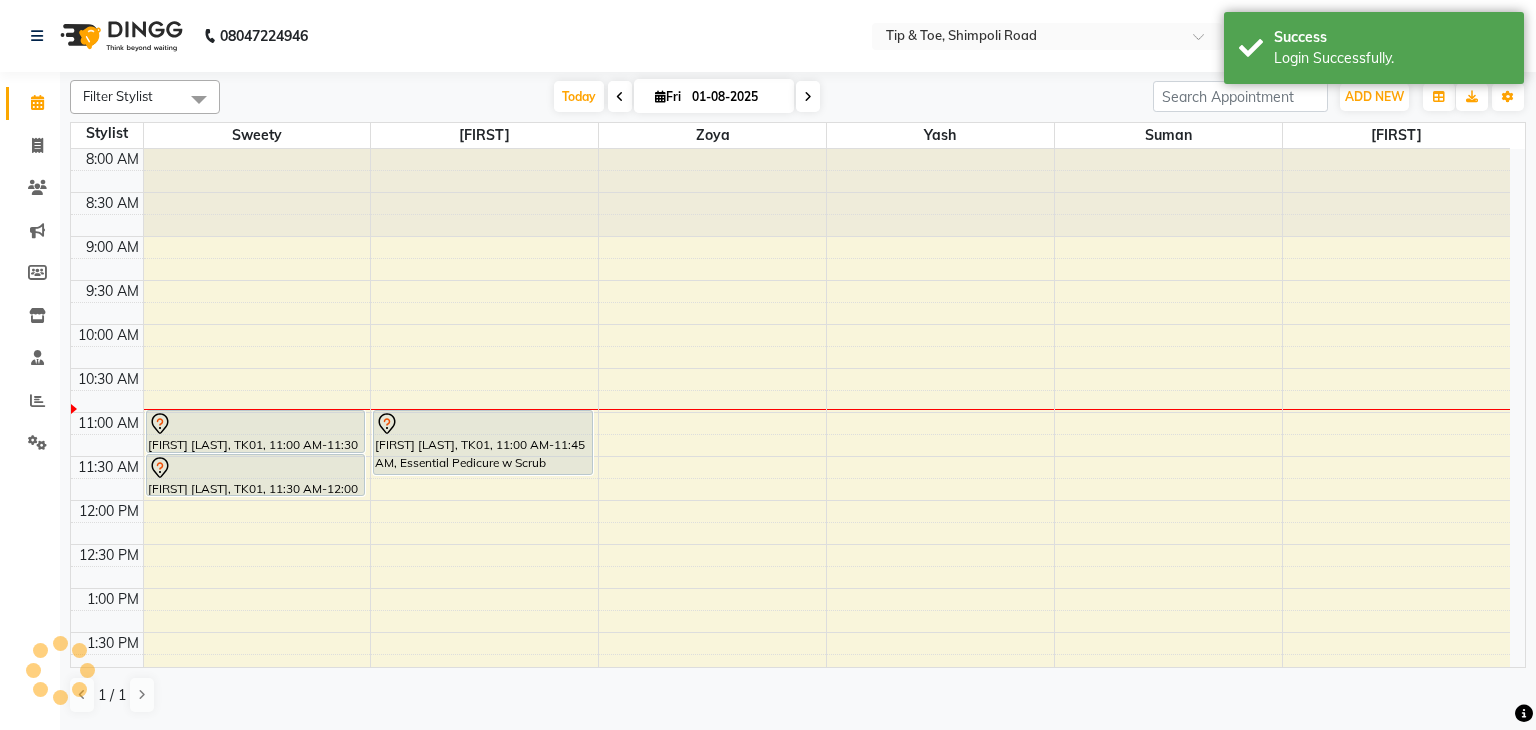 scroll, scrollTop: 0, scrollLeft: 0, axis: both 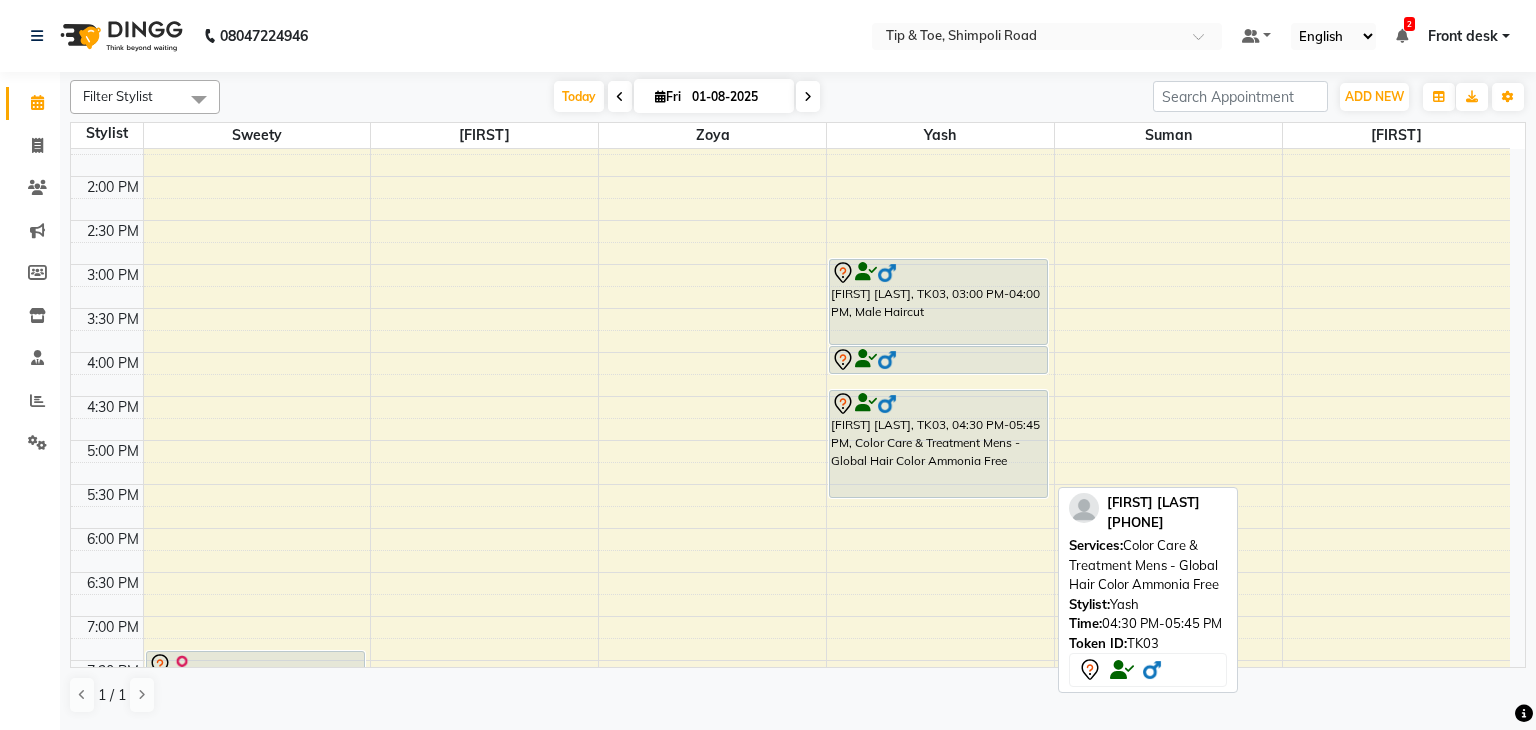 click on "[FIRST] [LAST], TK03, 04:30 PM-05:45 PM, Color Care & Treatment Mens  - Global Hair Color Ammonia Free" at bounding box center (938, 444) 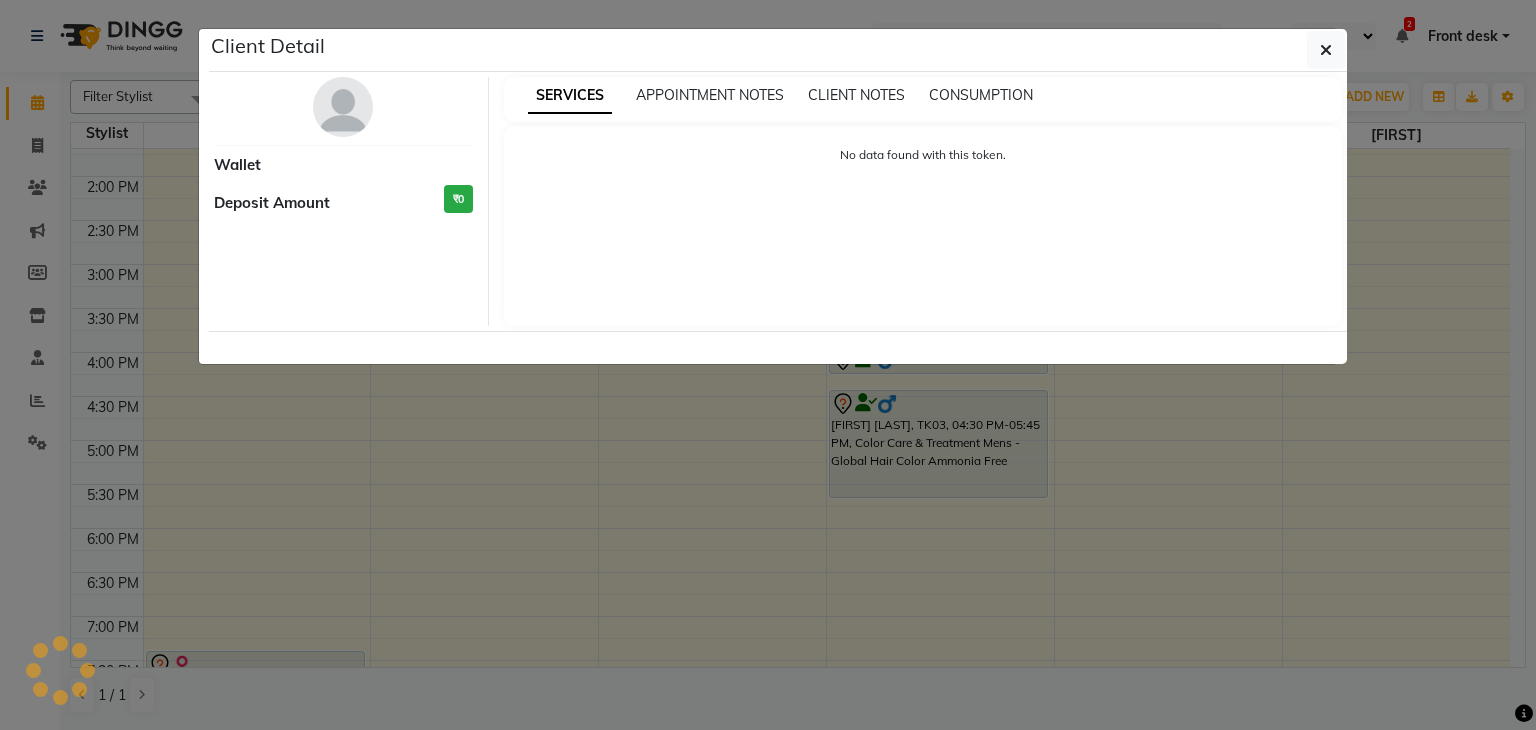 select on "7" 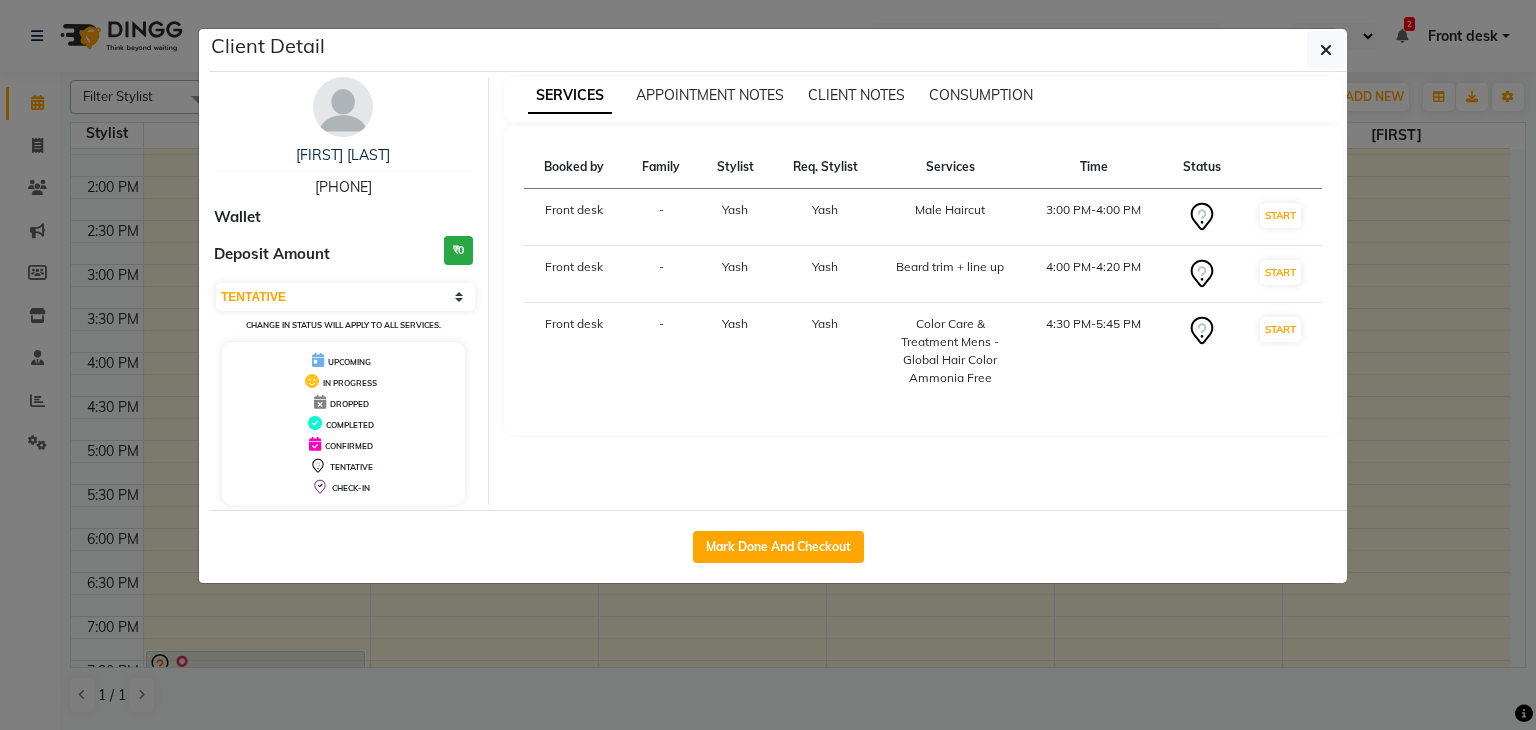 click on "Booked by Family Stylist Req. Stylist Services Time Status  Front desk  - [FIRST] [FIRST]  Male Haircut   3:00 PM-4:00 PM   START   Front desk  - [FIRST] [FIRST]  Beard trim + line up   4:00 PM-4:20 PM   START   Front desk  - [FIRST] [FIRST]  Color Care & Treatment Mens  - Global Hair Color Ammonia Free   4:30 PM-5:45 PM   START" at bounding box center (923, 280) 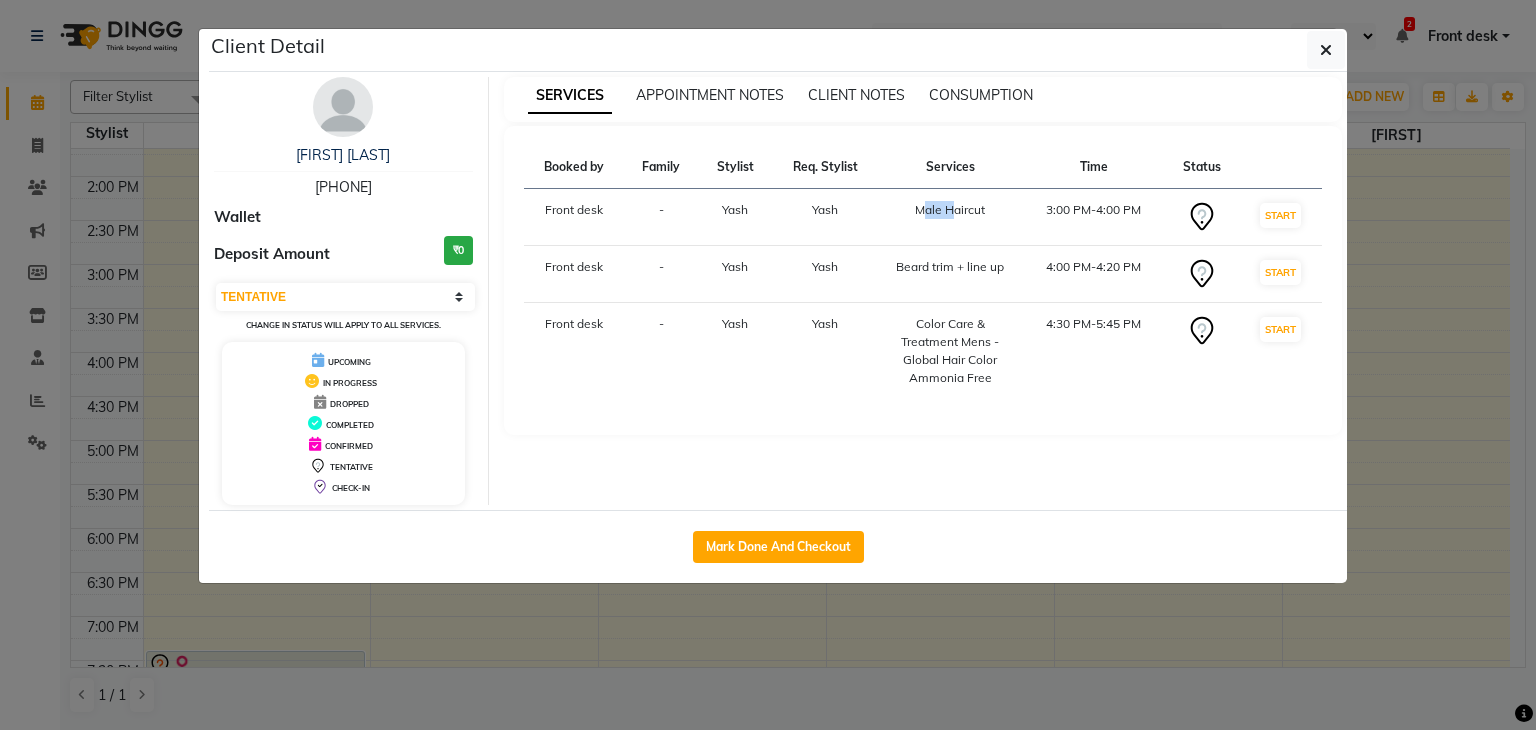 click on "Male Haircut" at bounding box center (950, 210) 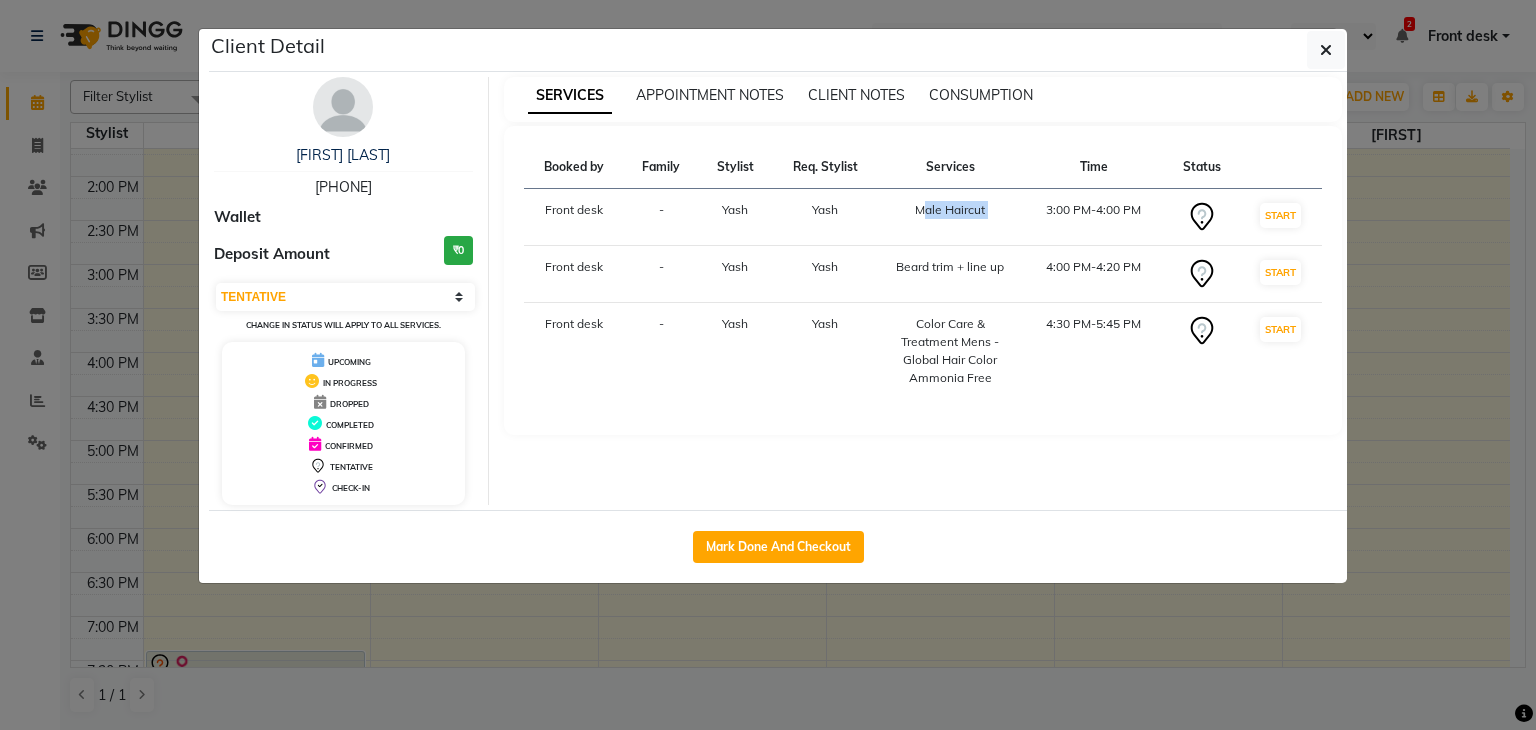 click on "Male Haircut" at bounding box center (950, 210) 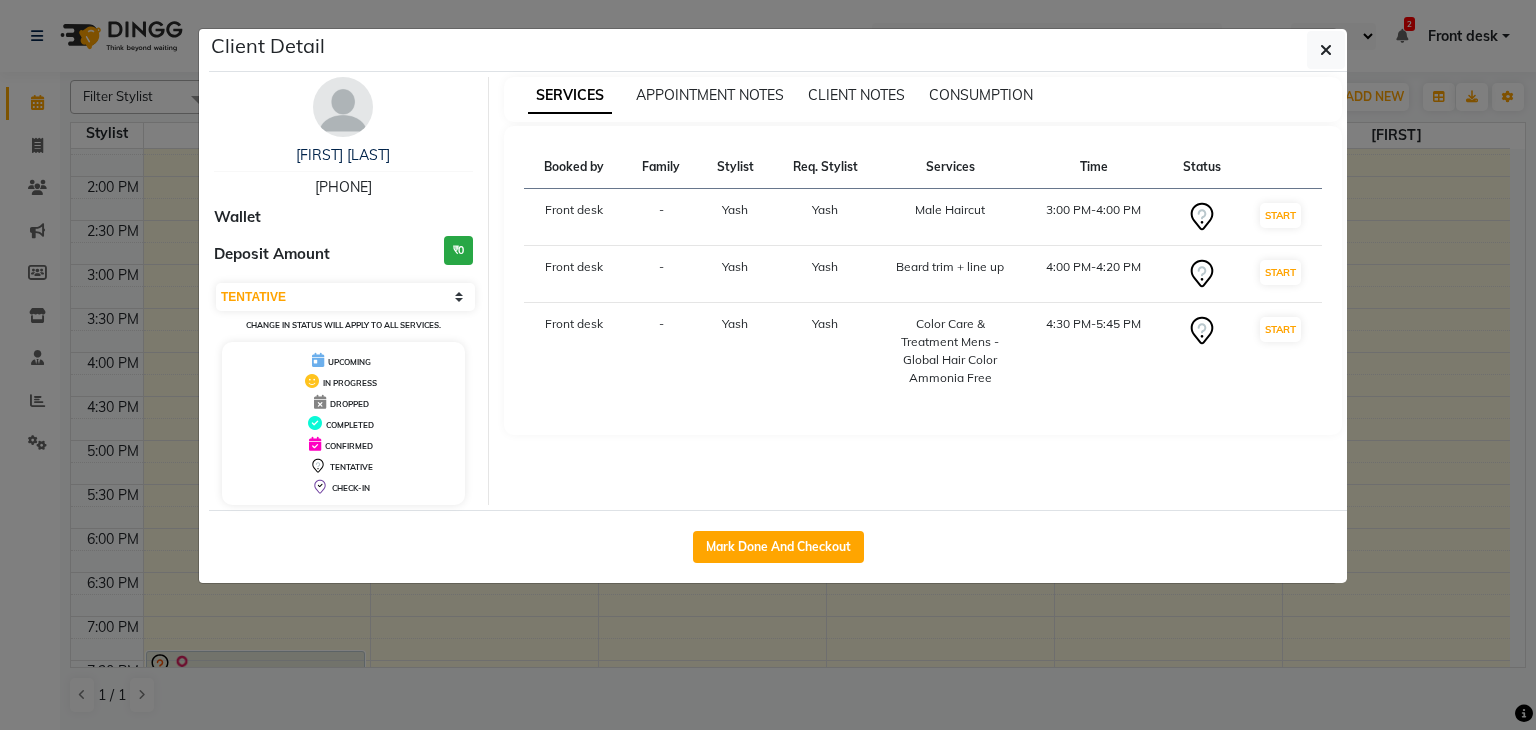 click on "Beard trim + line up" at bounding box center [950, 274] 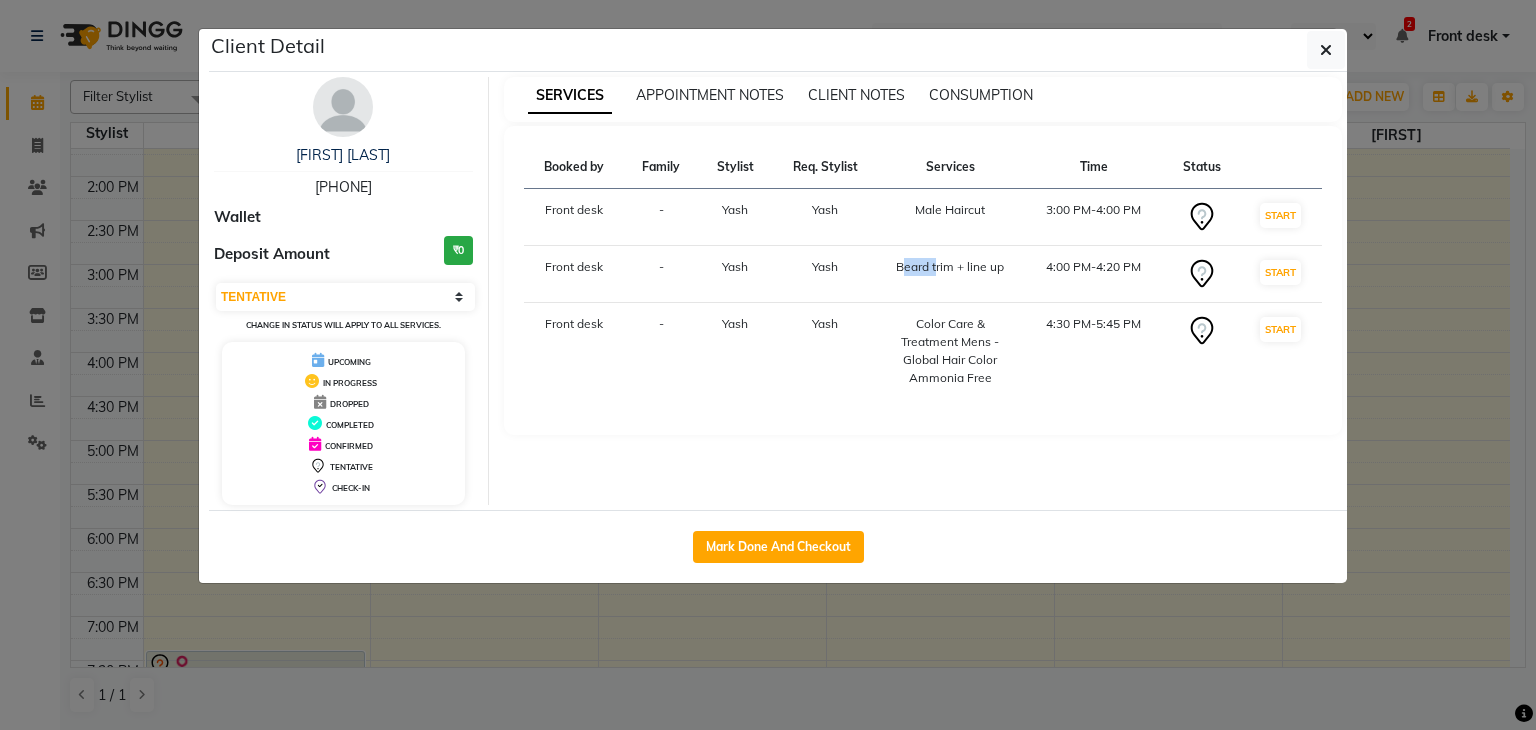 click on "Beard trim + line up" at bounding box center (950, 274) 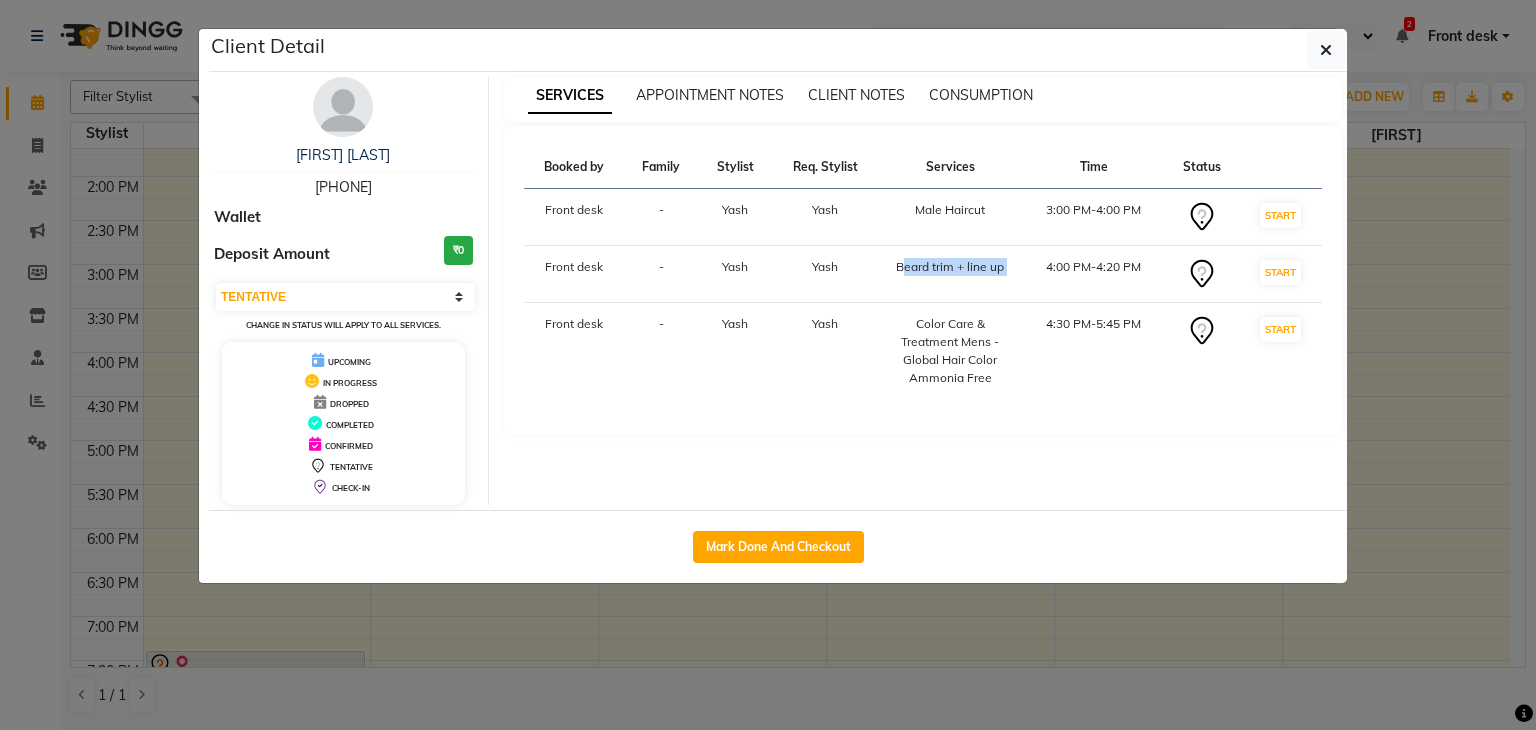 click on "Beard trim + line up" at bounding box center [950, 274] 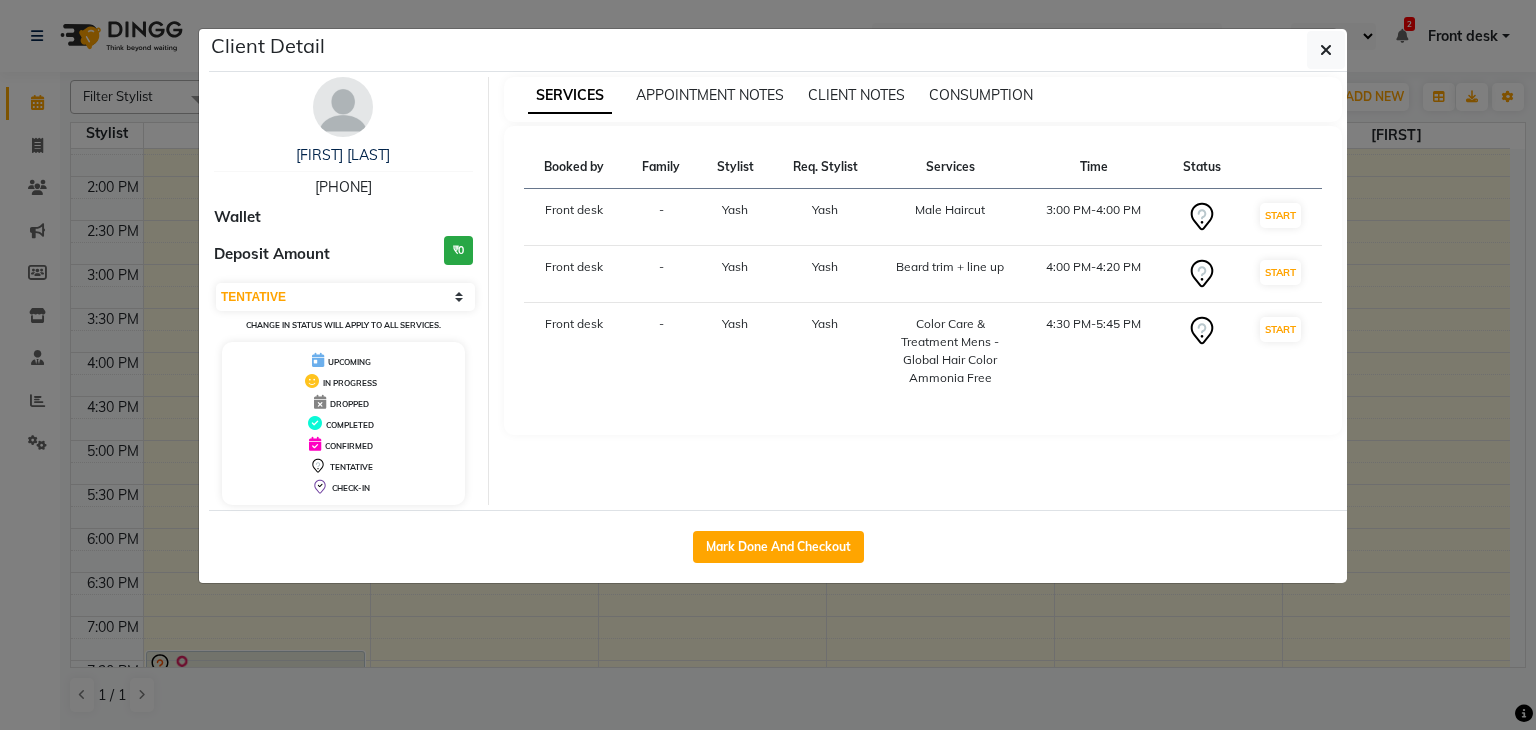 click on "Color Care & Treatment Mens  - Global Hair Color Ammonia Free" at bounding box center [950, 351] 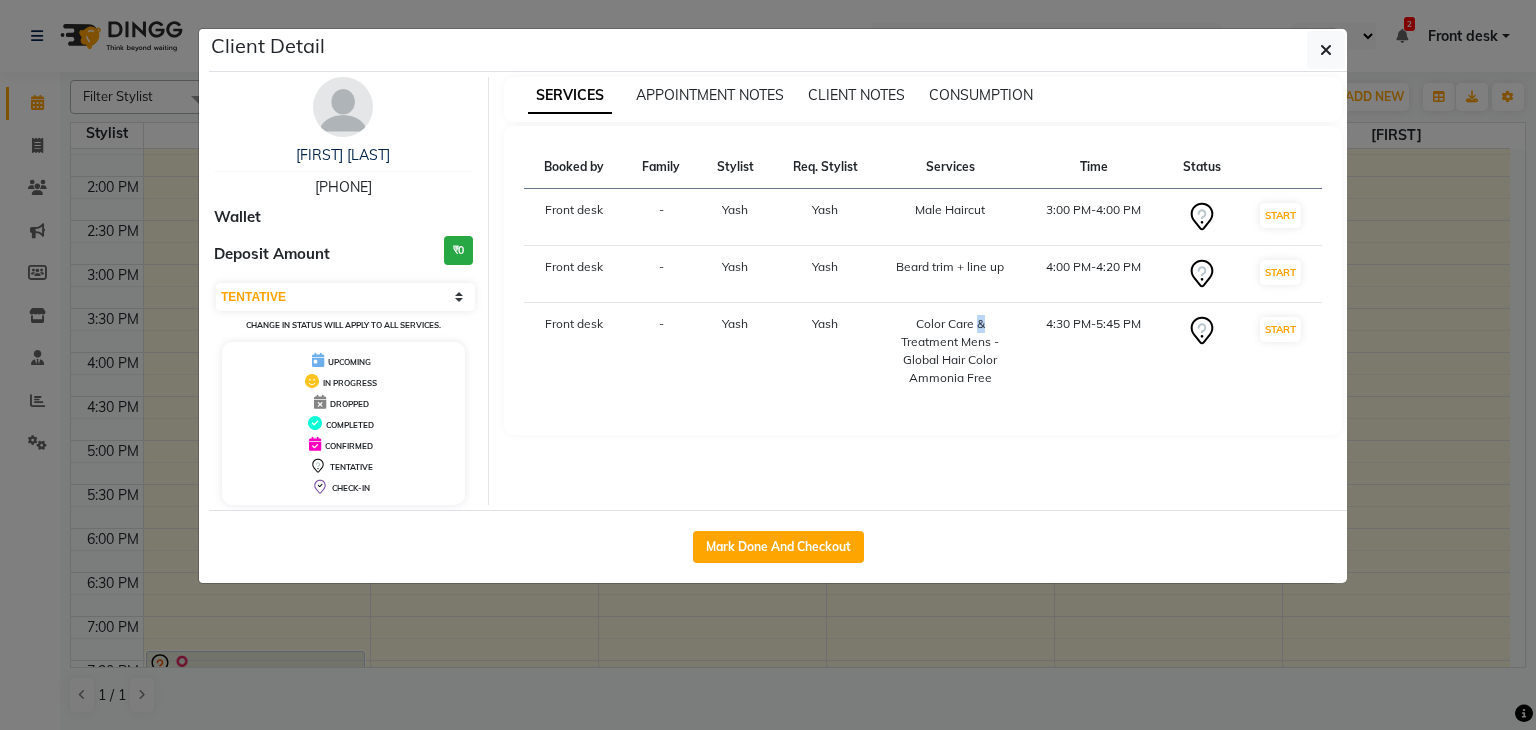 click on "Color Care & Treatment Mens  - Global Hair Color Ammonia Free" at bounding box center (950, 351) 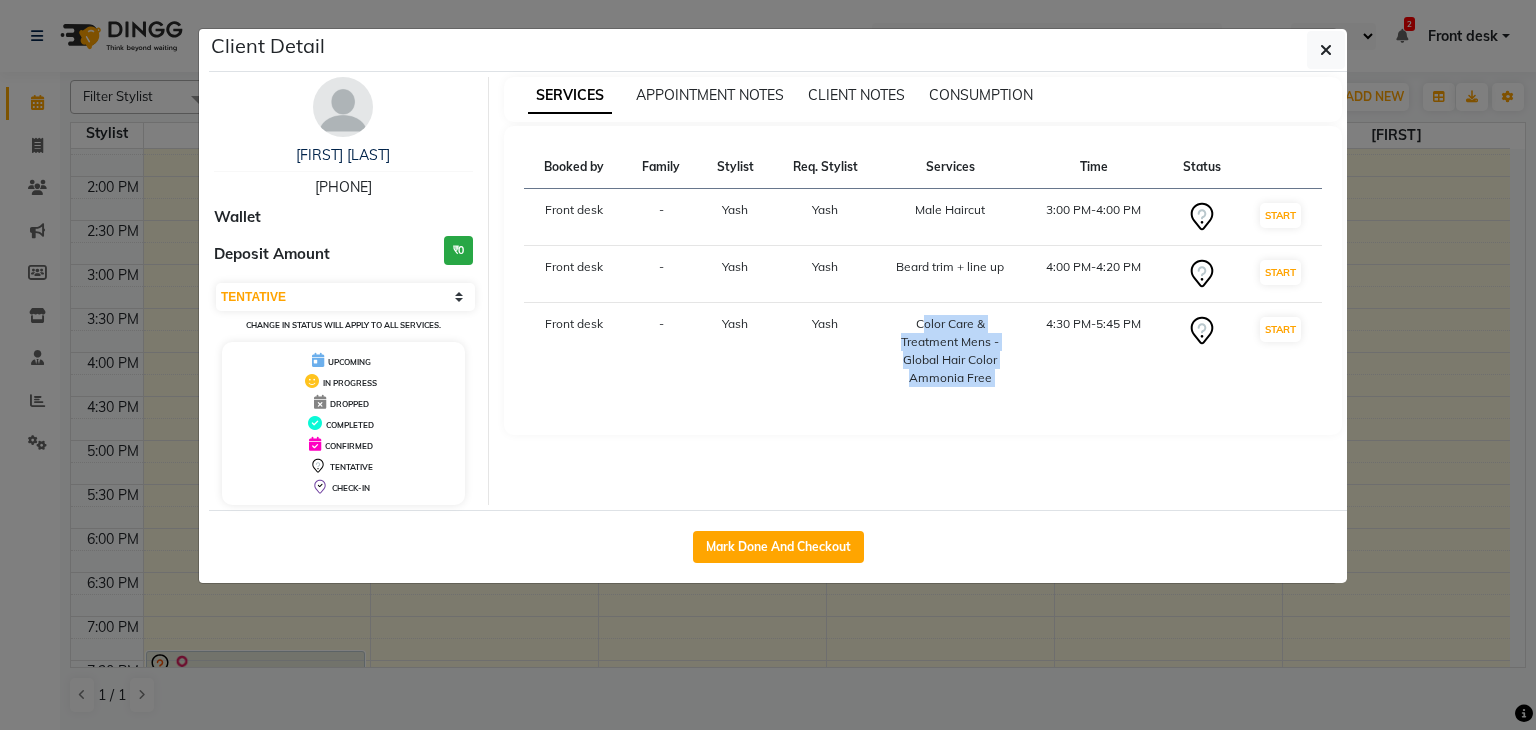 click on "Color Care & Treatment Mens  - Global Hair Color Ammonia Free" at bounding box center [950, 351] 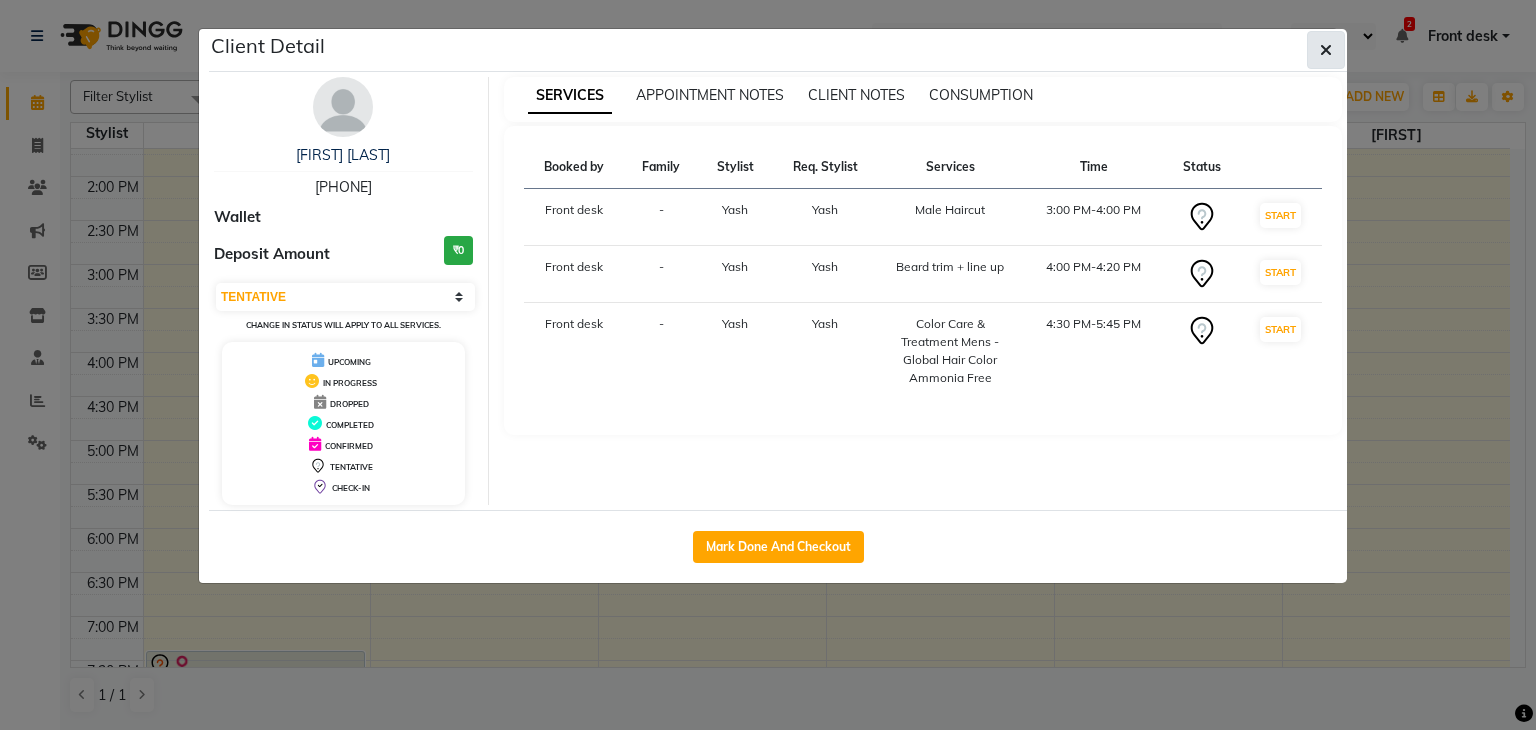 click 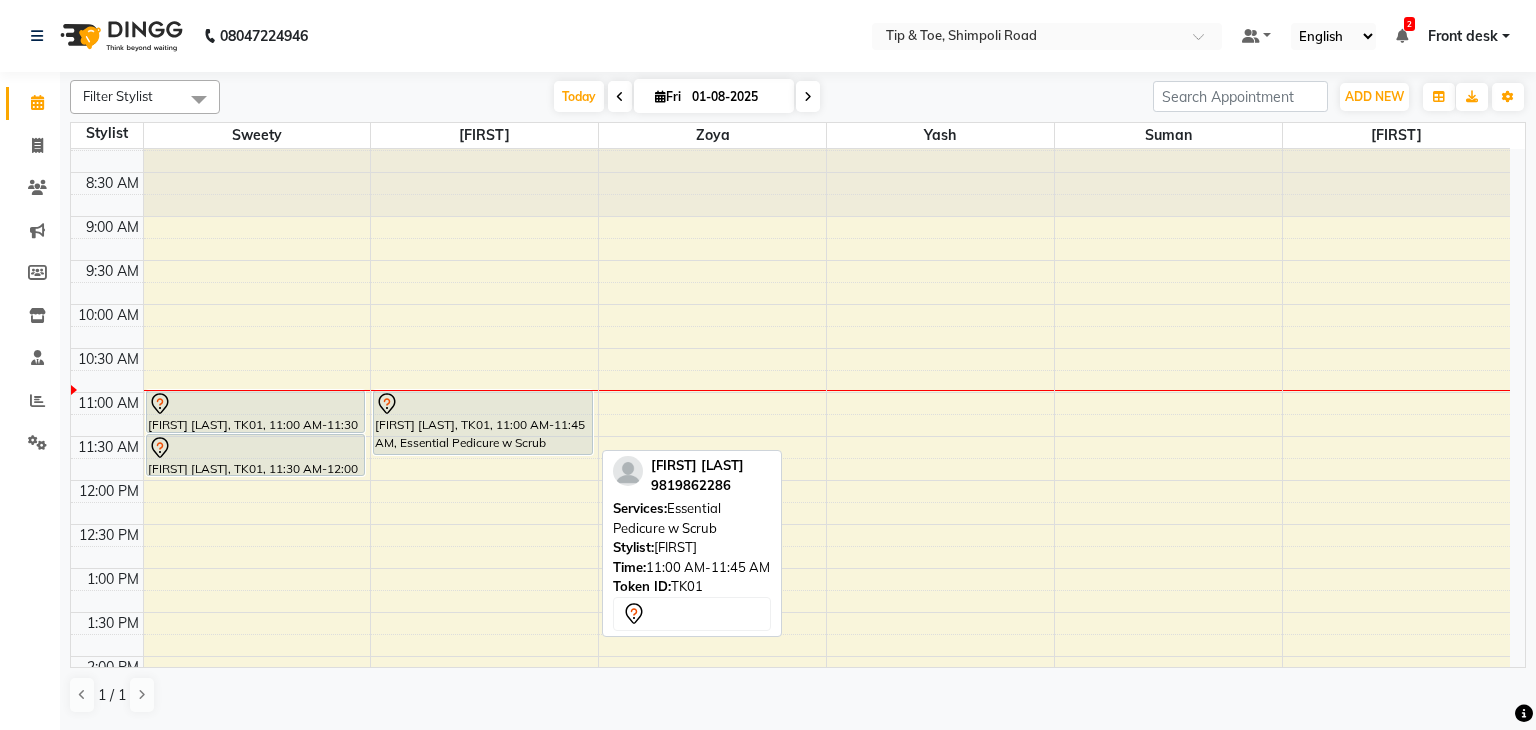 scroll, scrollTop: 13, scrollLeft: 0, axis: vertical 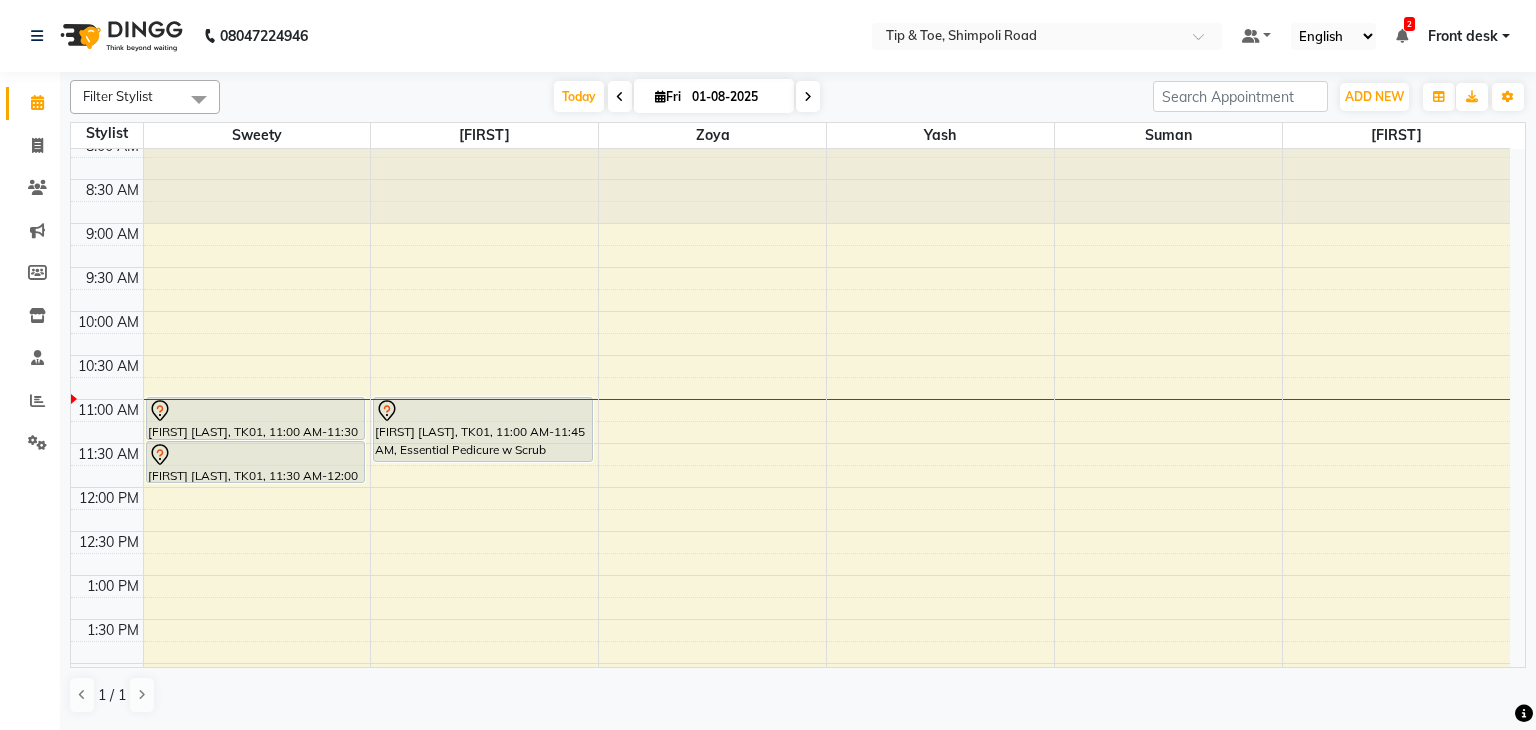 click on "Filter Stylist Select All [FIRST] [FIRST] [FIRST] [FIRST] [FIRST] [FIRST] Today  Fri [DATE] Toggle Dropdown Add Appointment Add Invoice Add Attendance Add Client Toggle Dropdown Add Appointment Add Invoice Add Attendance Add Client ADD NEW Toggle Dropdown Add Appointment Add Invoice Add Attendance Add Client Filter Stylist Select All [FIRST] [FIRST] [FIRST] [FIRST] [FIRST] [FIRST] Group By  Staff View   Room View  View as Vertical  Vertical - Week View  Horizontal  Horizontal - Week View  List  Toggle Dropdown Calendar Settings Manage Tags   Arrange Stylists   Reset Stylists  Full Screen  Show Available Stylist  Appointment Form Zoom 100% Staff/Room Display Count 6 Stylist [FIRST] [FIRST] [FIRST] [FIRST] [FIRST] [FIRST] 8:00 AM 8:30 AM 9:00 AM 9:30 AM 10:00 AM 10:30 AM 11:00 AM 11:30 AM 12:00 PM 12:30 PM 1:00 PM 1:30 PM 2:00 PM 2:30 PM 3:00 PM 3:30 PM 4:00 PM 4:30 PM 5:00 PM 5:30 PM 6:00 PM 6:30 PM 7:00 PM 7:30 PM 8:00 PM 8:30 PM             [FIRST] [LAST], TK01, 11:00 AM-11:30 AM, O.P.I Permanent Gel Polish" 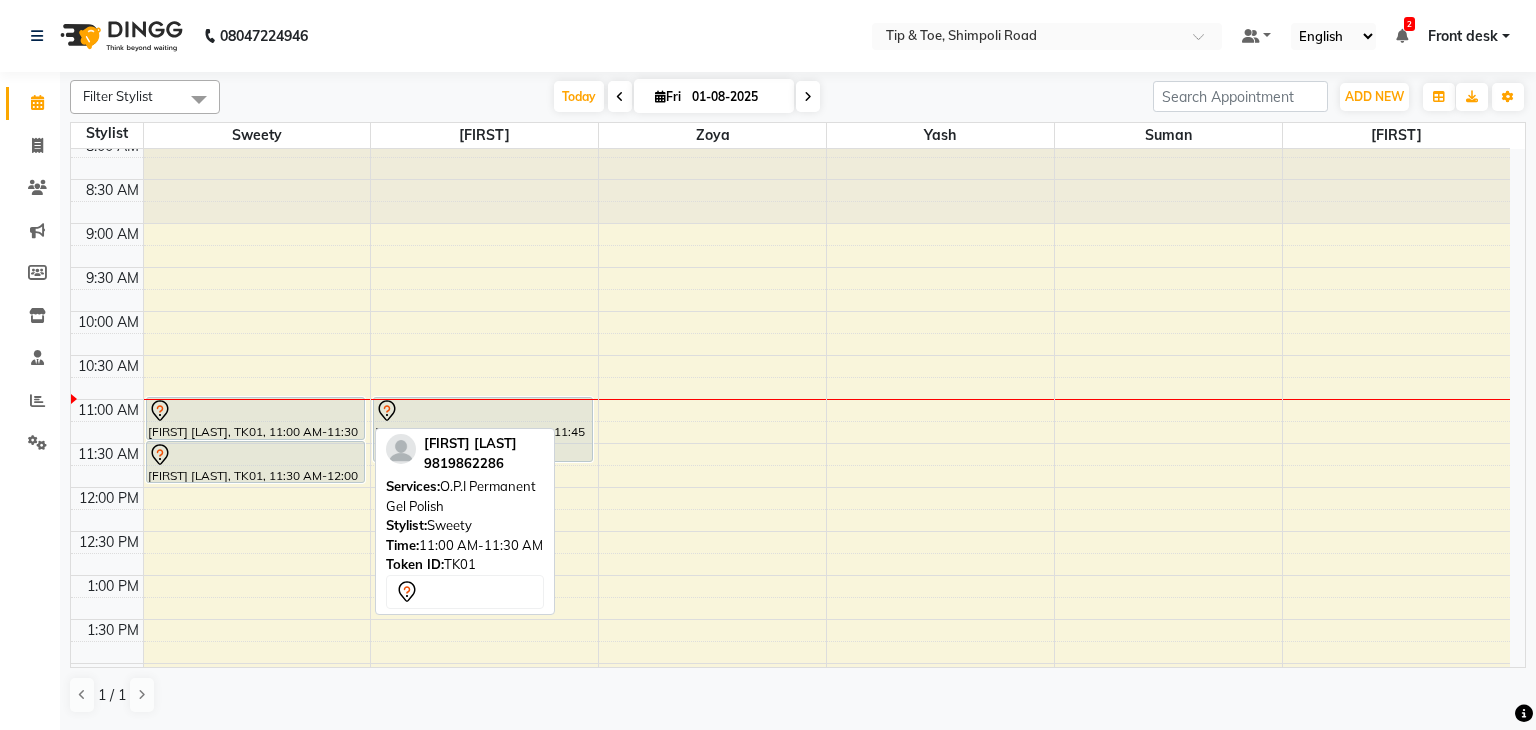 click at bounding box center (255, 411) 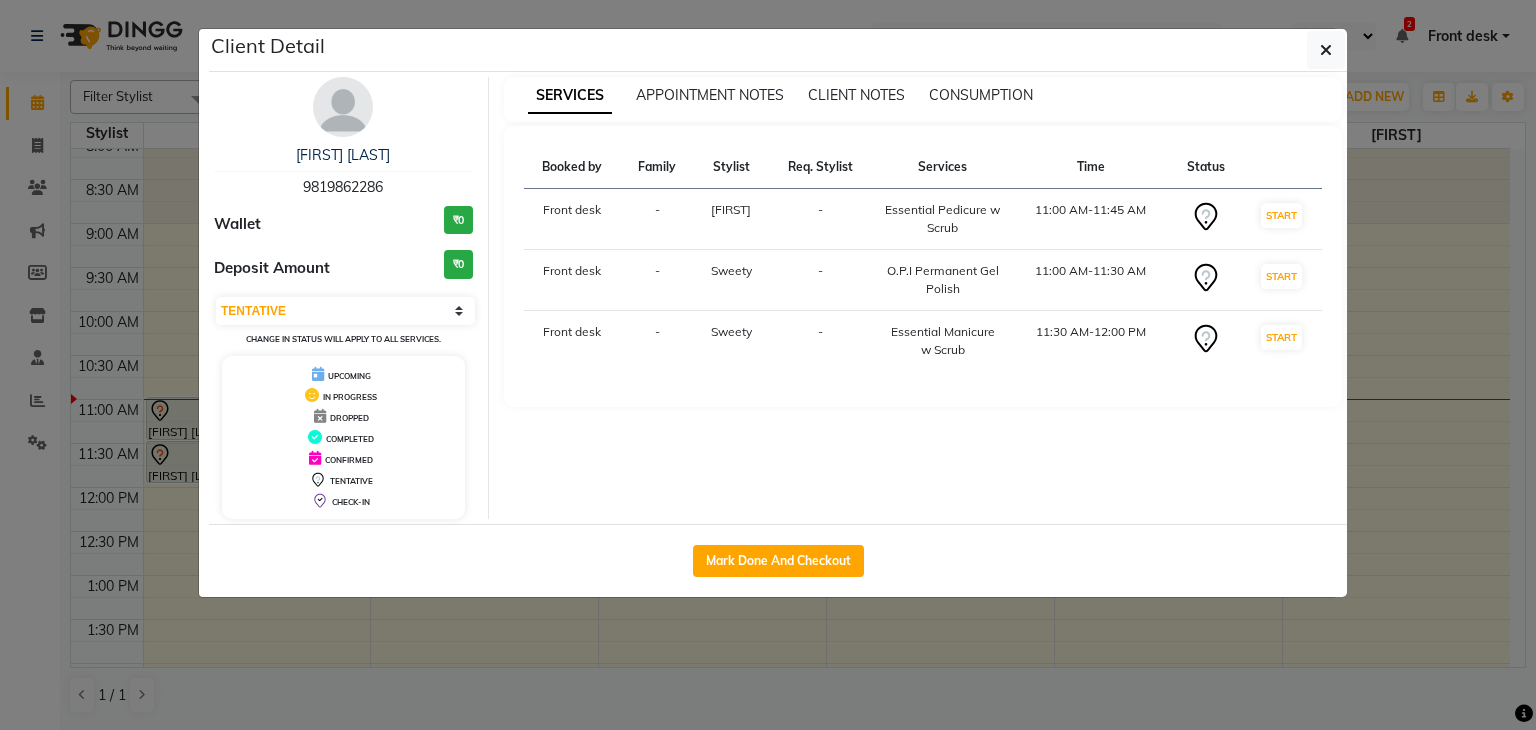 type 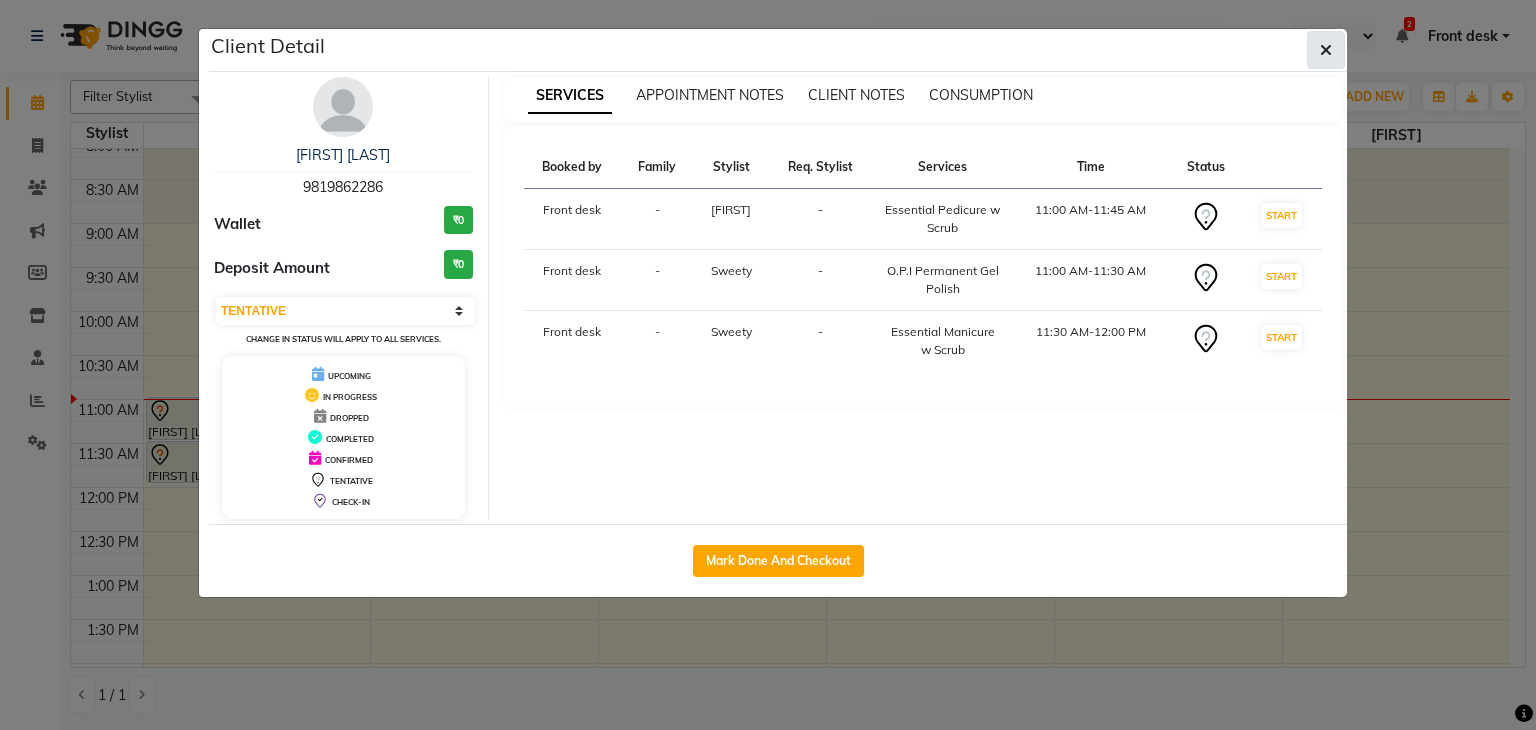 click 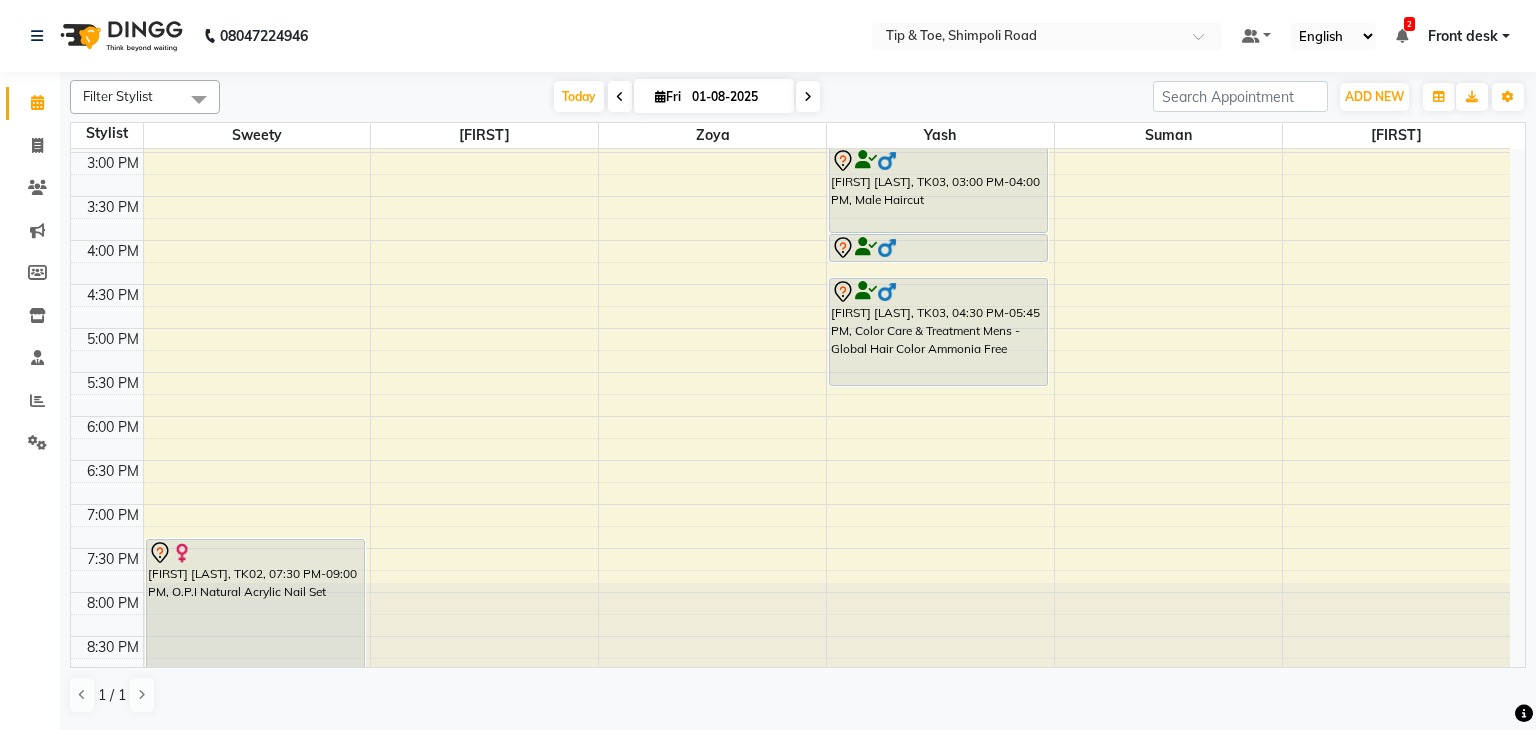 scroll, scrollTop: 613, scrollLeft: 0, axis: vertical 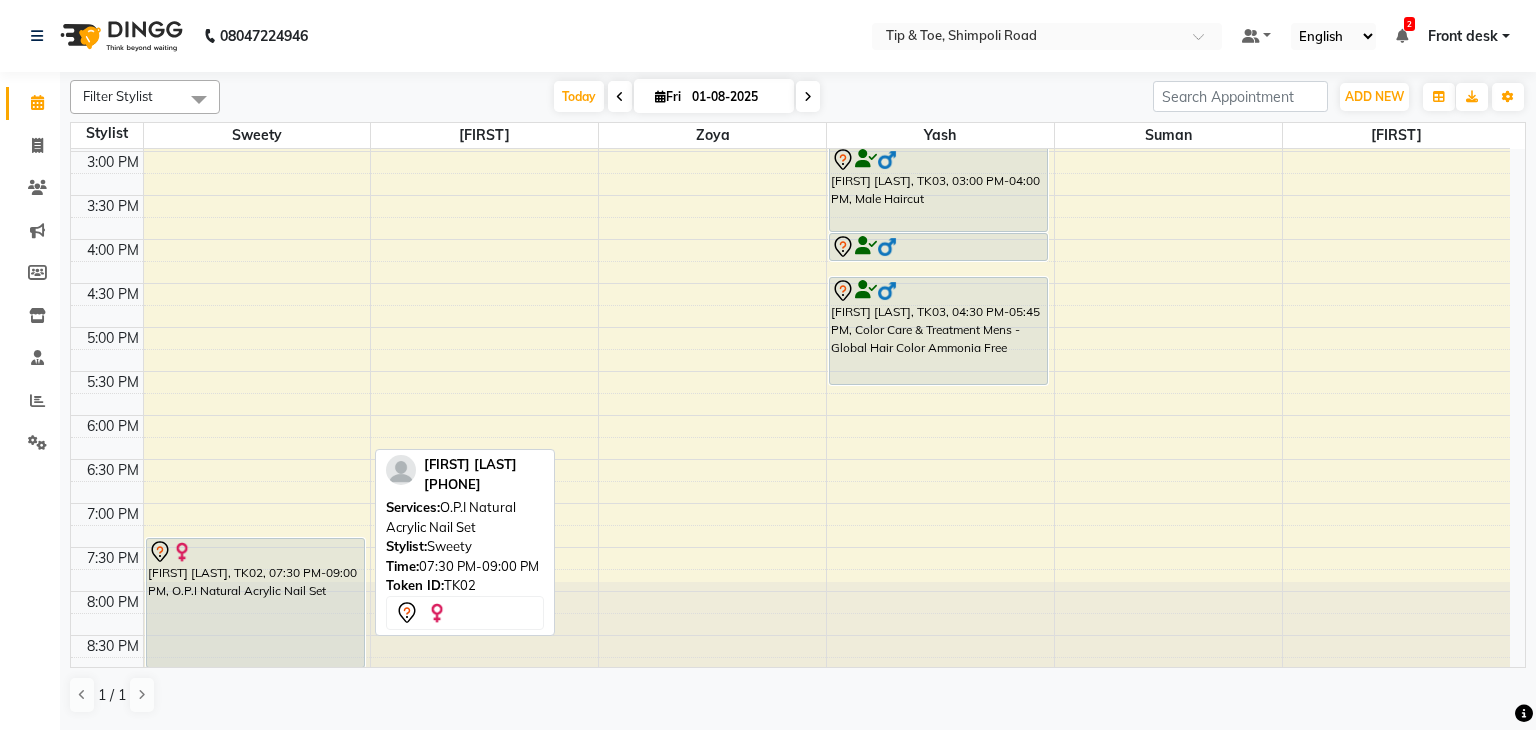 click on "[FIRST] [LAST], TK01, 11:00 AM-11:30 AM, O.P.I Permanent Gel Polish             [FIRST] [LAST], TK01, 11:30 AM-12:00 PM, Essential Manicure w Scrub             [FIRST] [LAST], TK02, 07:30 PM-09:00 PM, O.P.I Natural Acrylic Nail Set" at bounding box center [257, 107] 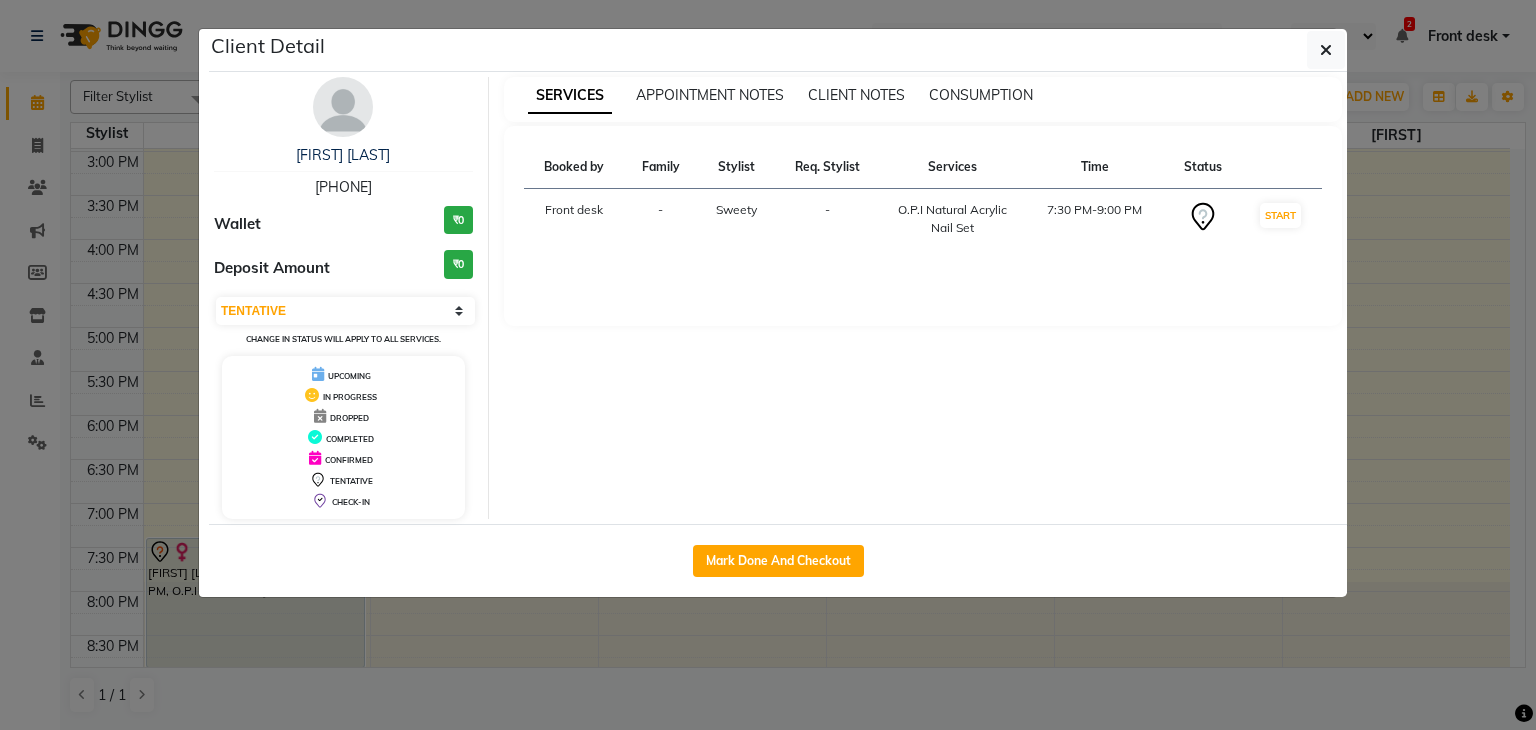 click on "O.P.I Natural Acrylic Nail Set" at bounding box center (952, 219) 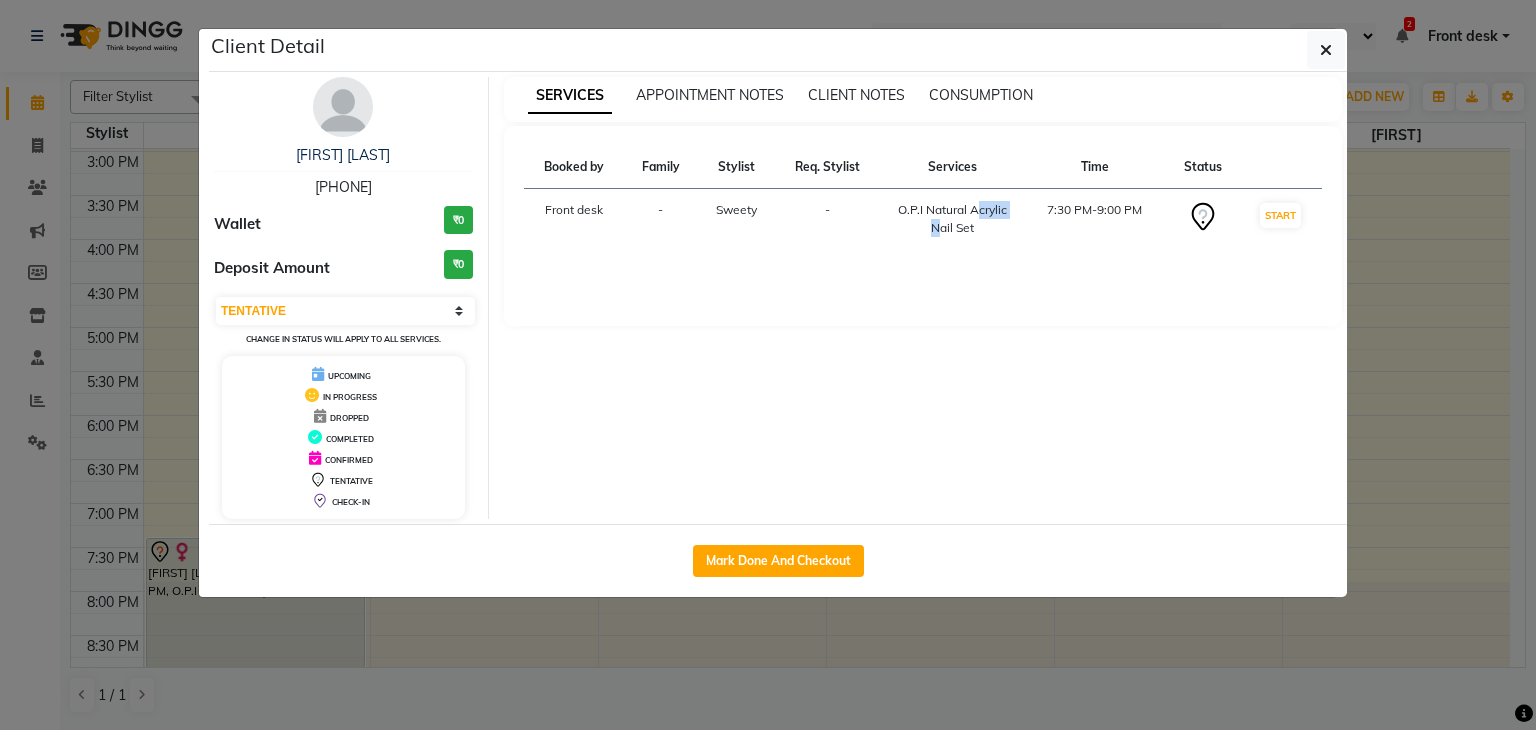 click on "O.P.I Natural Acrylic Nail Set" at bounding box center (952, 219) 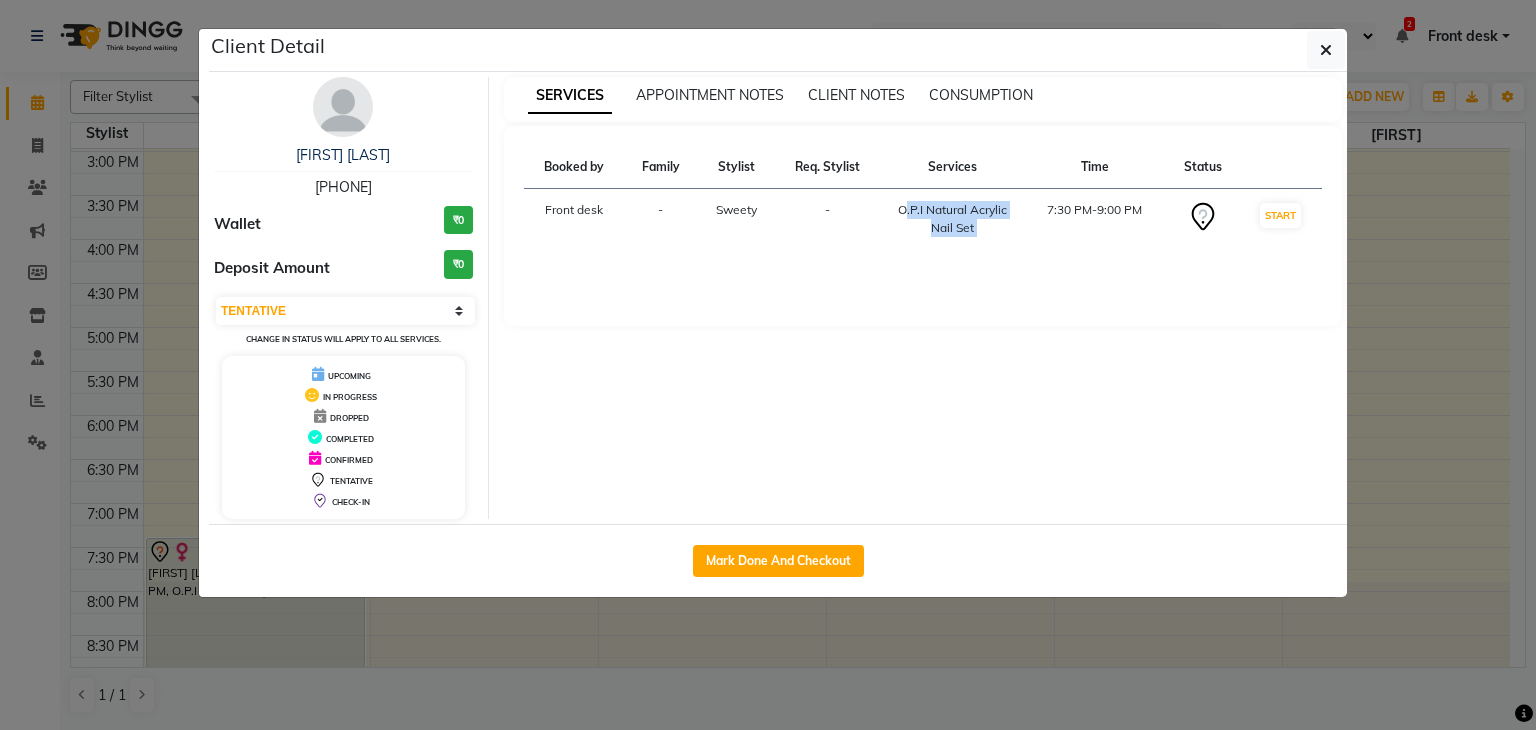 click on "O.P.I Natural Acrylic Nail Set" at bounding box center (952, 219) 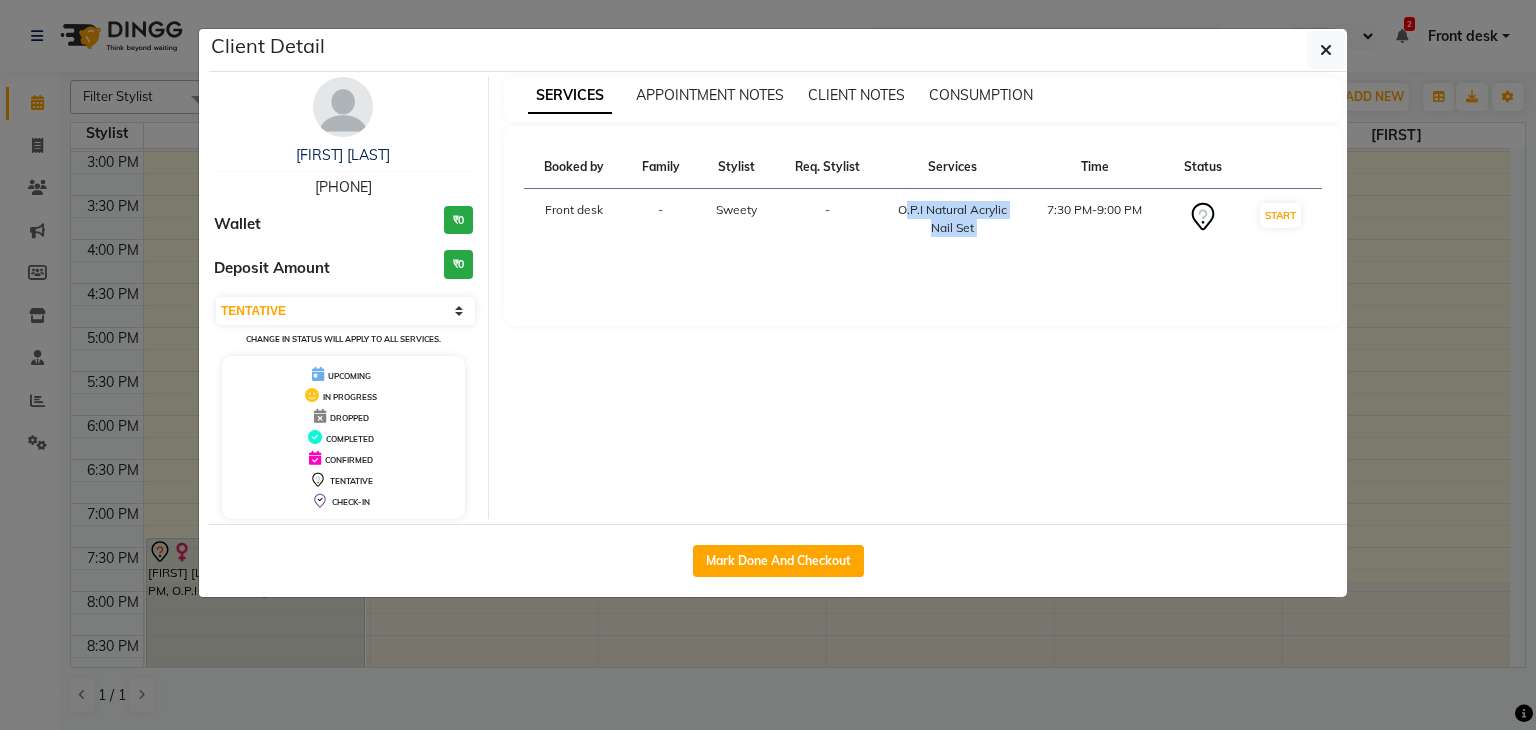 drag, startPoint x: 1327, startPoint y: 61, endPoint x: 1264, endPoint y: 109, distance: 79.20227 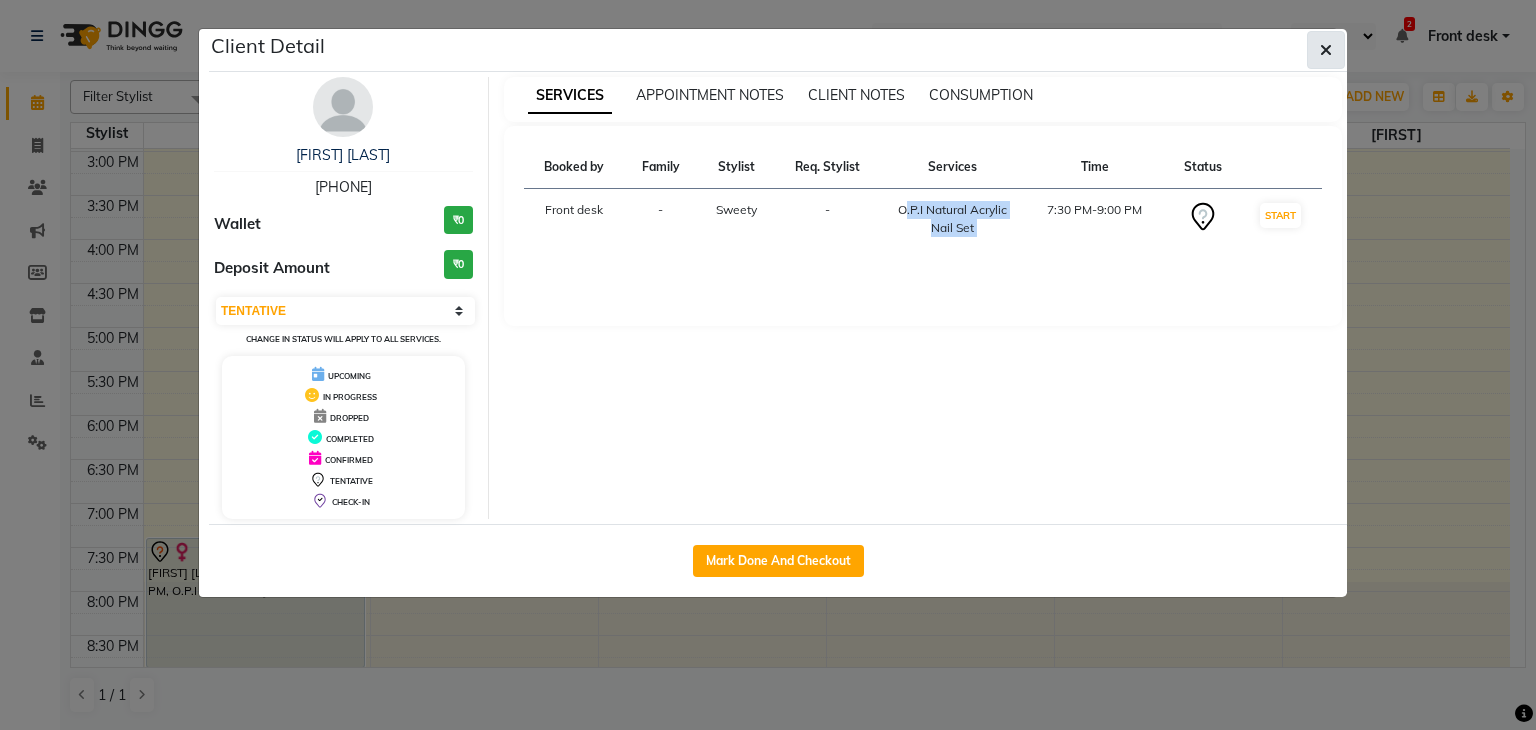 drag, startPoint x: 1336, startPoint y: 58, endPoint x: 1273, endPoint y: 248, distance: 200.17242 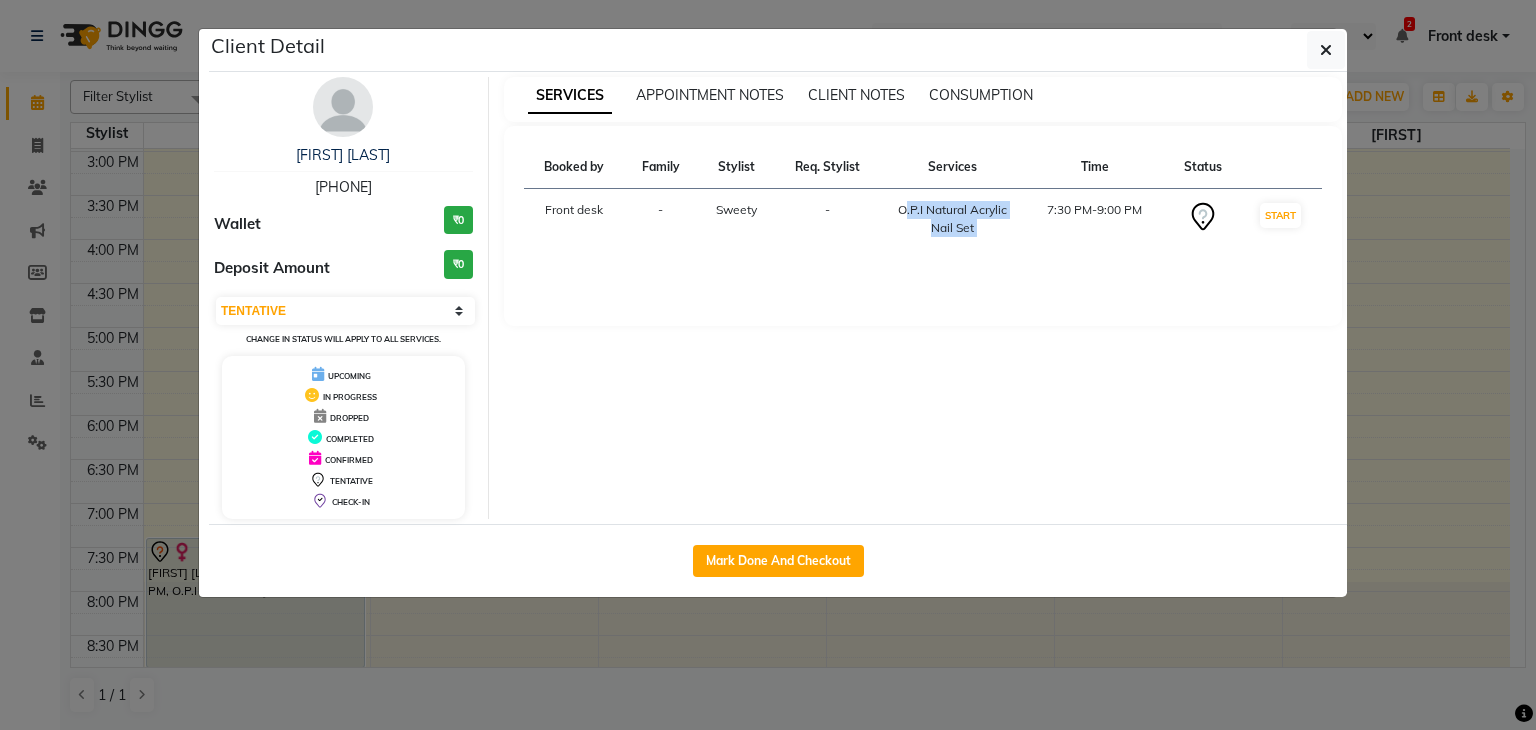 click 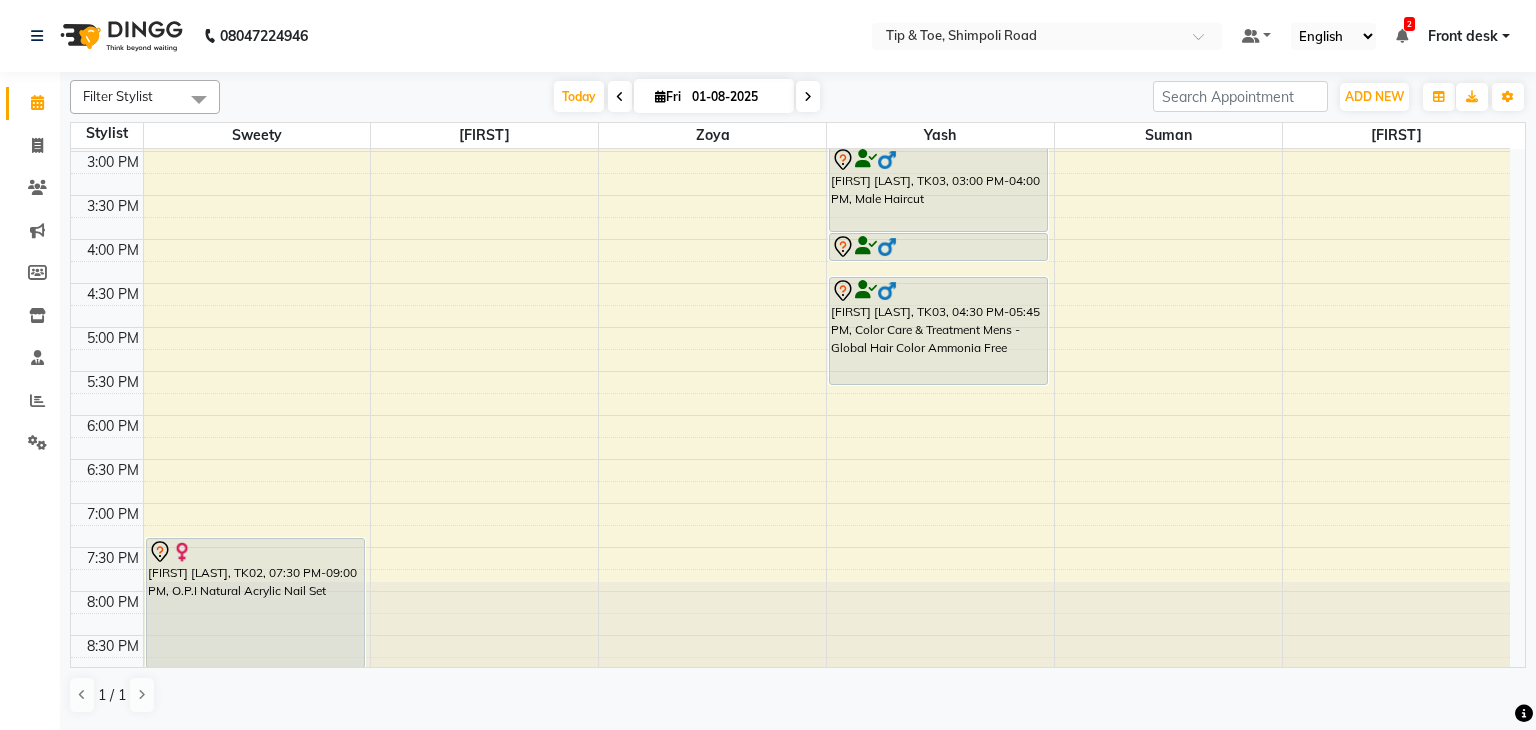 scroll, scrollTop: 413, scrollLeft: 0, axis: vertical 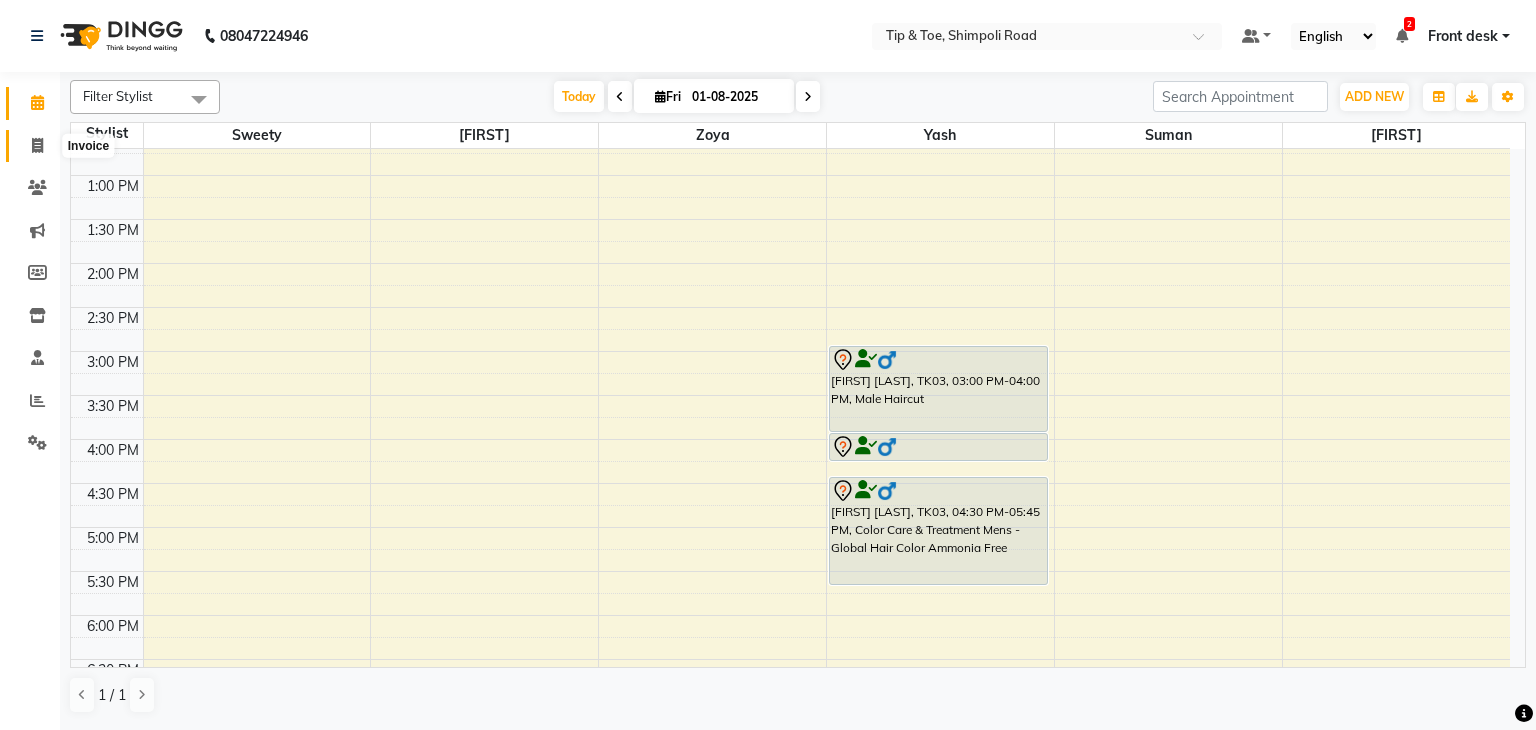click 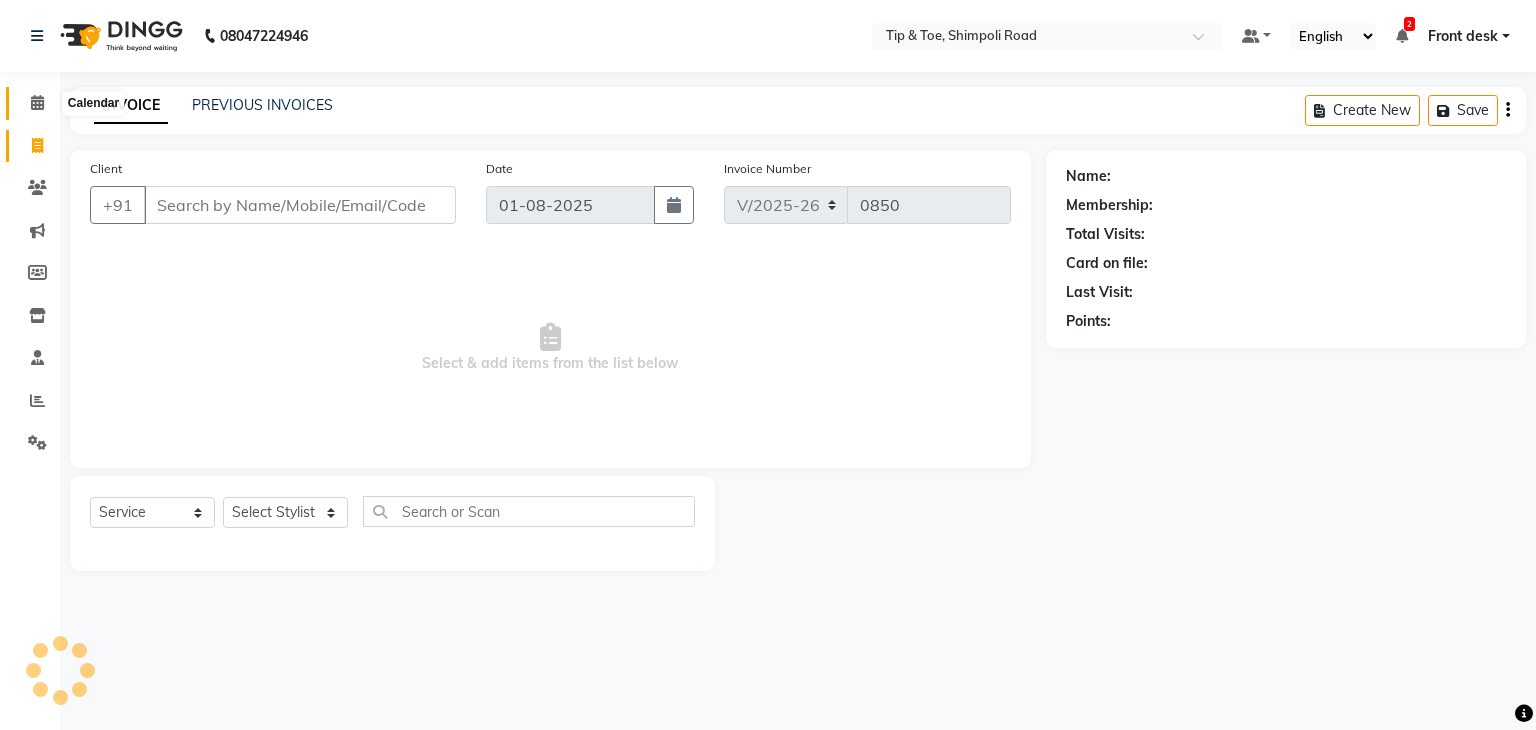 click 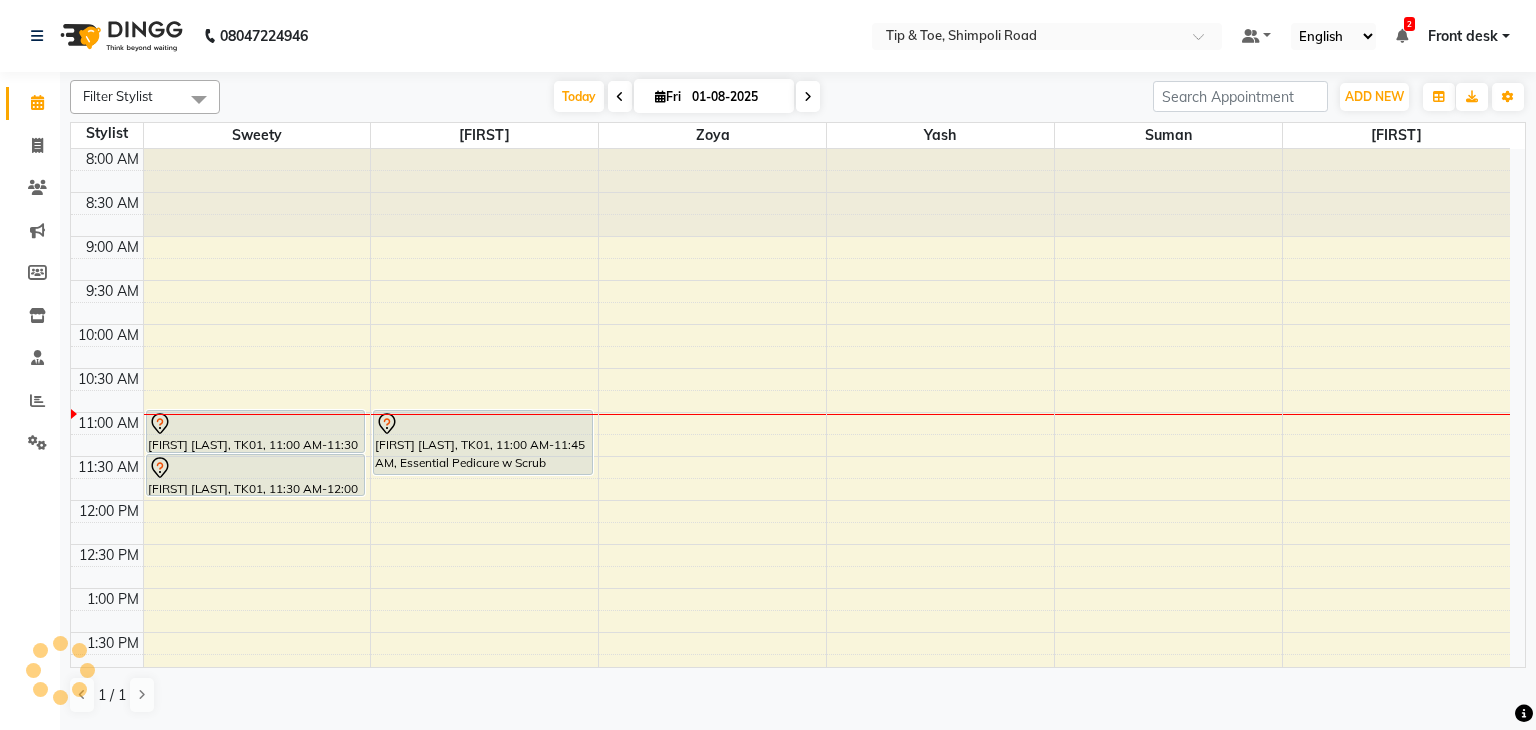 scroll, scrollTop: 0, scrollLeft: 0, axis: both 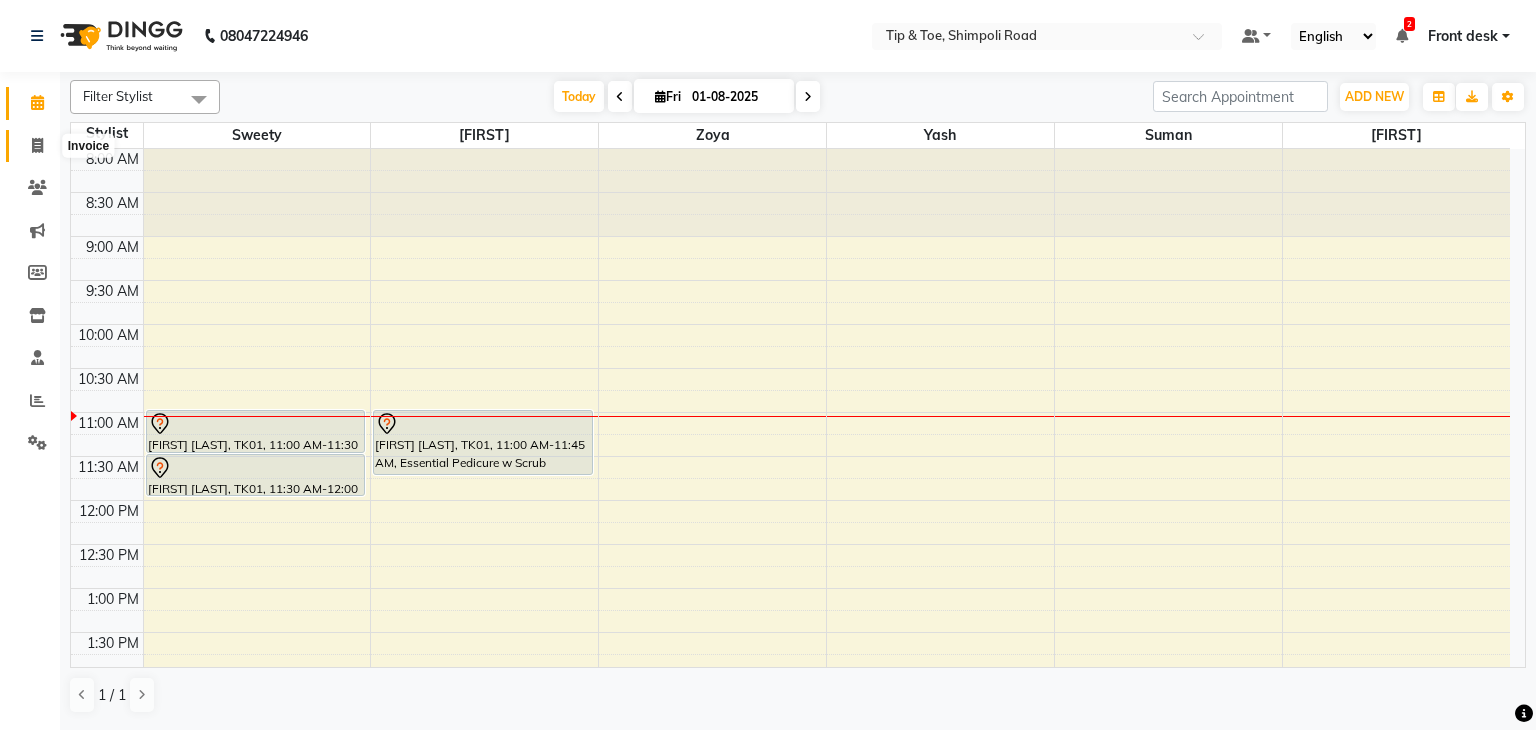 click 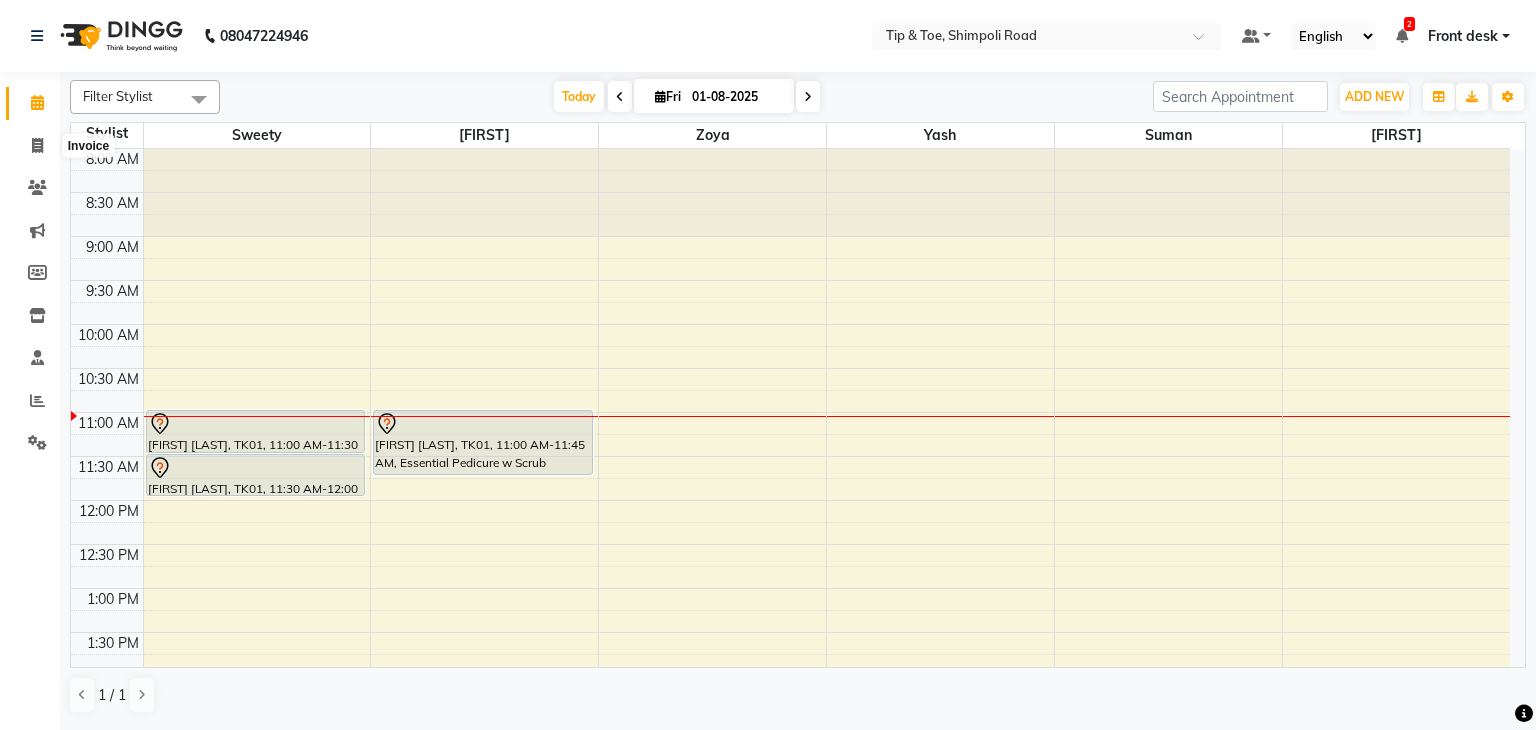 select on "service" 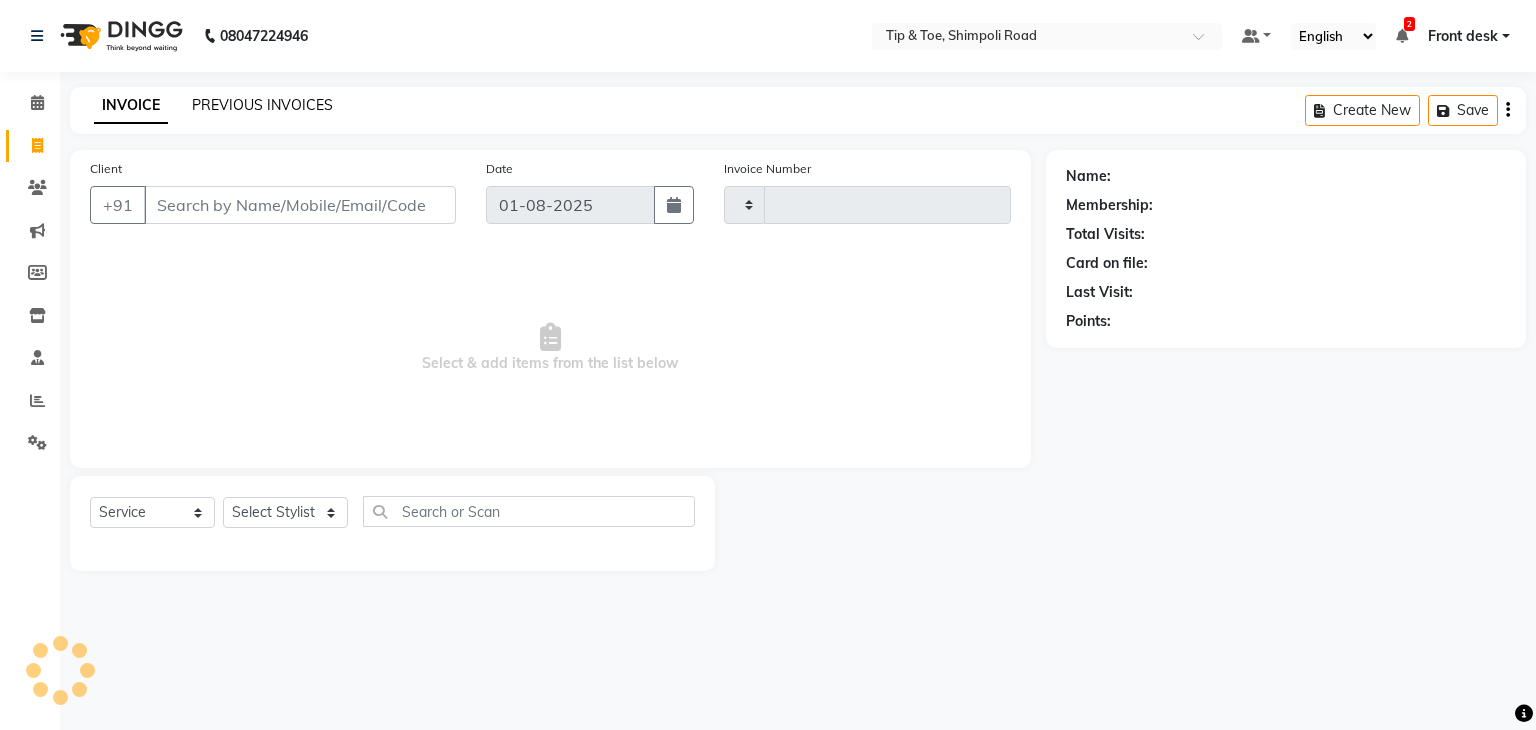 type on "0850" 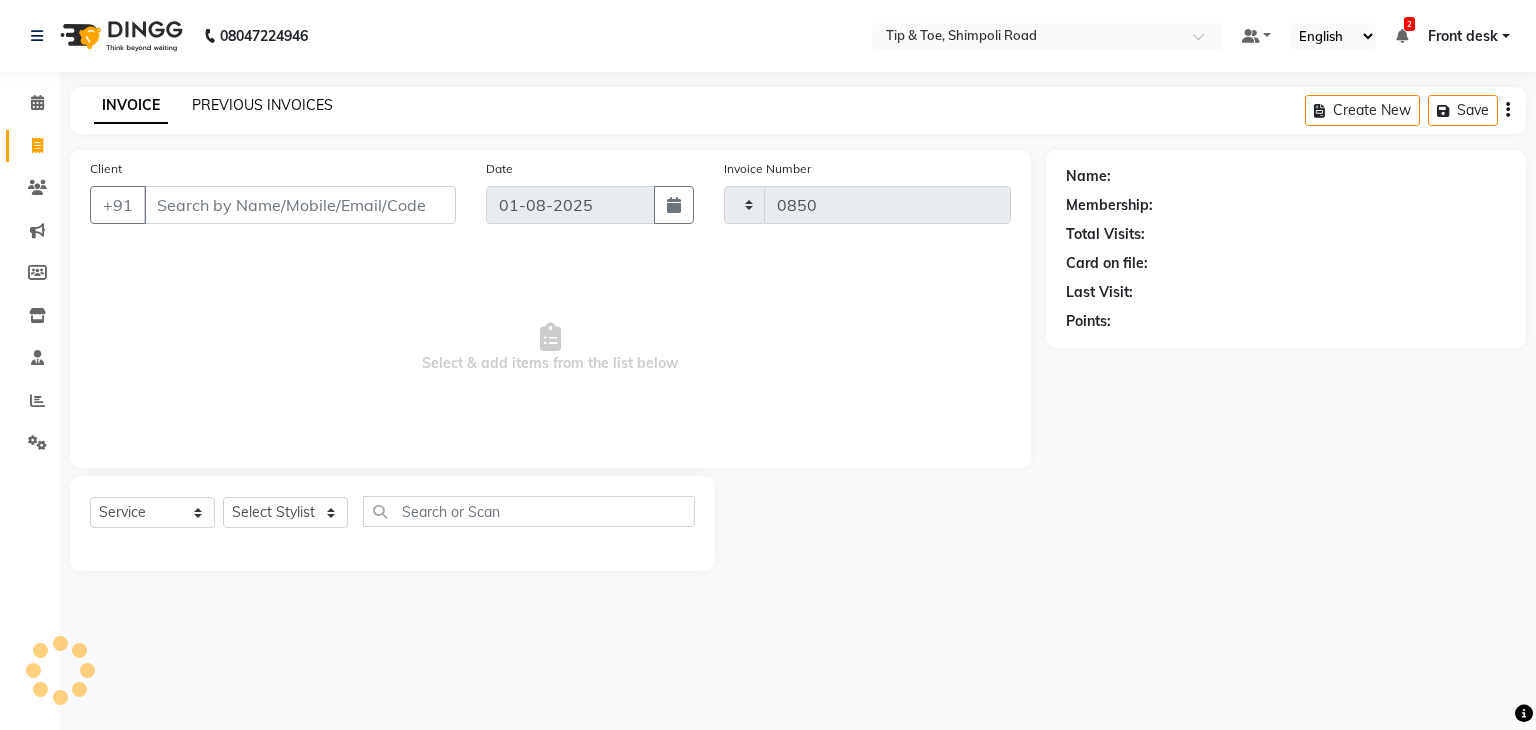 select on "5942" 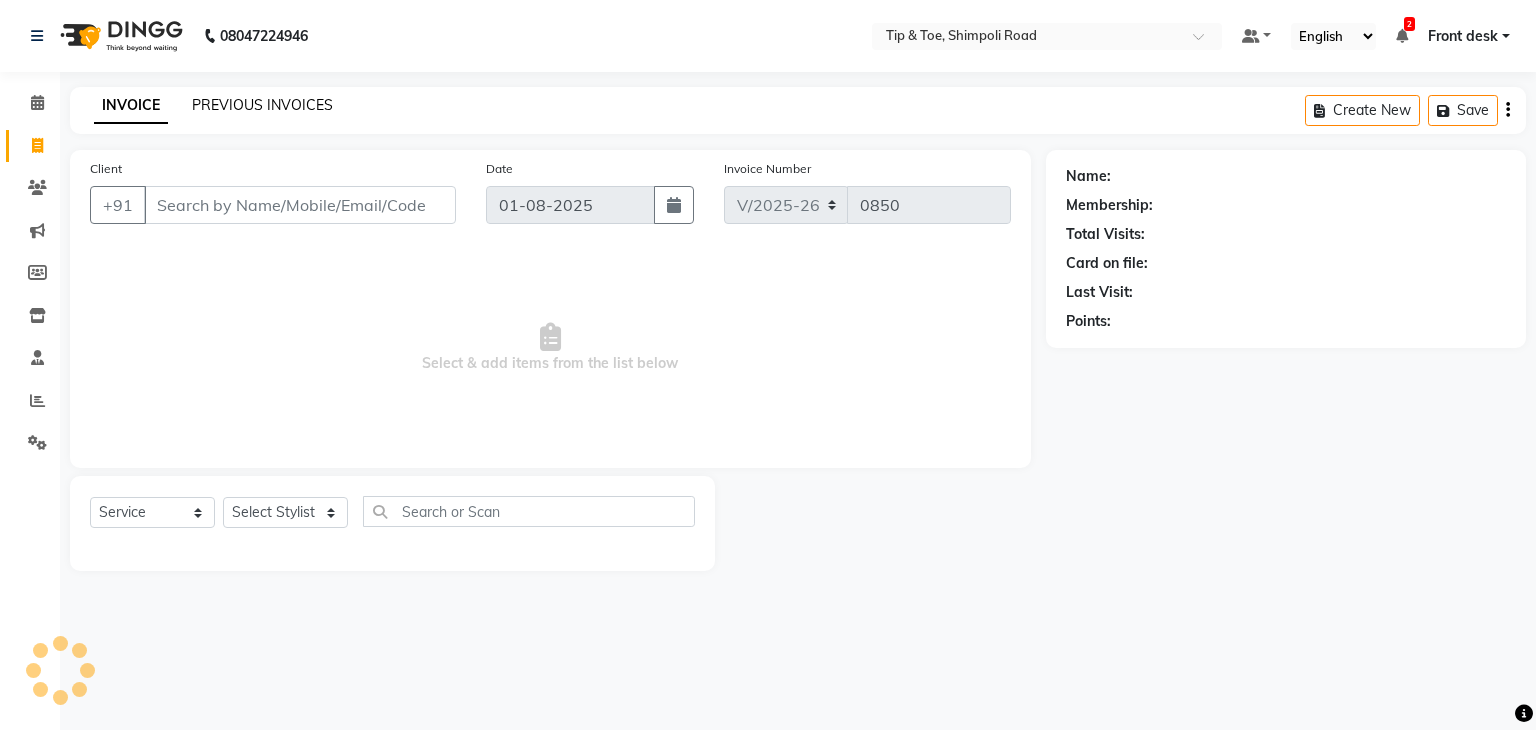 click on "PREVIOUS INVOICES" 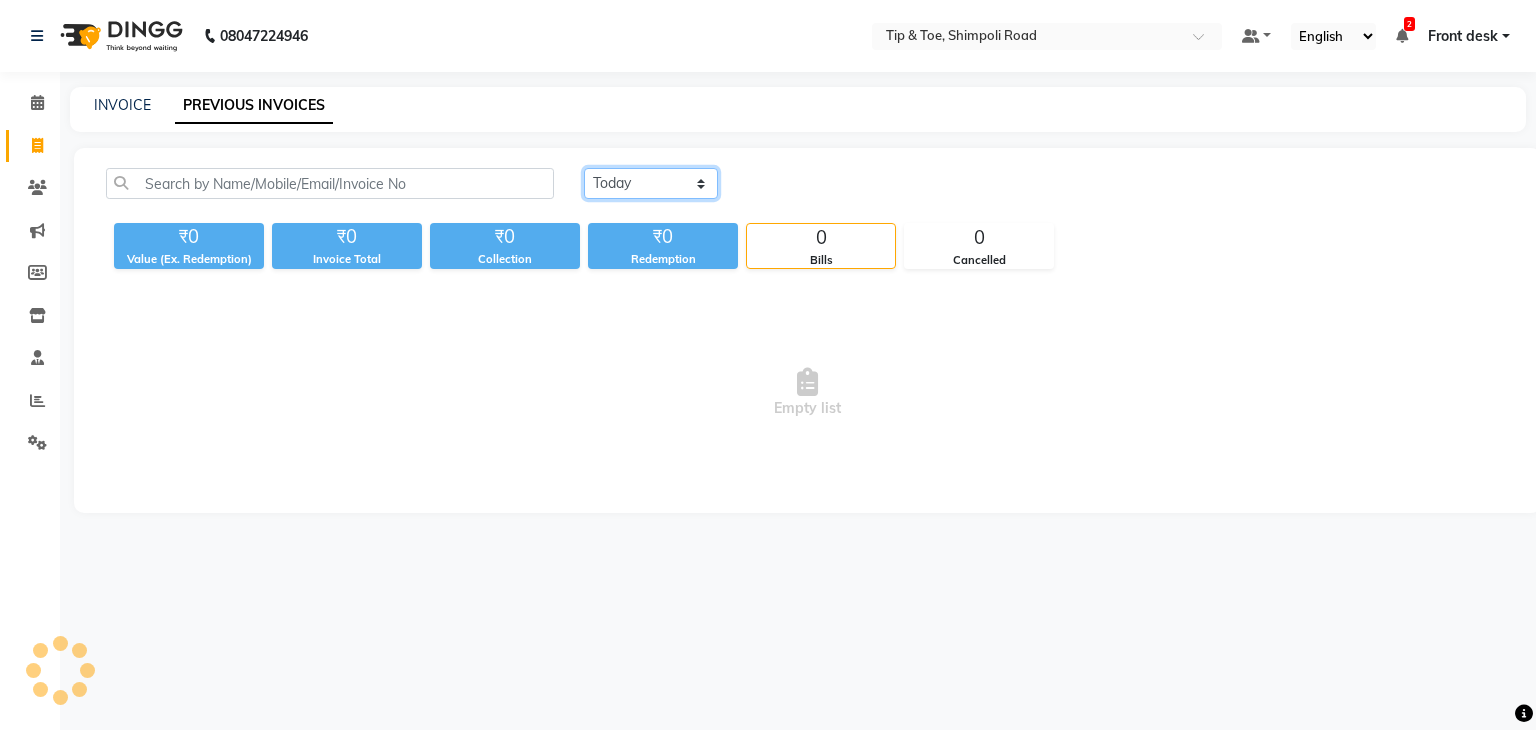 click on "Today Yesterday Custom Range" 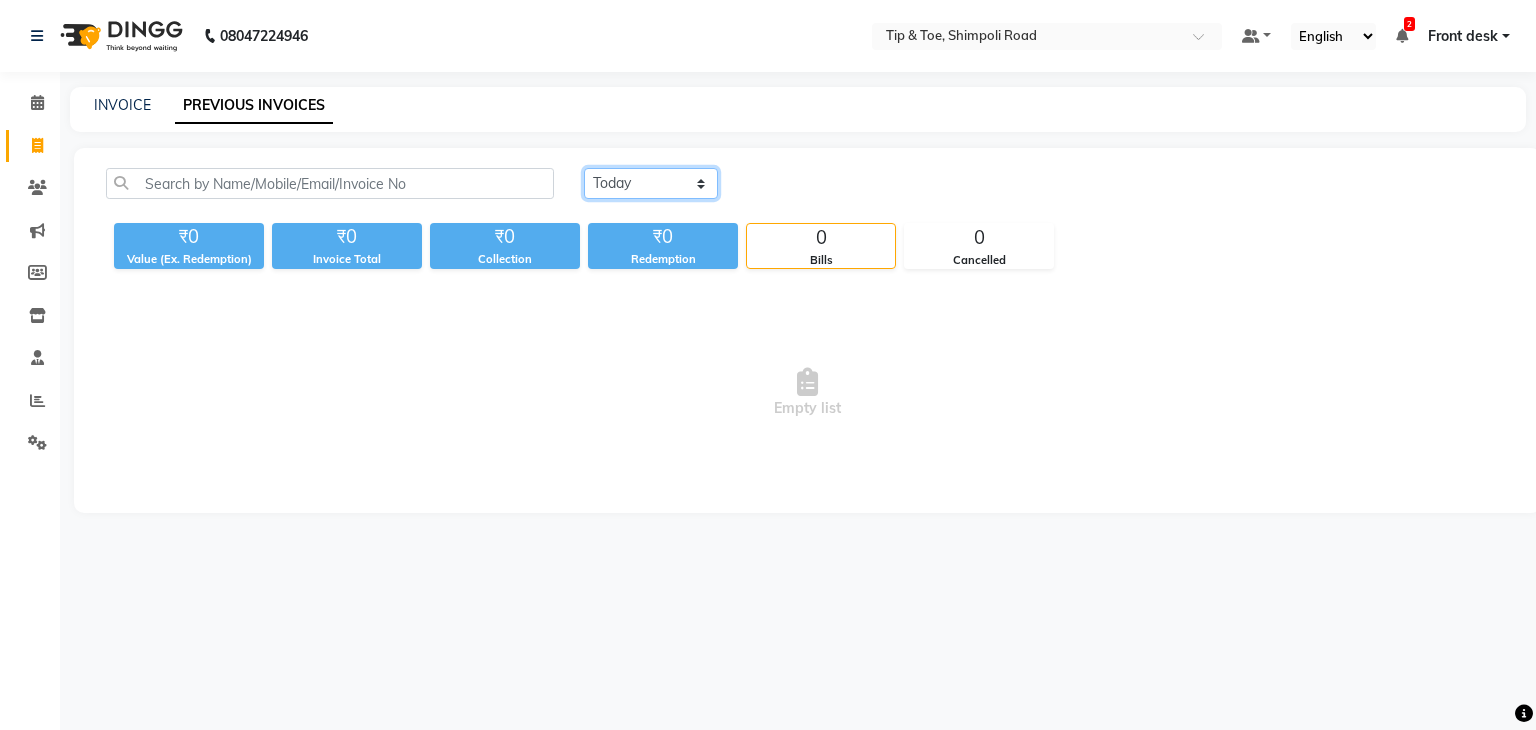 select on "yesterday" 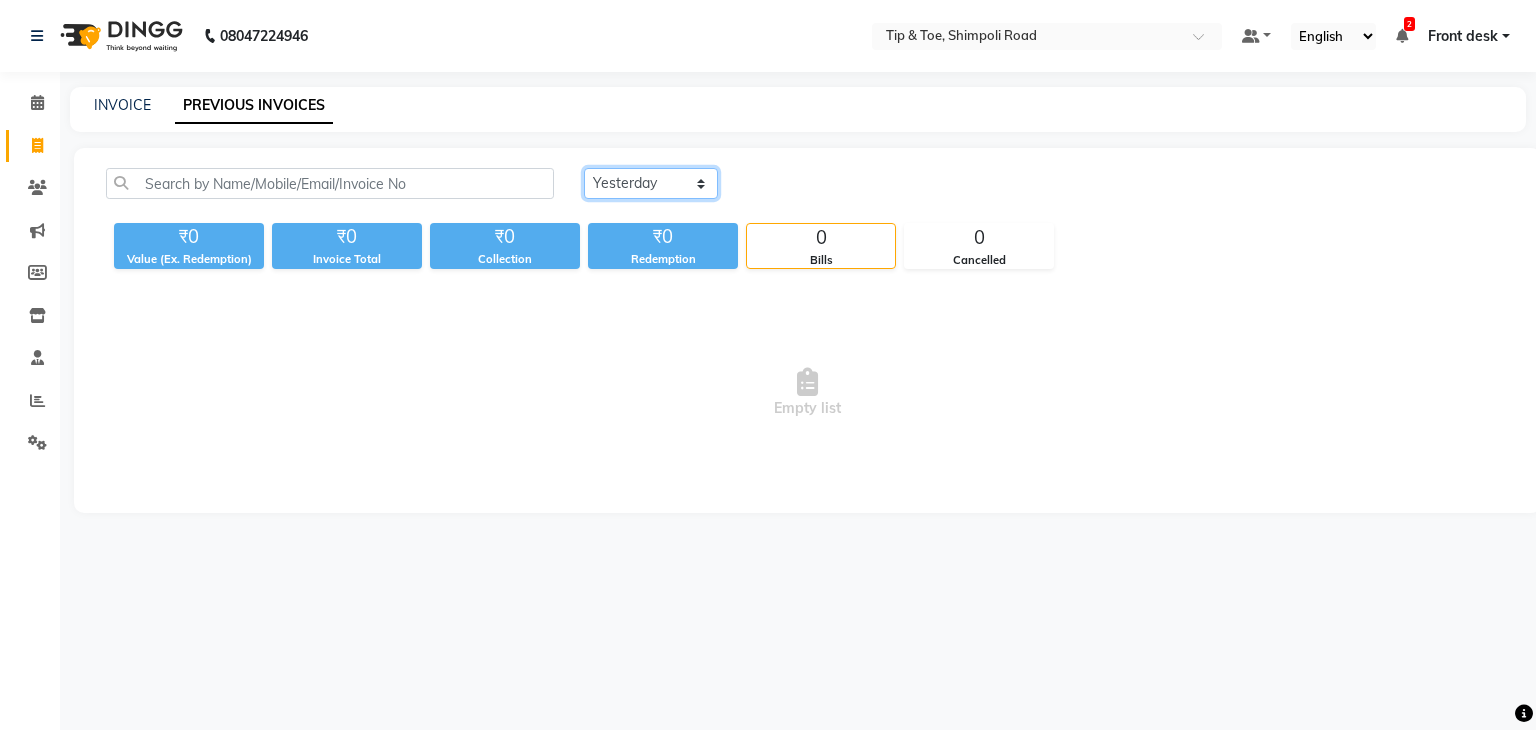 click on "Today Yesterday Custom Range" 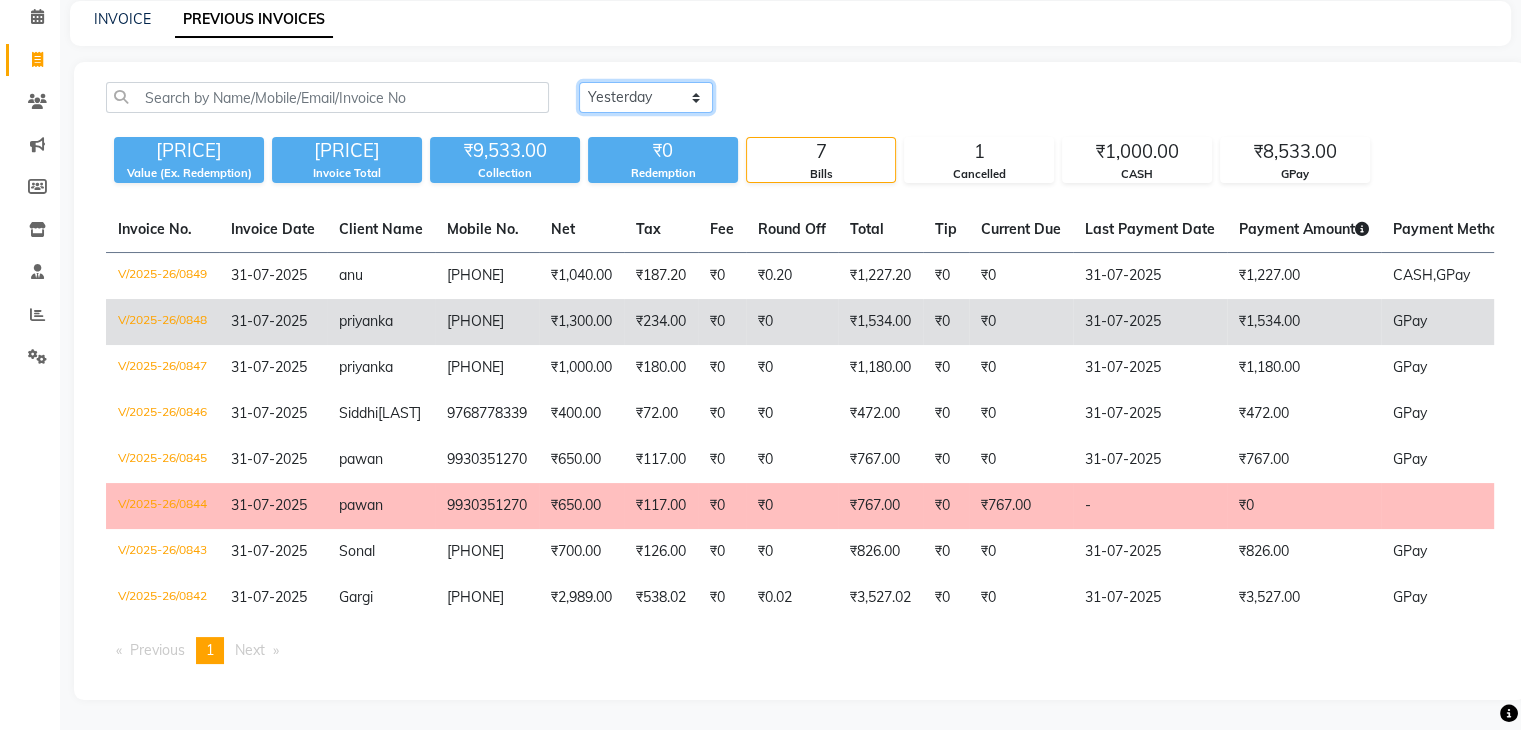 scroll, scrollTop: 123, scrollLeft: 0, axis: vertical 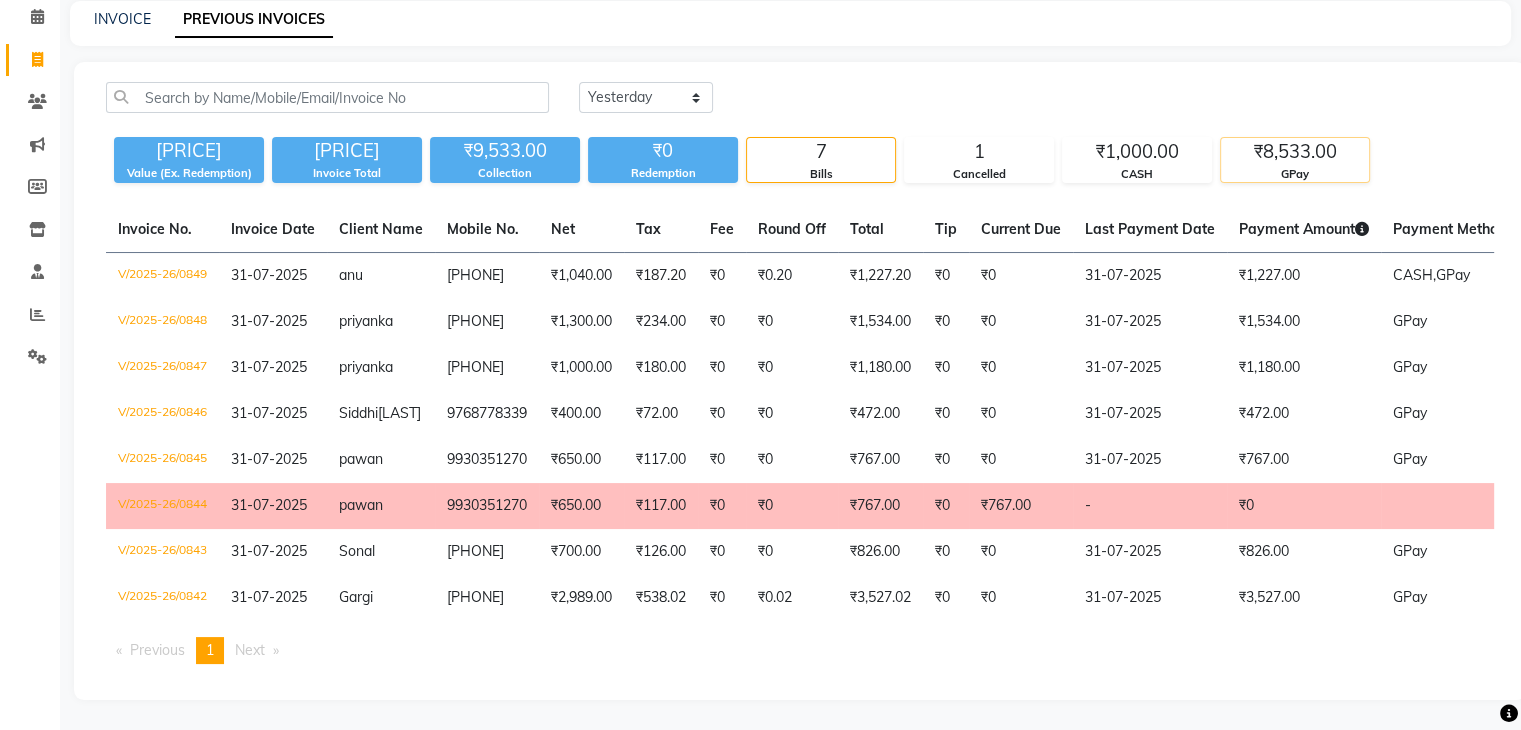 click on "₹8,533.00" 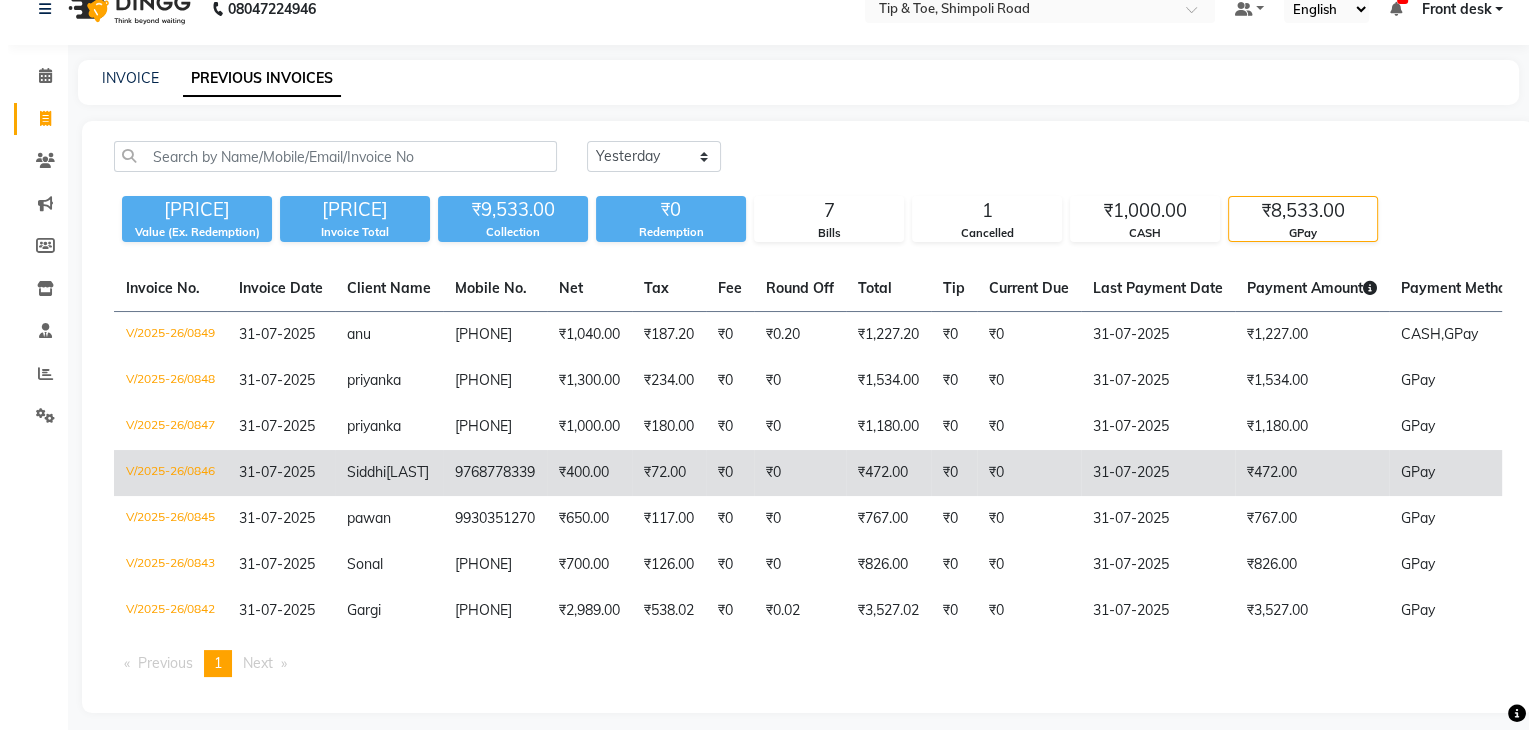 scroll, scrollTop: 0, scrollLeft: 0, axis: both 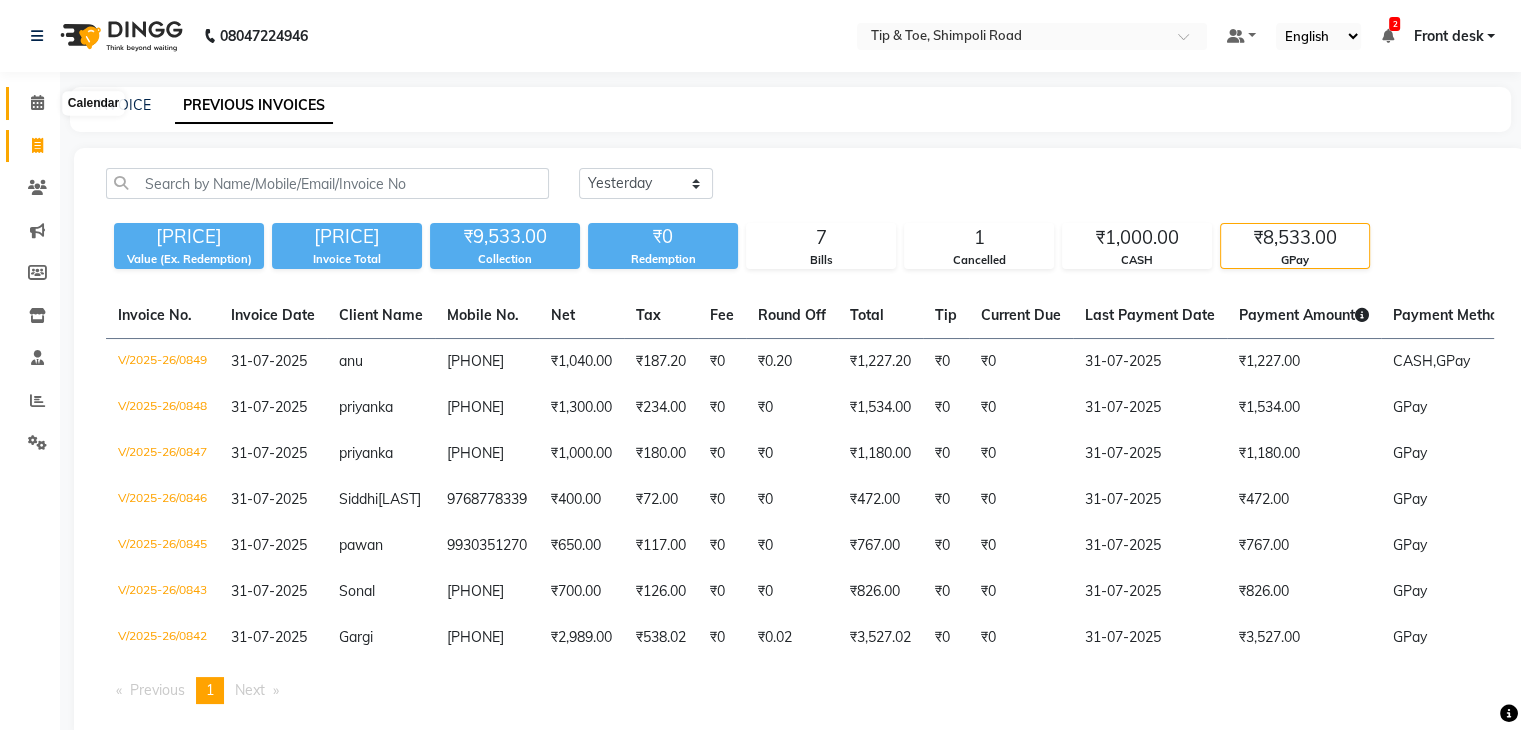 click 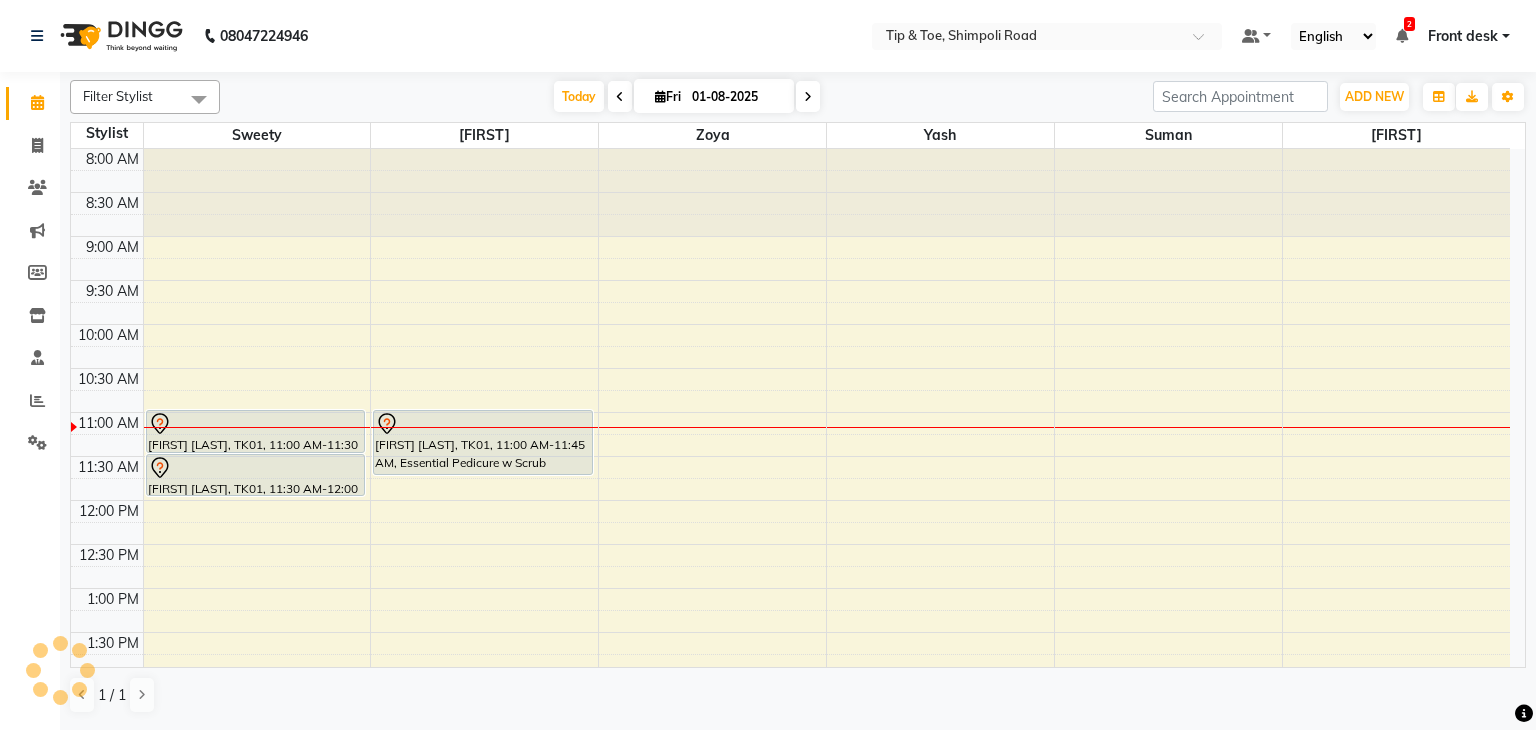 scroll, scrollTop: 263, scrollLeft: 0, axis: vertical 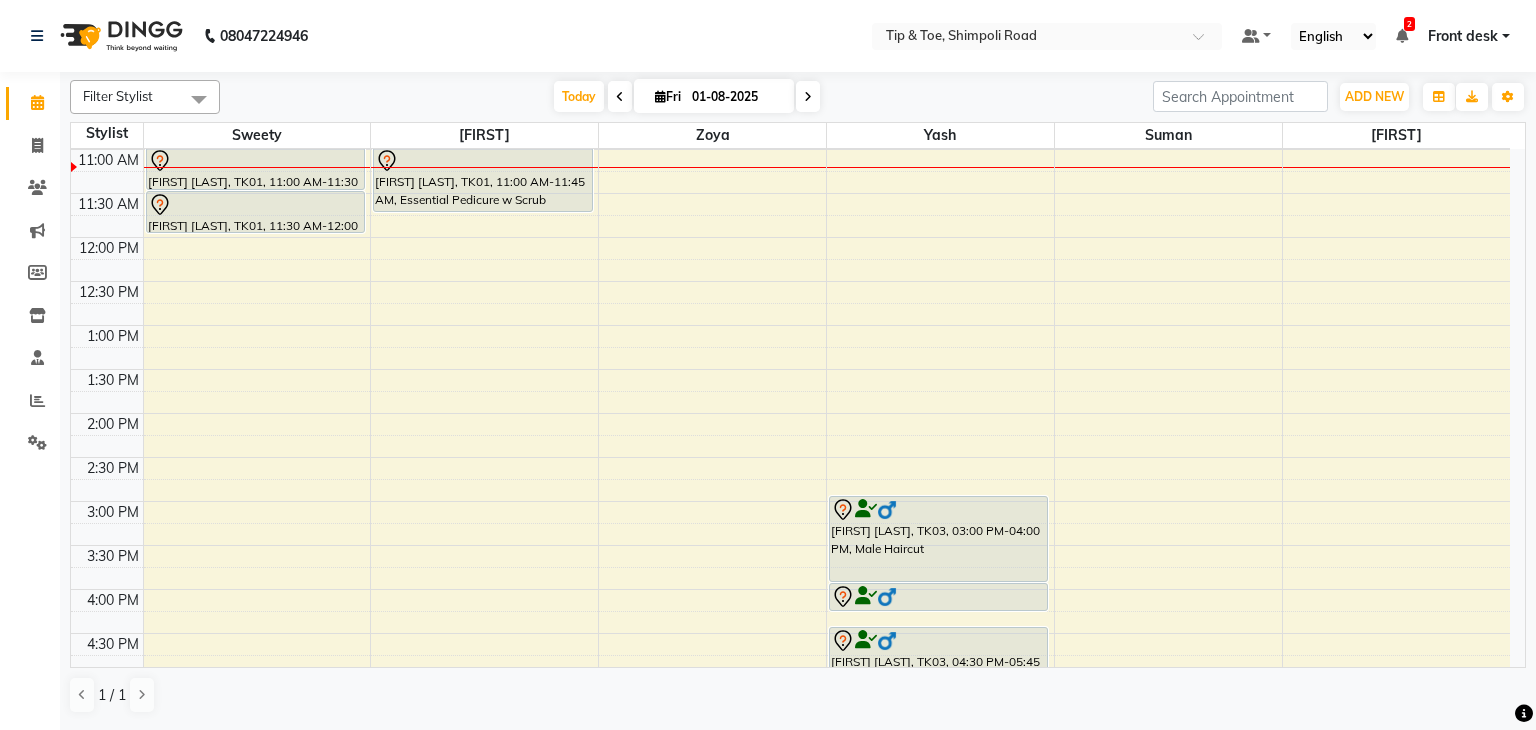 click on "8:00 AM 8:30 AM 9:00 AM 9:30 AM 10:00 AM 10:30 AM 11:00 AM 11:30 AM 12:00 PM 12:30 PM 1:00 PM 1:30 PM 2:00 PM 2:30 PM 3:00 PM 3:30 PM 4:00 PM 4:30 PM 5:00 PM 5:30 PM 6:00 PM 6:30 PM 7:00 PM 7:30 PM 8:00 PM 8:30 PM             [FIRST] [LAST], TK01, 11:00 AM-11:30 AM, O.P.I Permanent Gel Polish             [FIRST] [LAST], TK01, 11:30 AM-12:00 PM, Essential Manicure w Scrub             [FIRST] [LAST], TK02, 07:30 PM-09:00 PM, O.P.I Natural Acrylic Nail Set             [FIRST] [LAST], TK01, 11:00 AM-11:45 AM, Essential Pedicure w Scrub             [FIRST] [LAST], TK03, 03:00 PM-04:00 PM, Male Haircut             [FIRST] [LAST], TK03, 04:00 PM-04:20 PM, Beard trim + line up             [FIRST] [LAST], TK03, 04:30 PM-05:45 PM, Color Care & Treatment Mens  - Global Hair Color Ammonia Free" at bounding box center (790, 457) 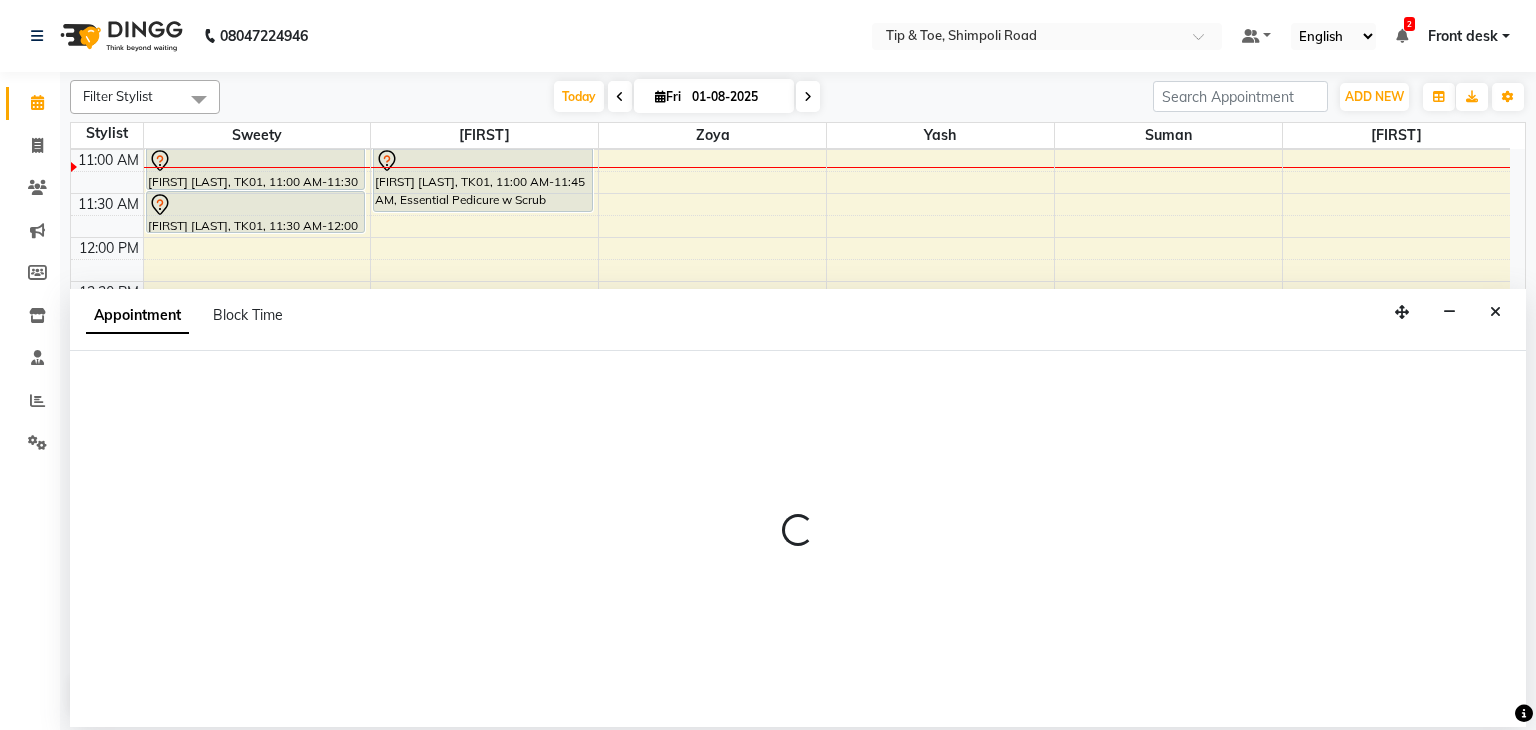 select on "63601" 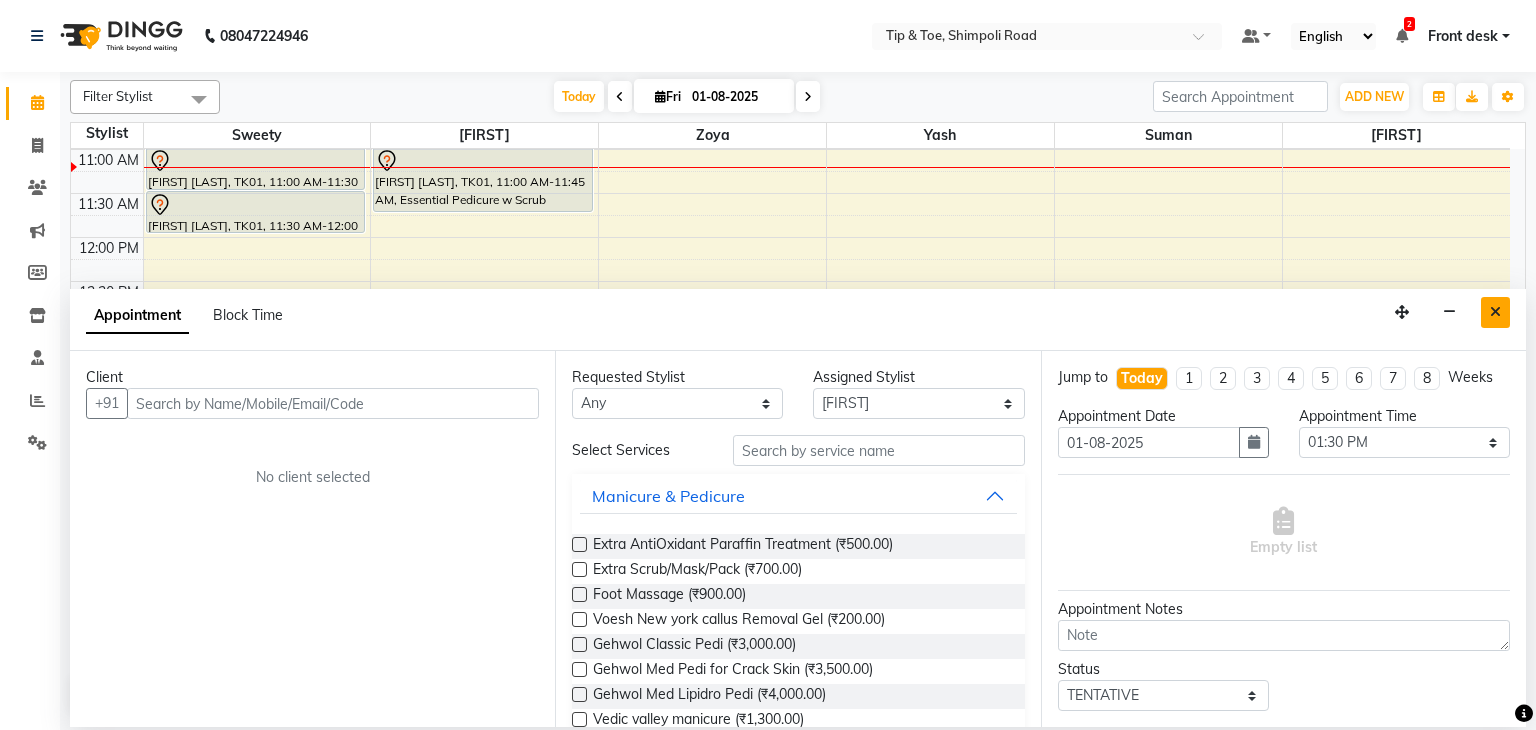 click at bounding box center [1495, 312] 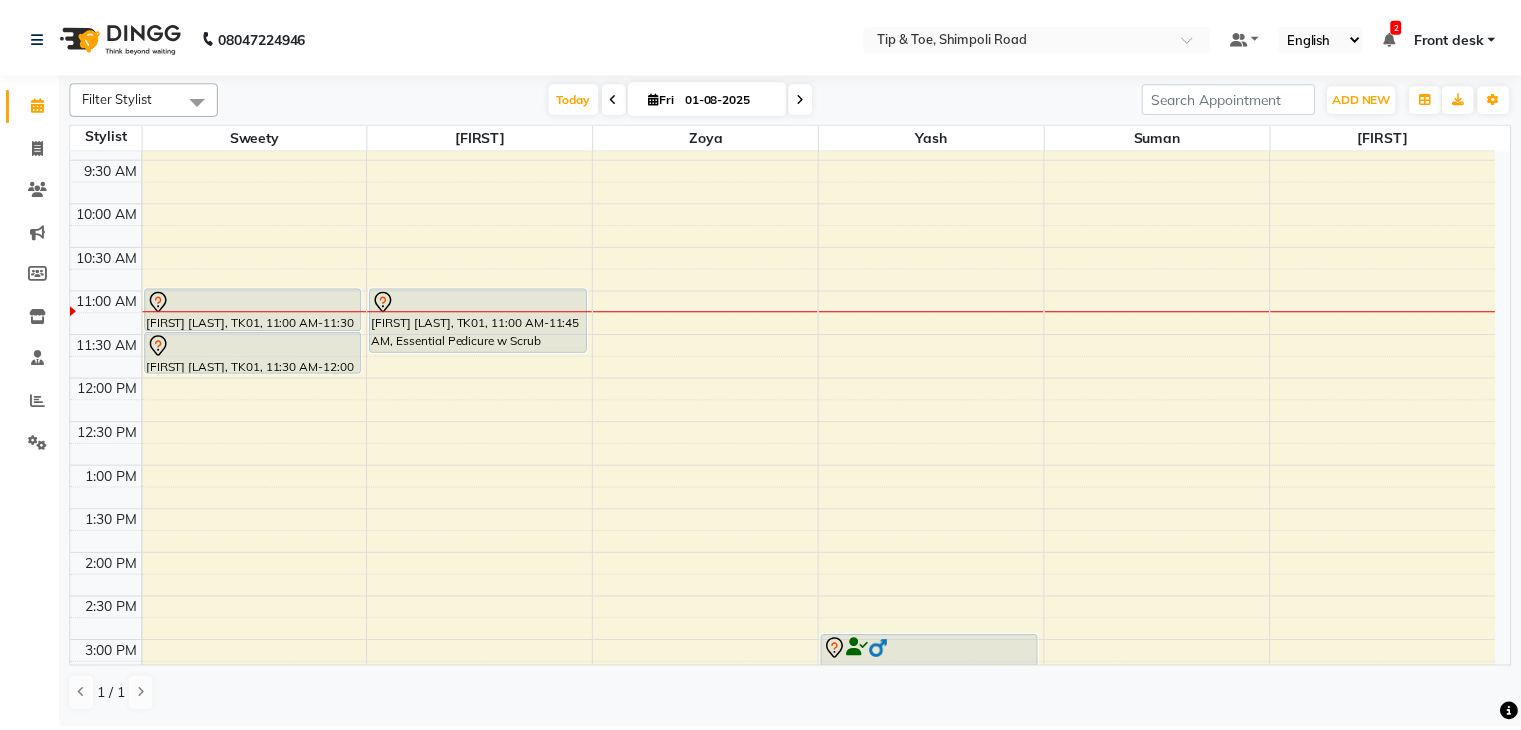 scroll, scrollTop: 0, scrollLeft: 0, axis: both 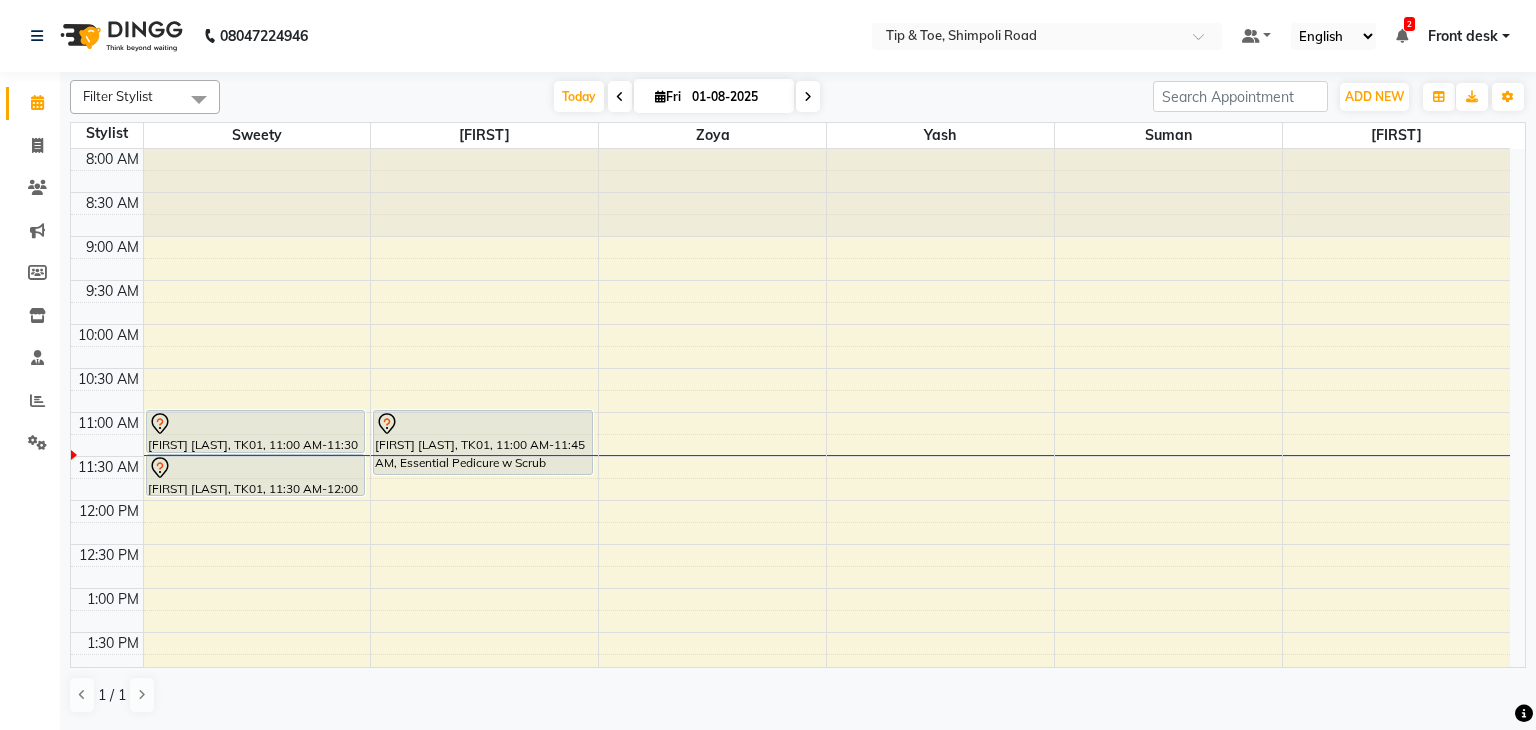 click on "8:00 AM 8:30 AM 9:00 AM 9:30 AM 10:00 AM 10:30 AM 11:00 AM 11:30 AM 12:00 PM 12:30 PM 1:00 PM 1:30 PM 2:00 PM 2:30 PM 3:00 PM 3:30 PM 4:00 PM 4:30 PM 5:00 PM 5:30 PM 6:00 PM 6:30 PM 7:00 PM 7:30 PM 8:00 PM 8:30 PM             [FIRST] [LAST], TK01, 11:00 AM-11:30 AM, O.P.I Permanent Gel Polish             [FIRST] [LAST], TK01, 11:30 AM-12:00 PM, Essential Manicure w Scrub             [FIRST] [LAST], TK02, 07:30 PM-09:00 PM, O.P.I Natural Acrylic Nail Set             [FIRST] [LAST], TK01, 11:00 AM-11:45 AM, Essential Pedicure w Scrub             [FIRST] [LAST], TK03, 03:00 PM-04:00 PM, Male Haircut             [FIRST] [LAST], TK03, 04:00 PM-04:20 PM, Beard trim + line up             [FIRST] [LAST], TK03, 04:30 PM-05:45 PM, Color Care & Treatment Mens  - Global Hair Color Ammonia Free" at bounding box center (790, 720) 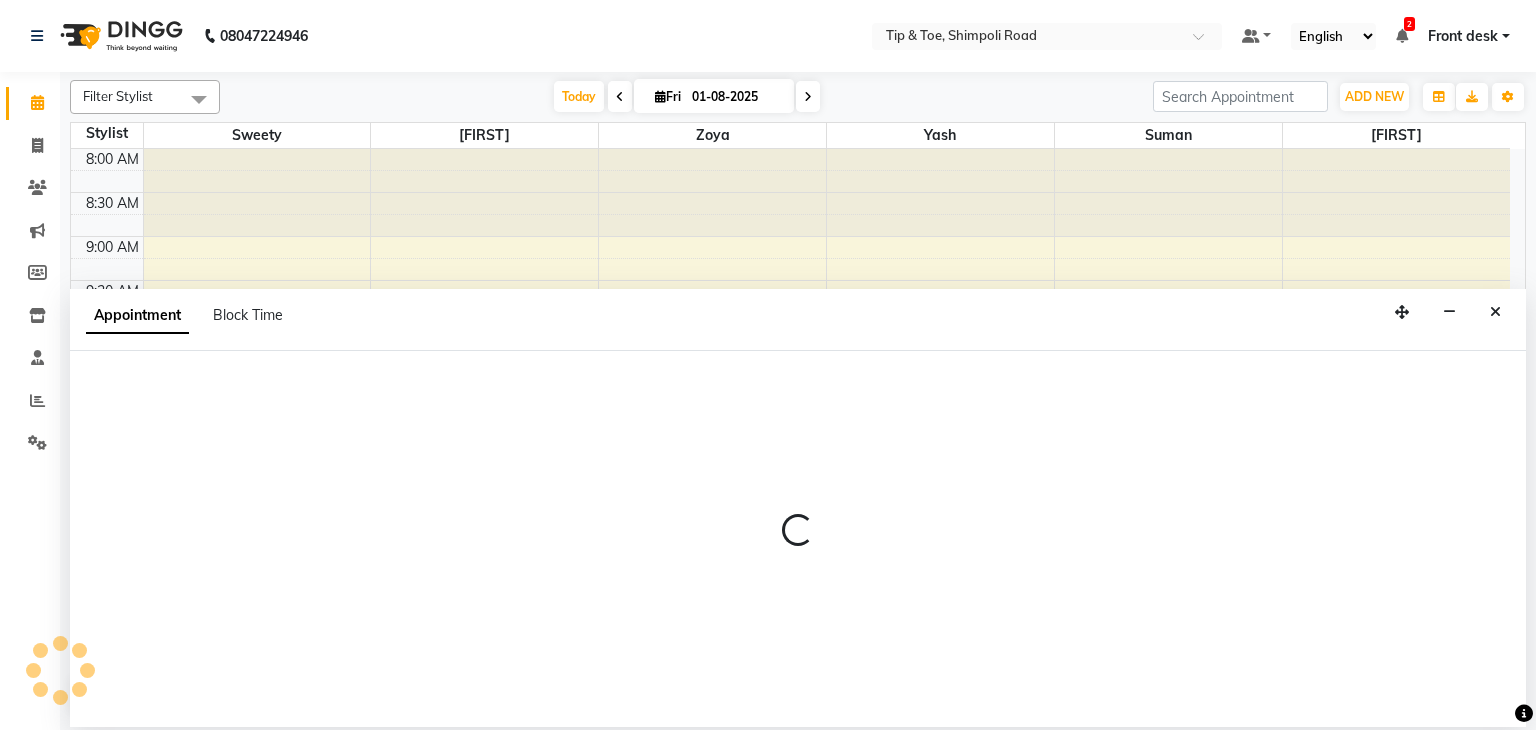 select on "705" 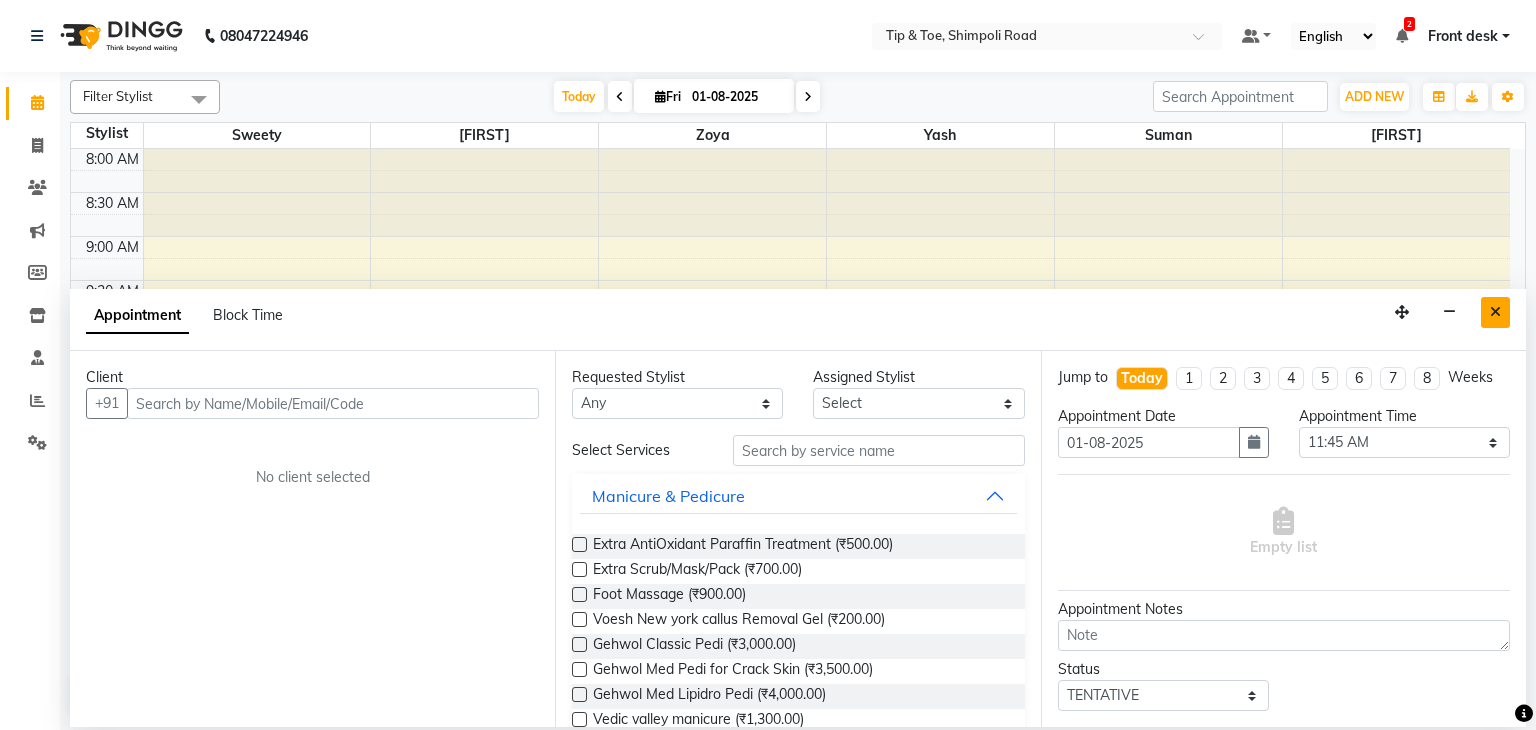 click at bounding box center (1495, 312) 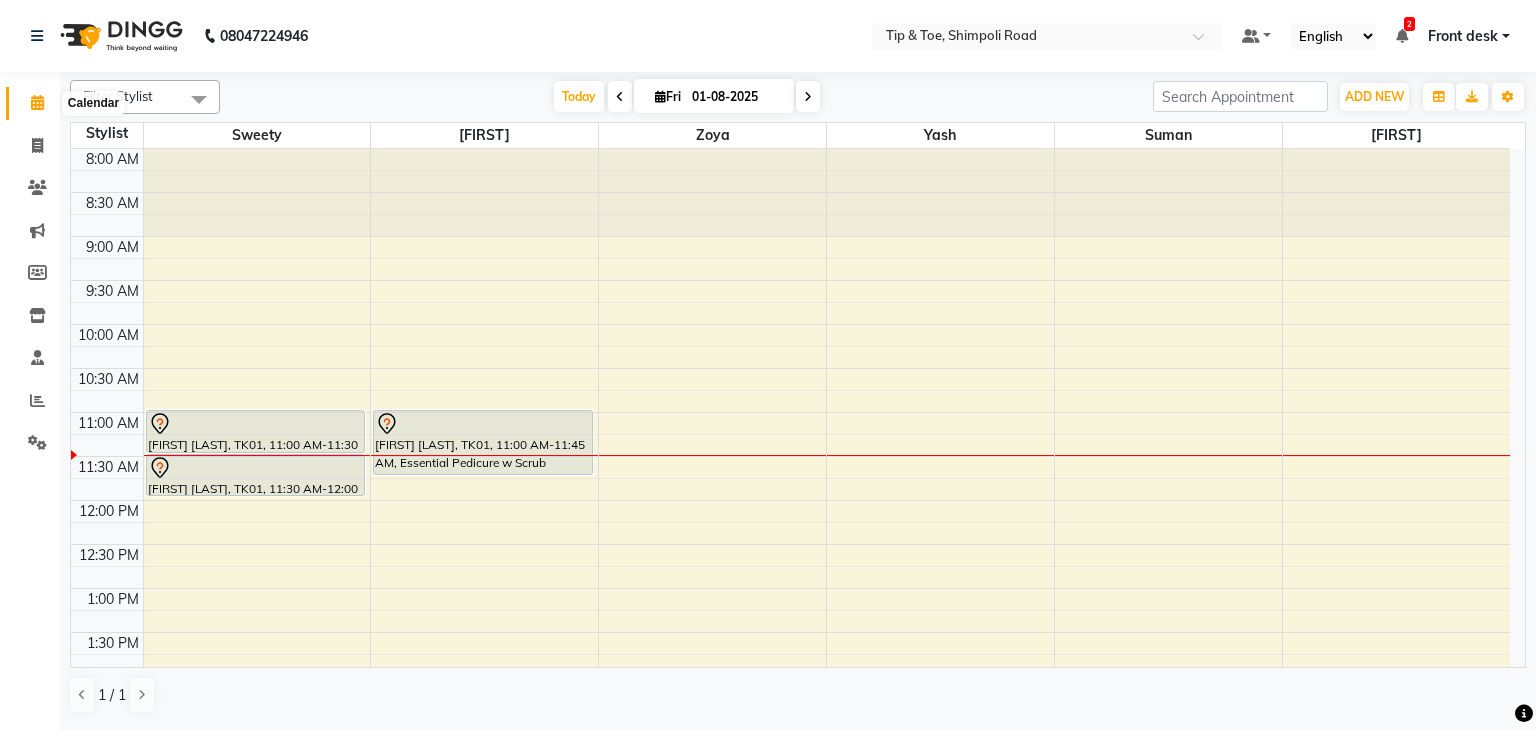 click 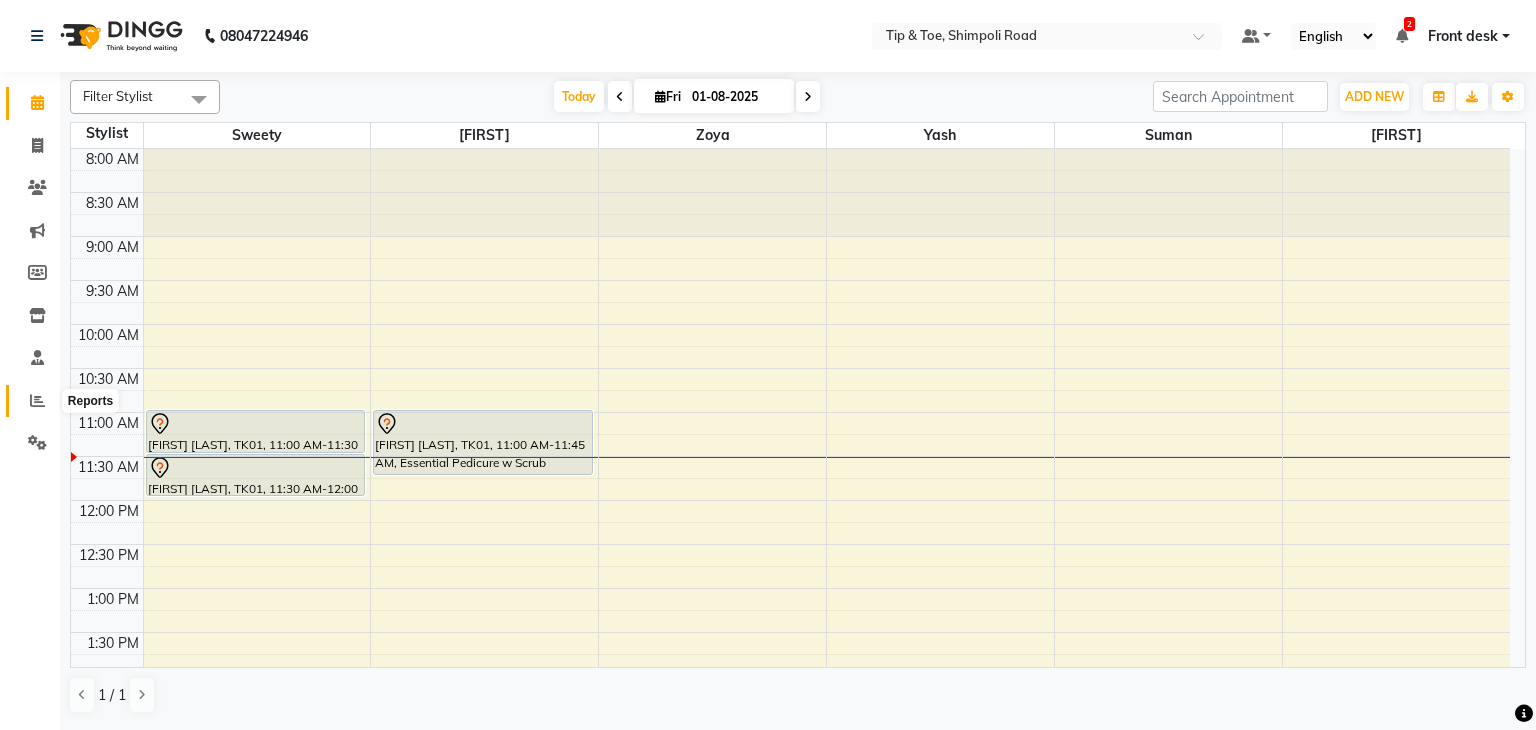 click 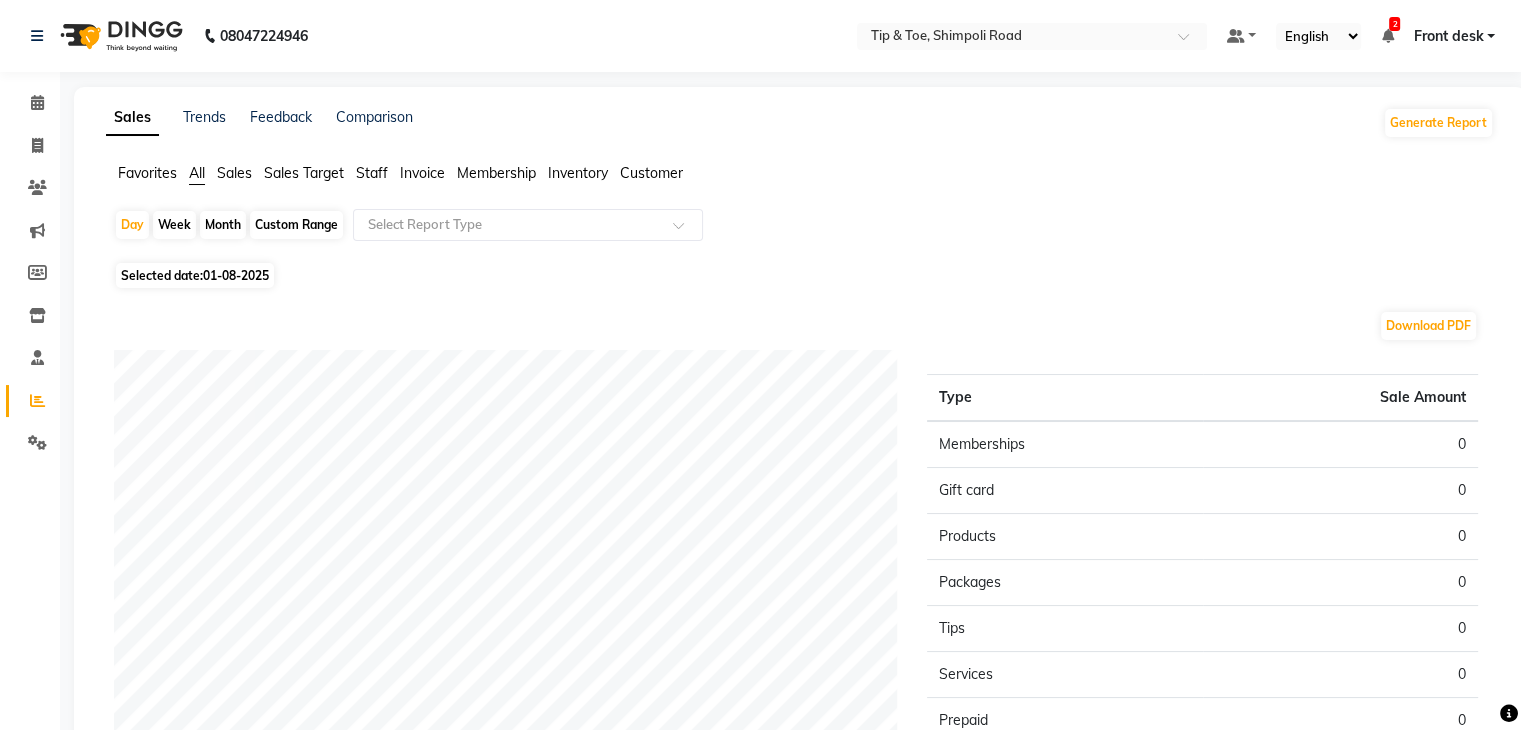 click on "Sales" 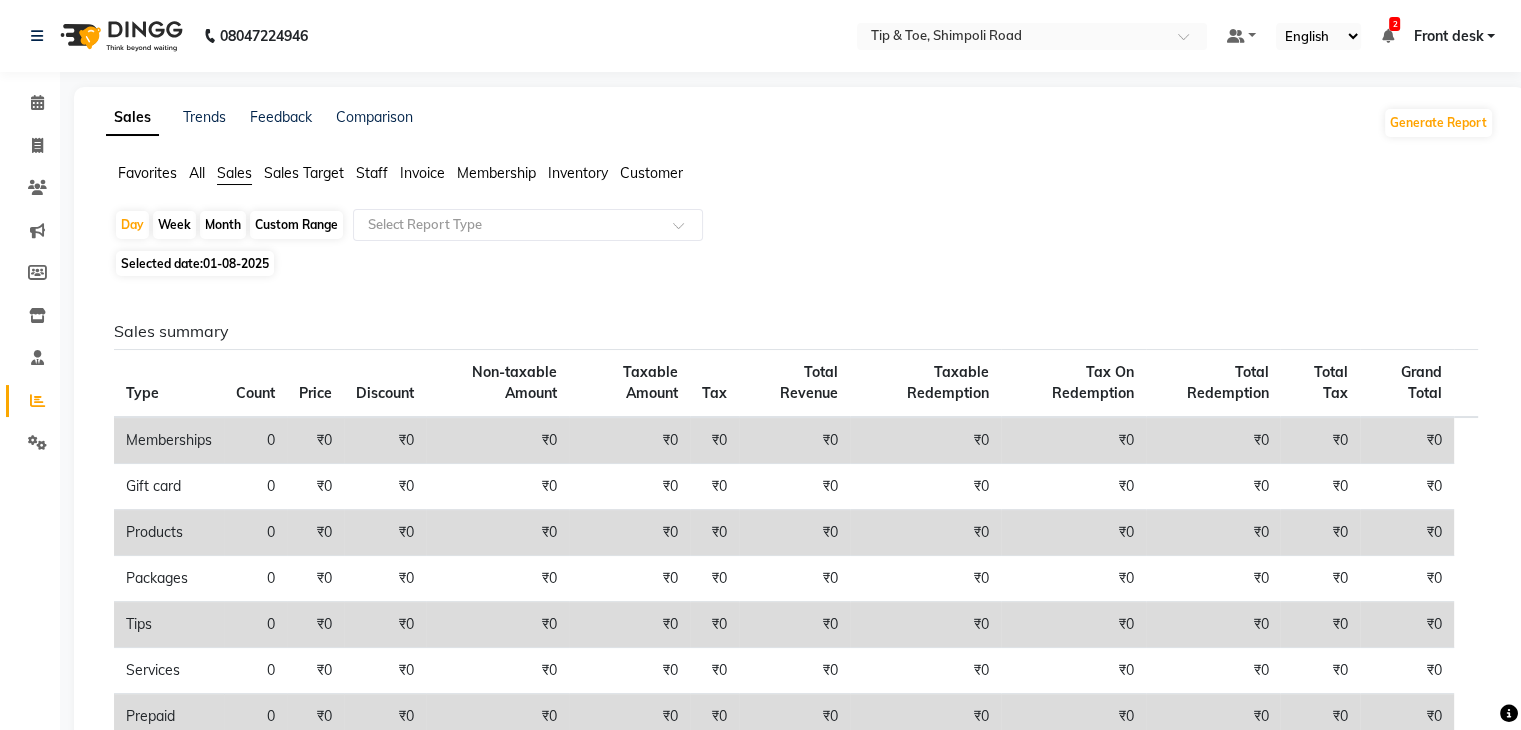 click on "Staff" 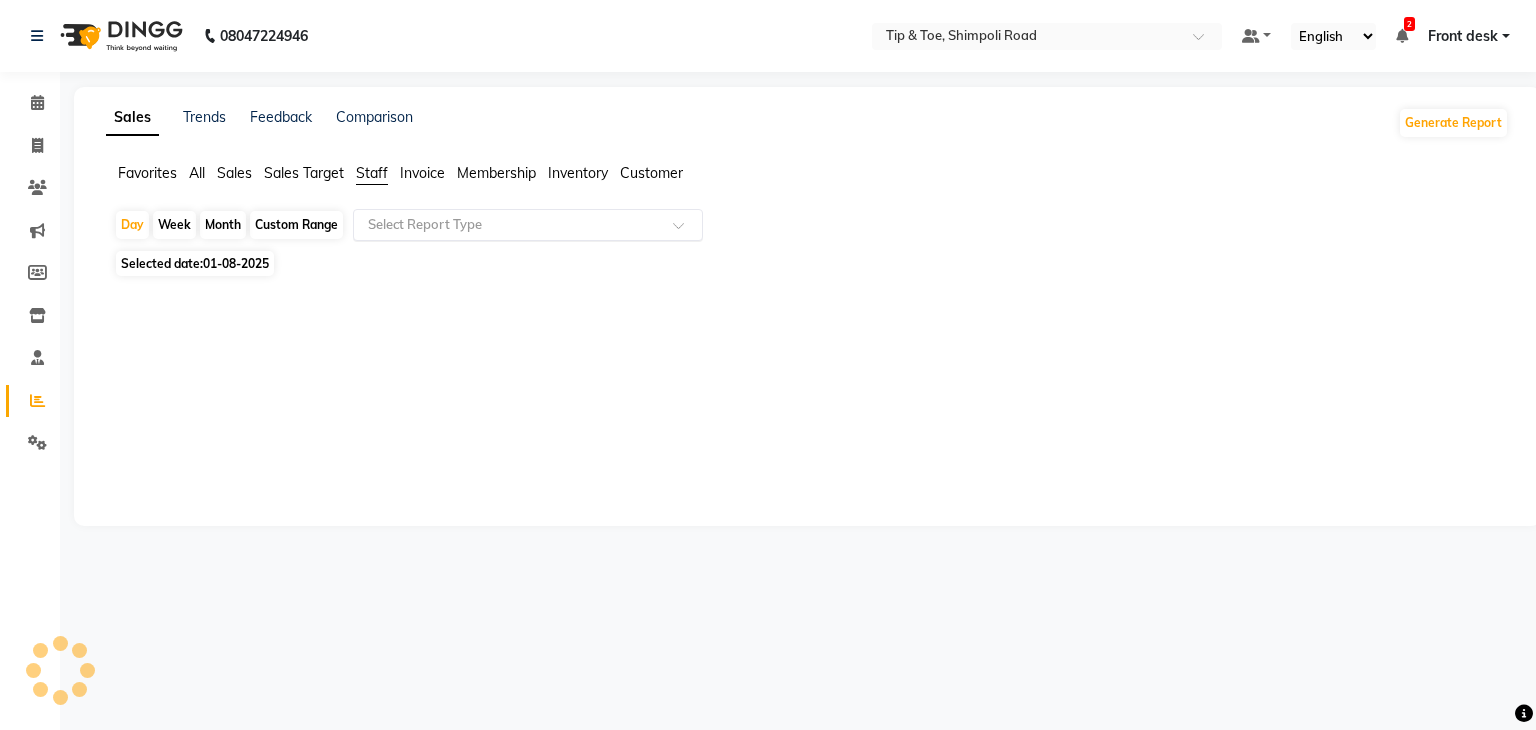 drag, startPoint x: 308, startPoint y: 229, endPoint x: 389, endPoint y: 237, distance: 81.394104 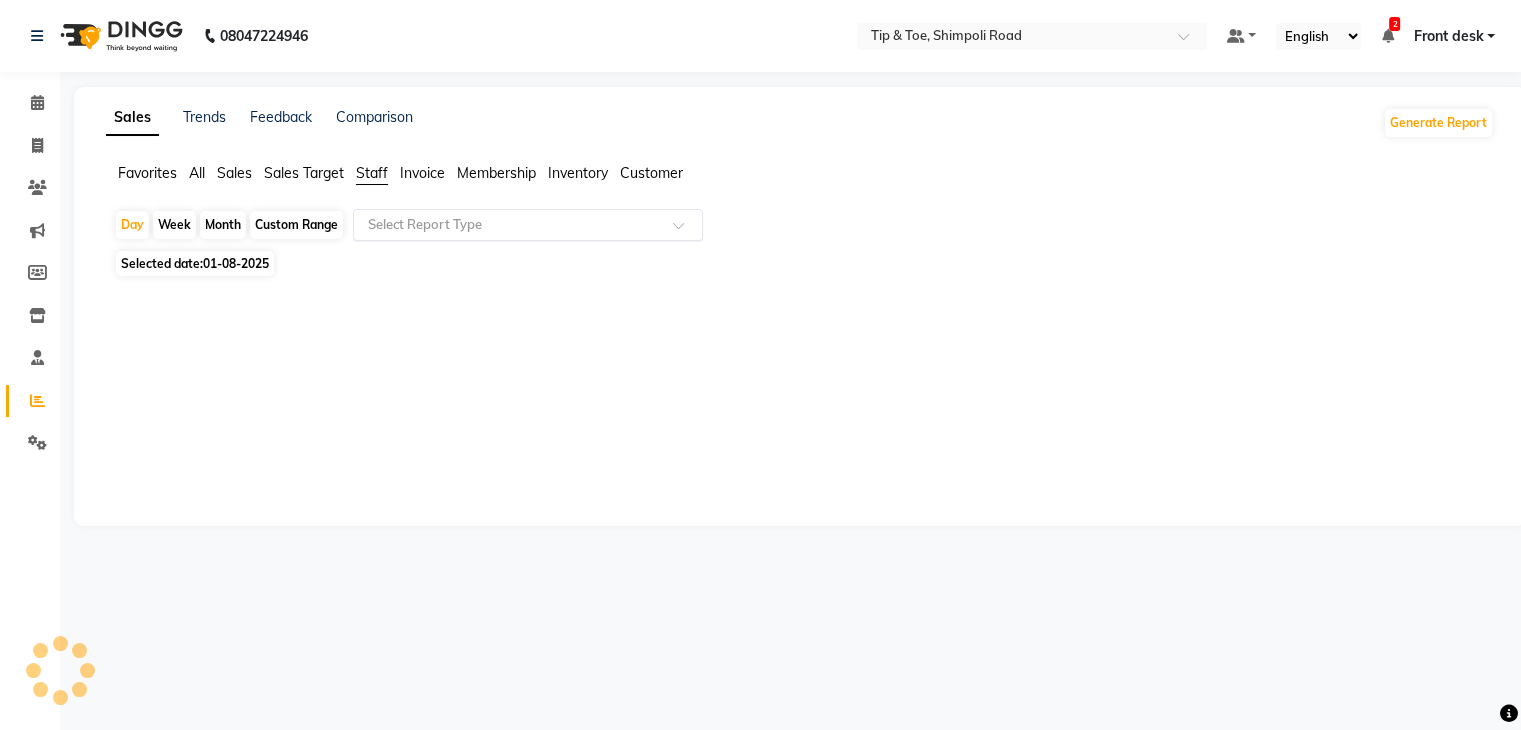 select on "8" 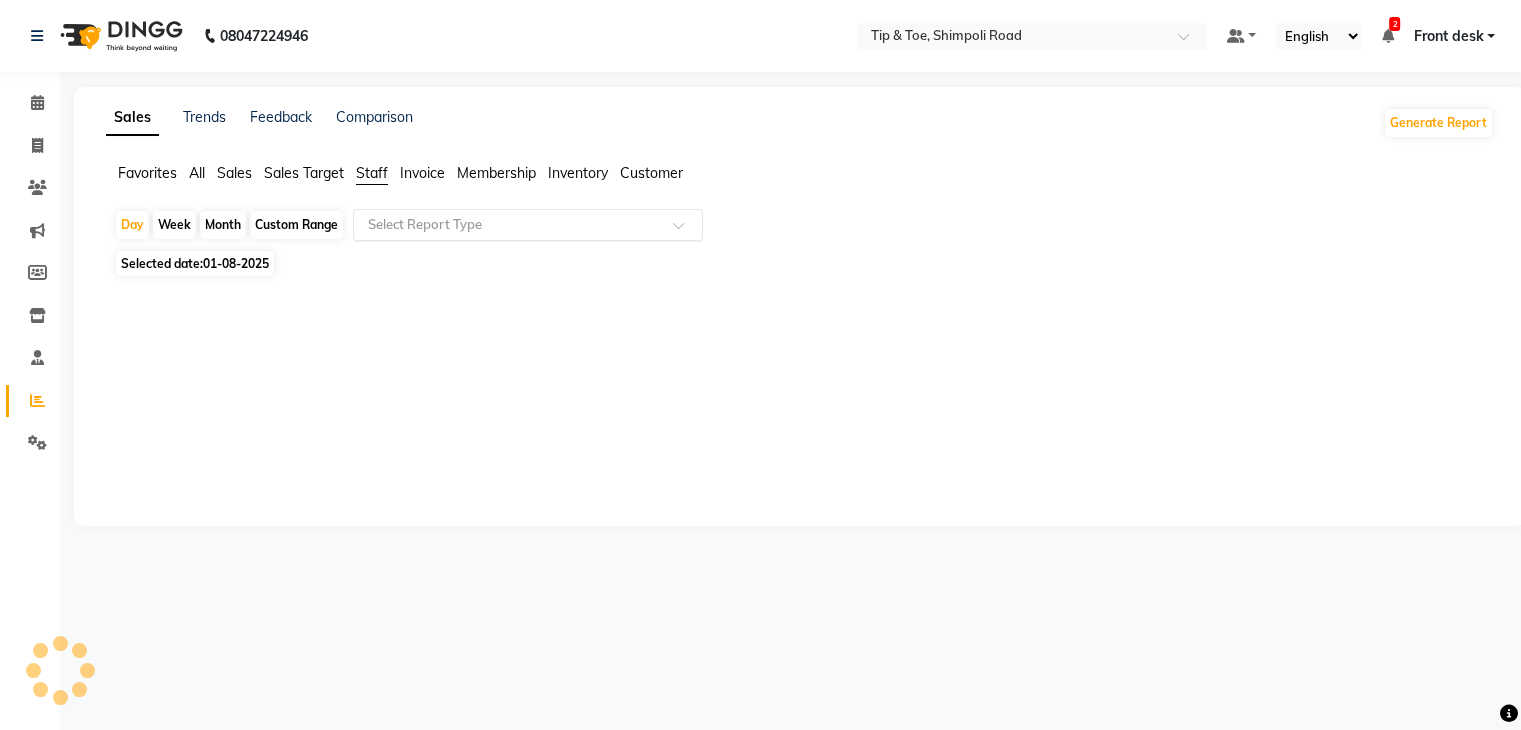 select on "2025" 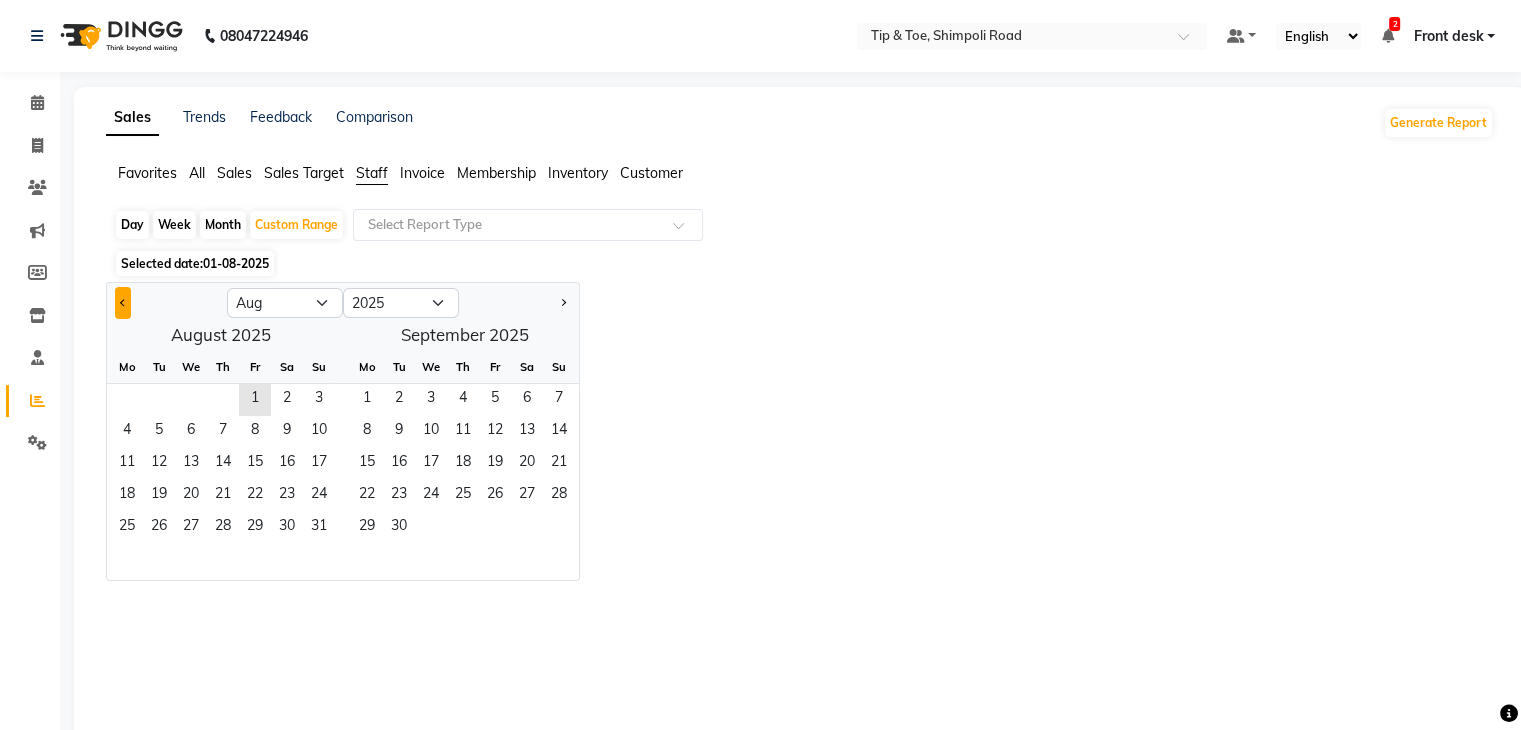 click 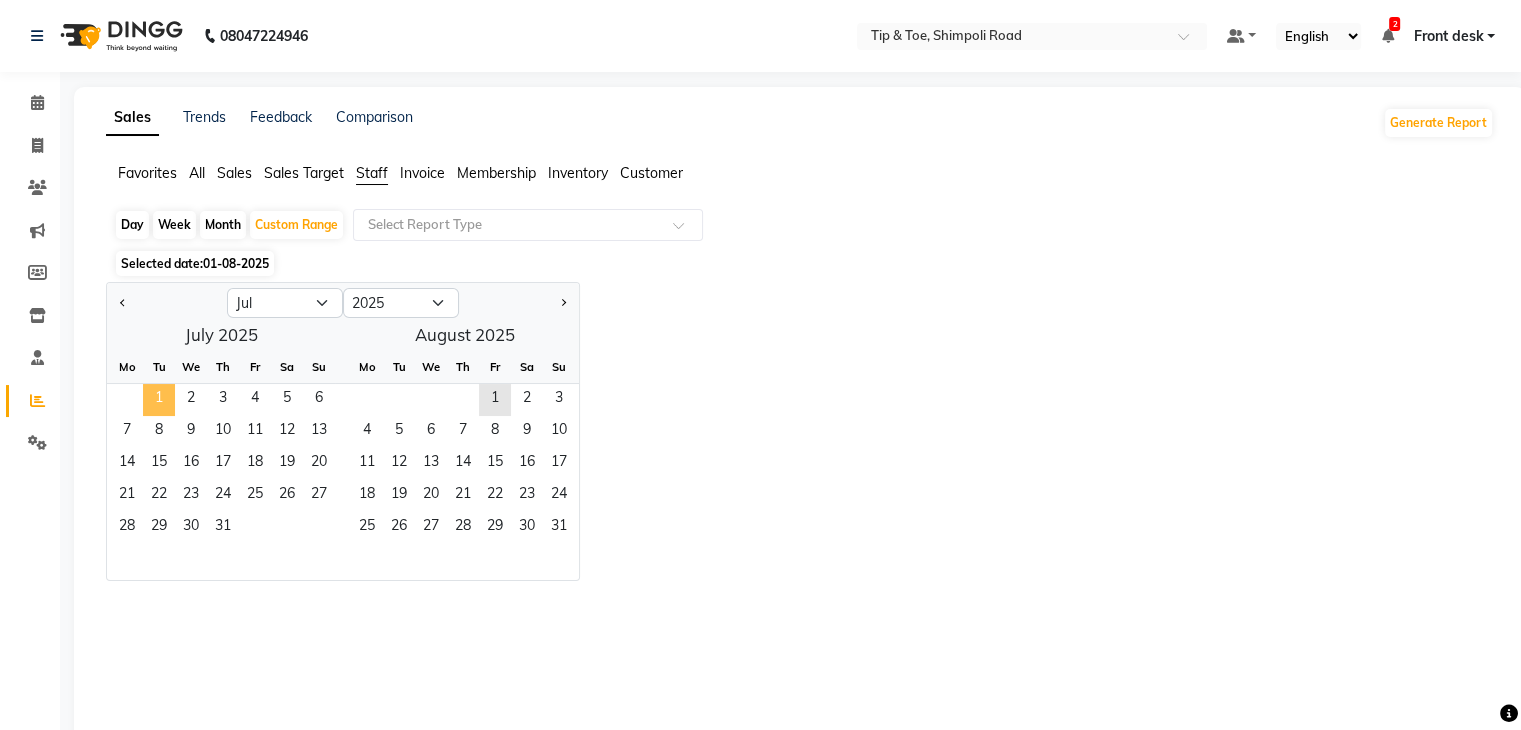 click on "1" 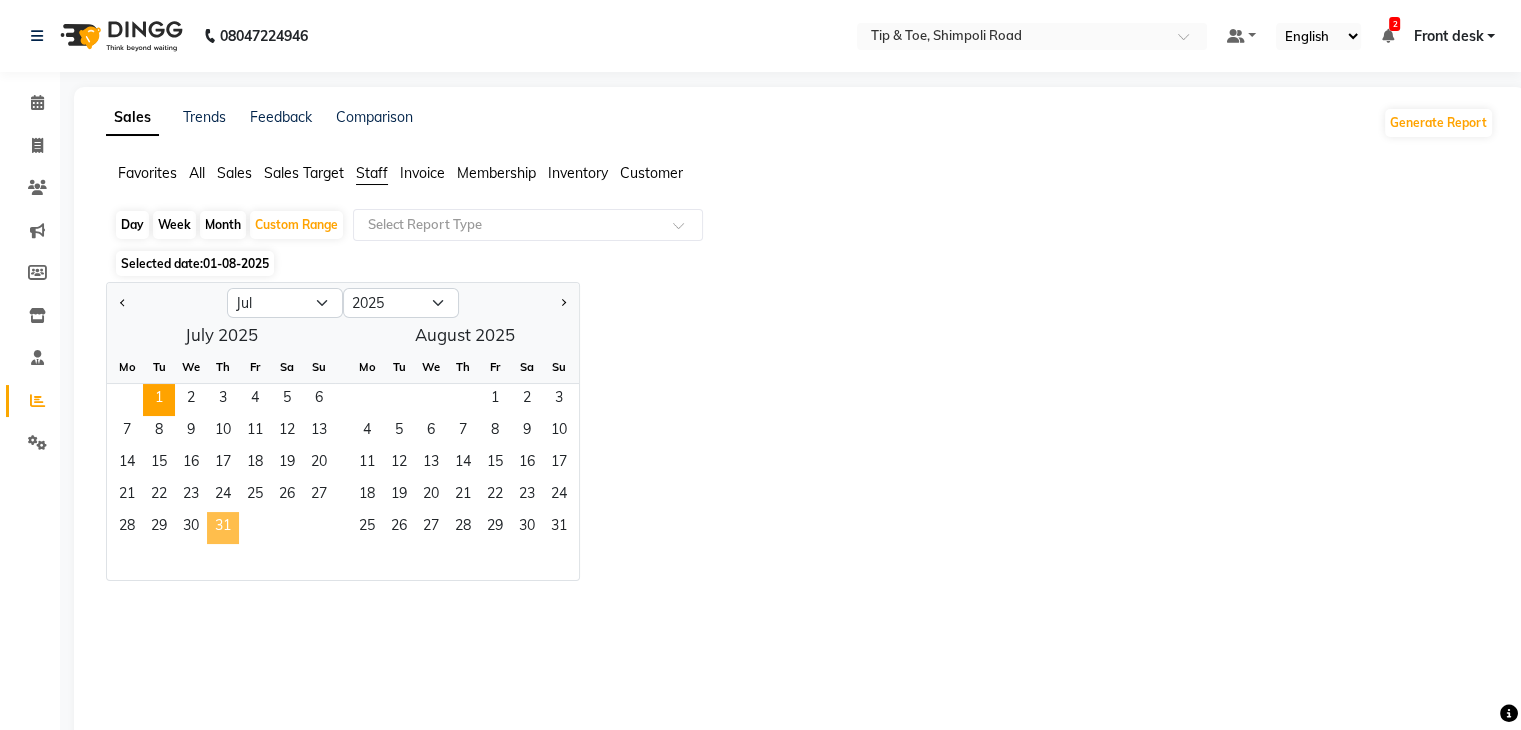 click on "31" 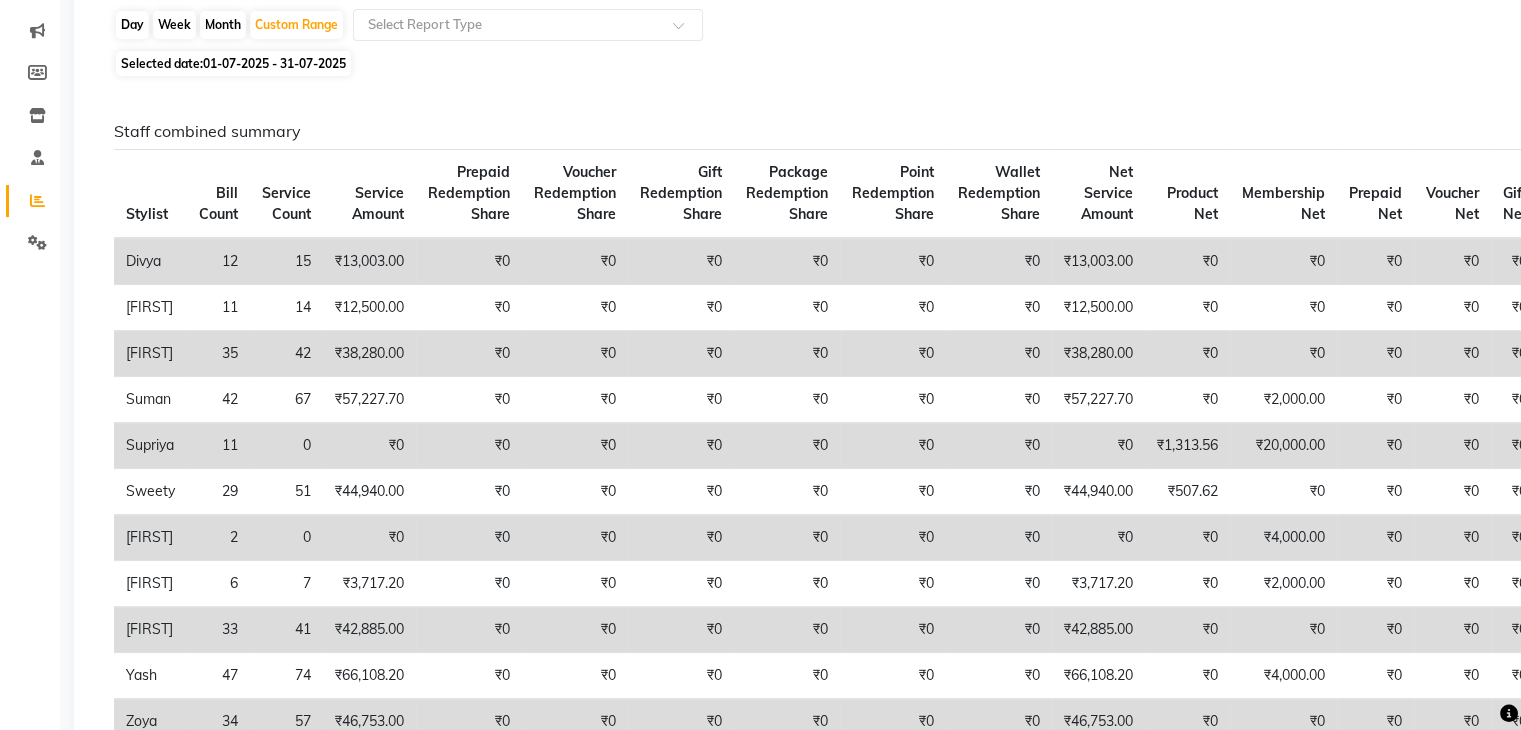 scroll, scrollTop: 0, scrollLeft: 0, axis: both 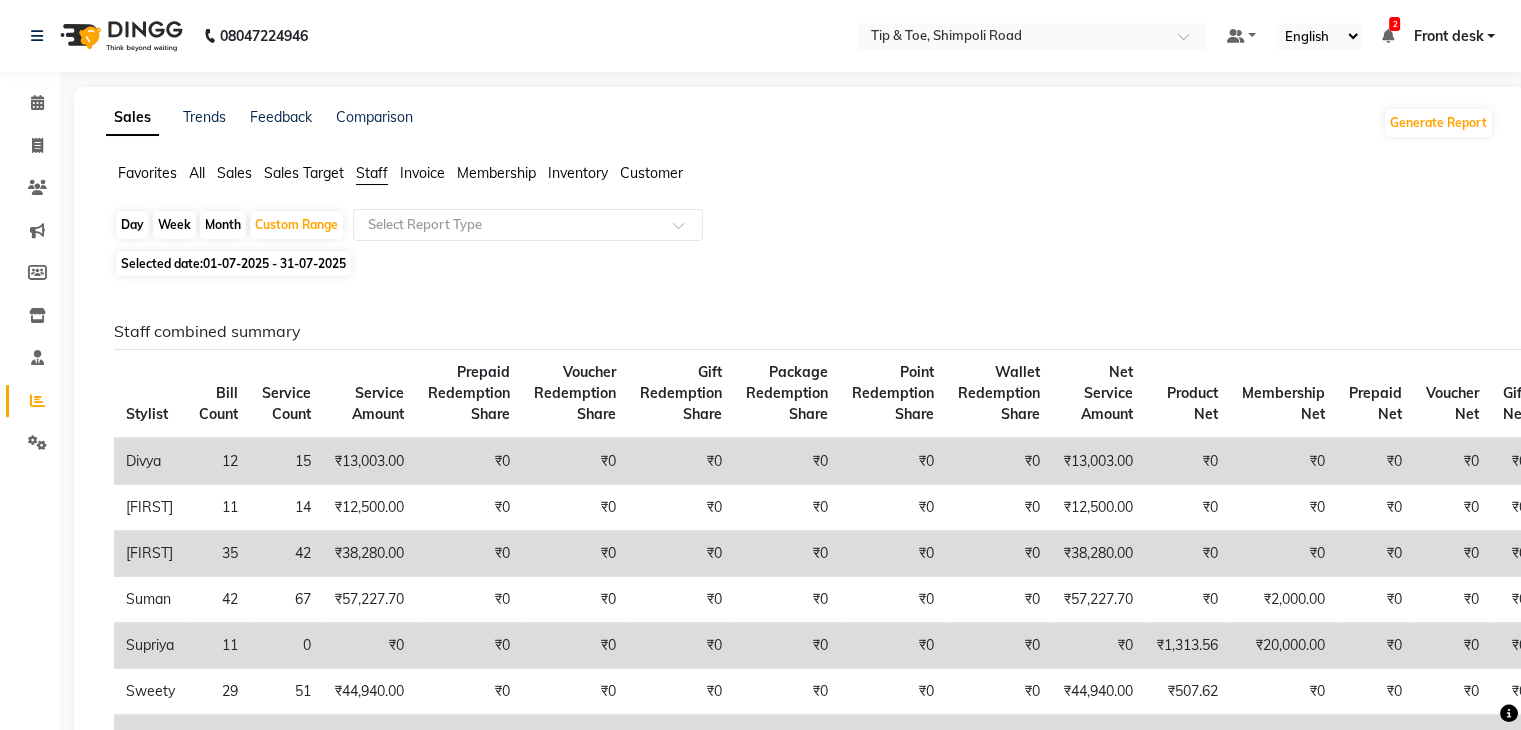click on "01-07-2025 - 31-07-2025" 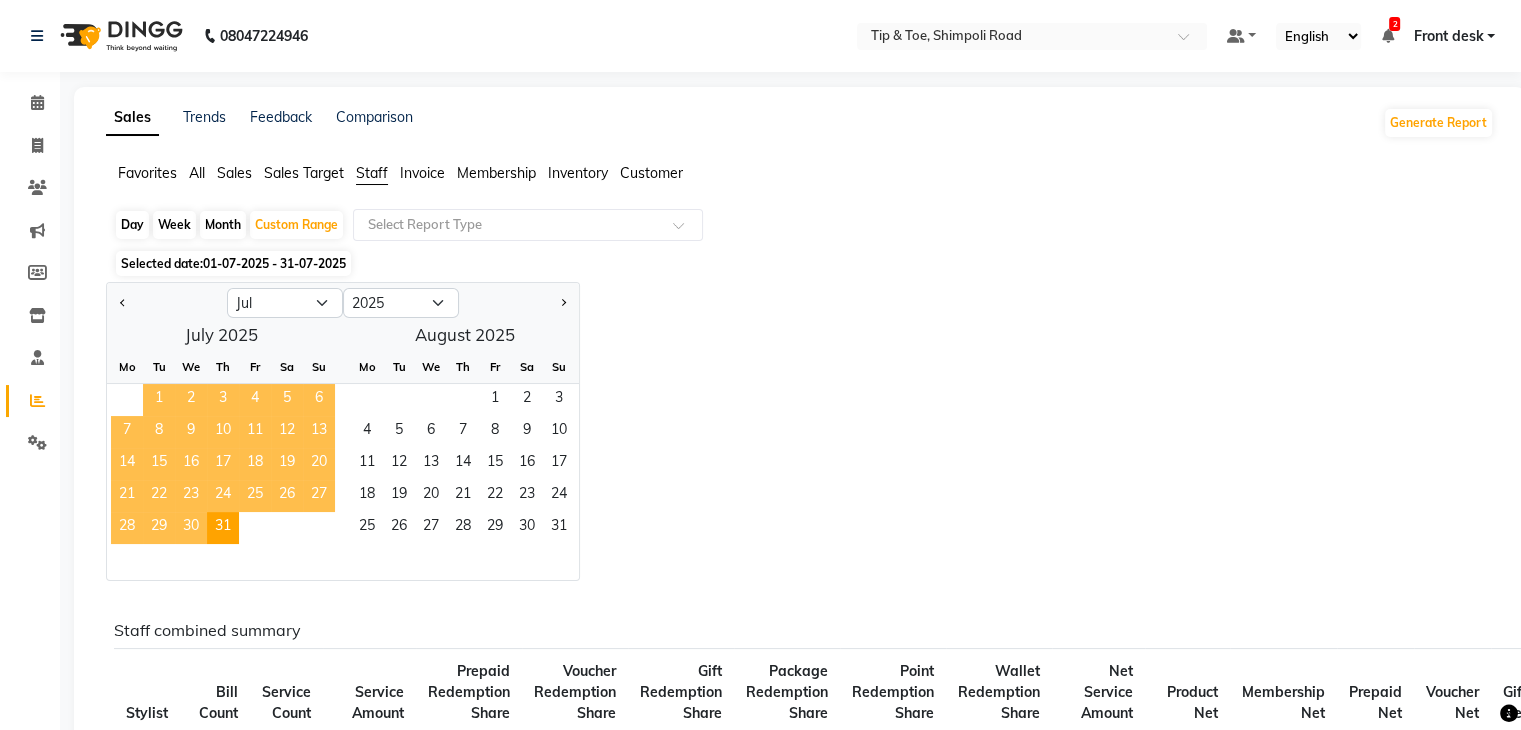 click on "1" 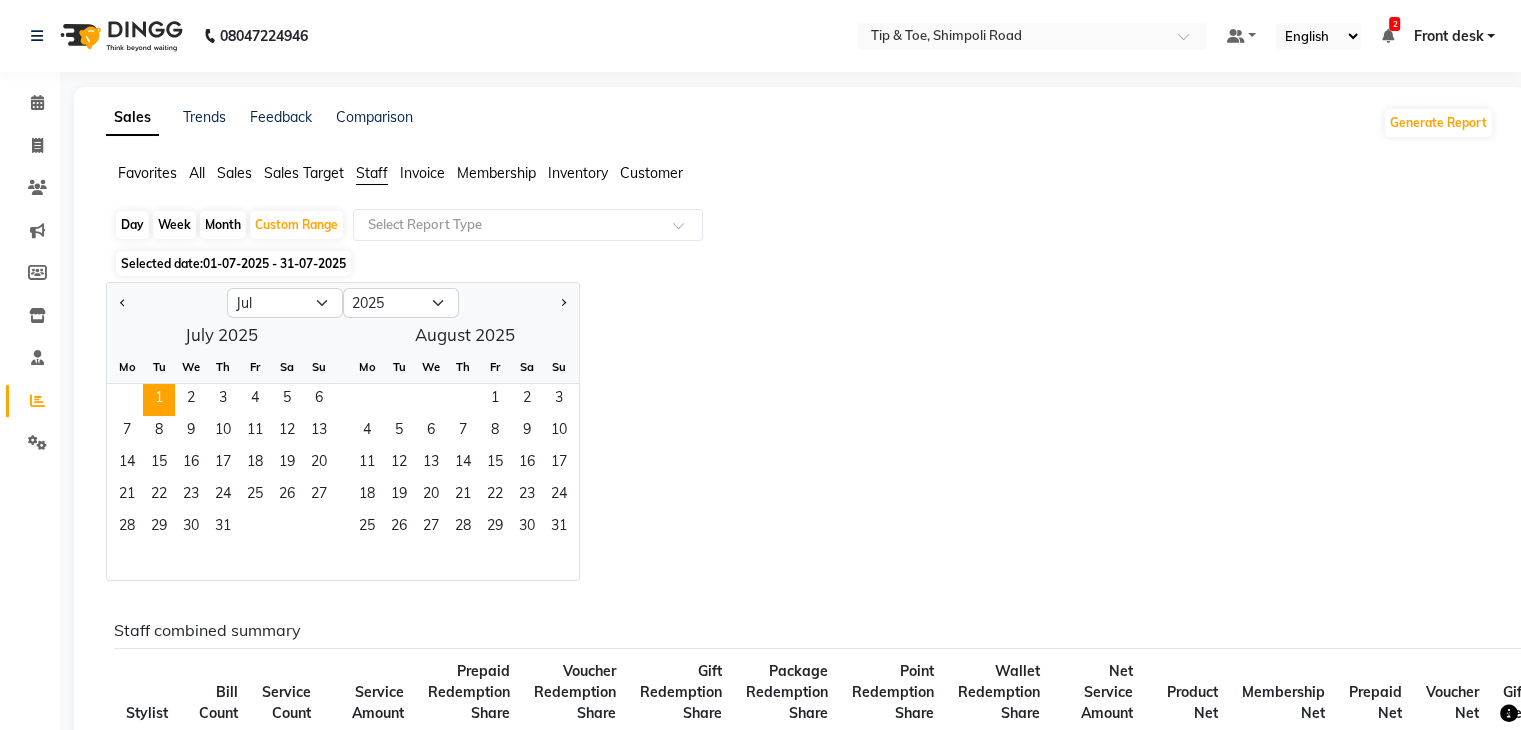 click on "Day" 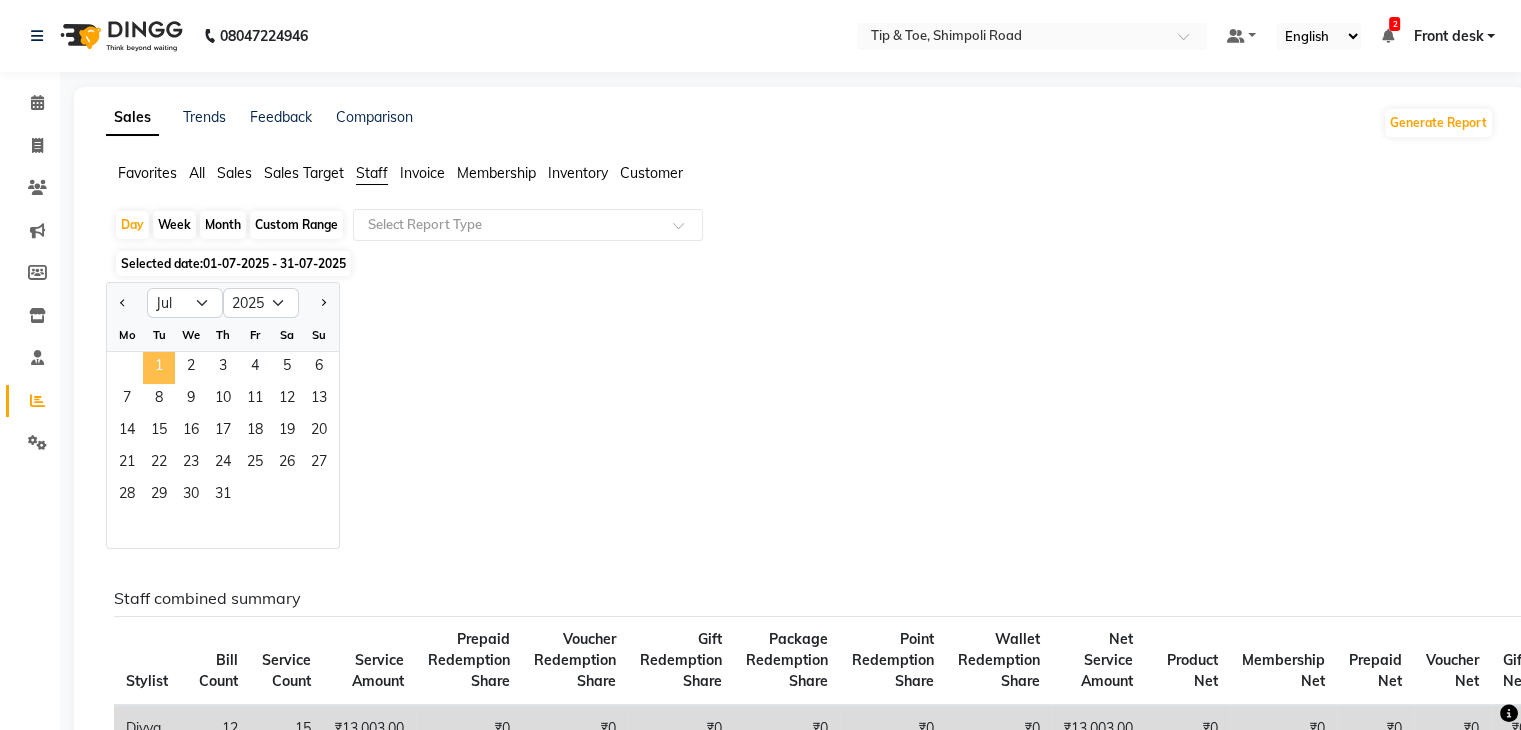 click on "1" 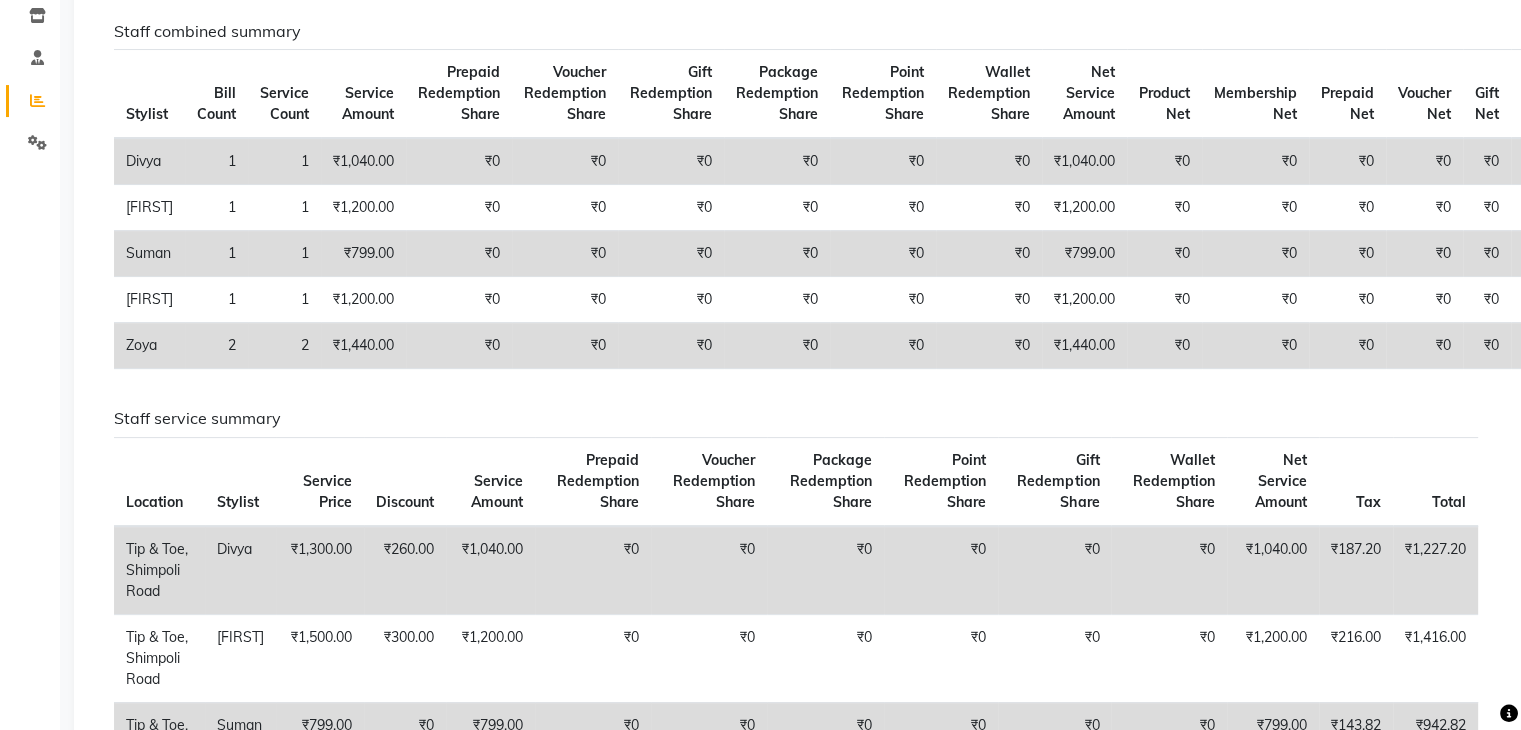 scroll, scrollTop: 0, scrollLeft: 0, axis: both 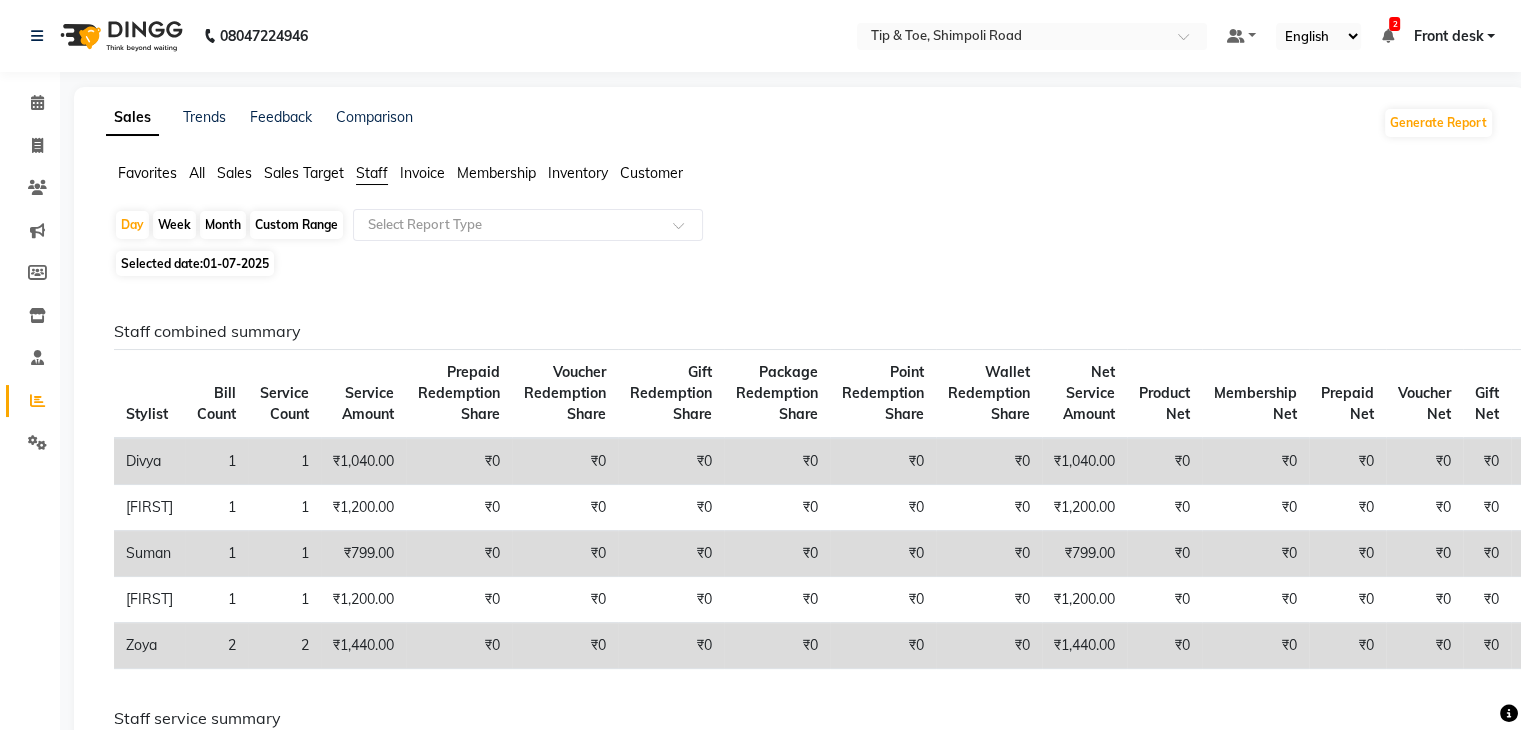 click on "Day   Week   Month   Custom Range  Select Report Type Selected date:  [DATE]  Staff combined summary Stylist Bill Count Service Count Service Amount Prepaid Redemption Share Voucher Redemption Share Gift Redemption Share Package Redemption Share Point Redemption Share Wallet Redemption Share Net Service Amount Product Net Membership Net Prepaid Net Voucher Net Gift Net Package Net  [FIRST] 1 1 [PRICE] [PRICE] [PRICE] [PRICE] [PRICE] [PRICE] [PRICE] [PRICE] [PRICE] [PRICE] [PRICE] [PRICE] [PRICE]  [FIRST] 1 1 [PRICE] [PRICE] [PRICE] [PRICE] [PRICE] [PRICE] [PRICE] [PRICE] [PRICE] [PRICE] [PRICE] [PRICE] [PRICE]  [FIRST] 1 1 [PRICE] [PRICE] [PRICE] [PRICE] [PRICE] [PRICE] [PRICE] [PRICE] [PRICE] [PRICE] [PRICE] [PRICE] [PRICE]  [FIRST] 1 1 [PRICE] [PRICE] [PRICE] [PRICE] [PRICE] [PRICE] [PRICE] [PRICE] [PRICE] [PRICE] [PRICE] [PRICE] [PRICE]  [FIRST] 2 2 [PRICE] [PRICE] [PRICE] [PRICE] [PRICE] [PRICE] [PRICE] [PRICE] [PRICE] [PRICE] [PRICE] [PRICE] [PRICE] Staff service summary Location Stylist Service Price Discount Service Amount Prepaid Redemption Share Voucher Redemption Share Package Redemption Share Tax Total" 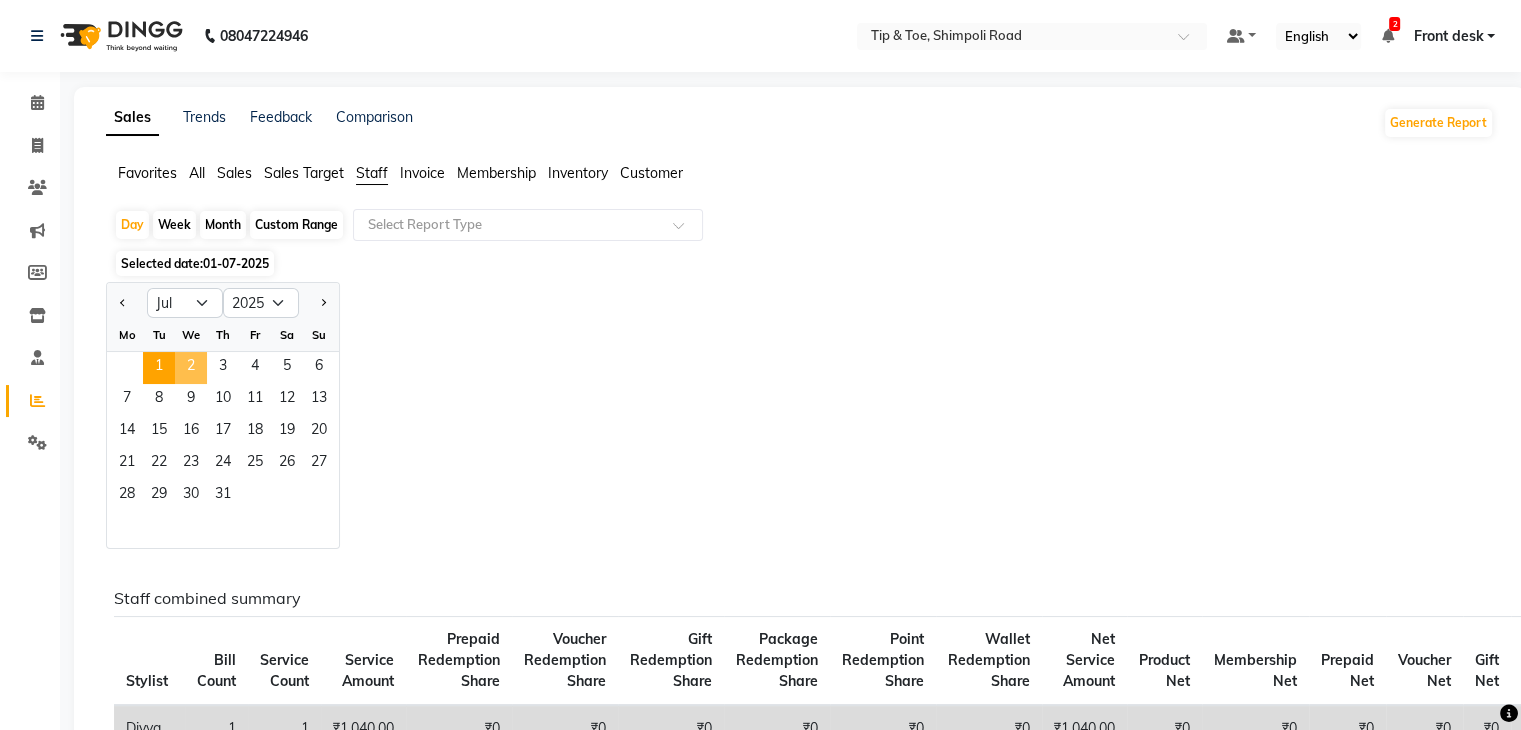 click on "2" 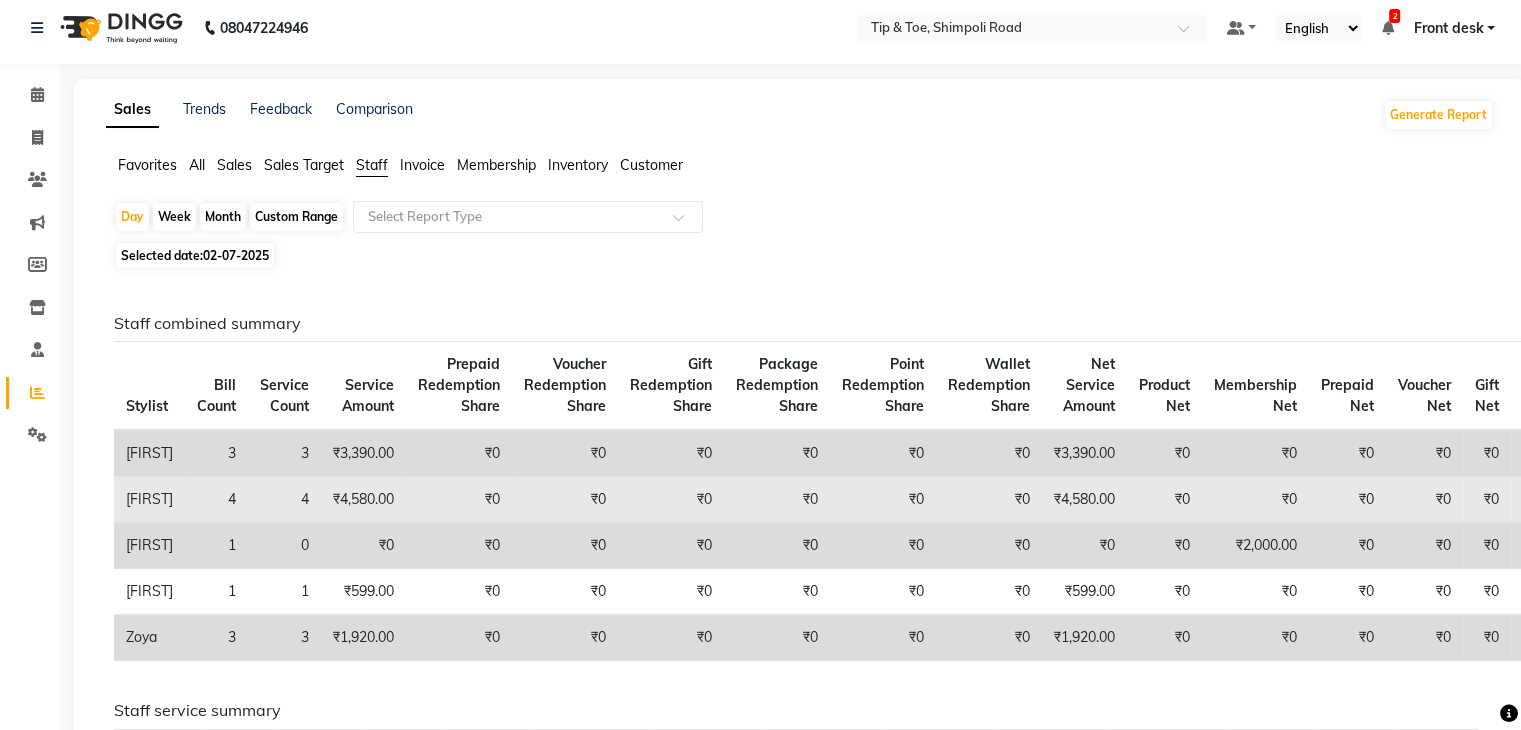 scroll, scrollTop: 0, scrollLeft: 0, axis: both 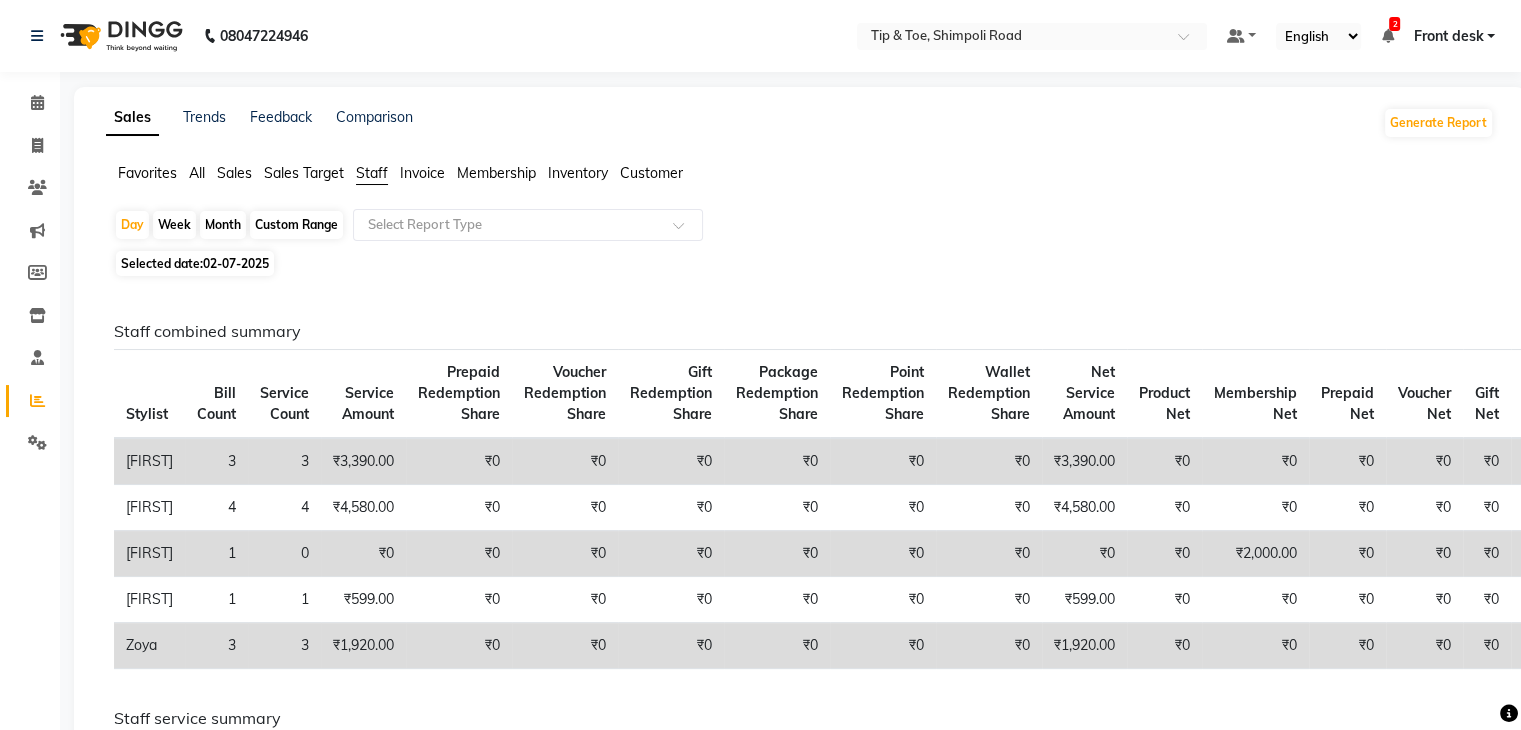 click on "Selected date:  [DATE]" 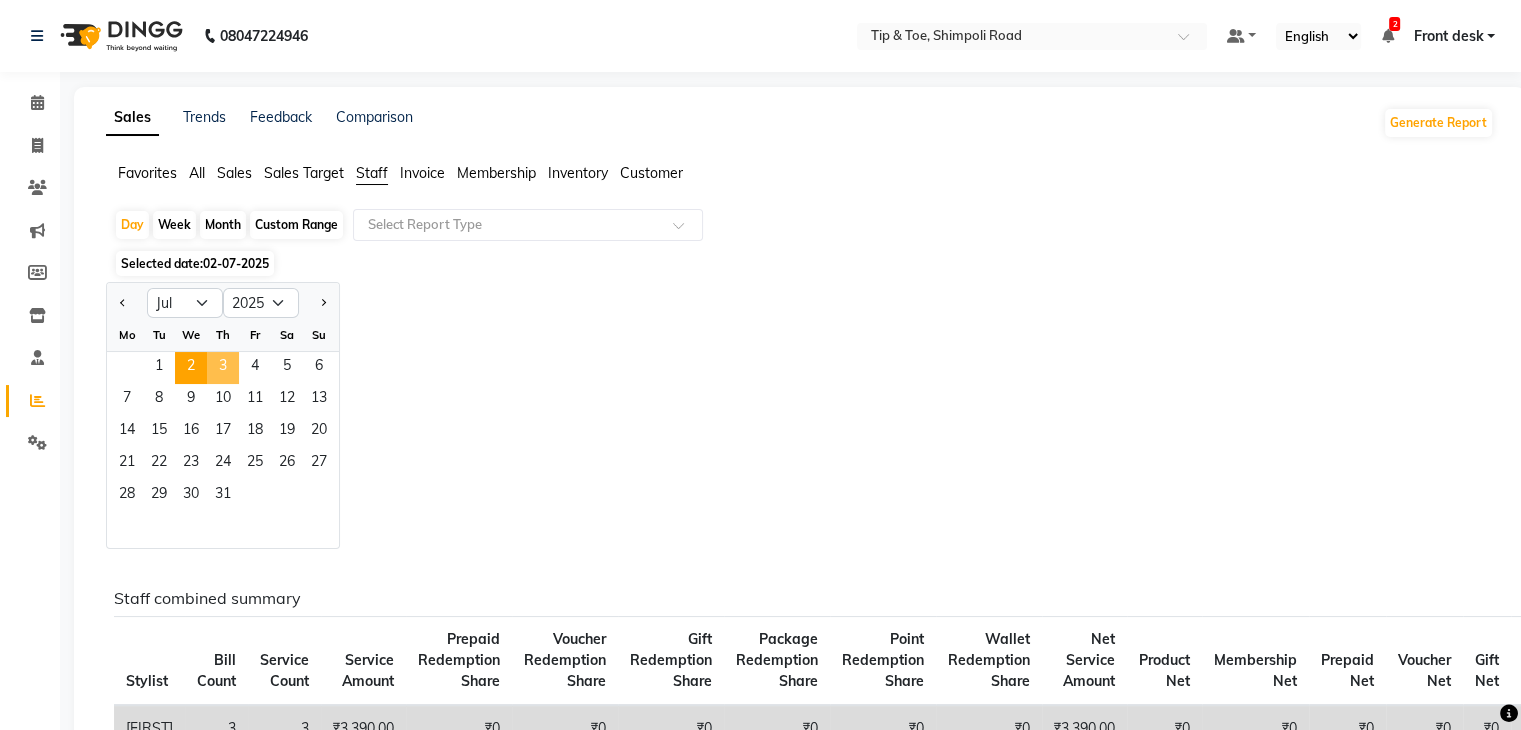 click on "3" 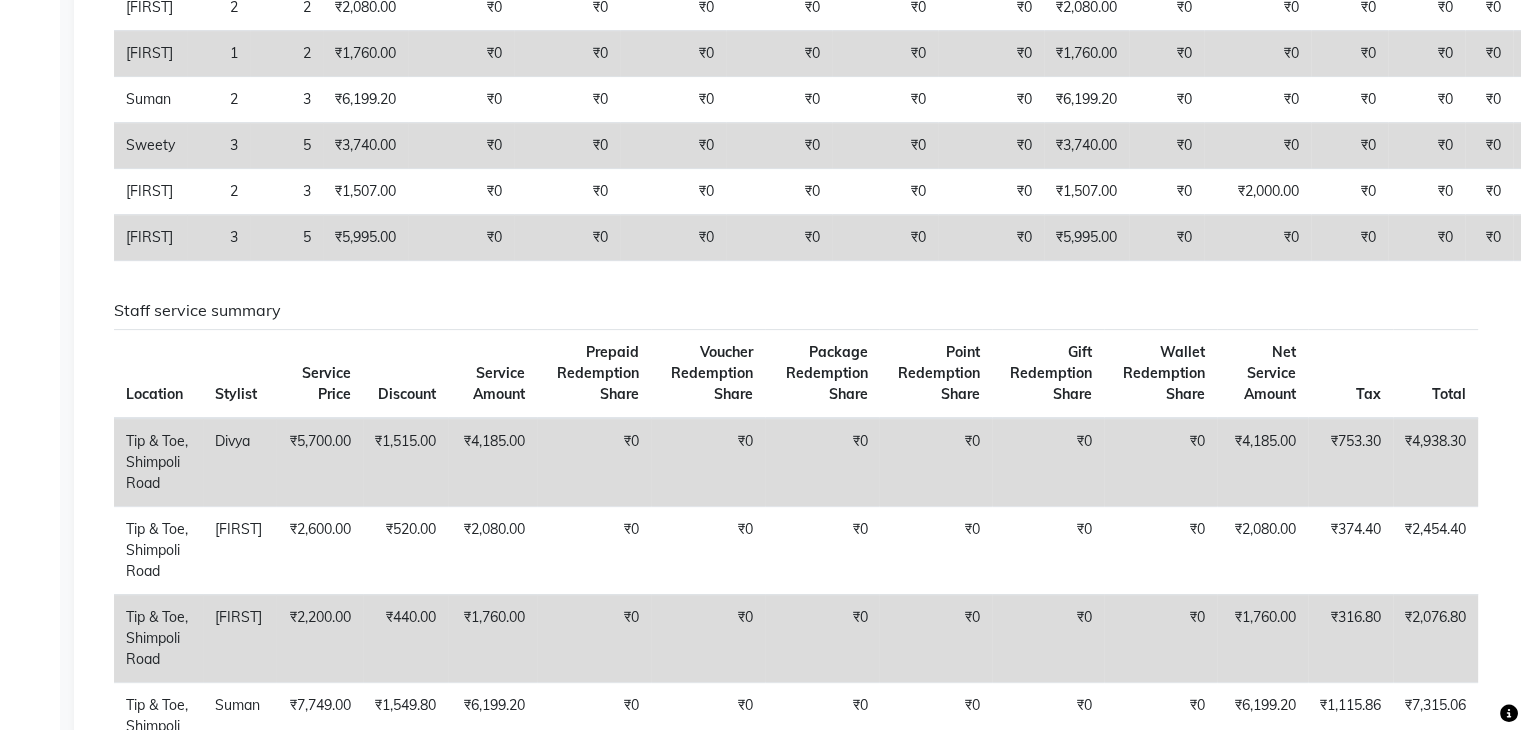 scroll, scrollTop: 0, scrollLeft: 0, axis: both 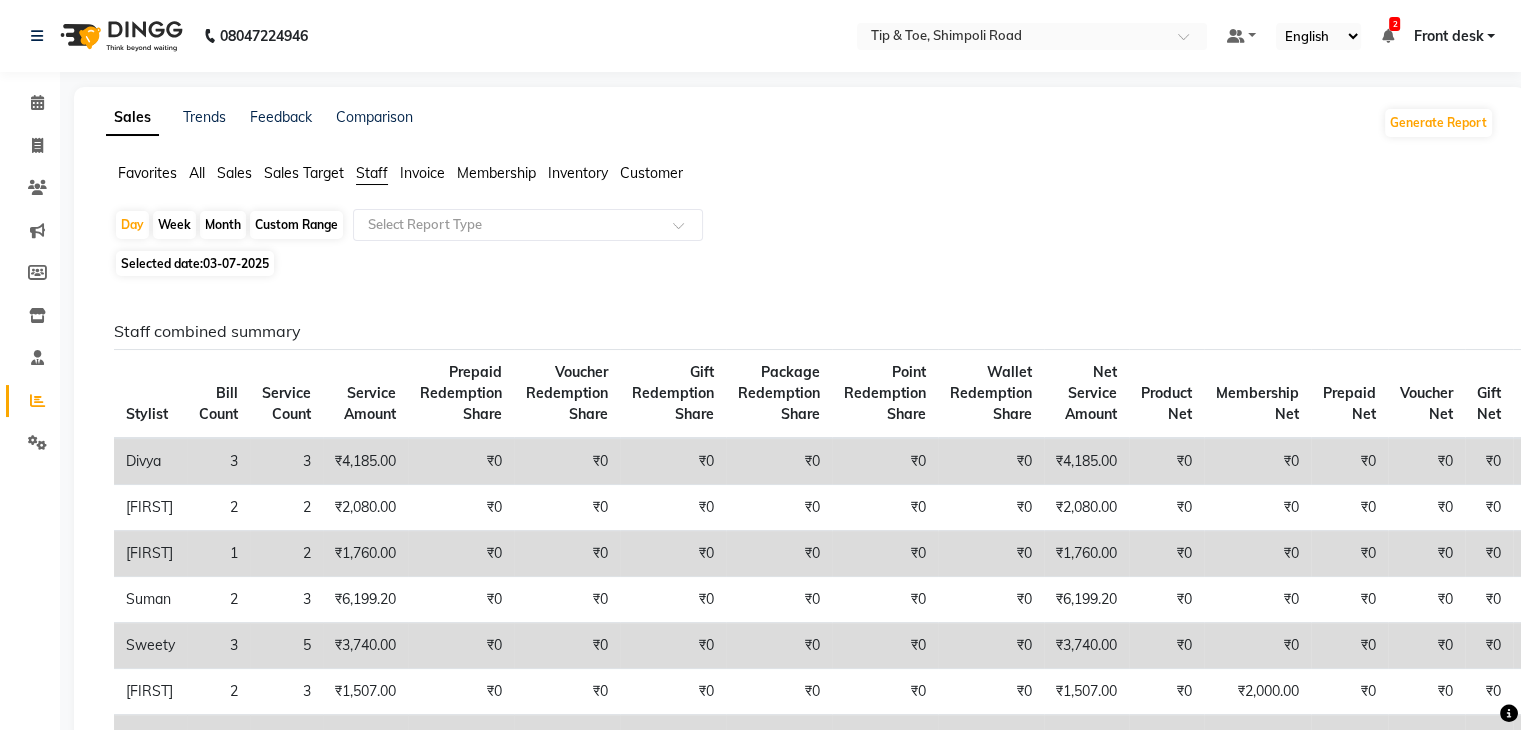 click on "Custom Range" 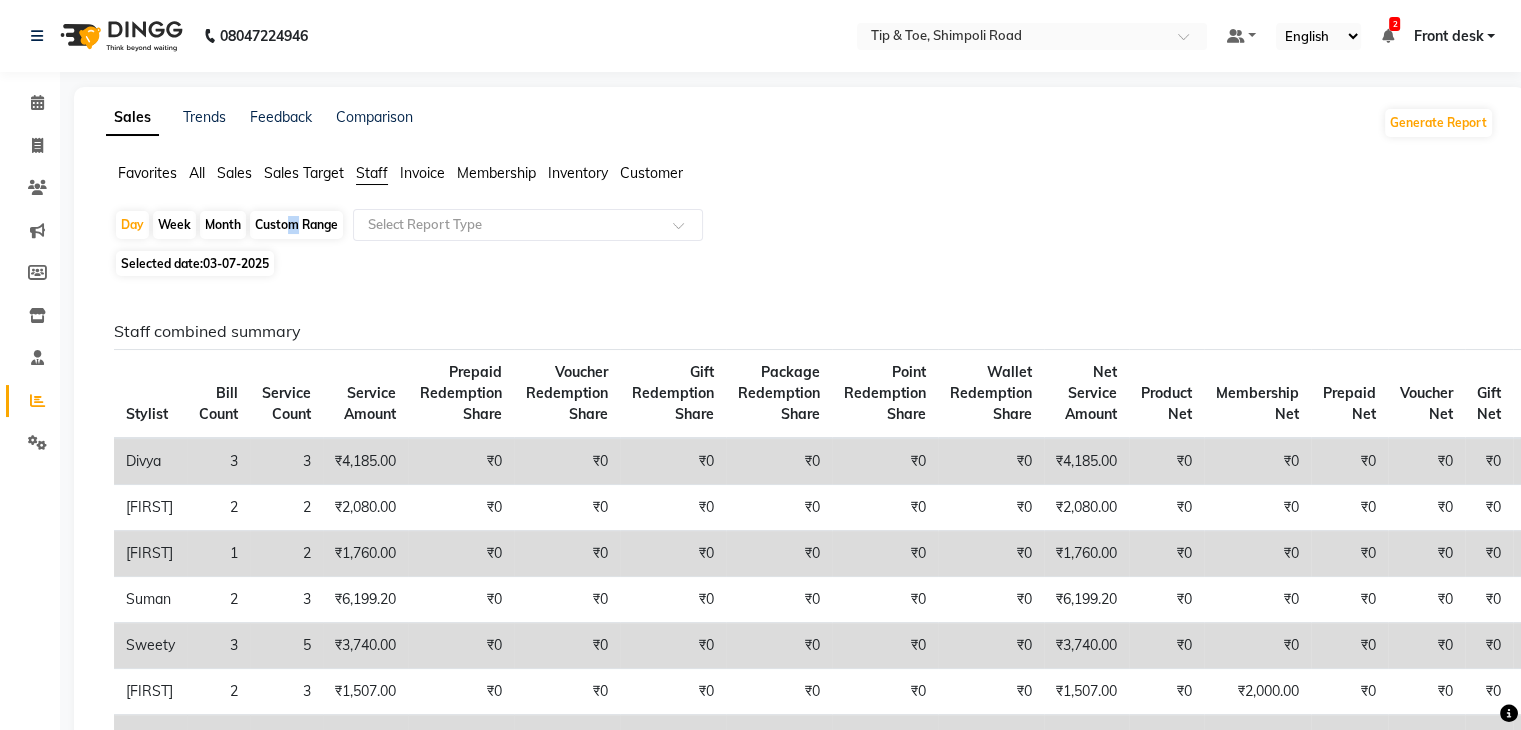 select on "7" 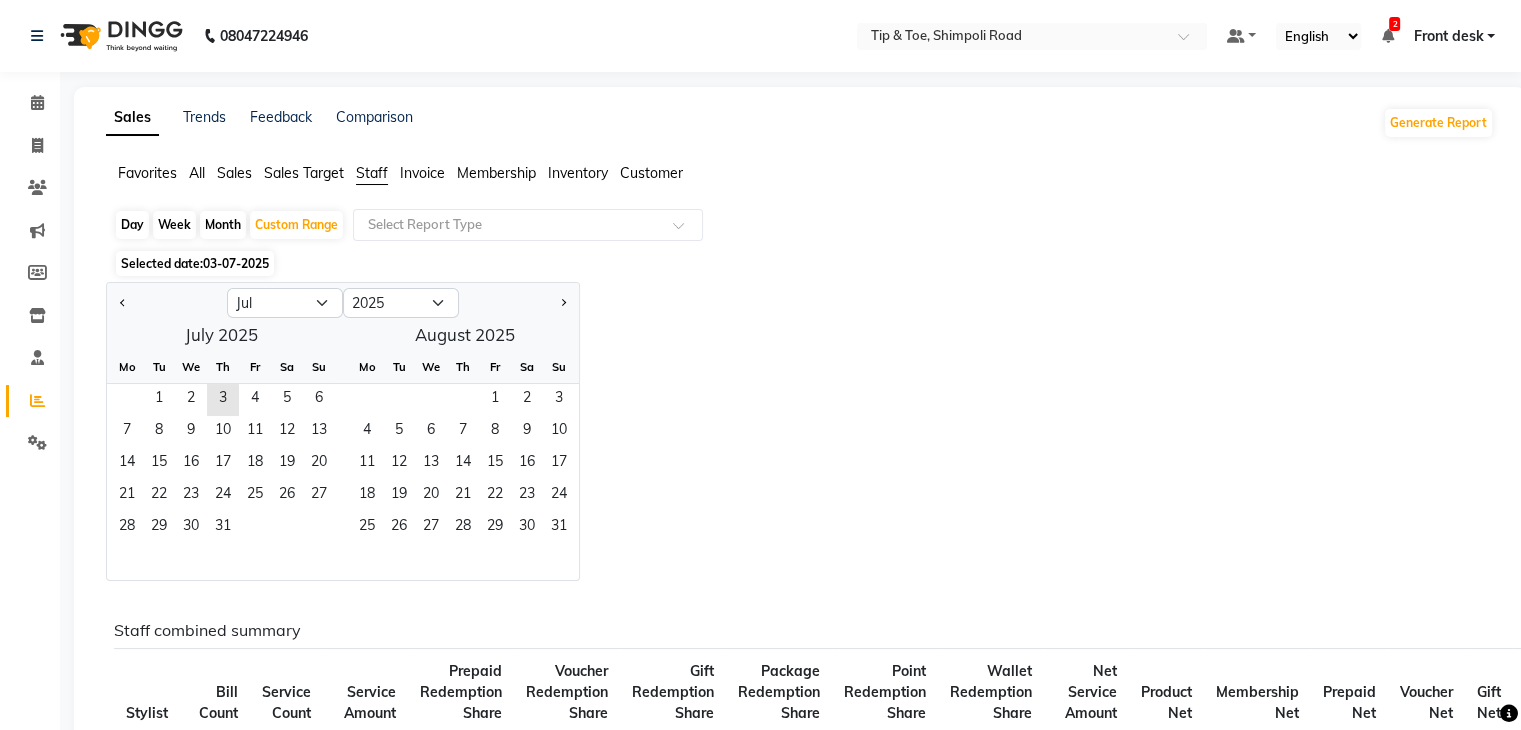 click on "03-07-2025" 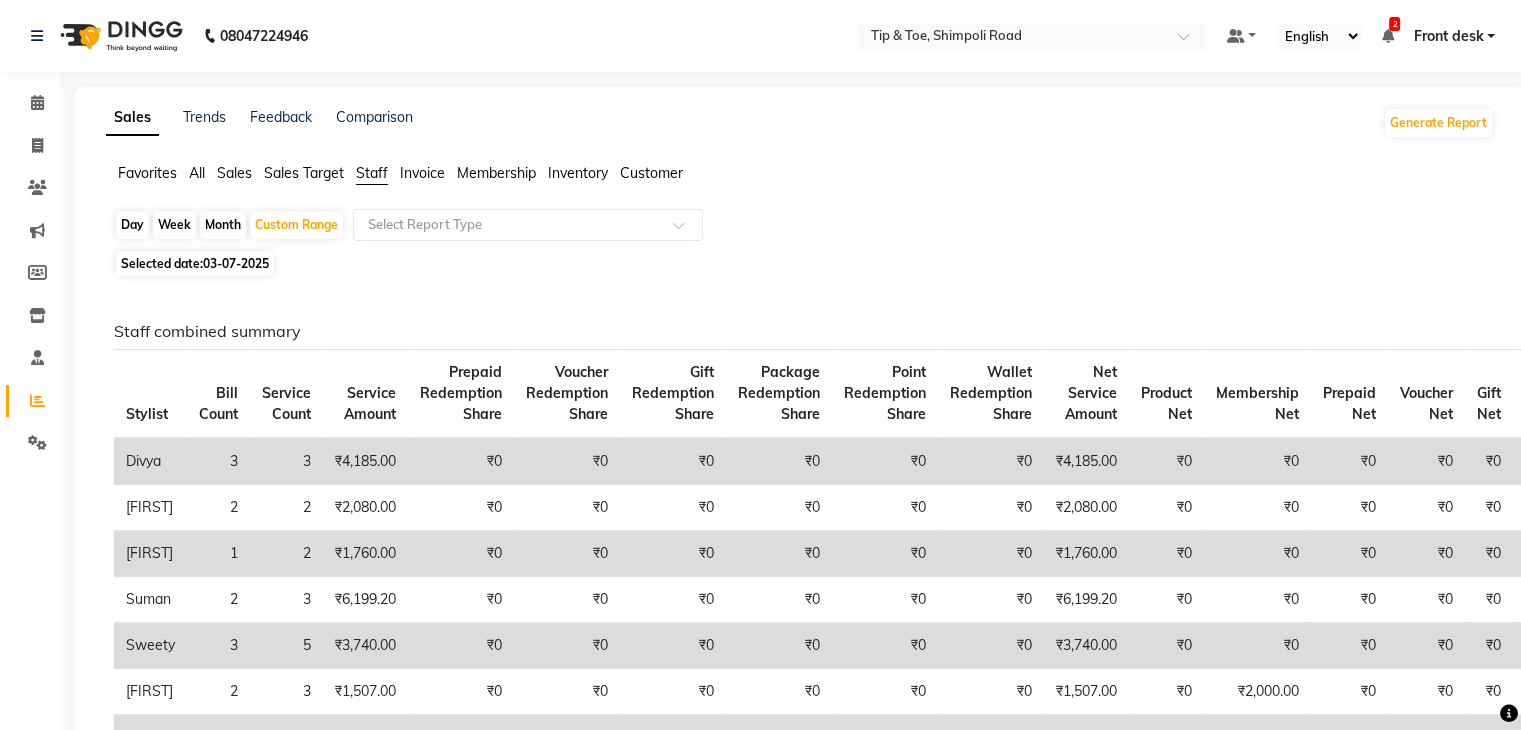 click on "03-07-2025" 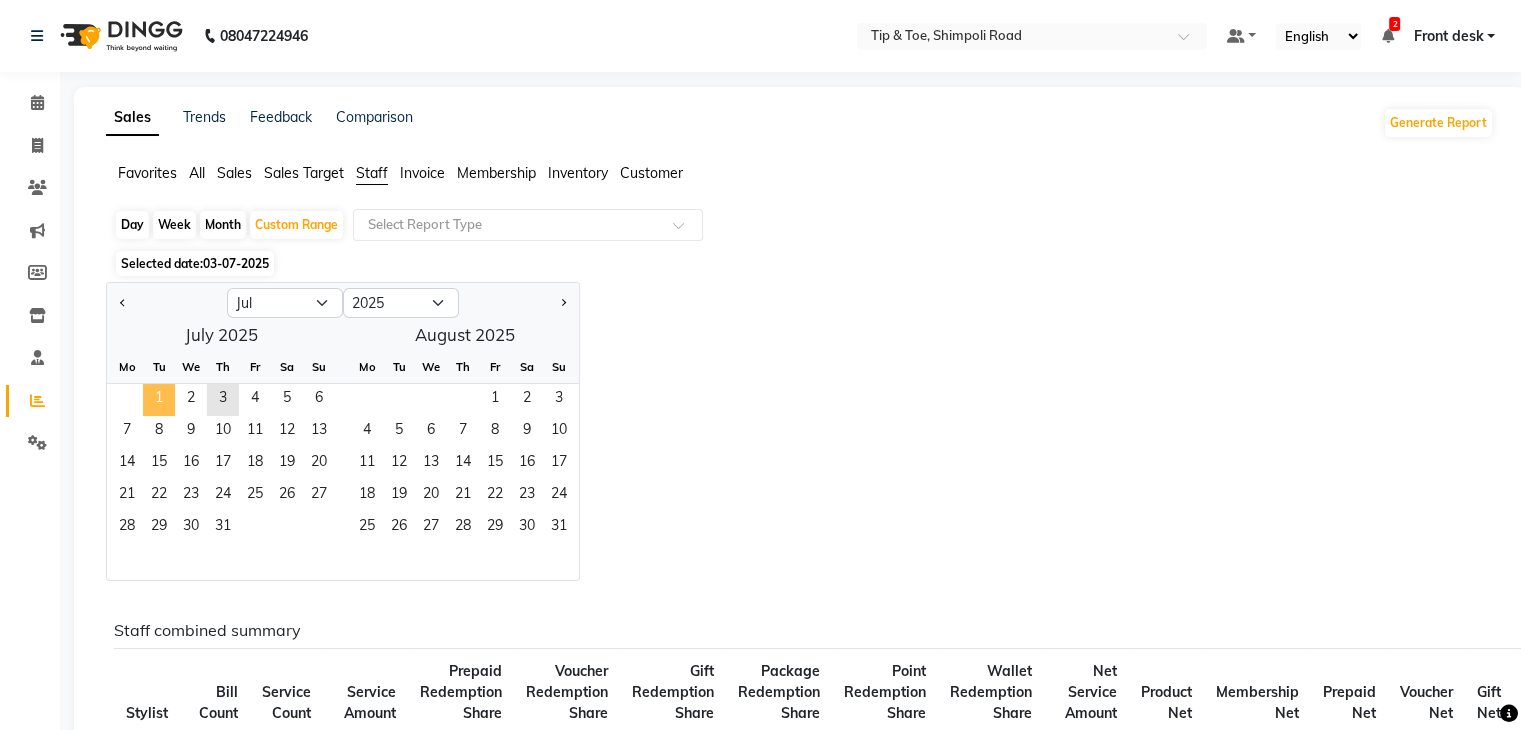 click on "1" 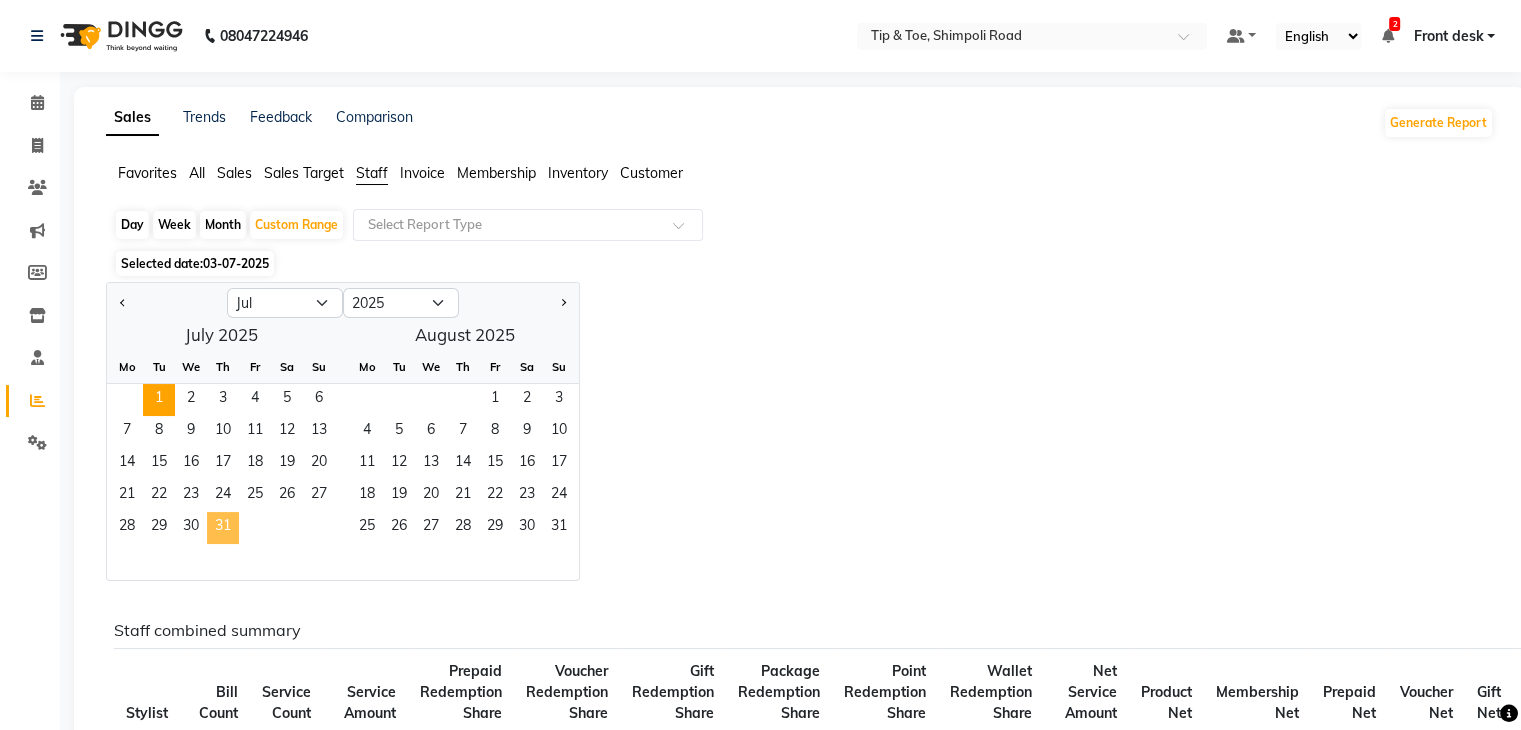 click on "31" 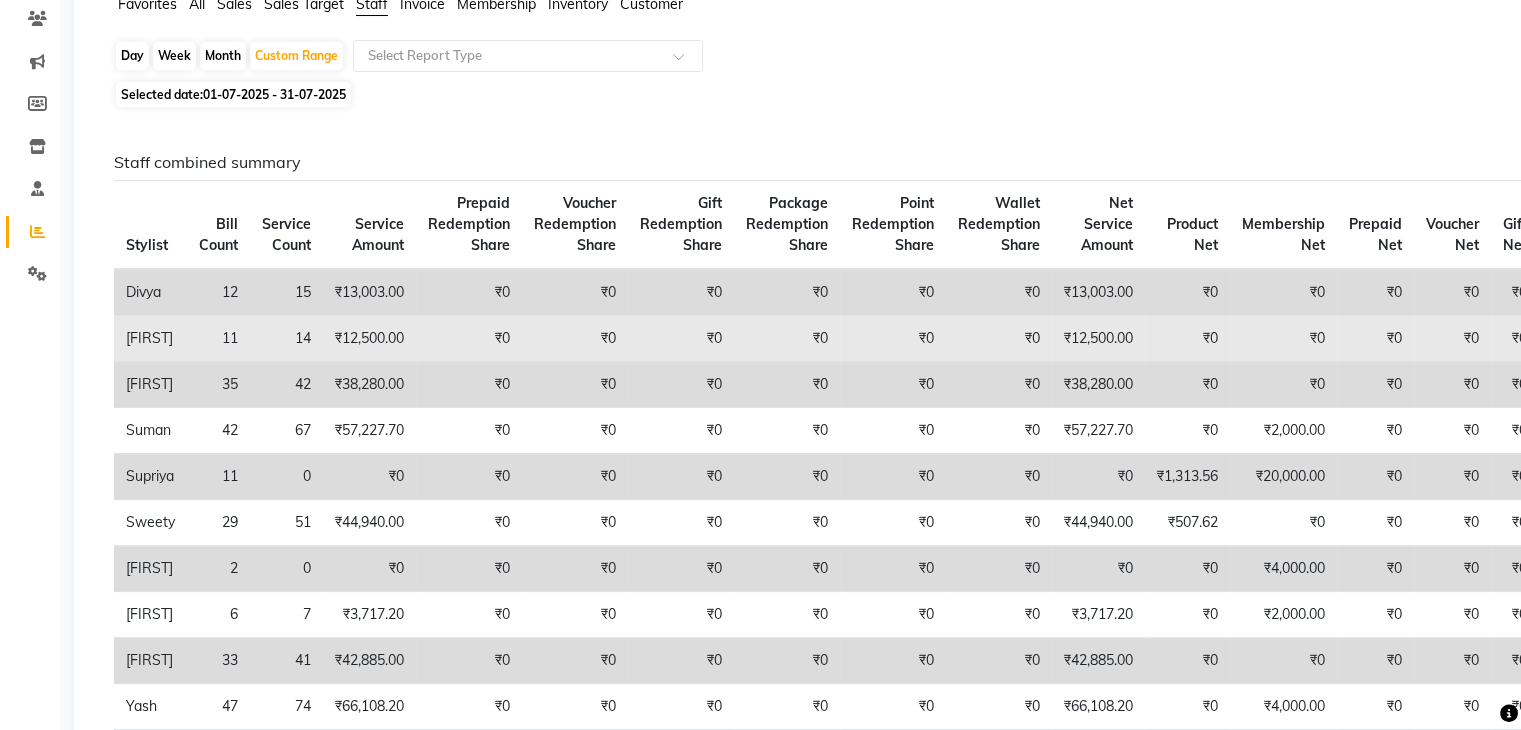 scroll, scrollTop: 0, scrollLeft: 0, axis: both 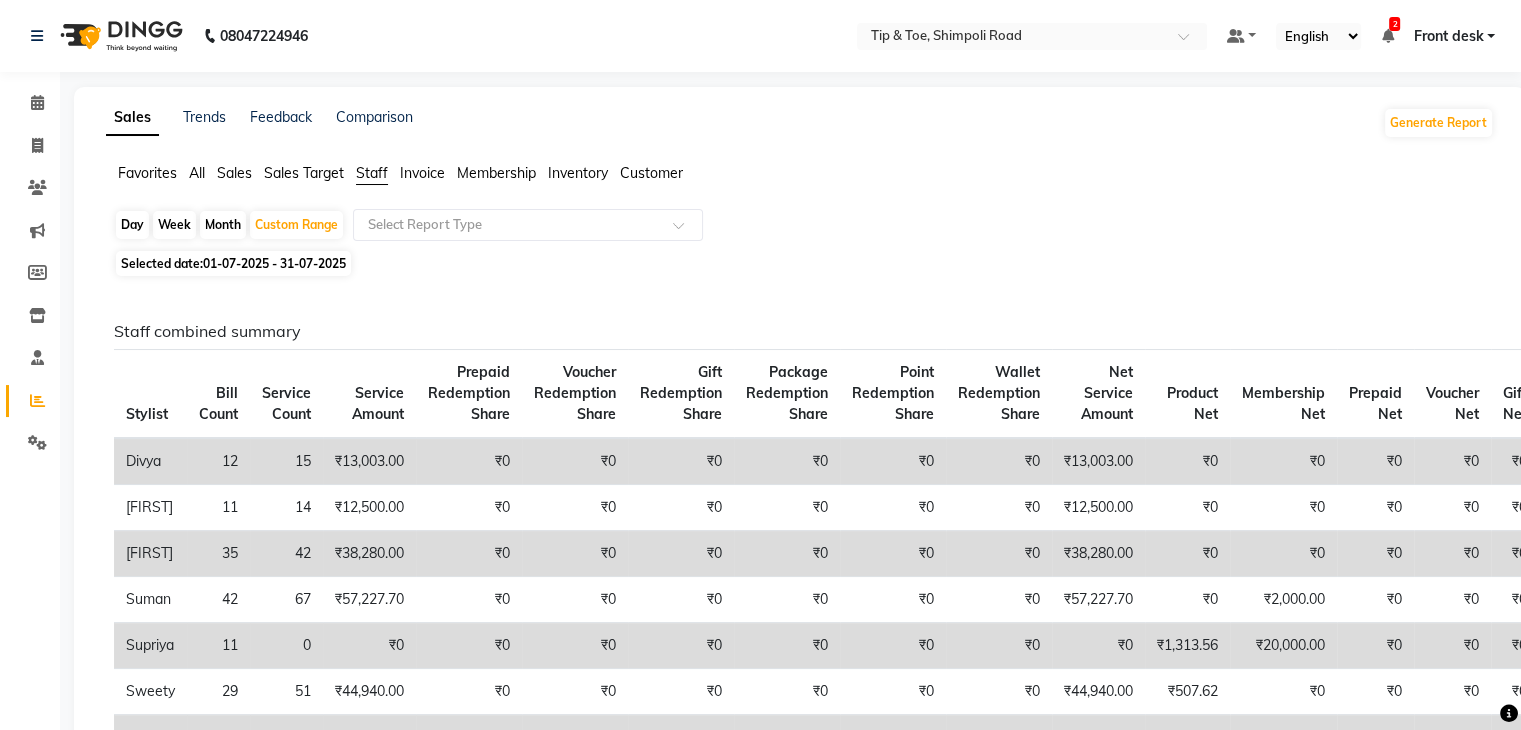 click on "Selected date:  01-07-2025 - 31-07-2025" 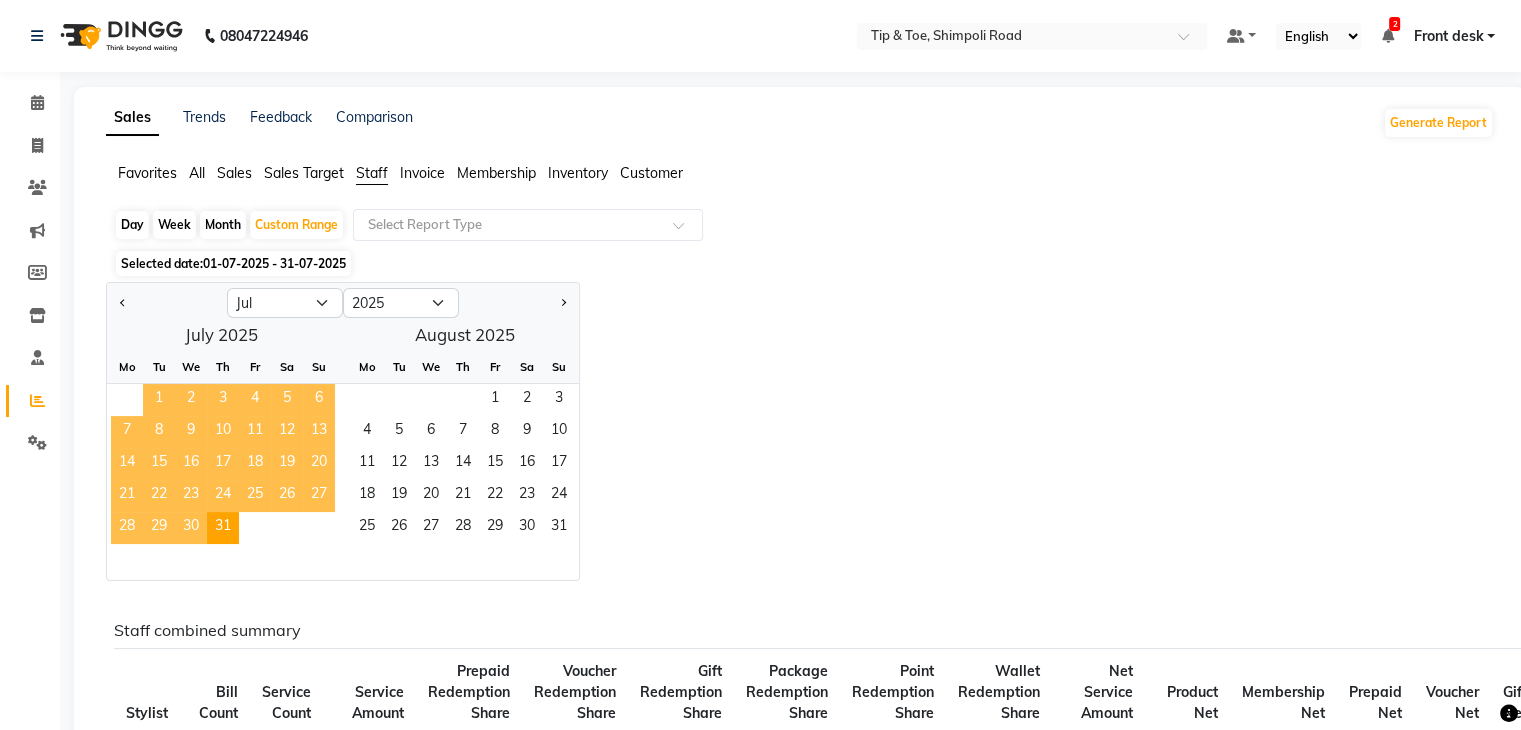 click on "1" 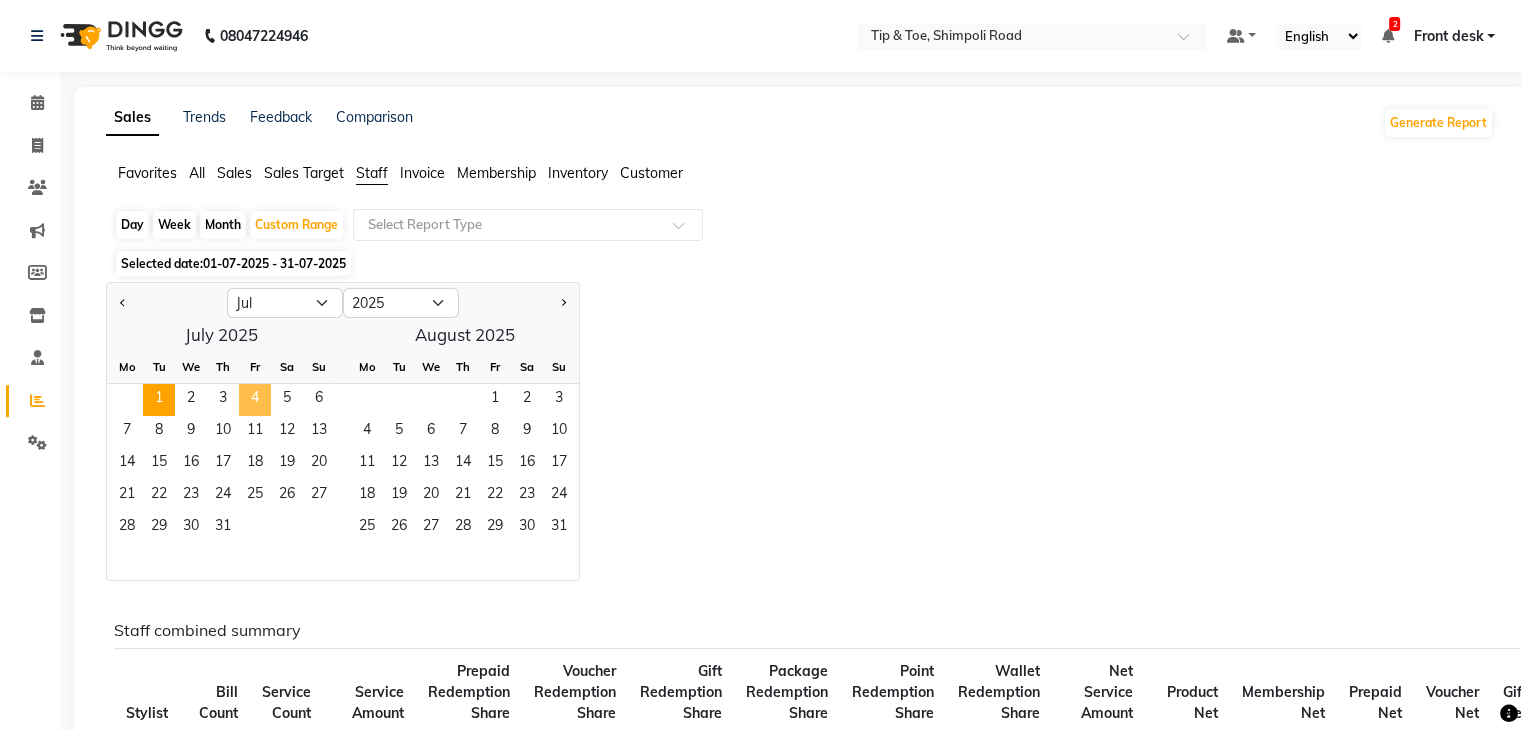 click on "4" 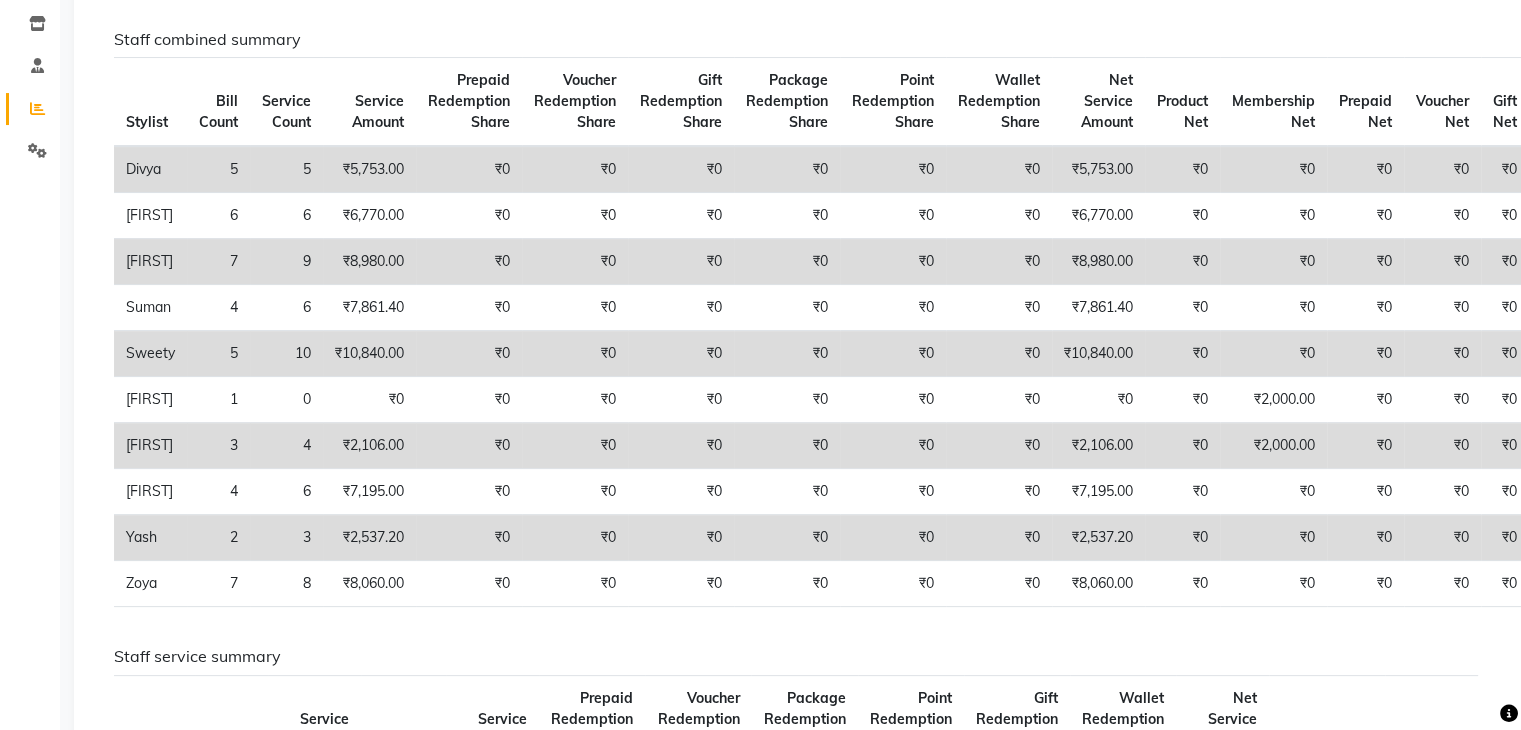 scroll, scrollTop: 0, scrollLeft: 0, axis: both 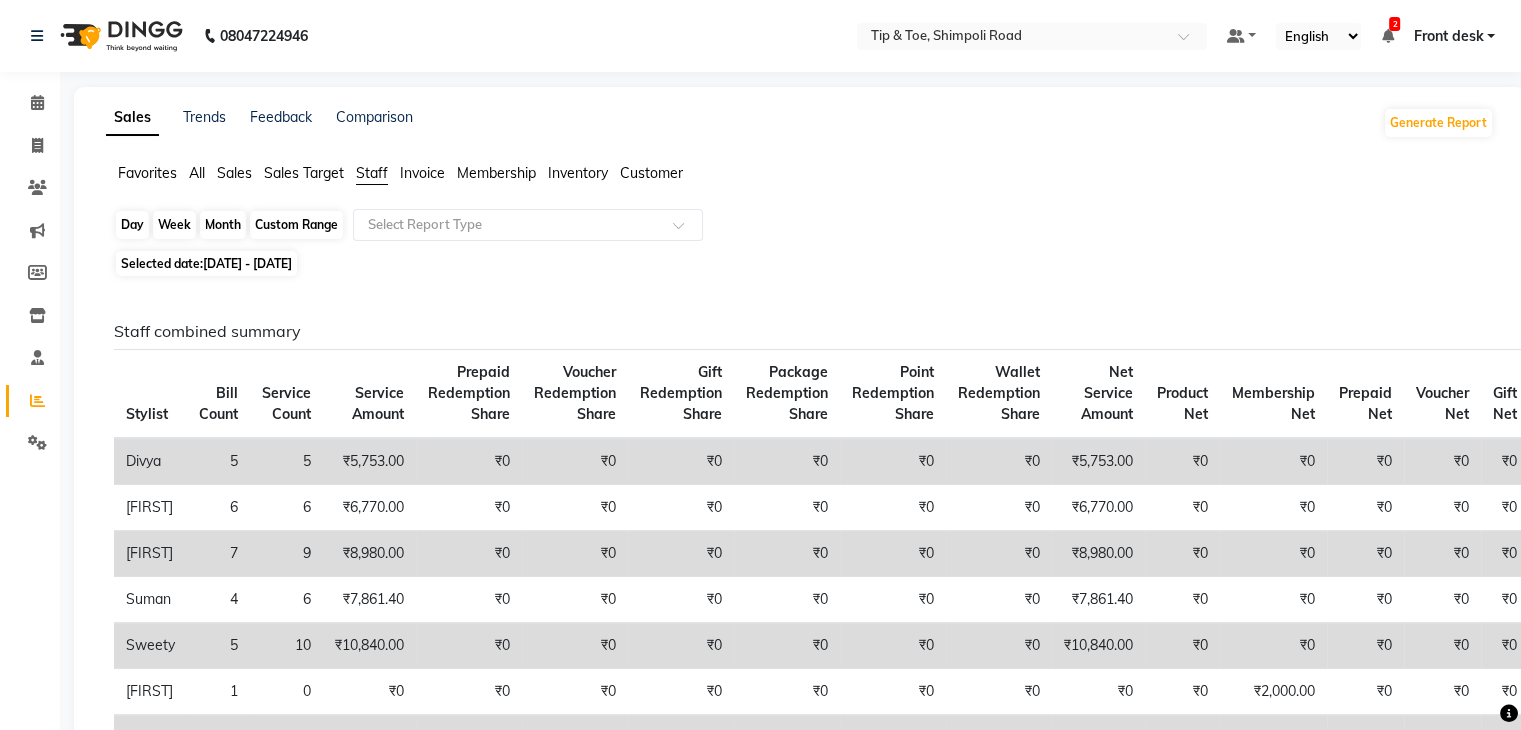 click on "Custom Range" 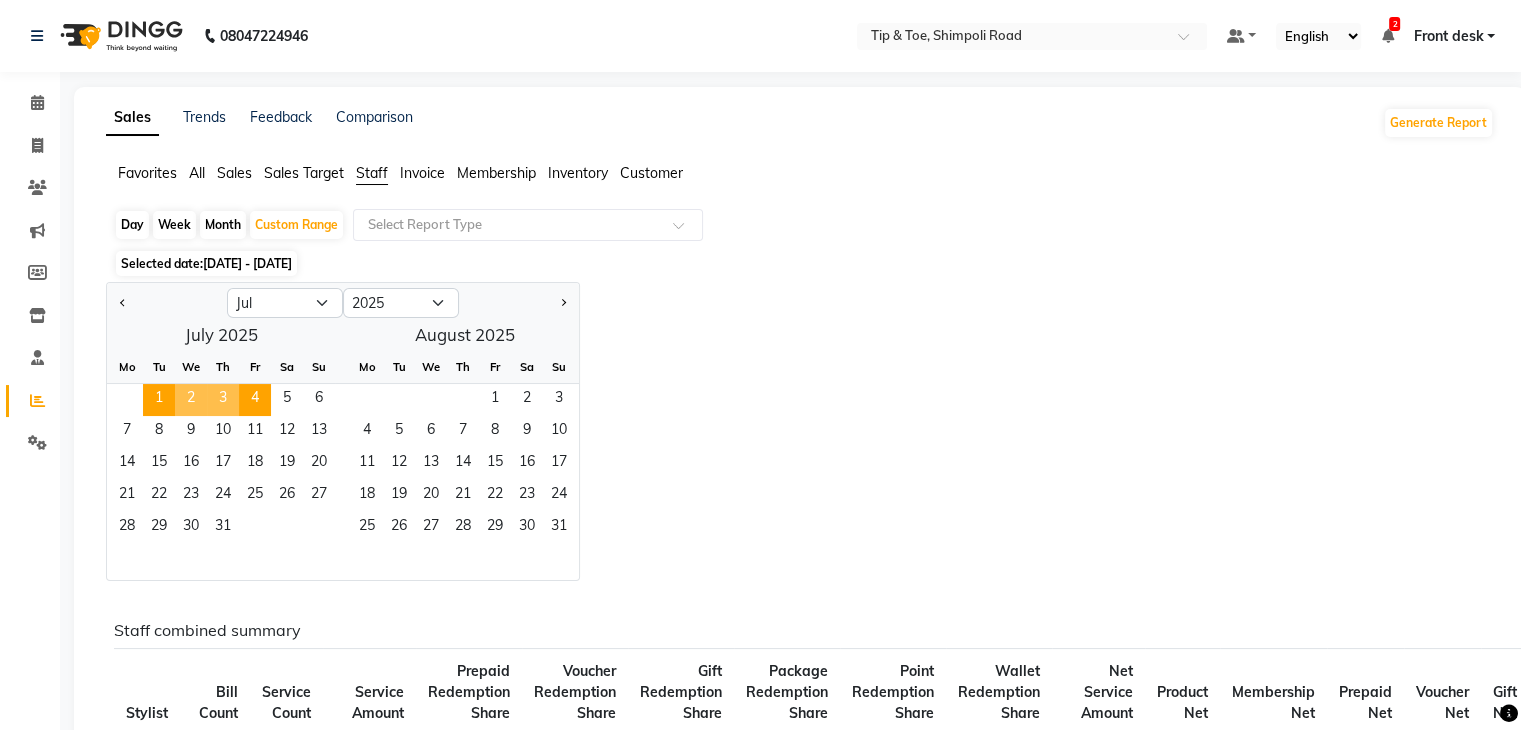 click on "Day" 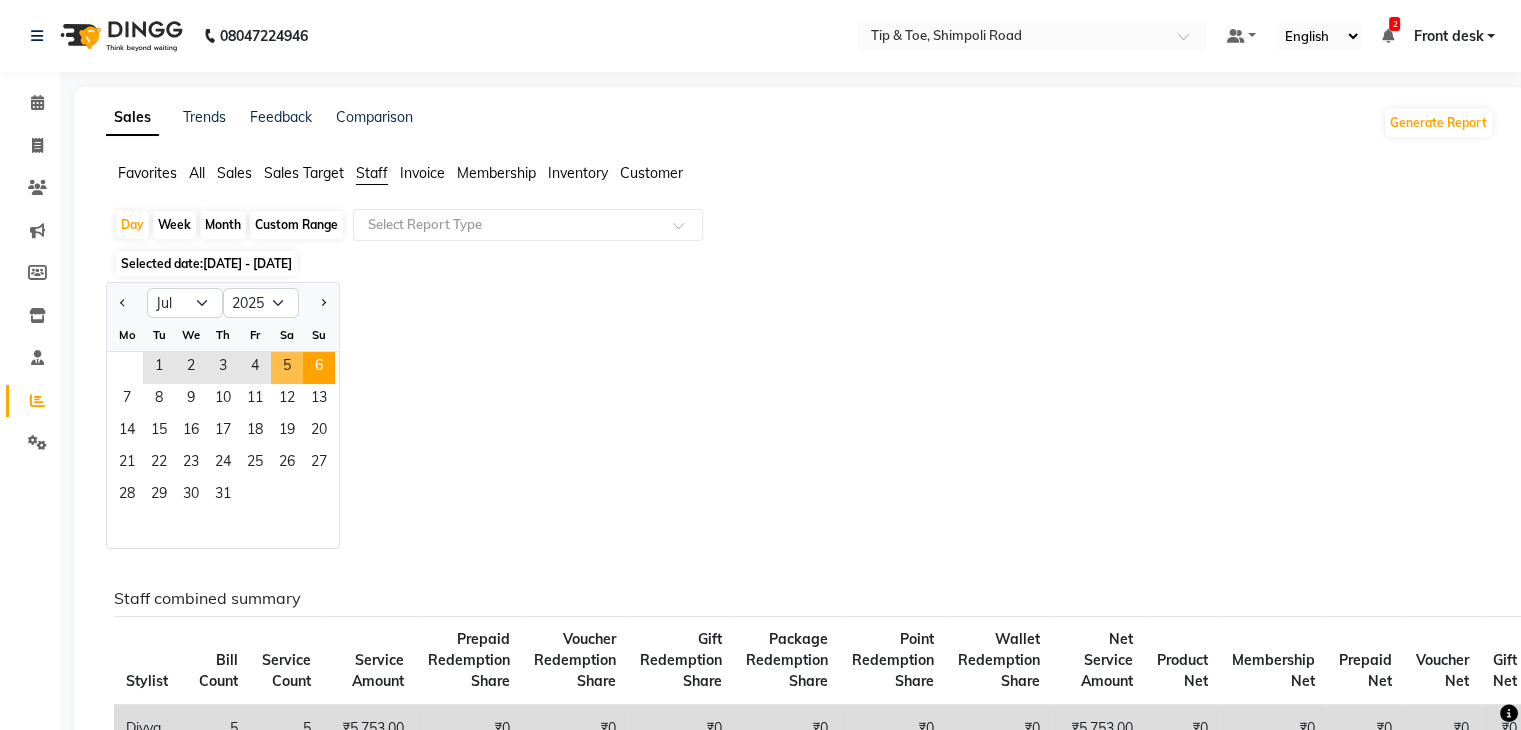 drag, startPoint x: 280, startPoint y: 367, endPoint x: 315, endPoint y: 369, distance: 35.057095 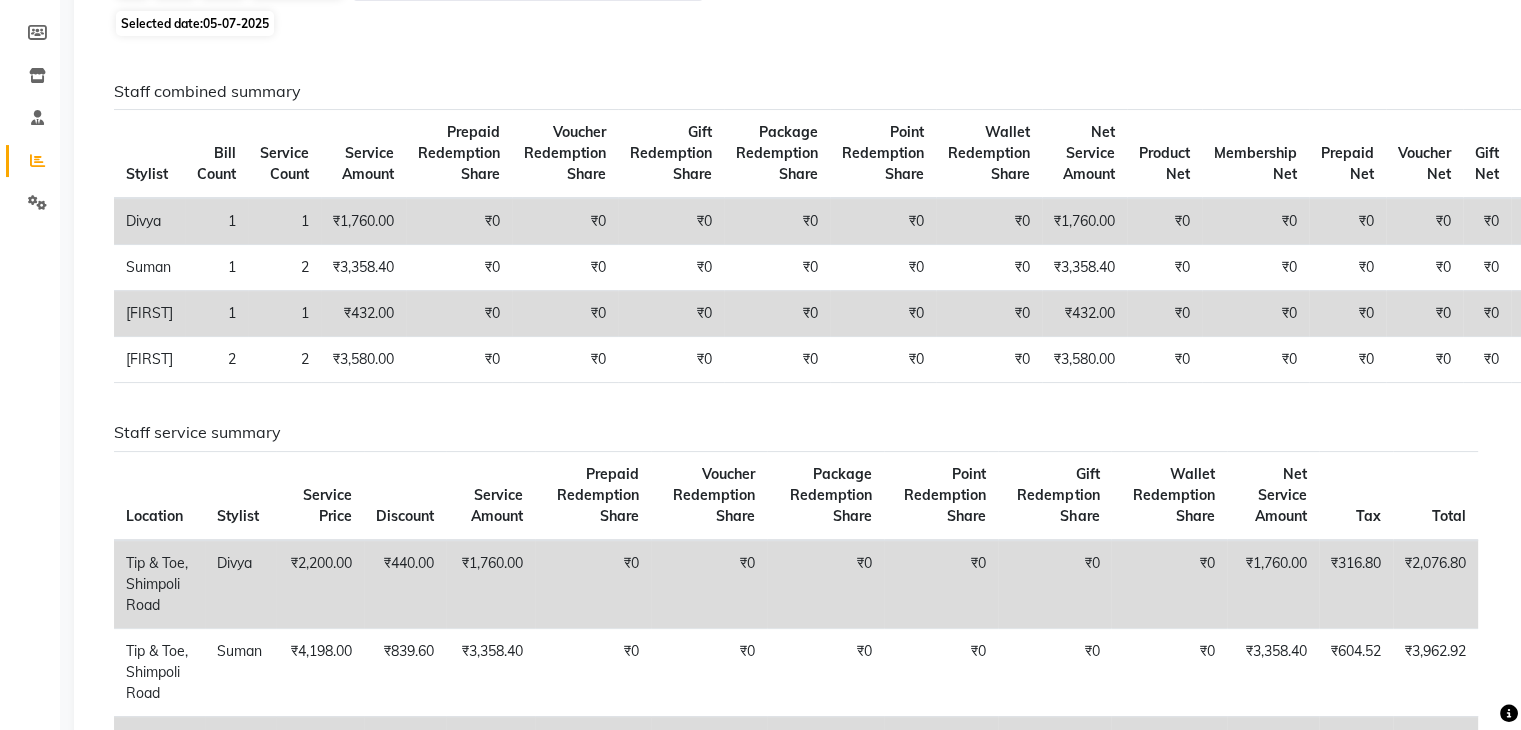 scroll, scrollTop: 0, scrollLeft: 0, axis: both 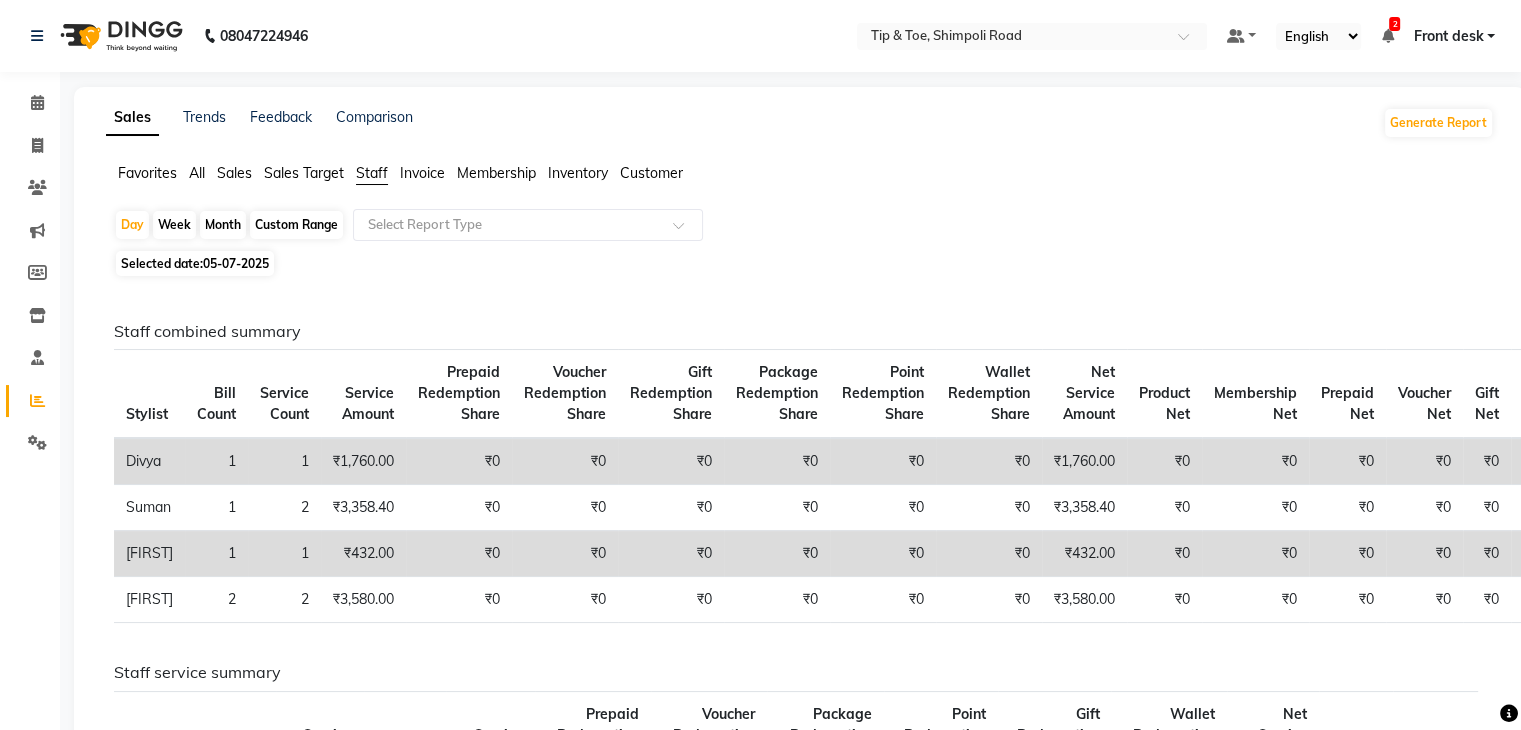 click on "Custom Range" 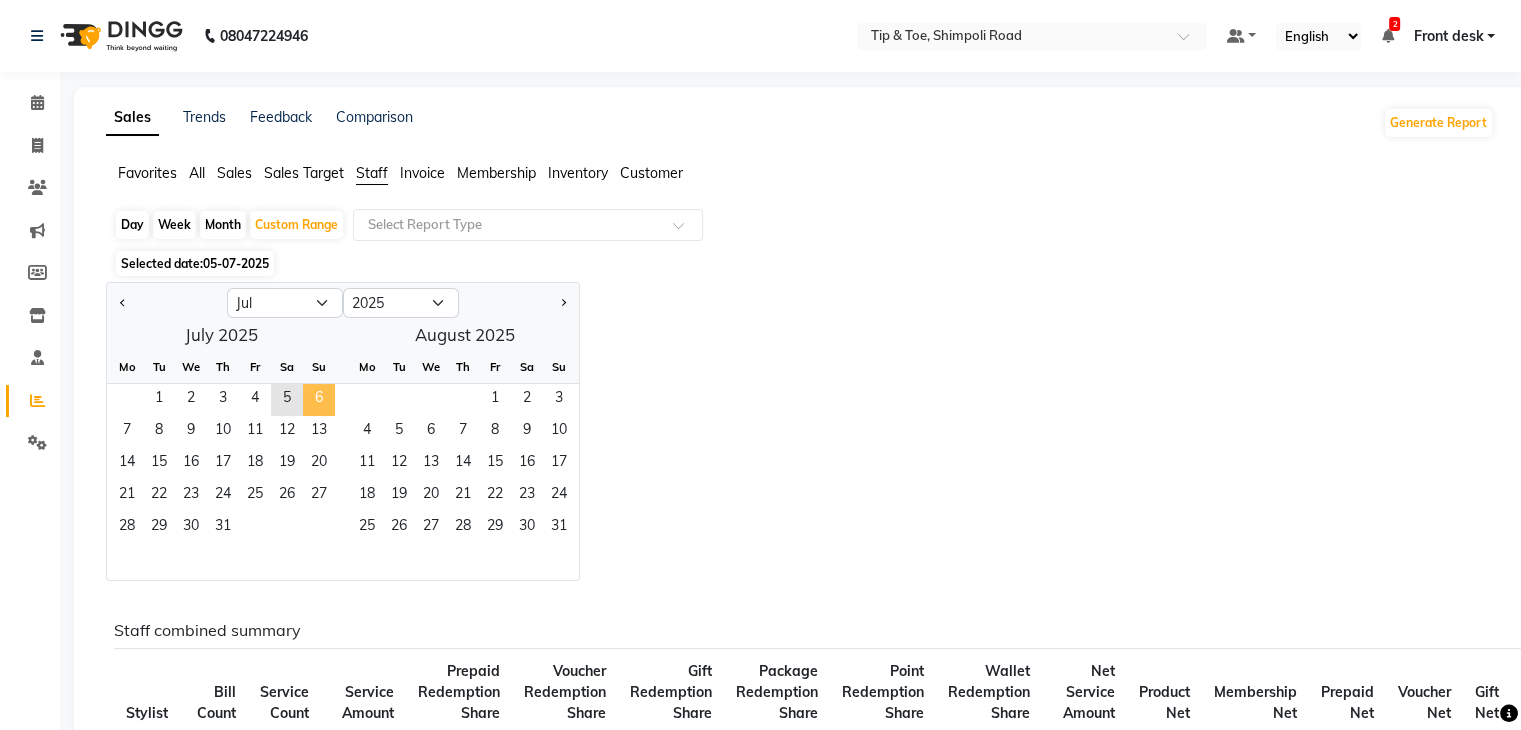 click on "6" 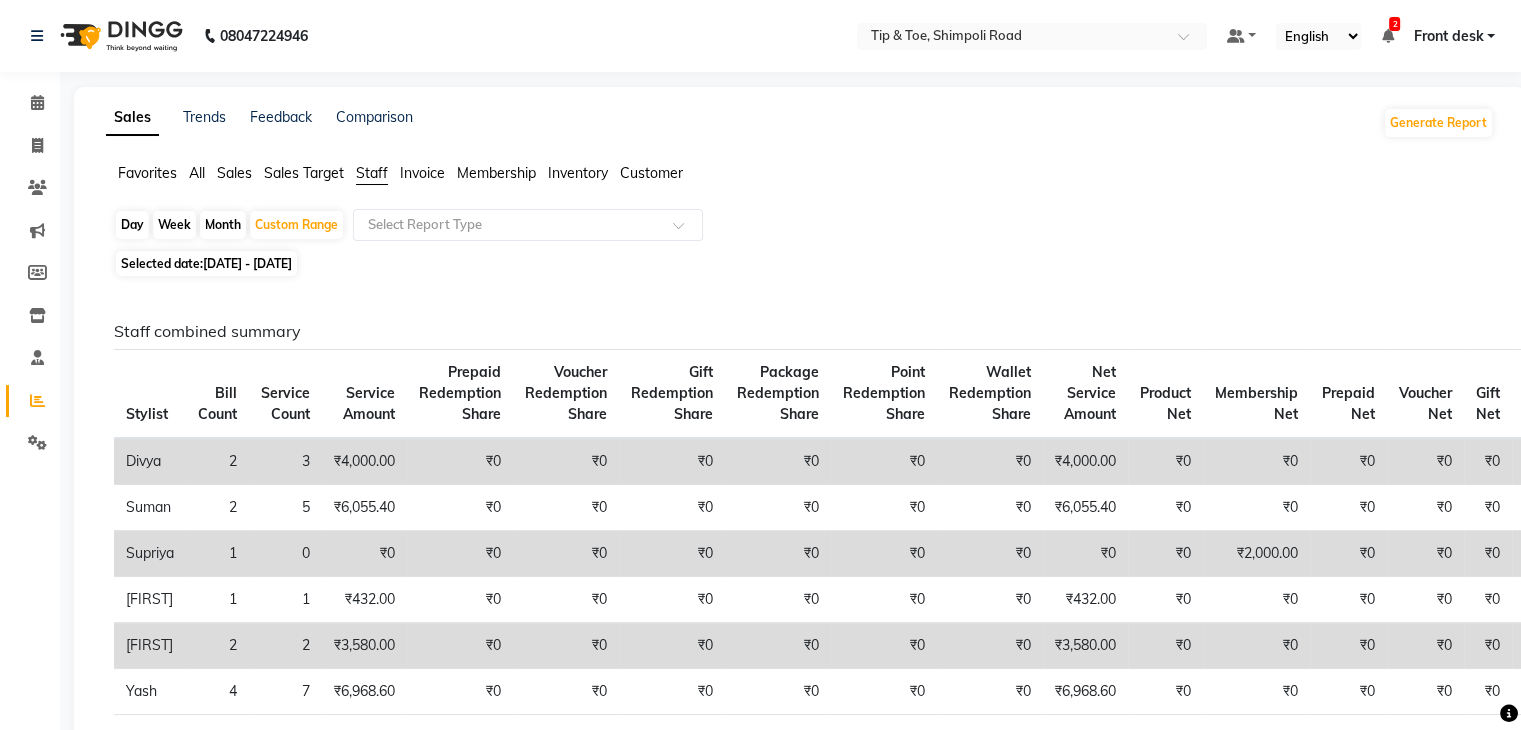 click on "[DATE] - [DATE]" 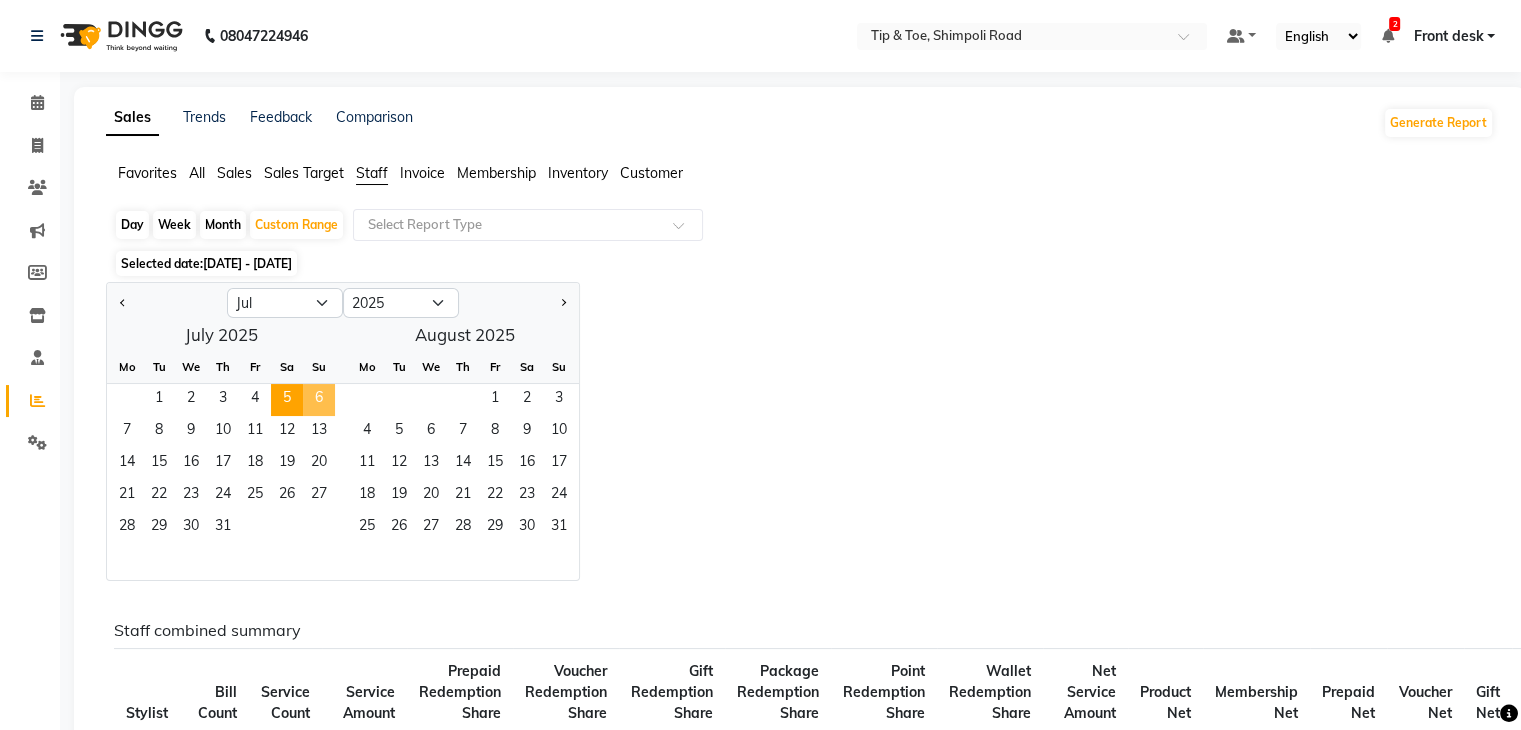 click on "6" 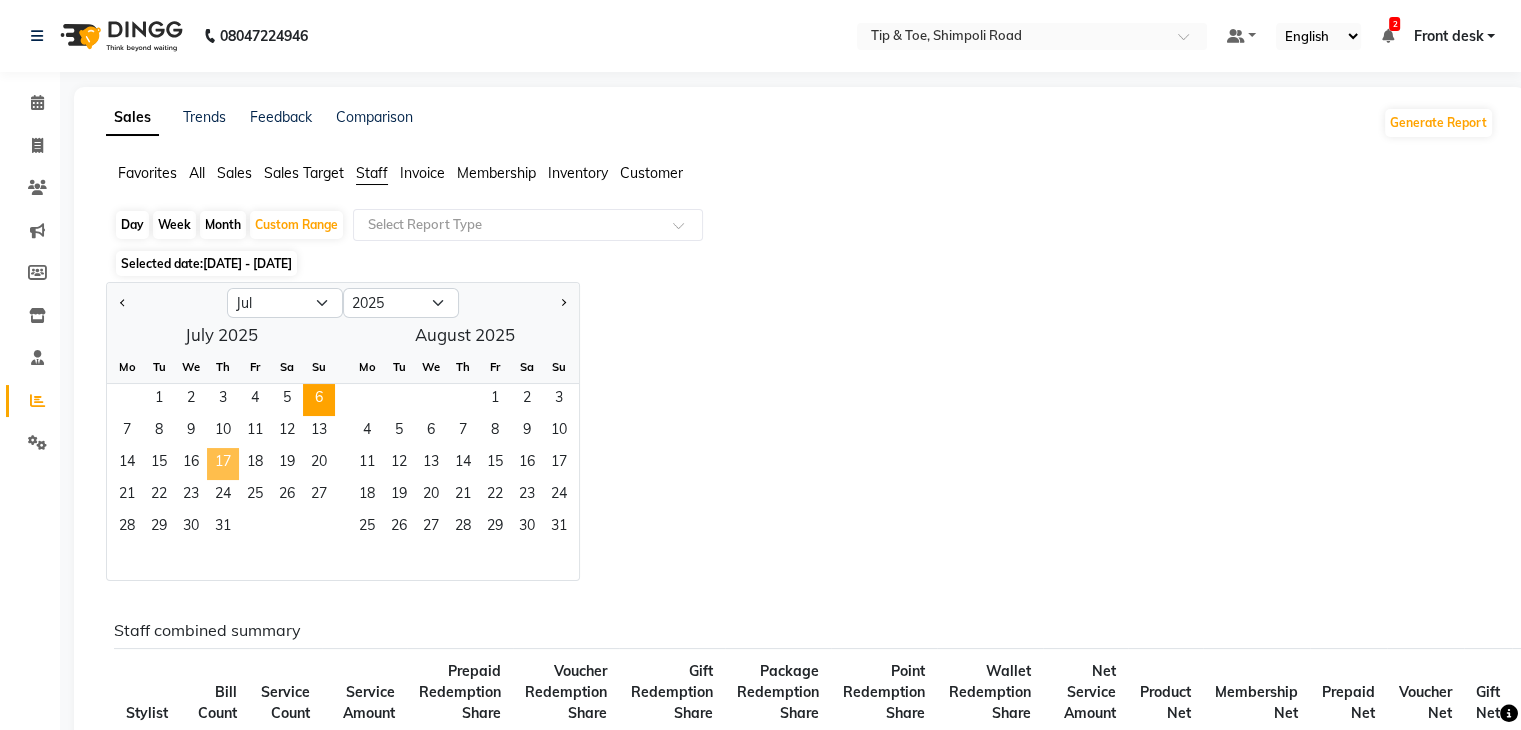 click on "17" 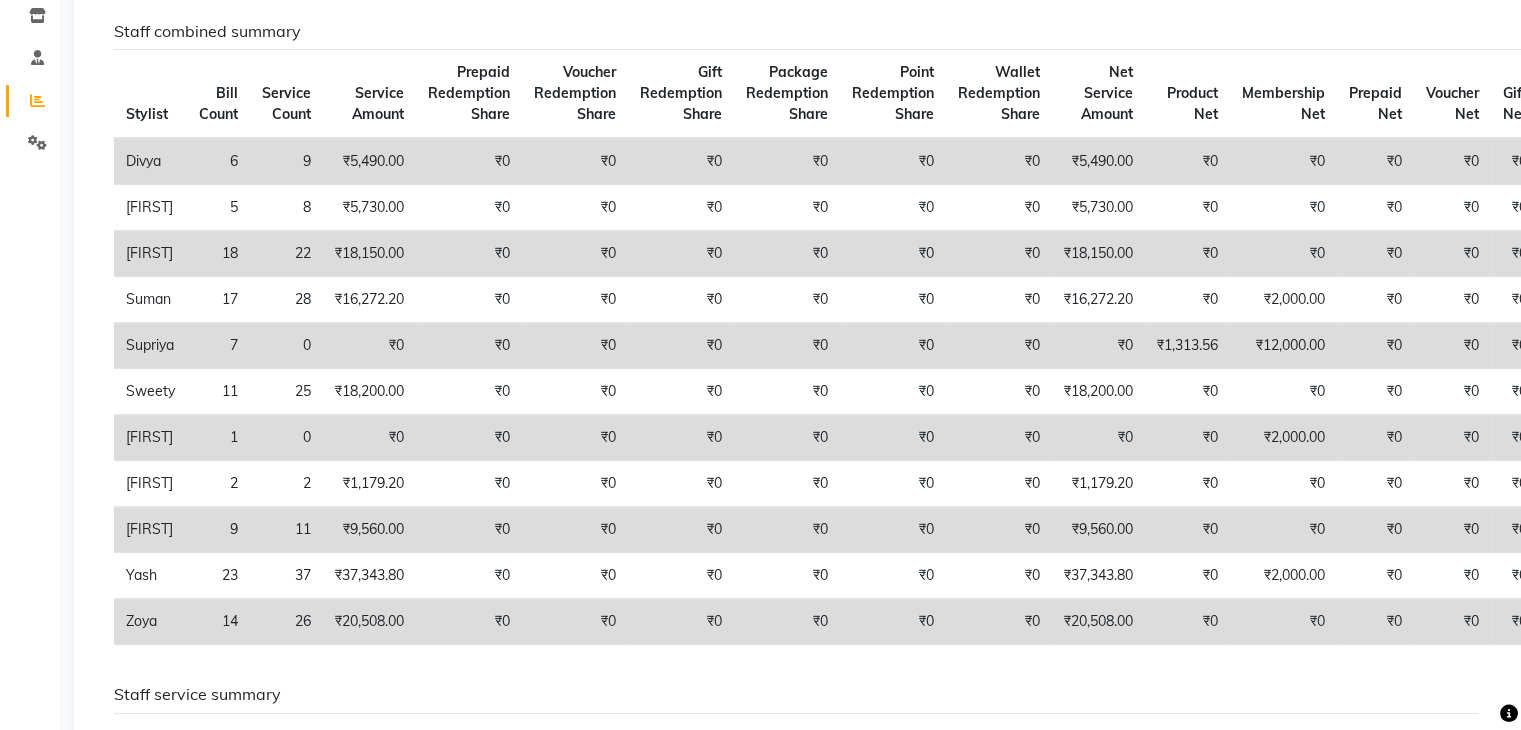 scroll, scrollTop: 0, scrollLeft: 0, axis: both 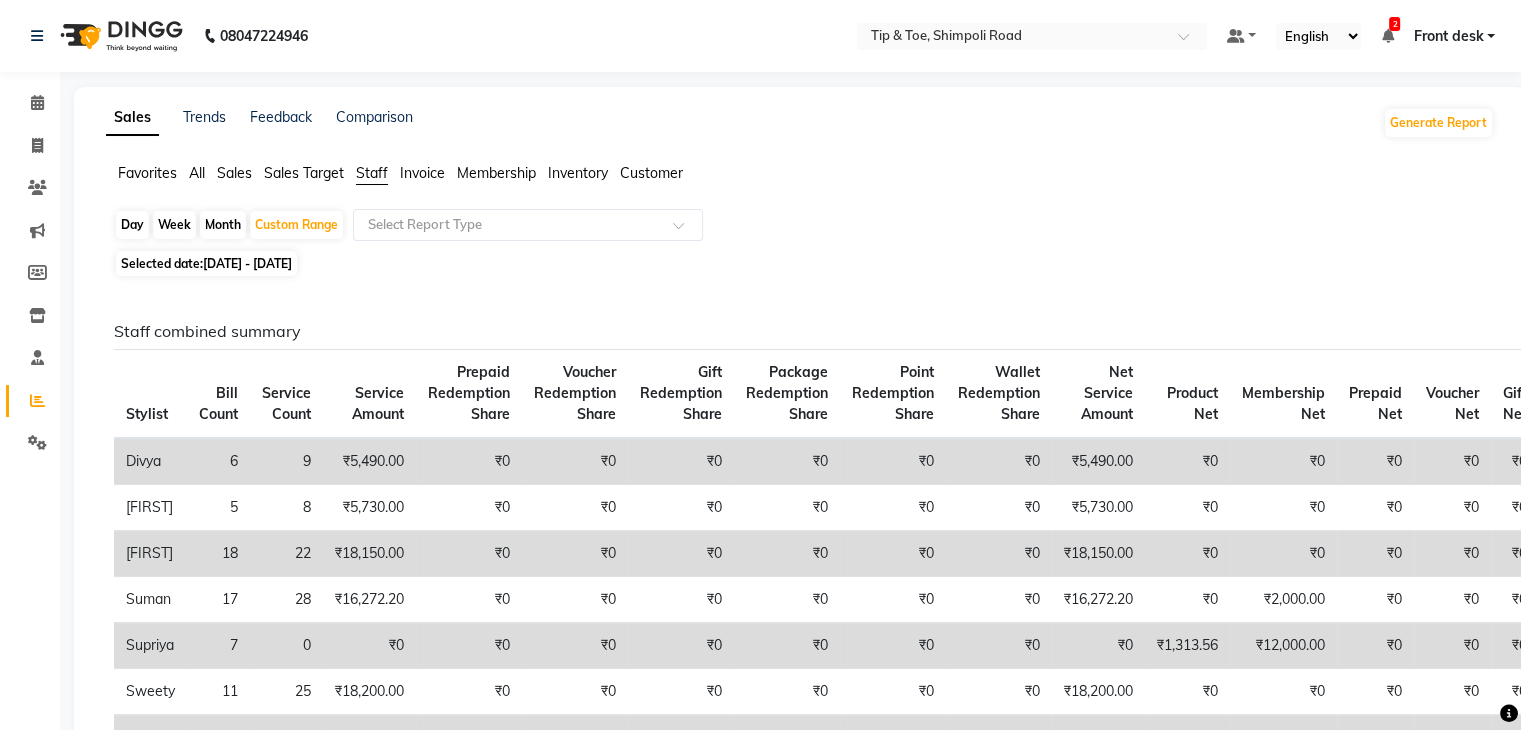 click on "[DATE] - [DATE]" 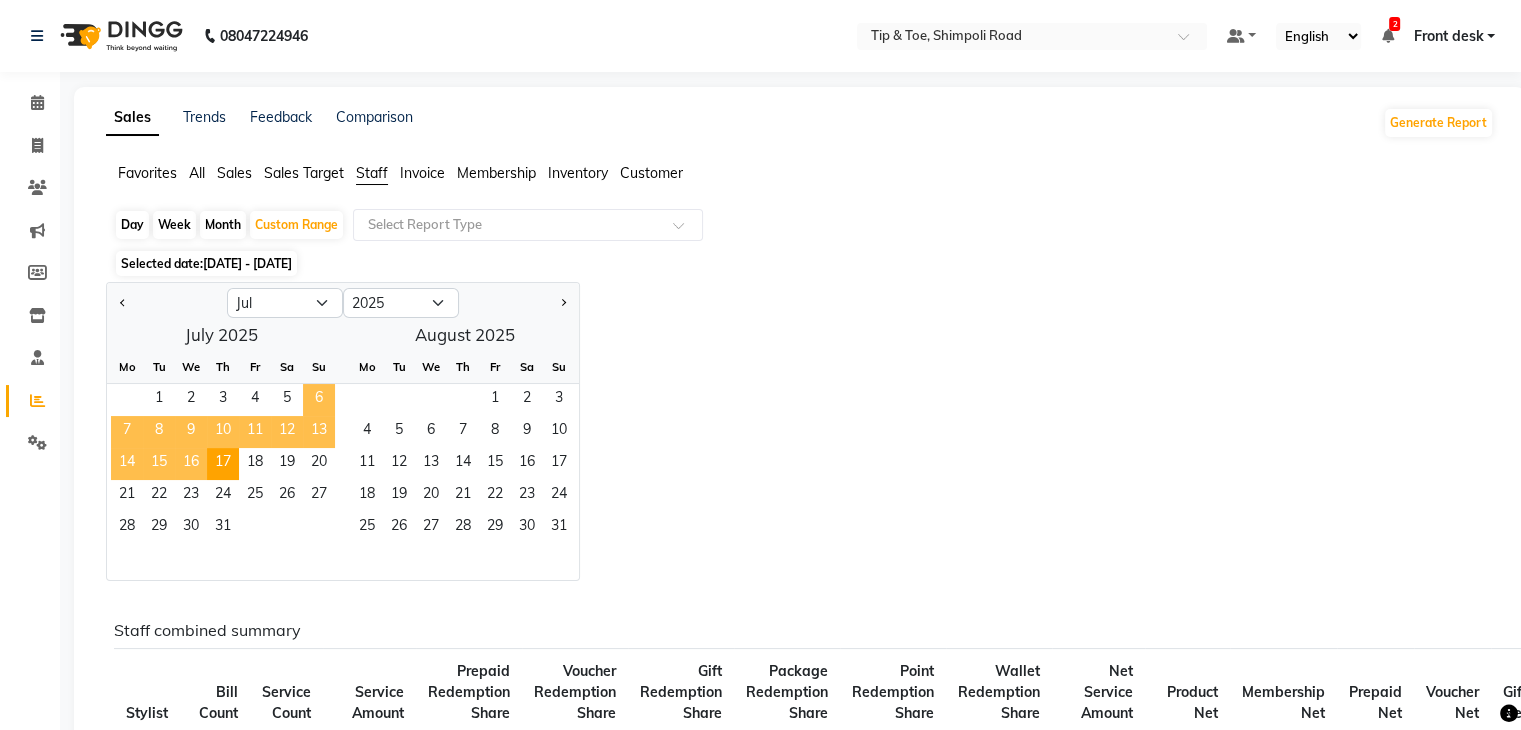 click on "6" 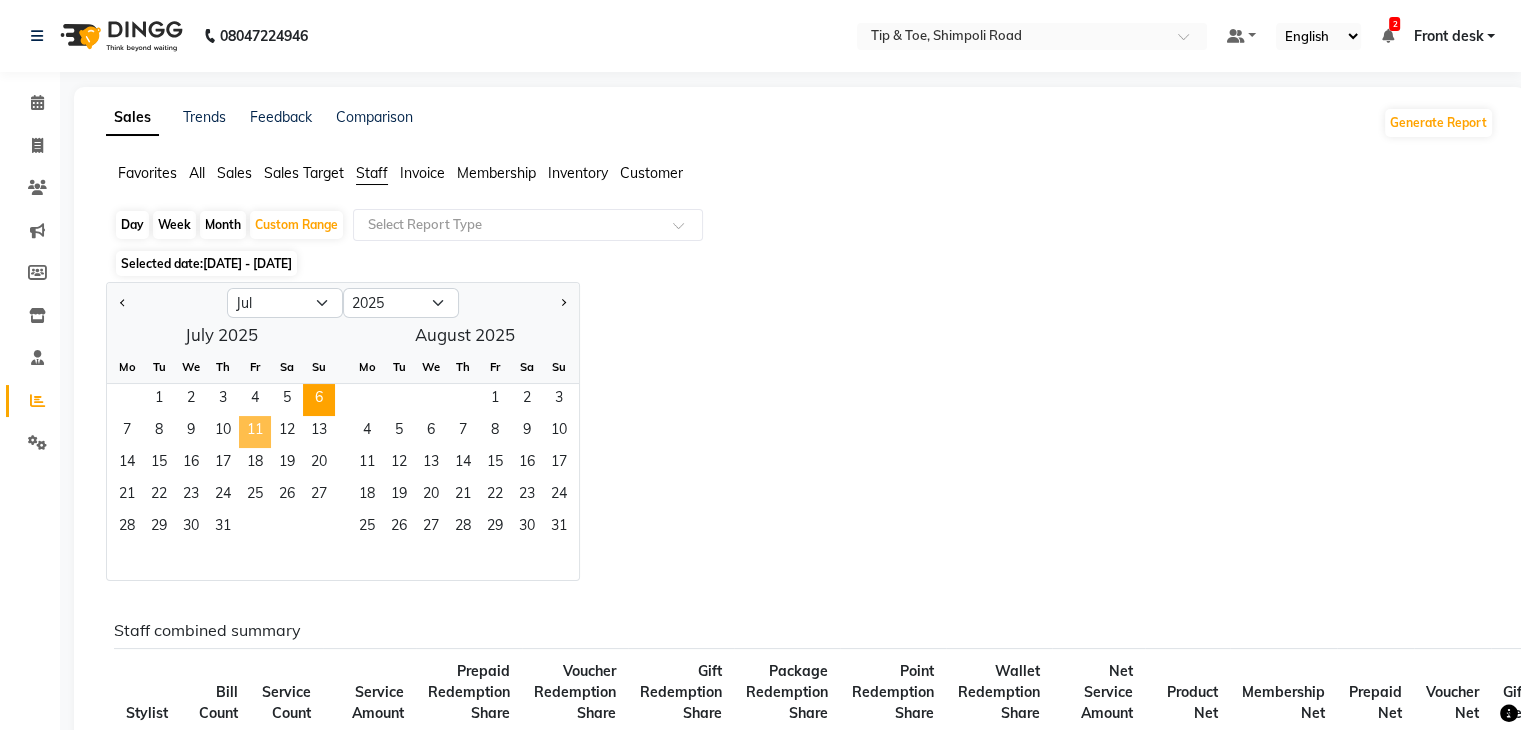 click on "11" 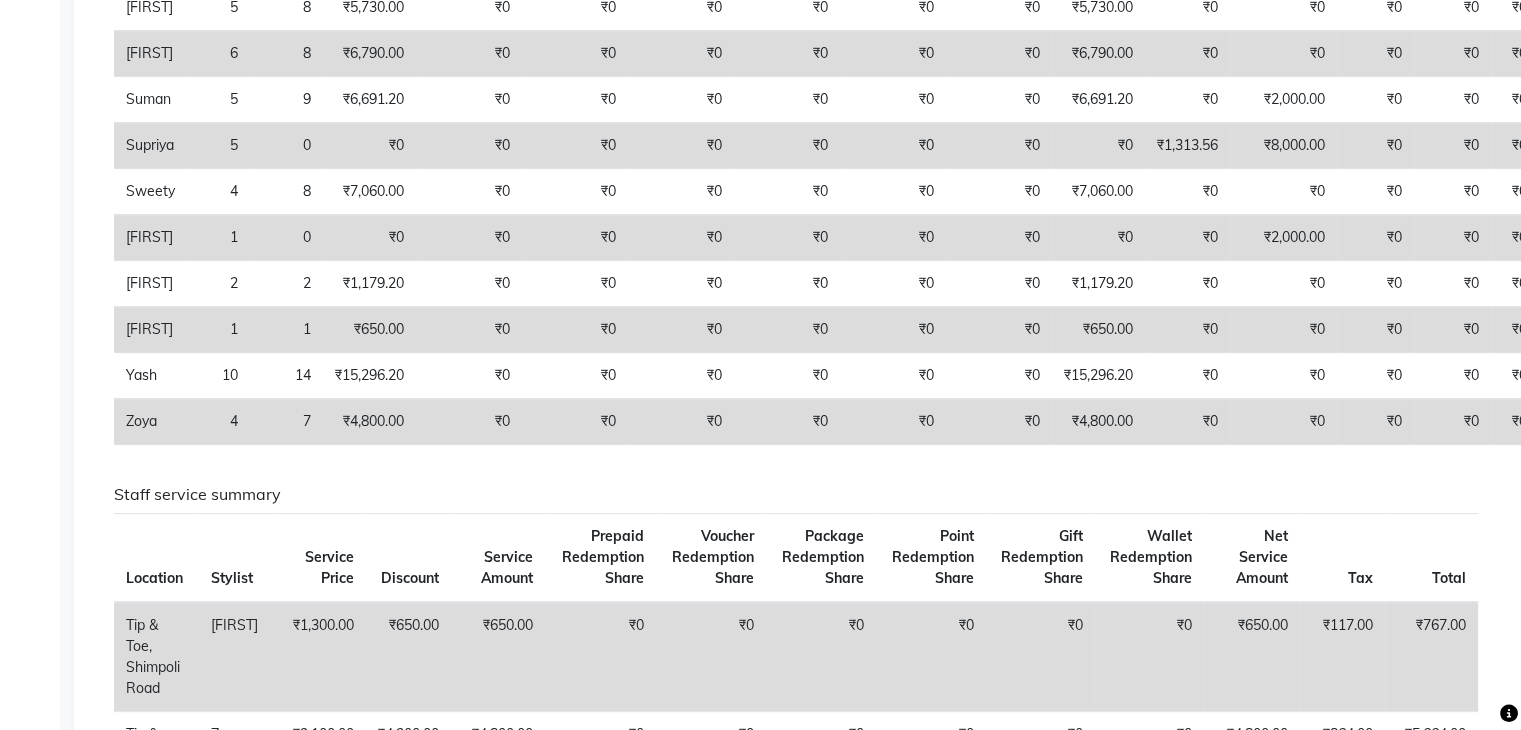 scroll, scrollTop: 0, scrollLeft: 0, axis: both 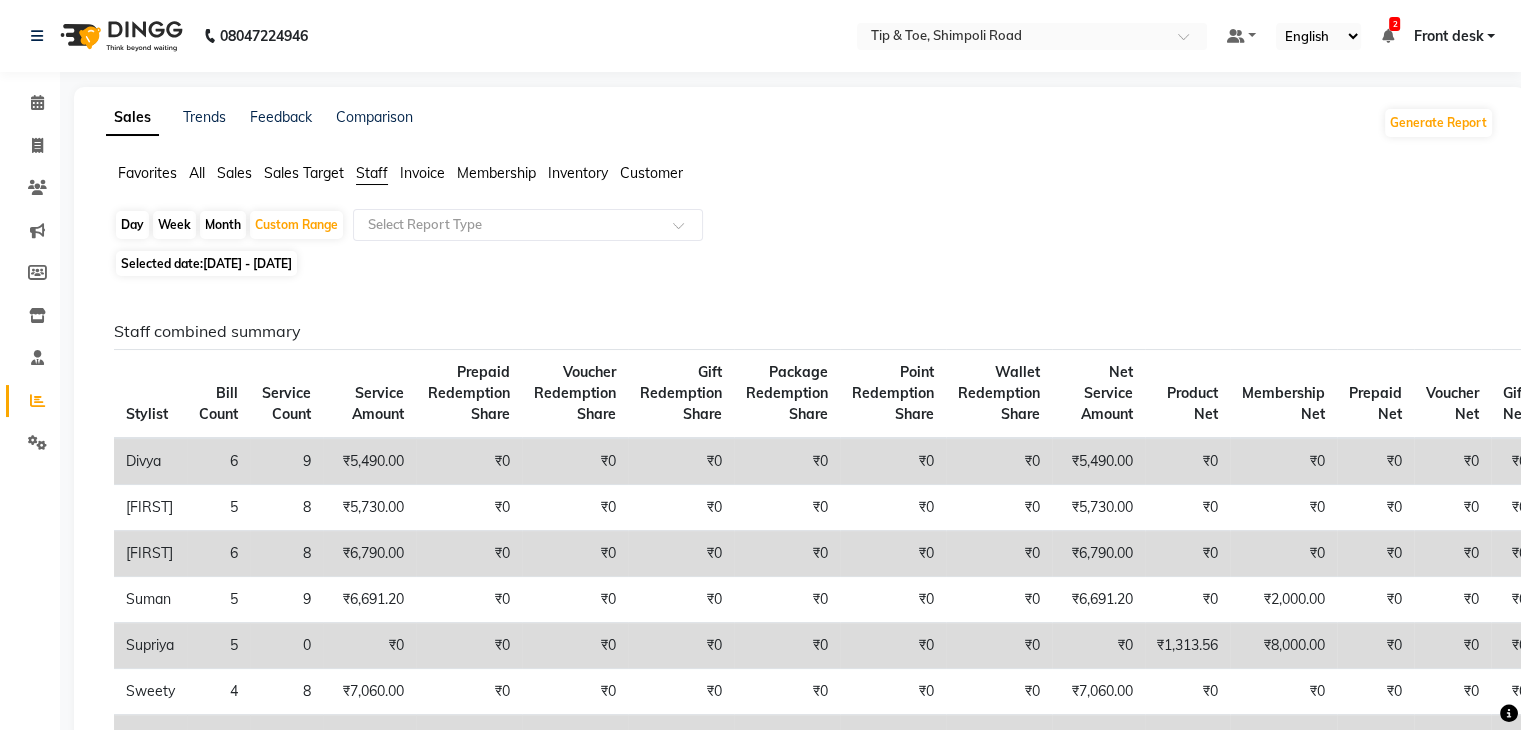 click on "Day" 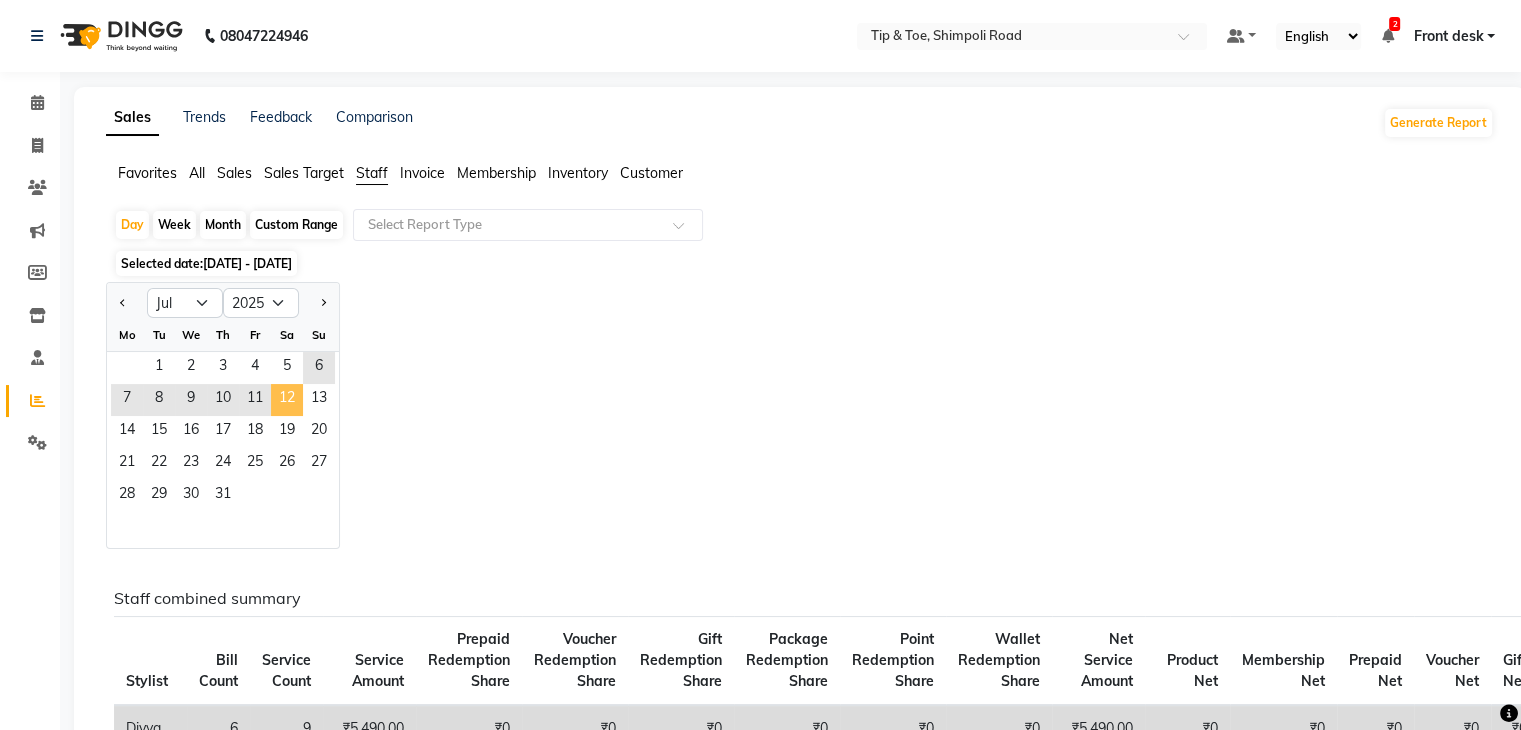 click on "12" 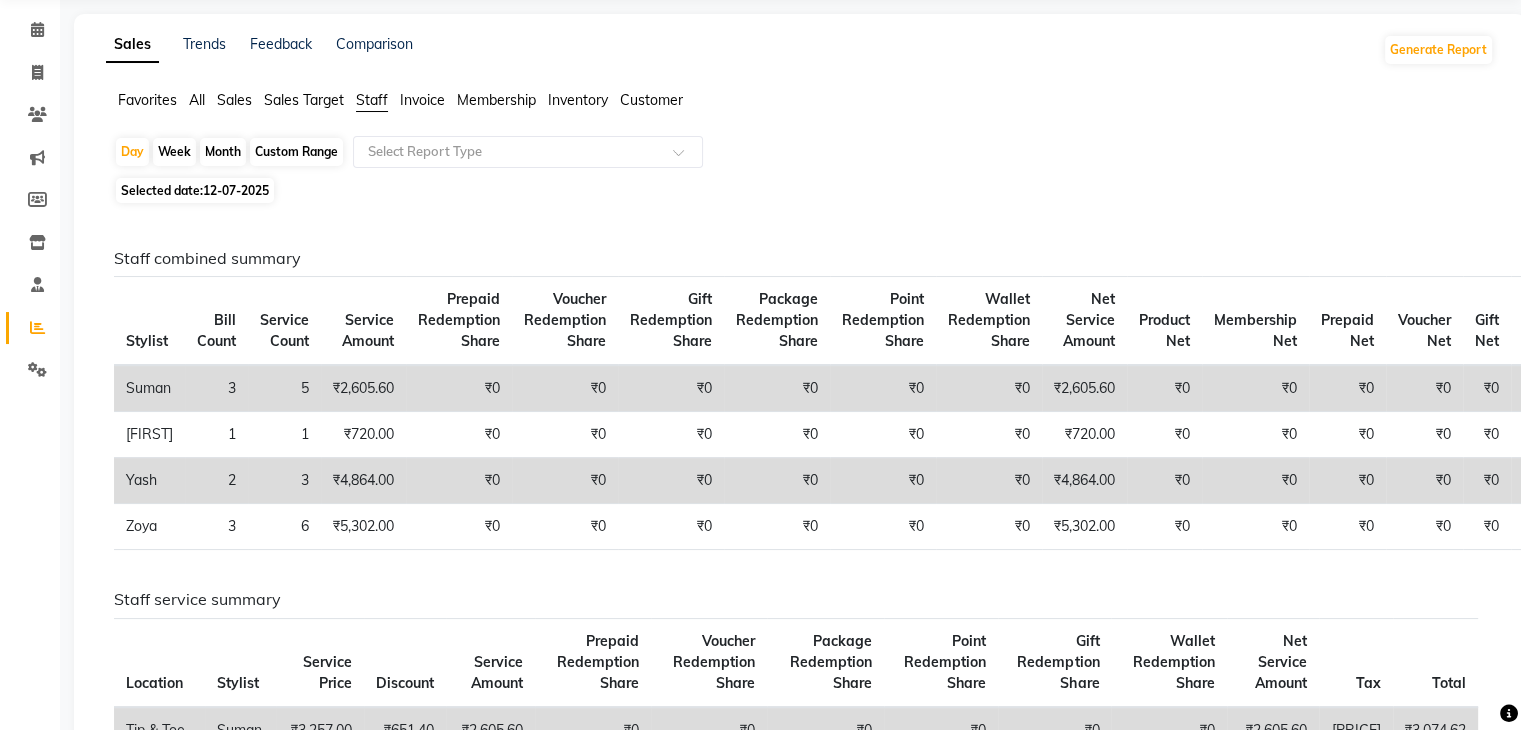 scroll, scrollTop: 0, scrollLeft: 0, axis: both 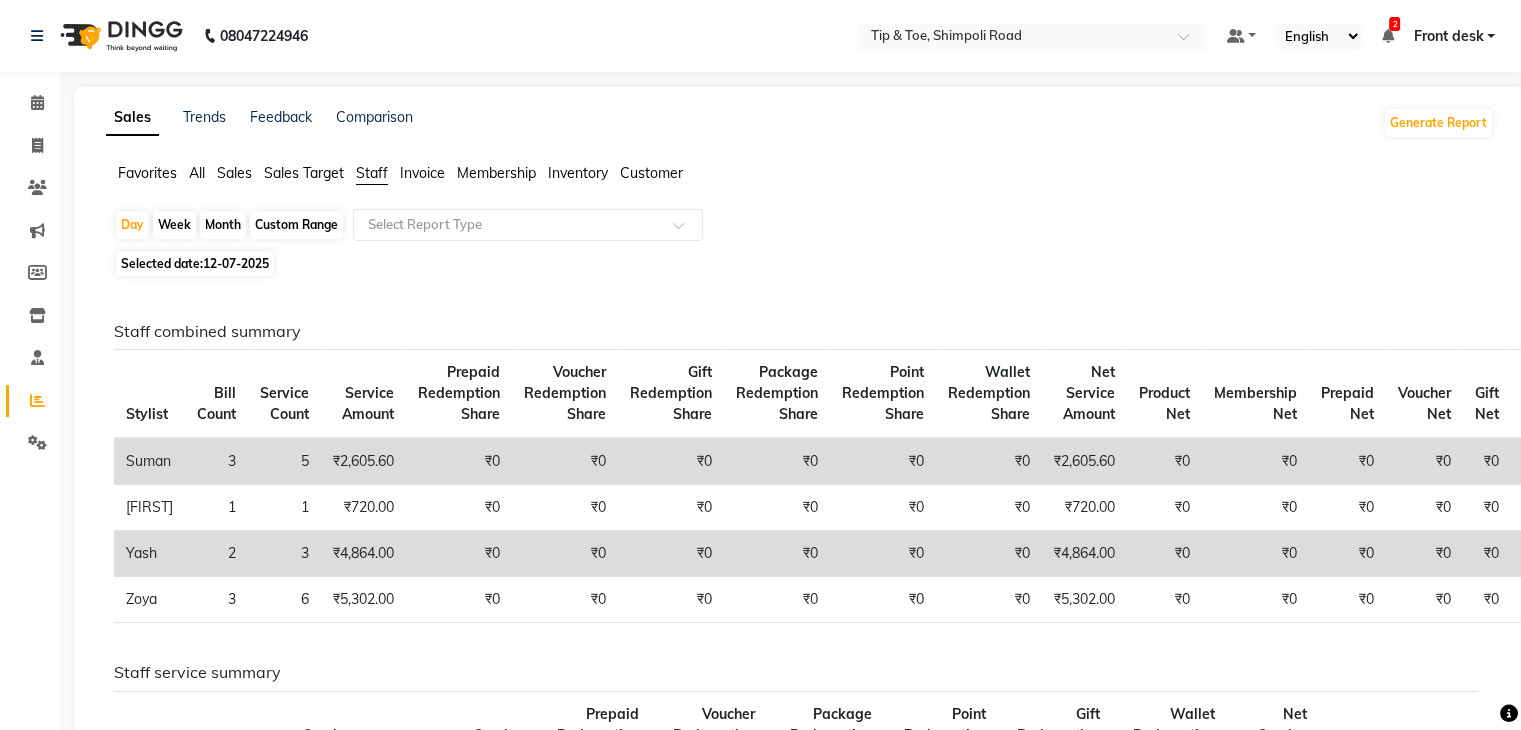 click on "Selected date:  [DATE]" 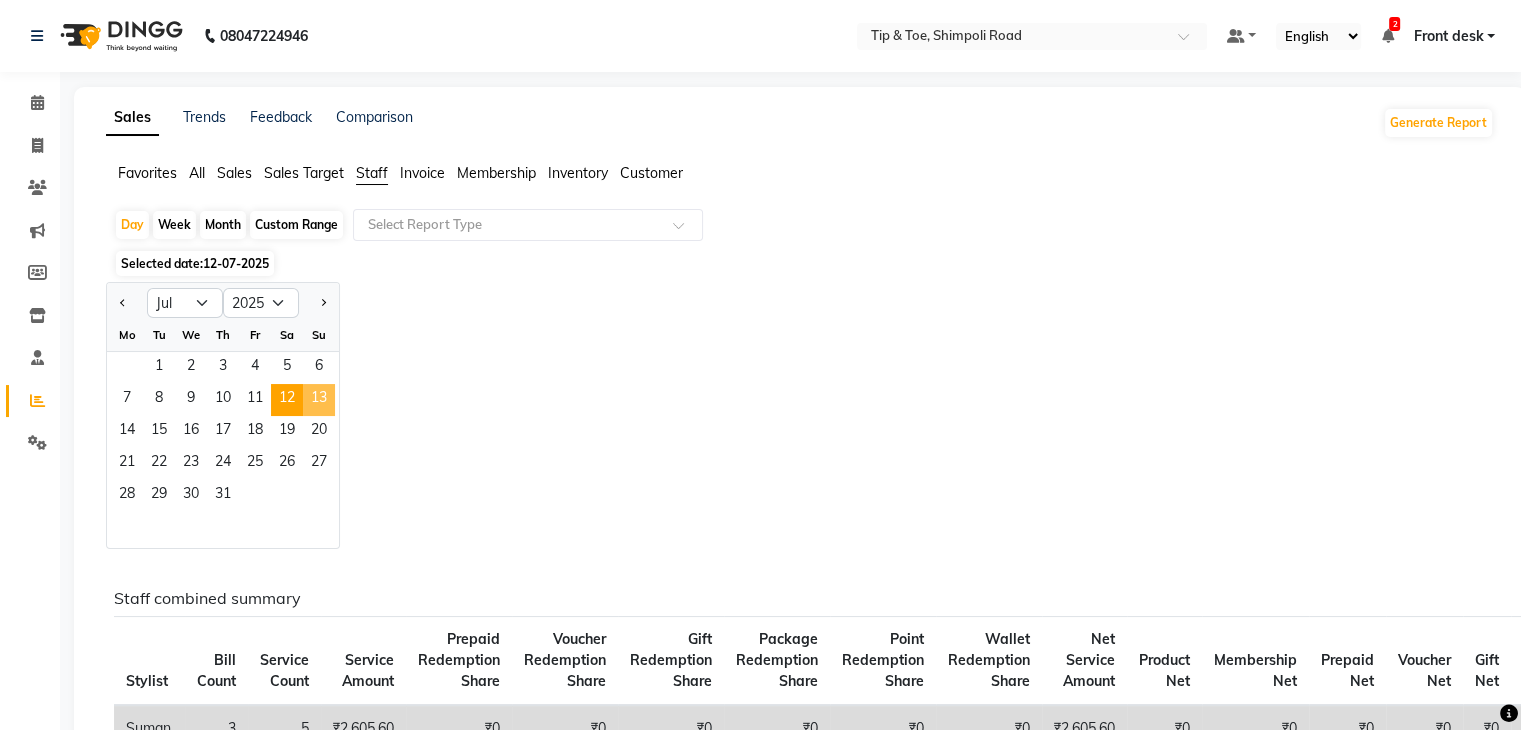 click on "13" 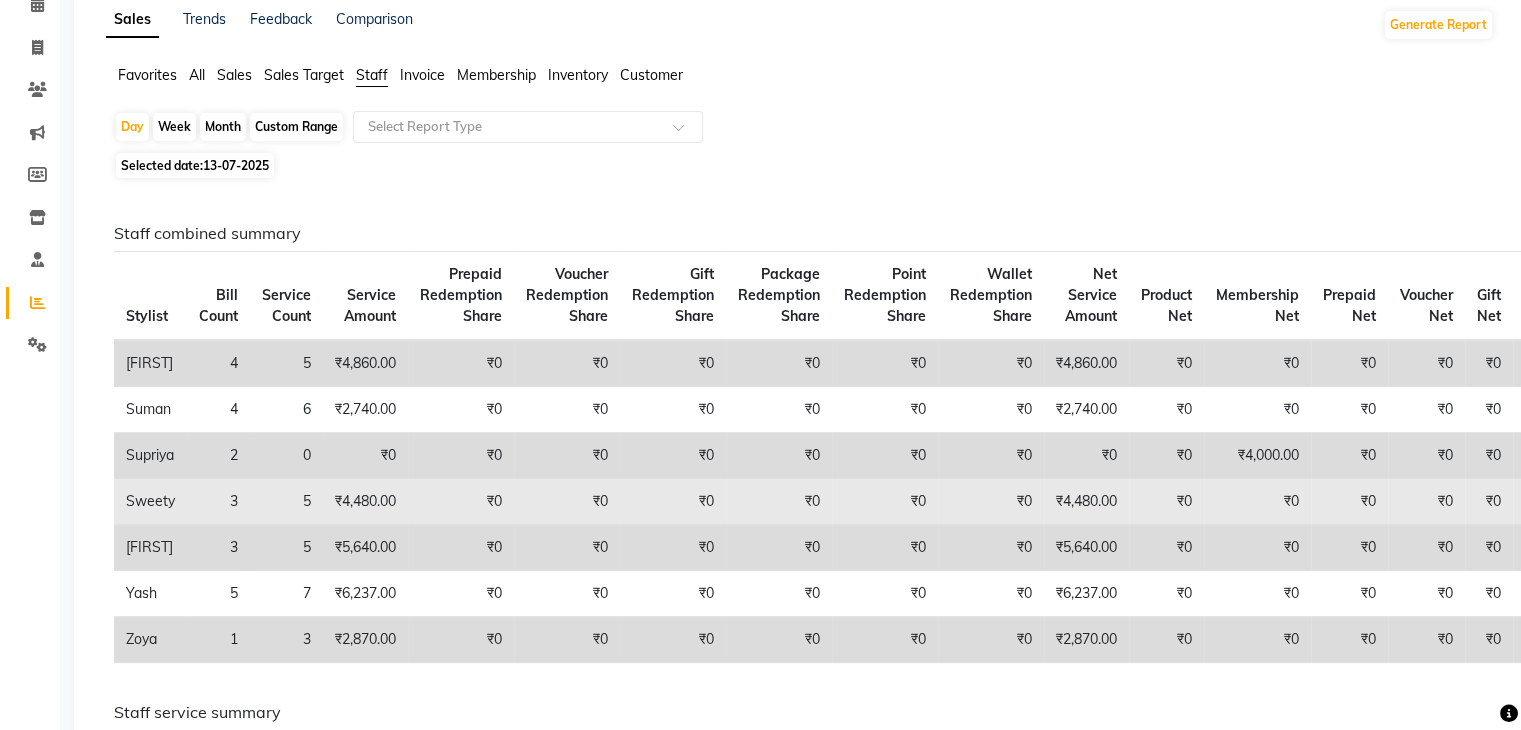 scroll, scrollTop: 0, scrollLeft: 0, axis: both 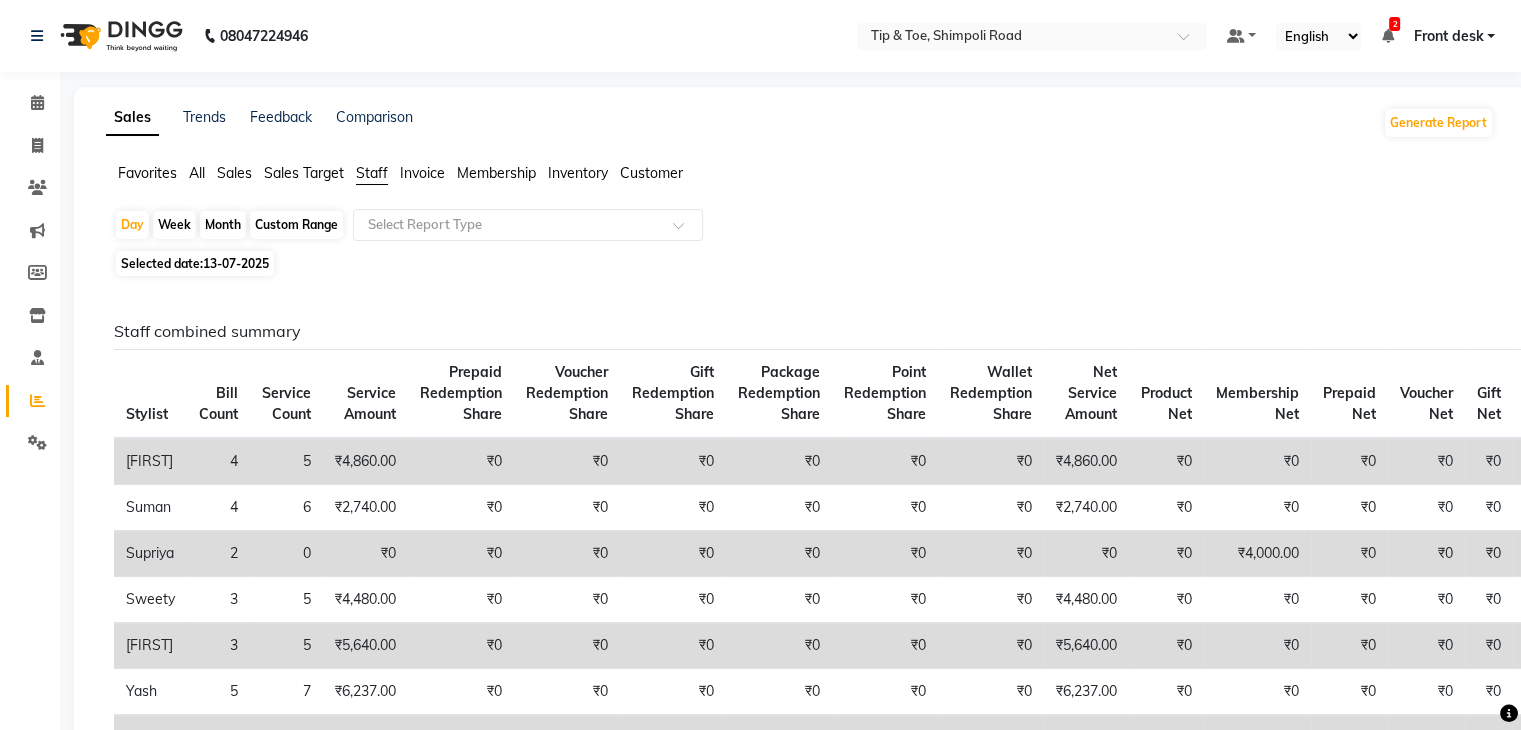 click on "13-07-2025" 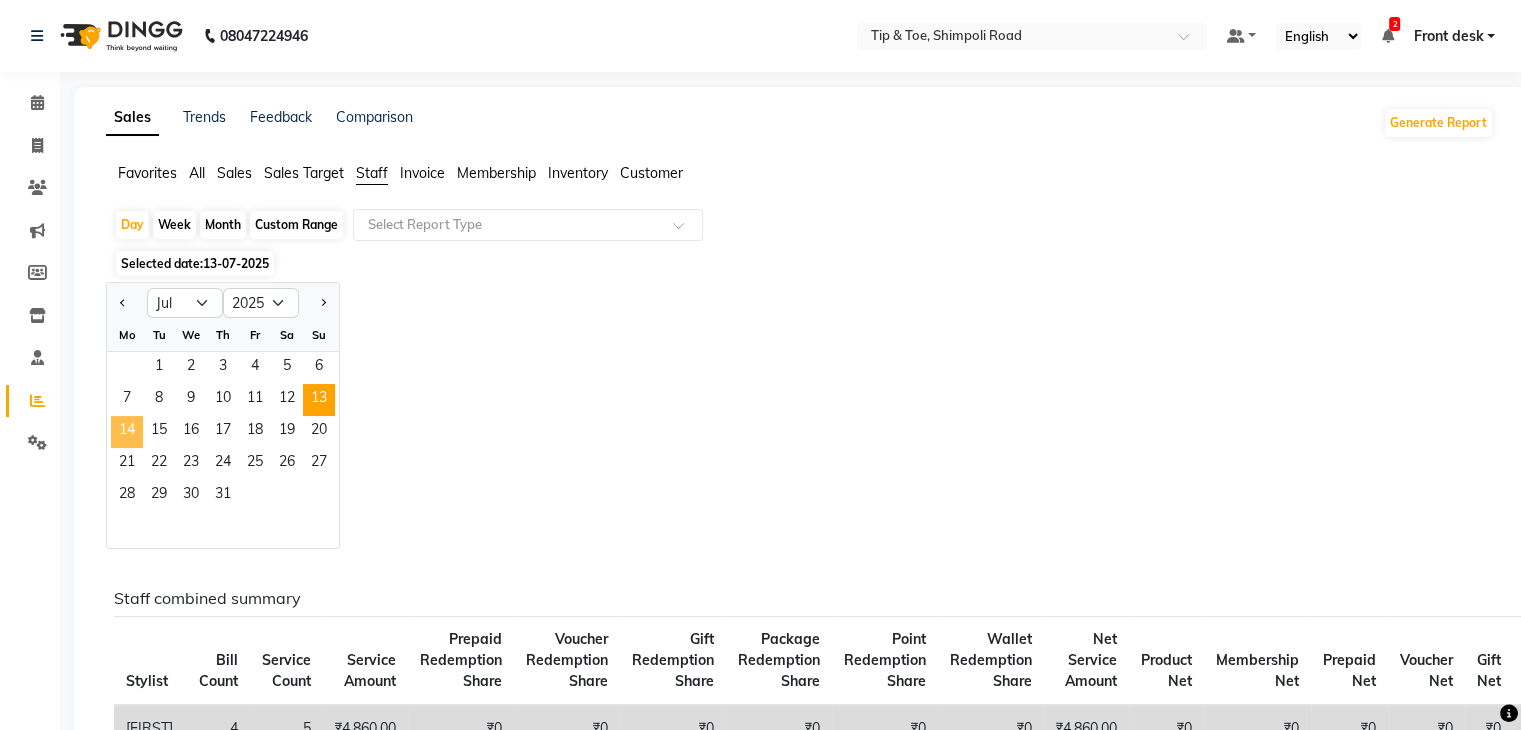 click on "14" 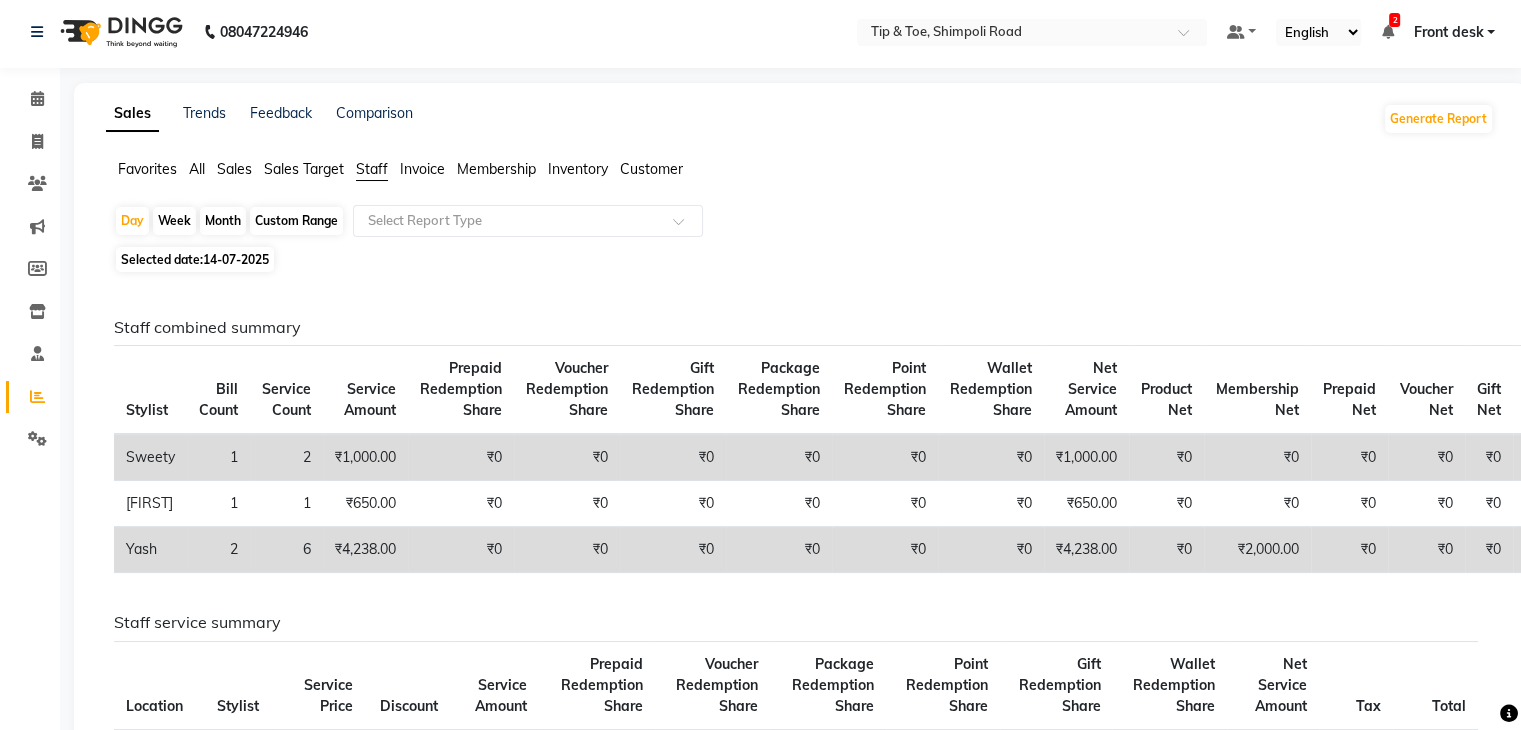 scroll, scrollTop: 0, scrollLeft: 0, axis: both 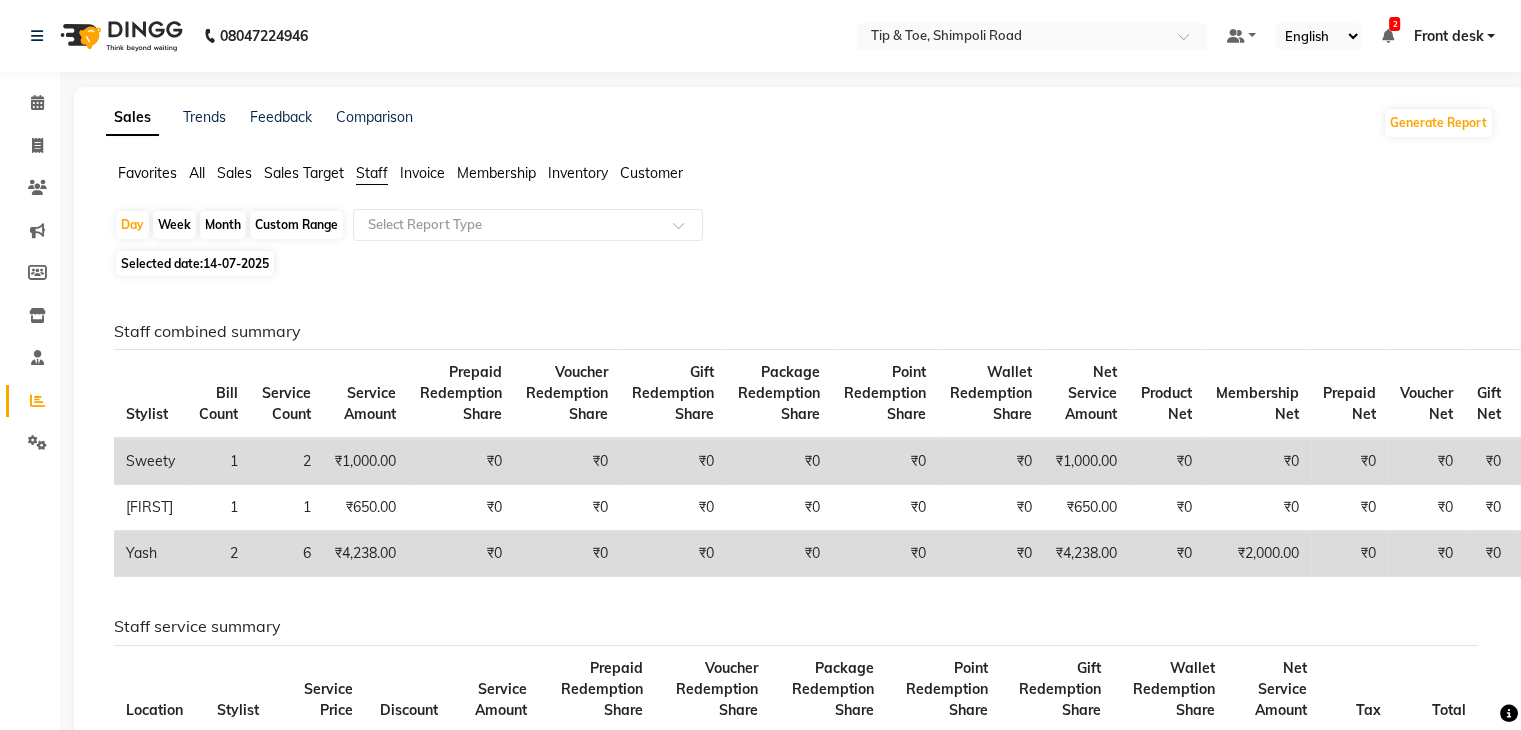 click on "14-07-2025" 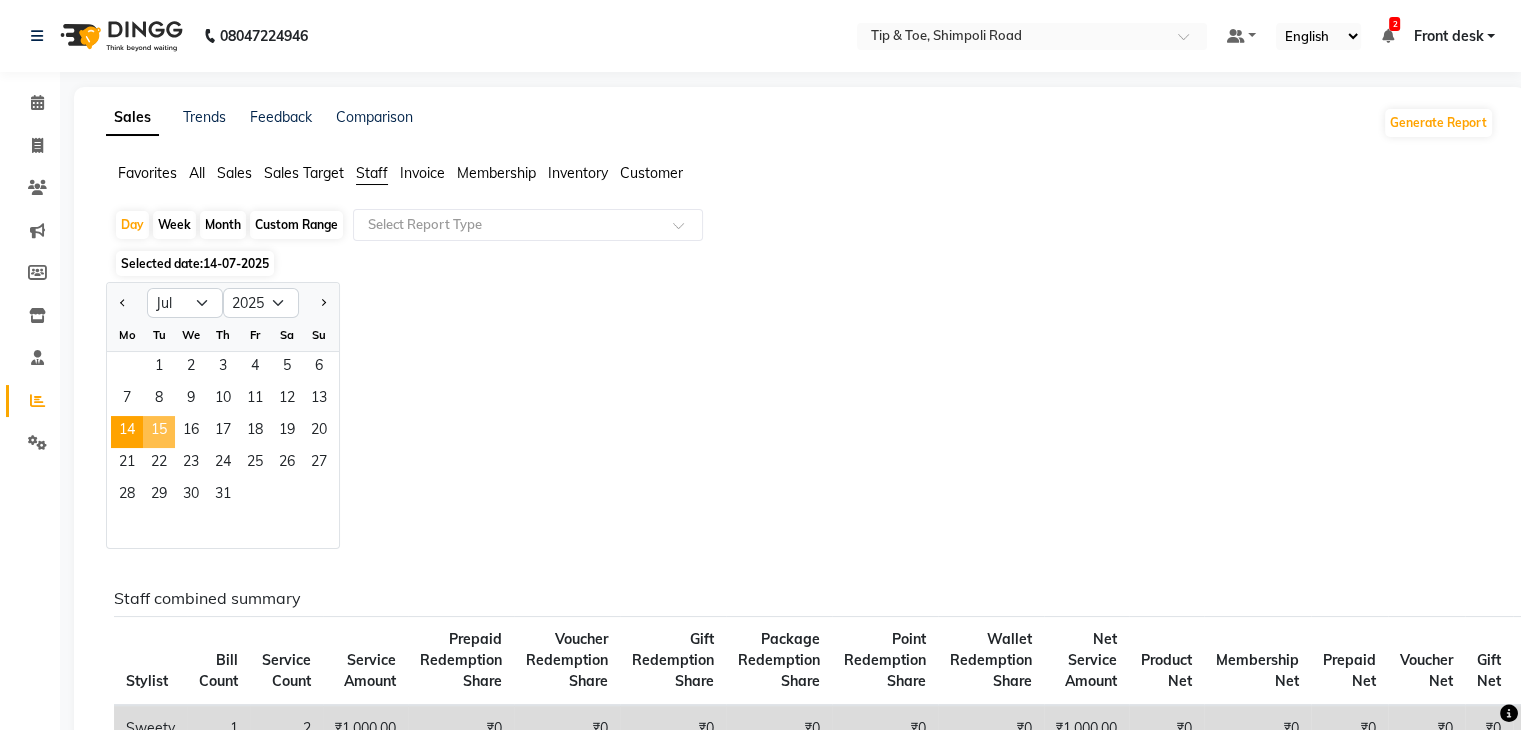 click on "15" 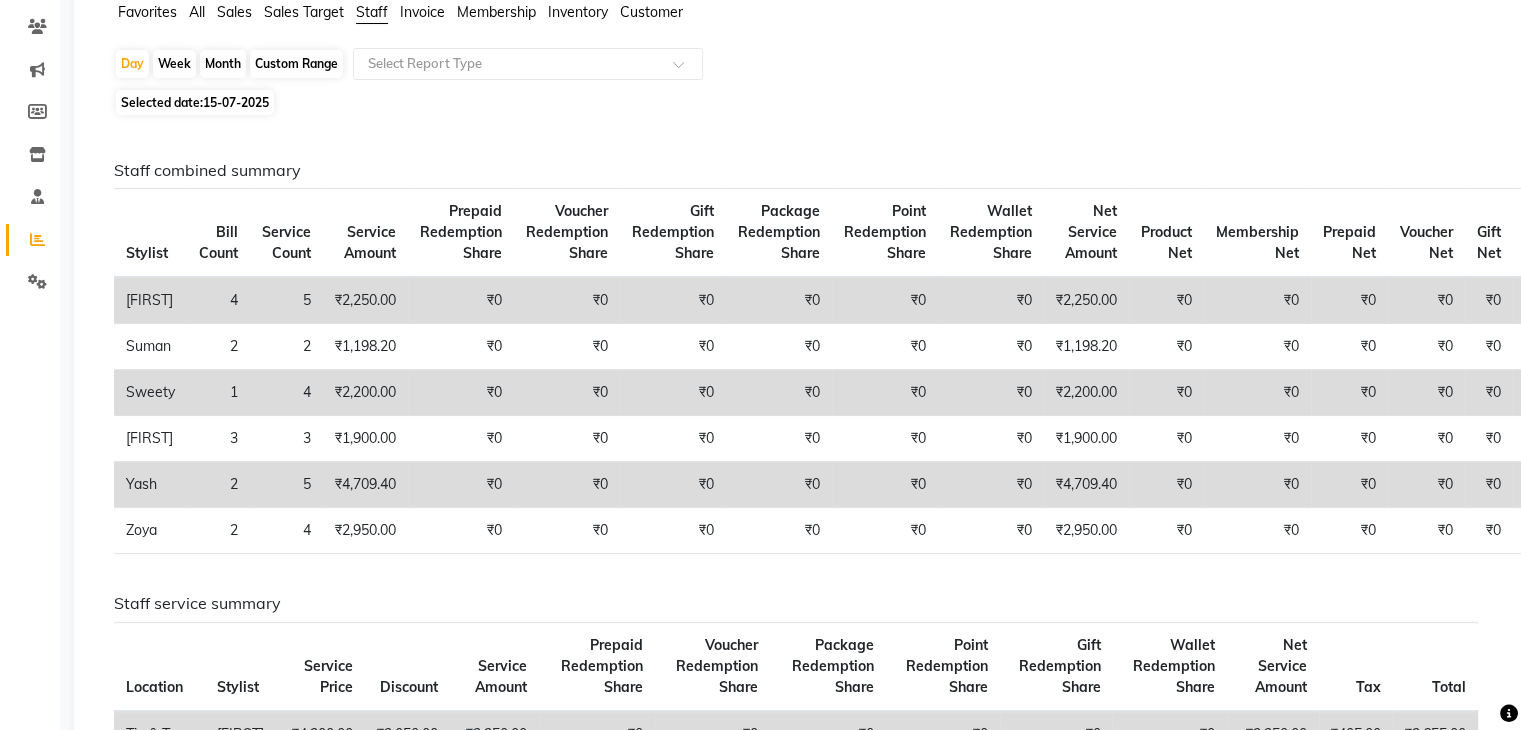 scroll, scrollTop: 0, scrollLeft: 0, axis: both 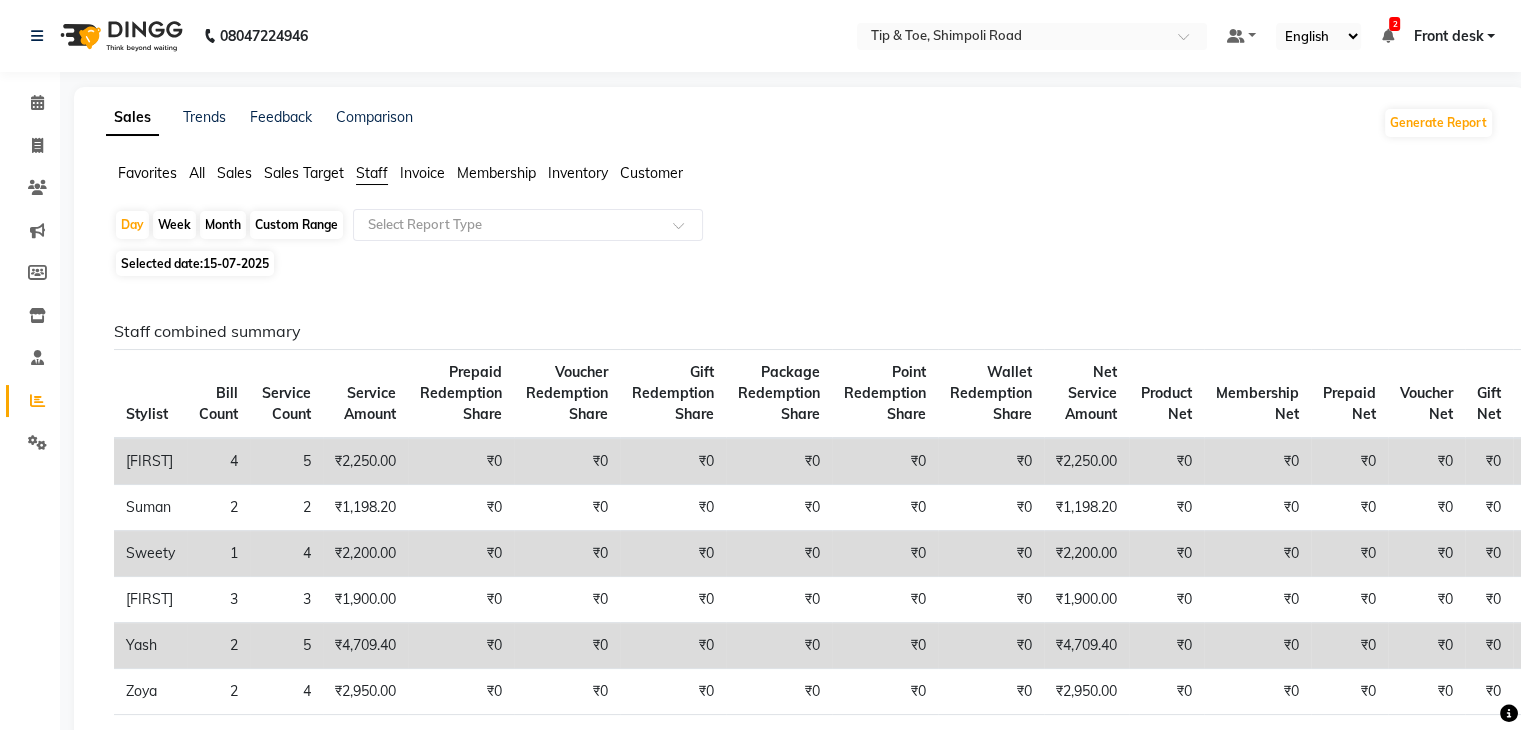 click on "15-07-2025" 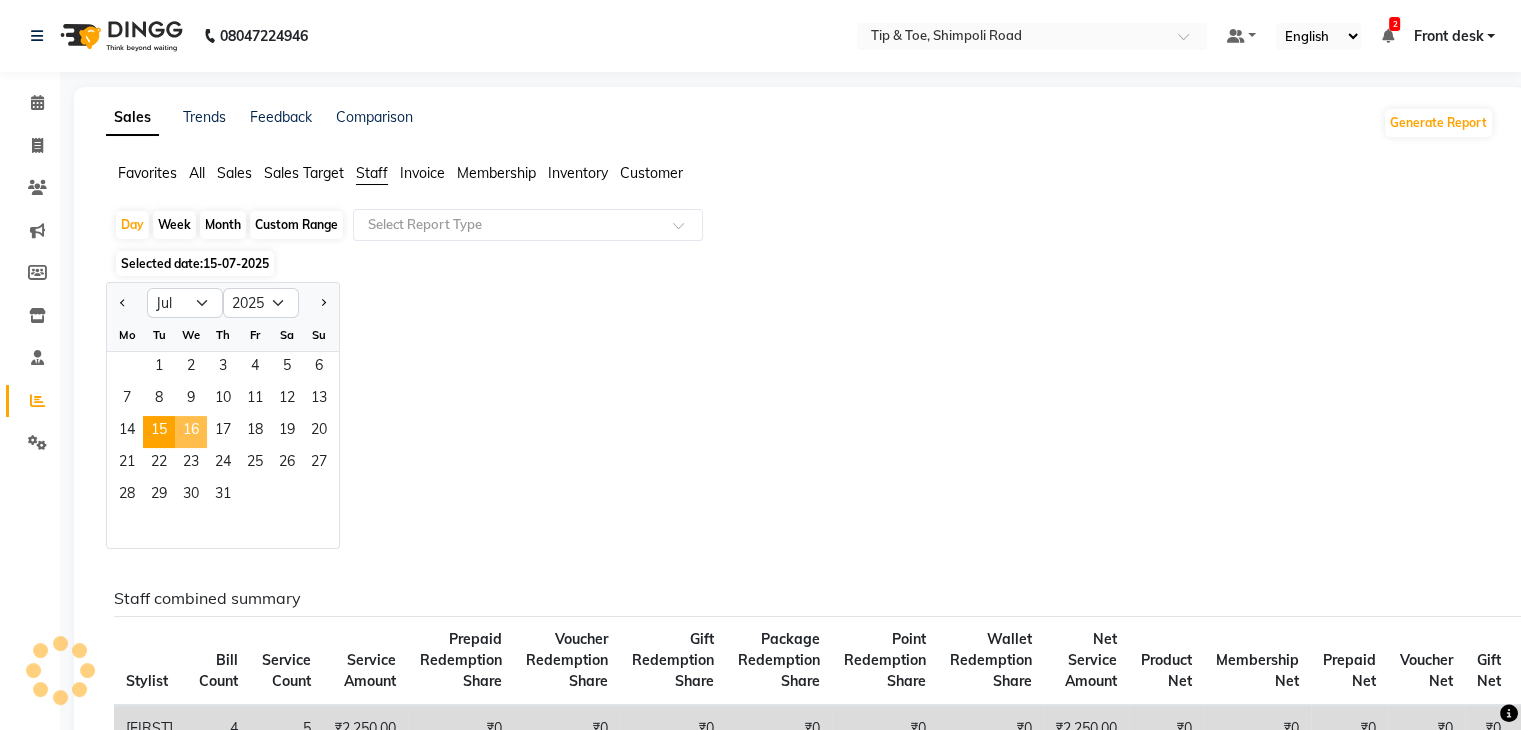 click on "16" 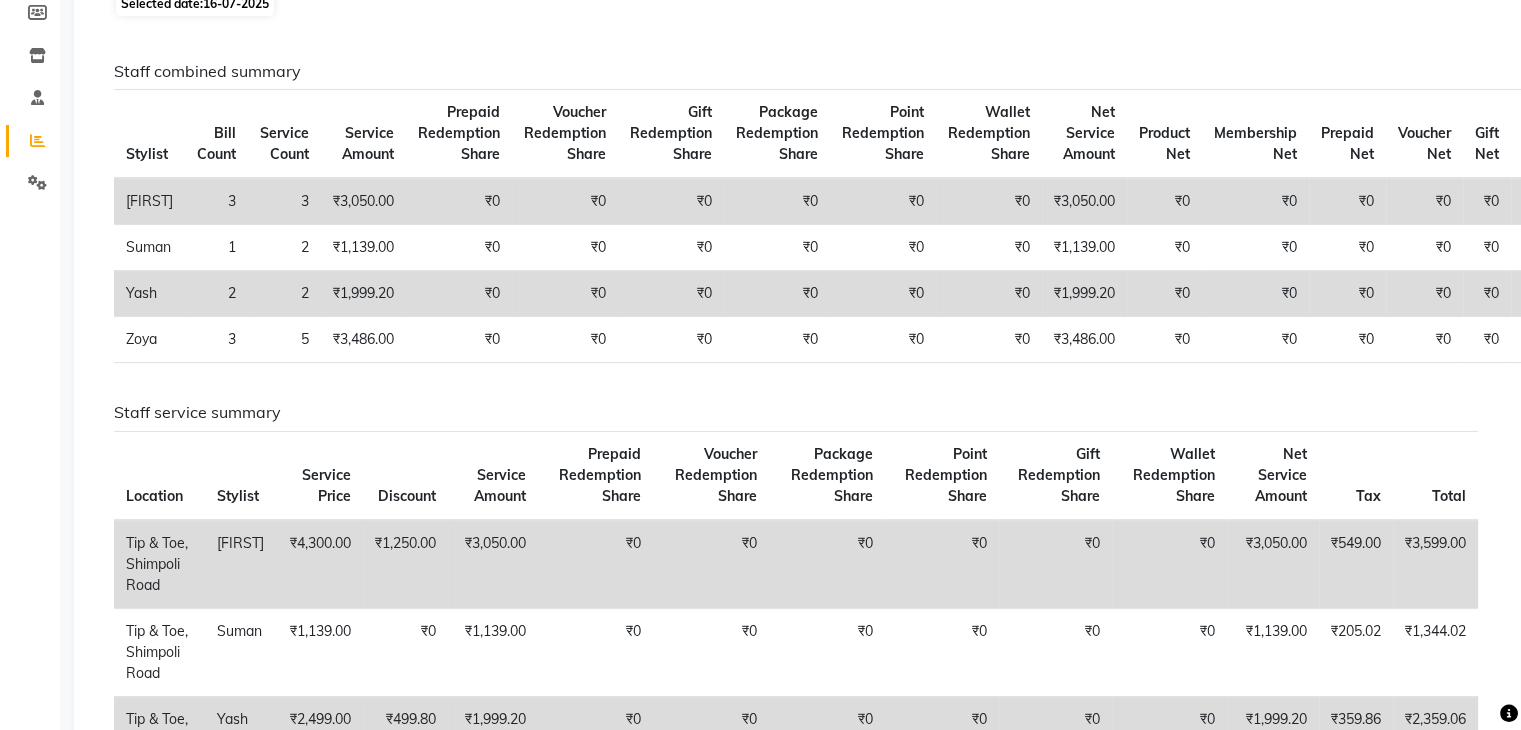 scroll, scrollTop: 100, scrollLeft: 0, axis: vertical 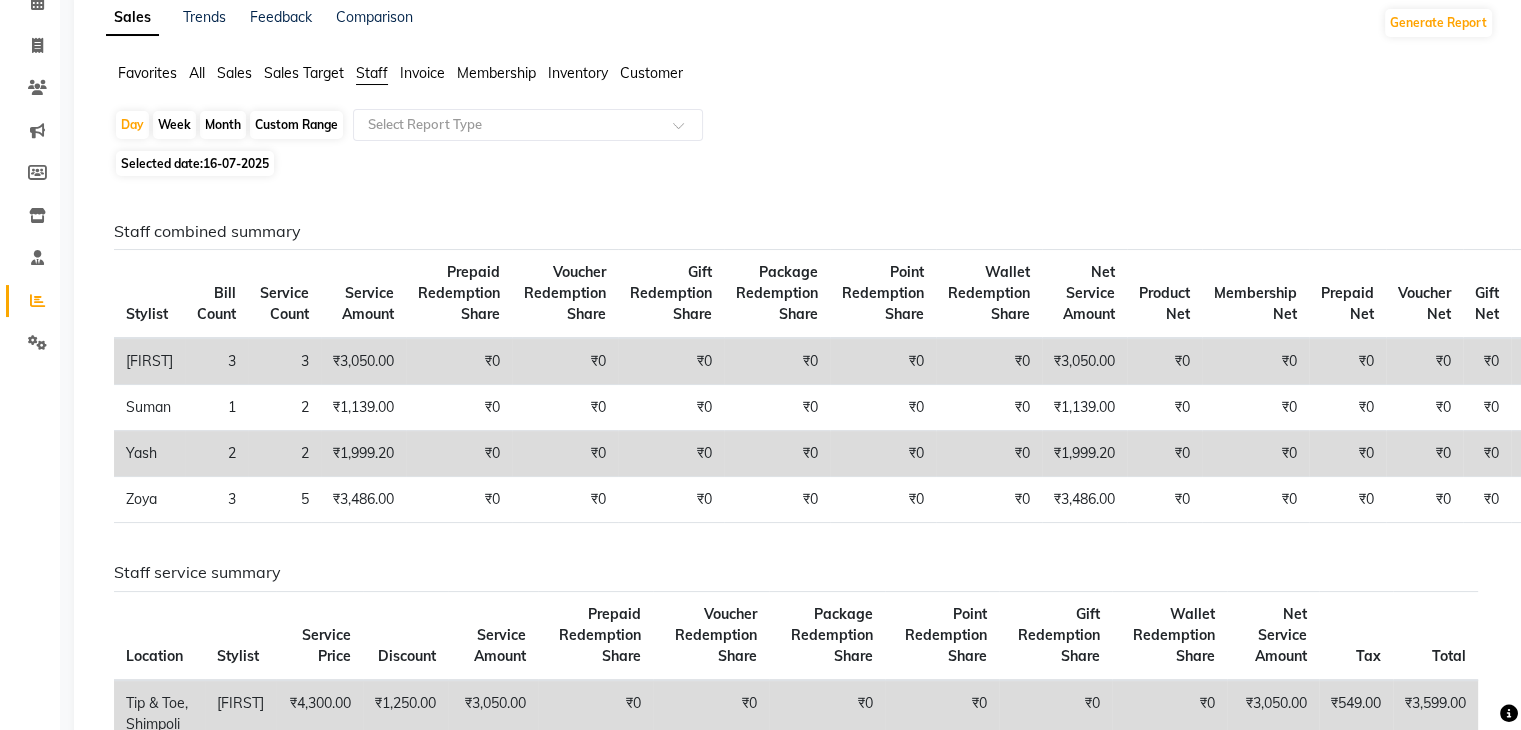 click on "16-07-2025" 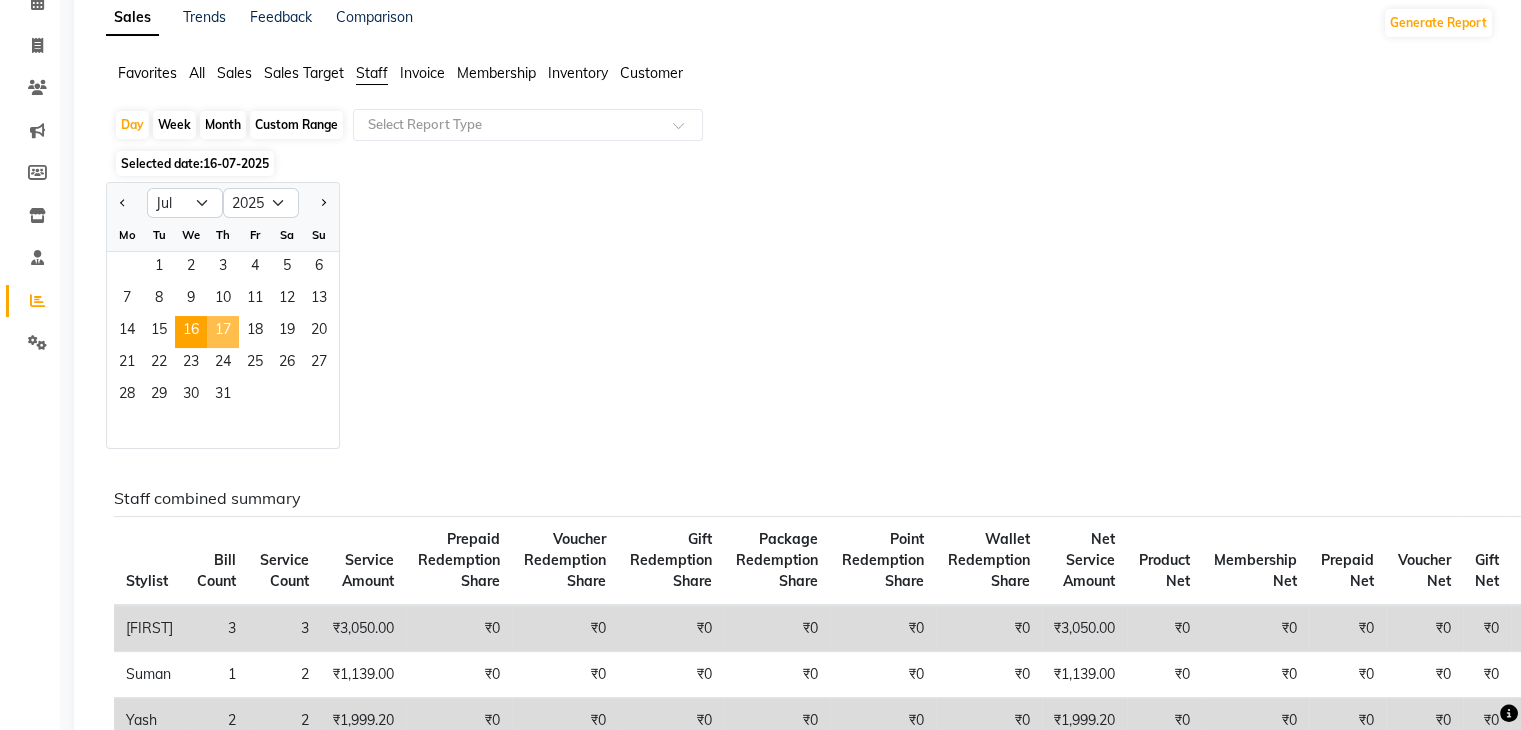 click on "17" 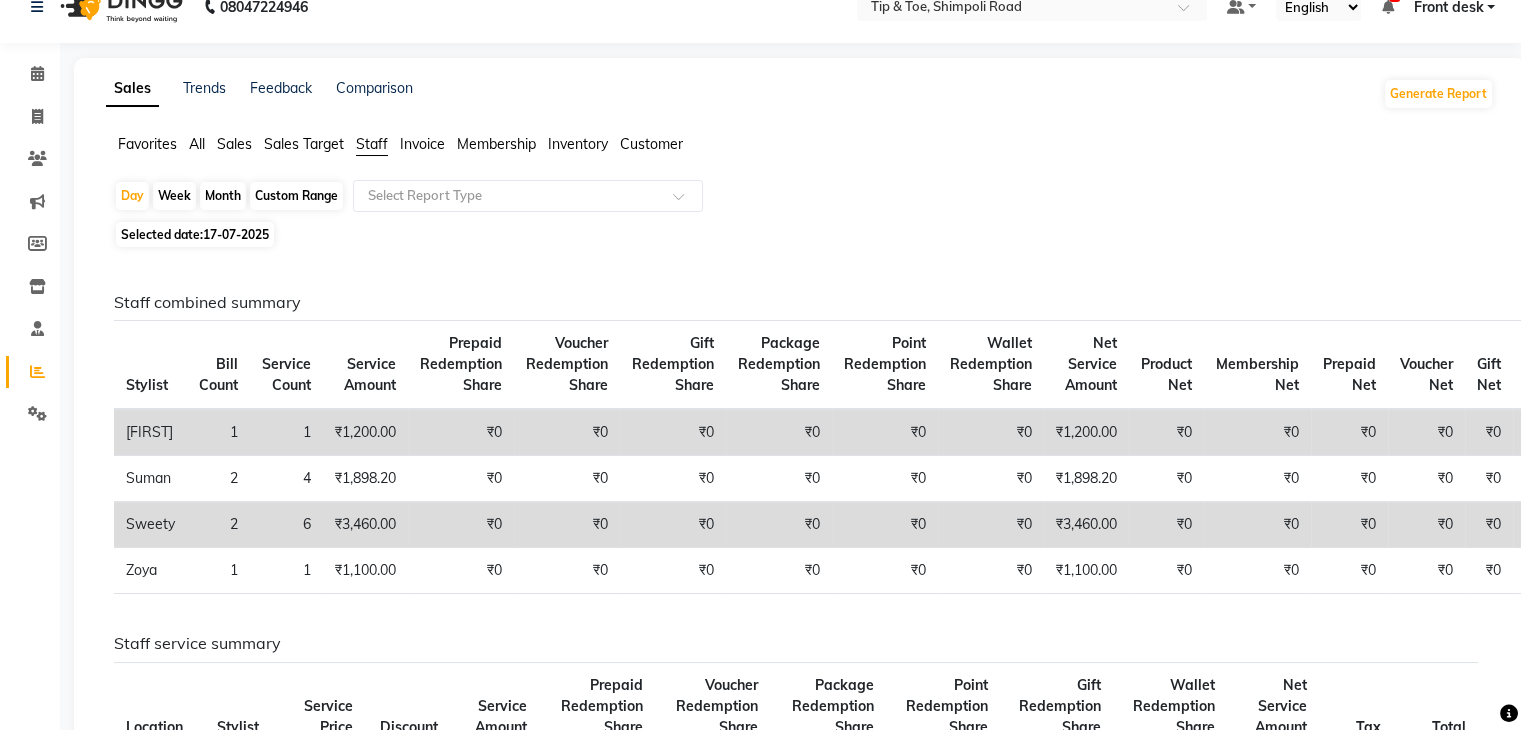scroll, scrollTop: 0, scrollLeft: 0, axis: both 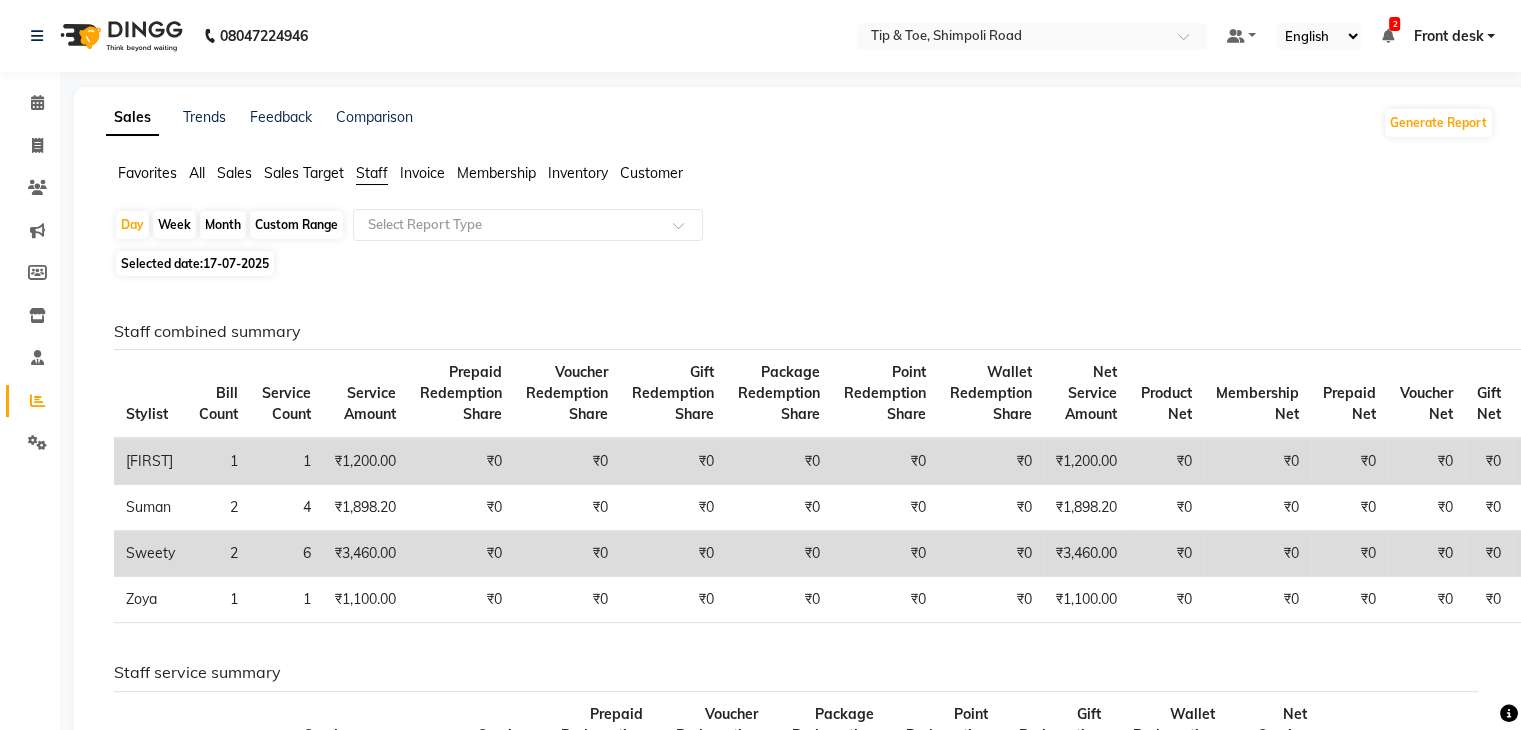 click on "17-07-2025" 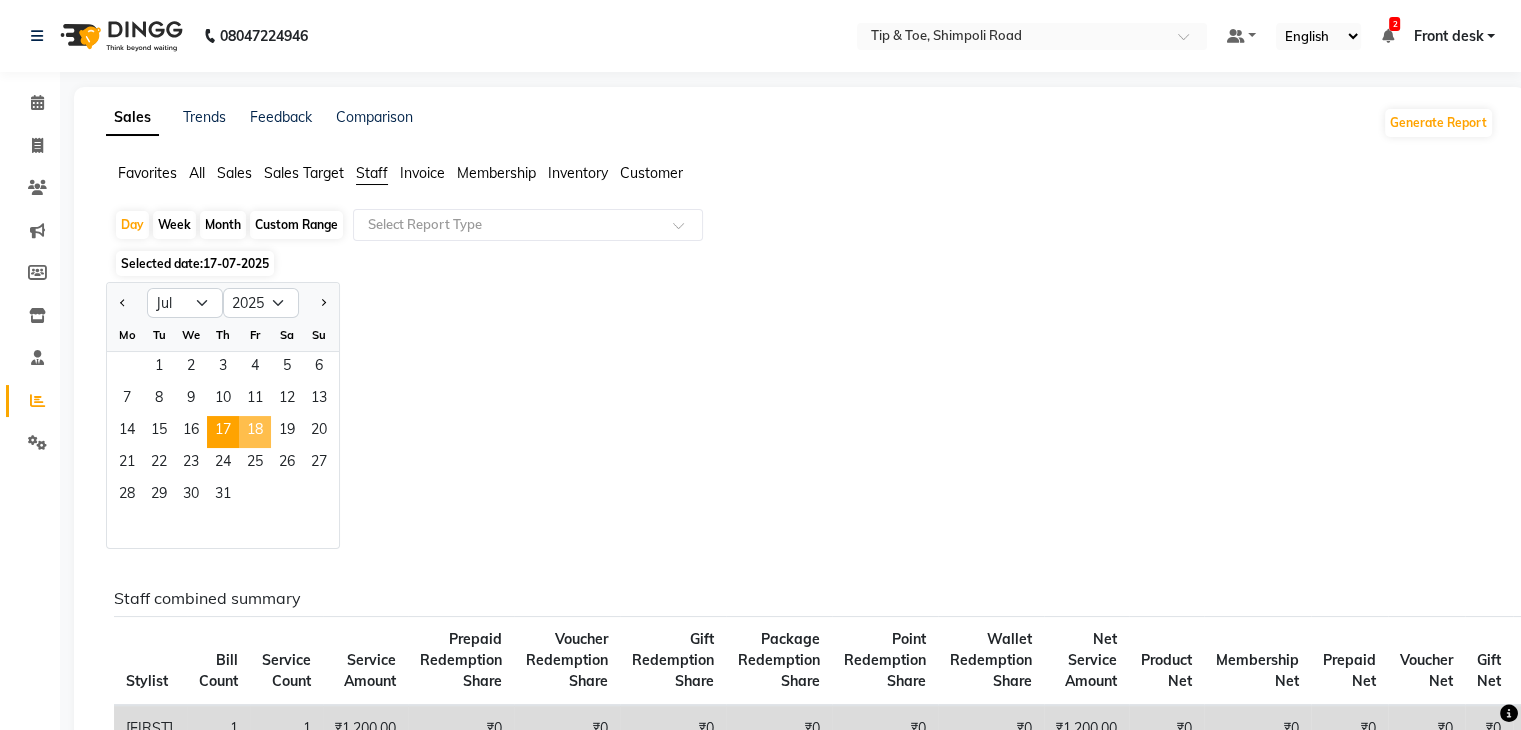 click on "18" 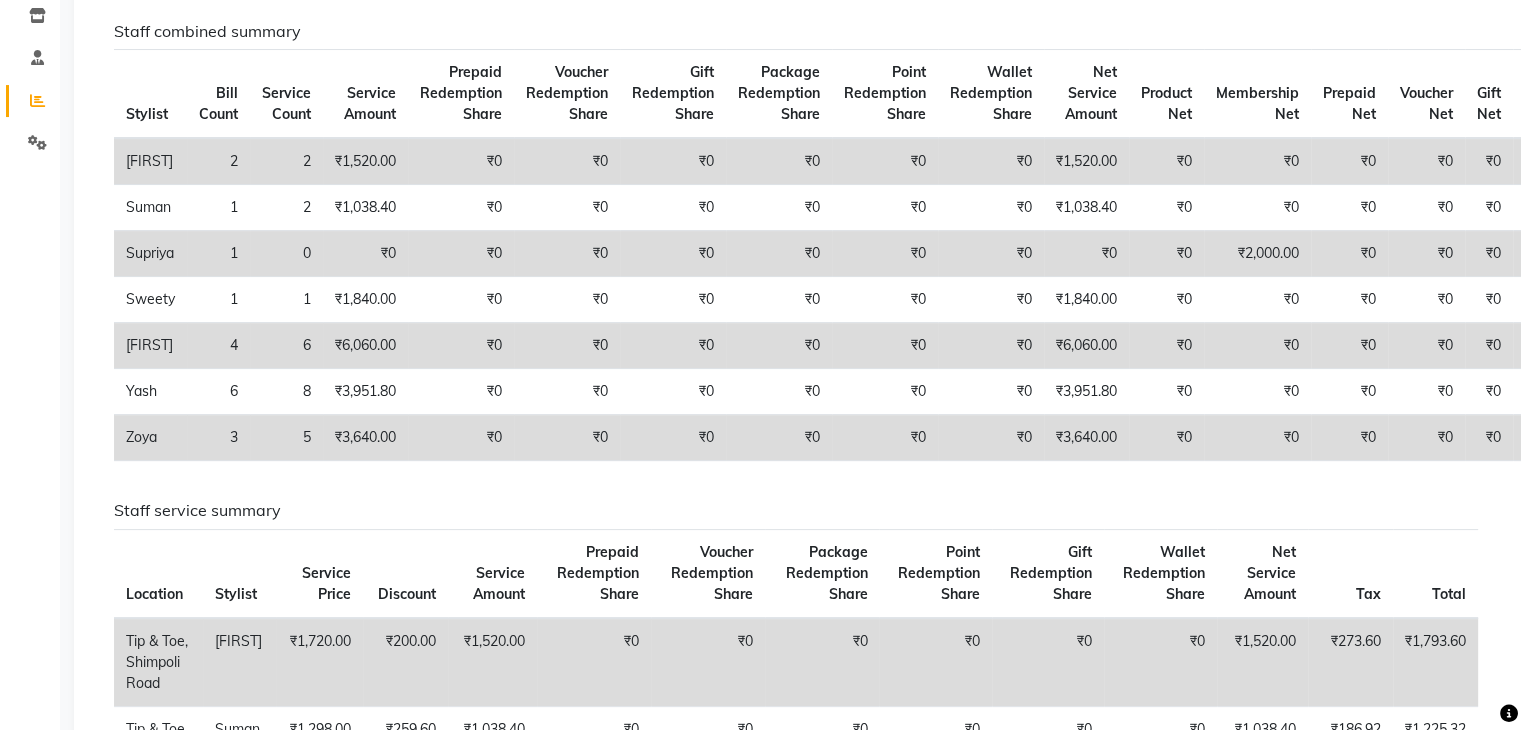 scroll, scrollTop: 0, scrollLeft: 0, axis: both 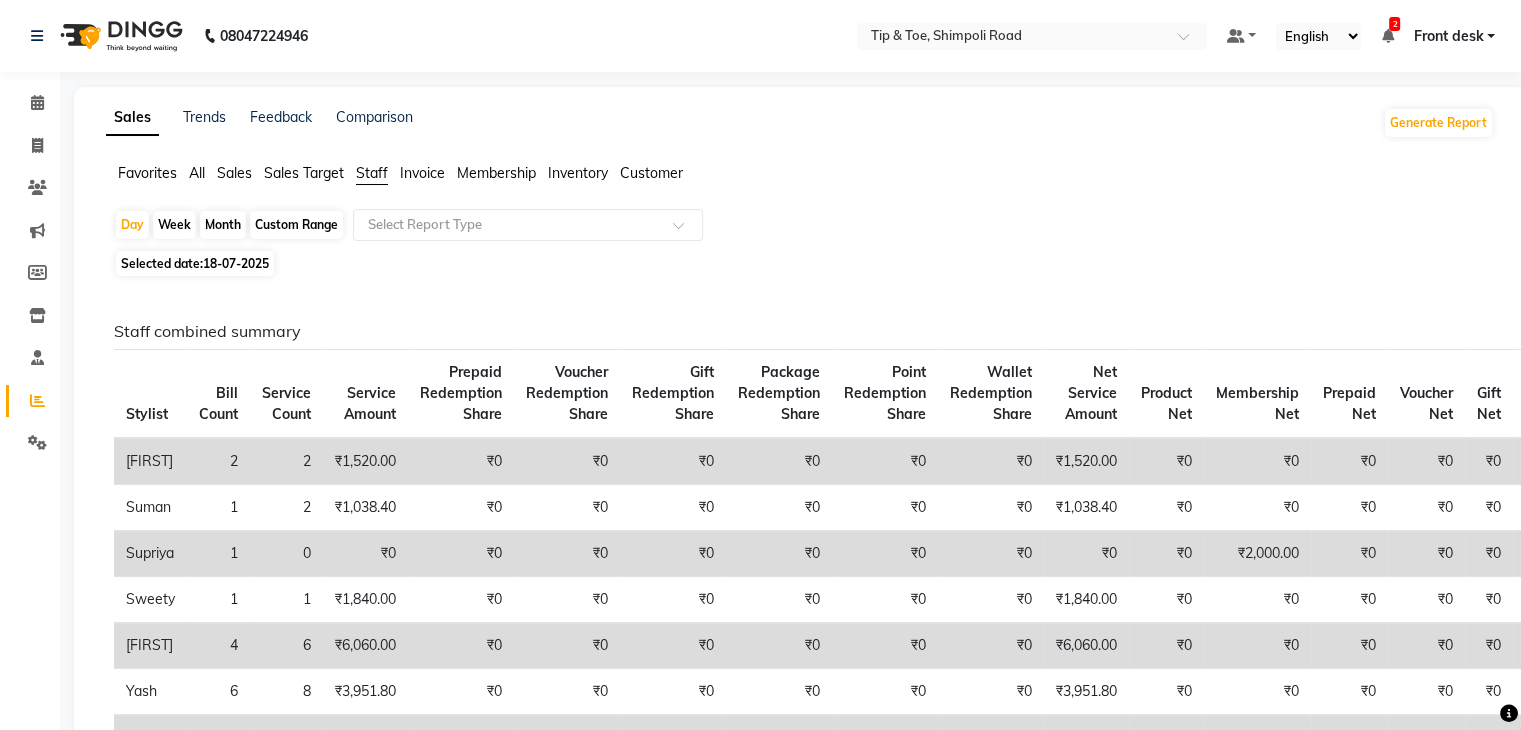 click on "Custom Range" 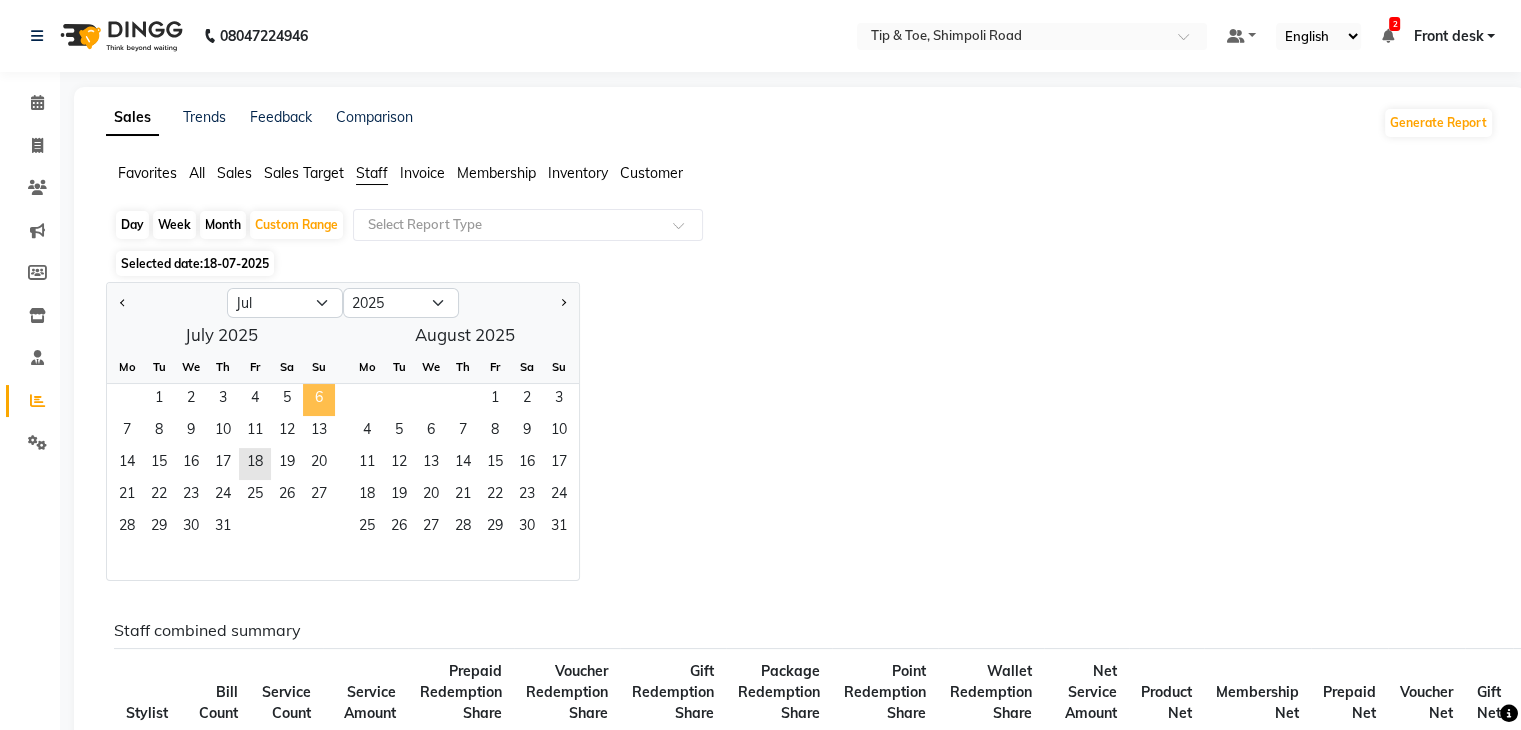 click on "6" 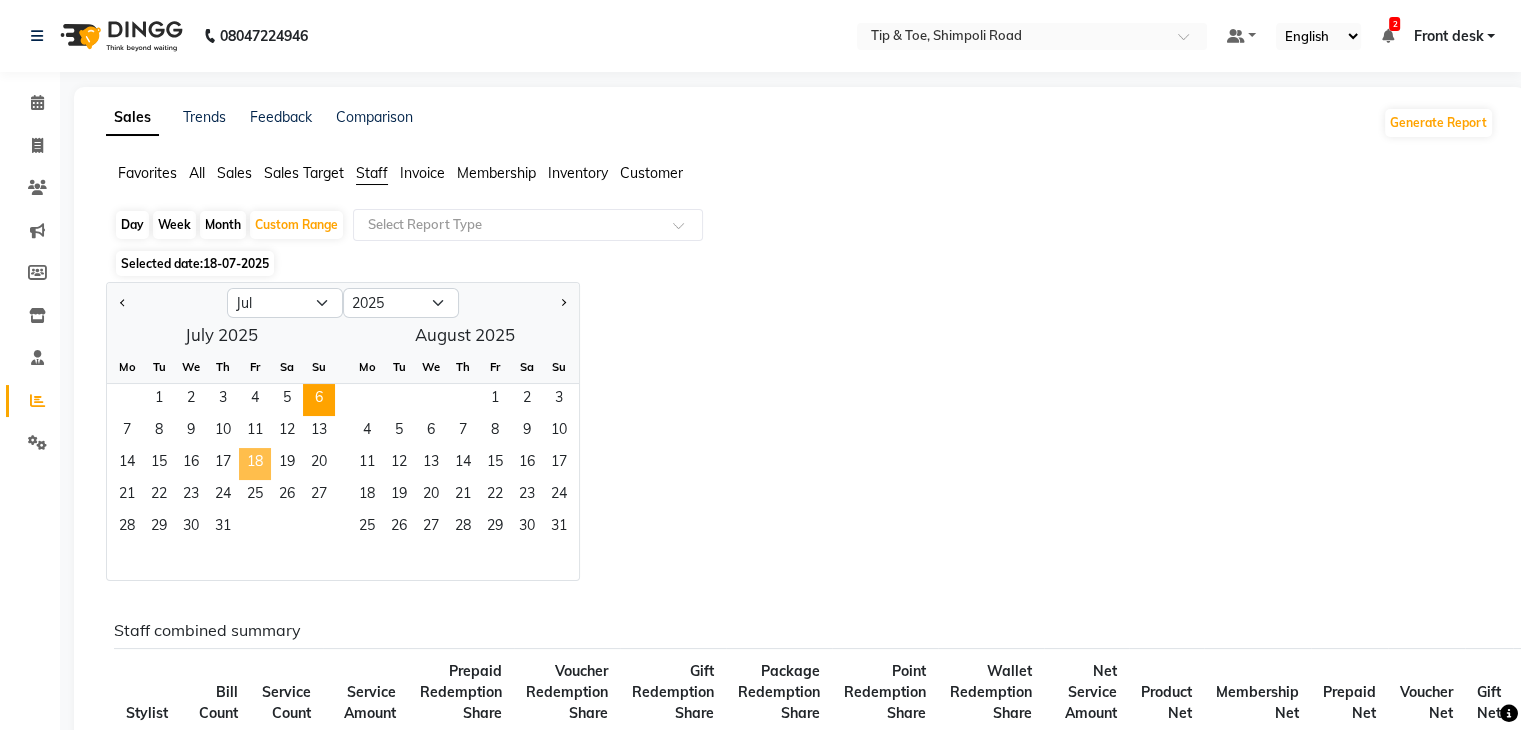 click on "18" 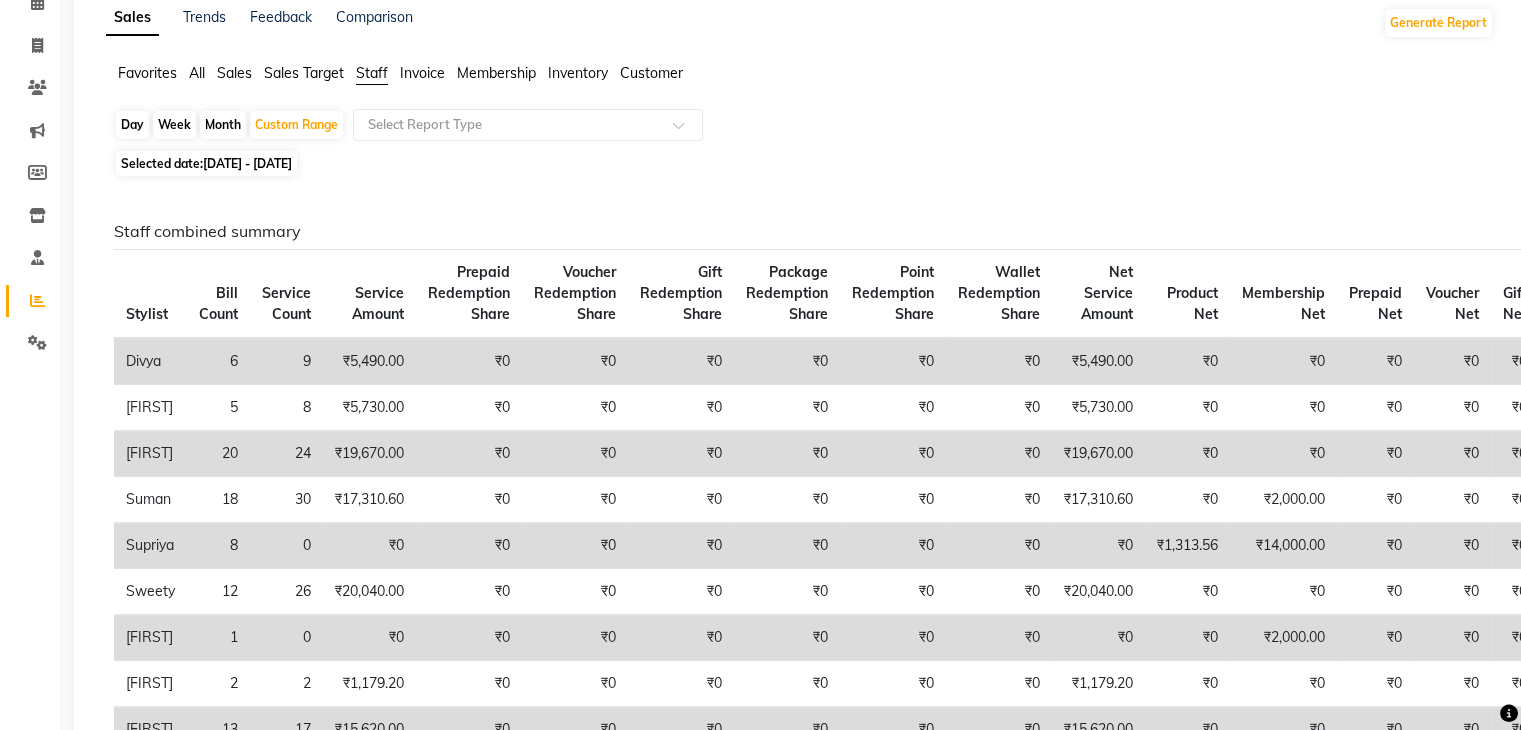 scroll, scrollTop: 0, scrollLeft: 0, axis: both 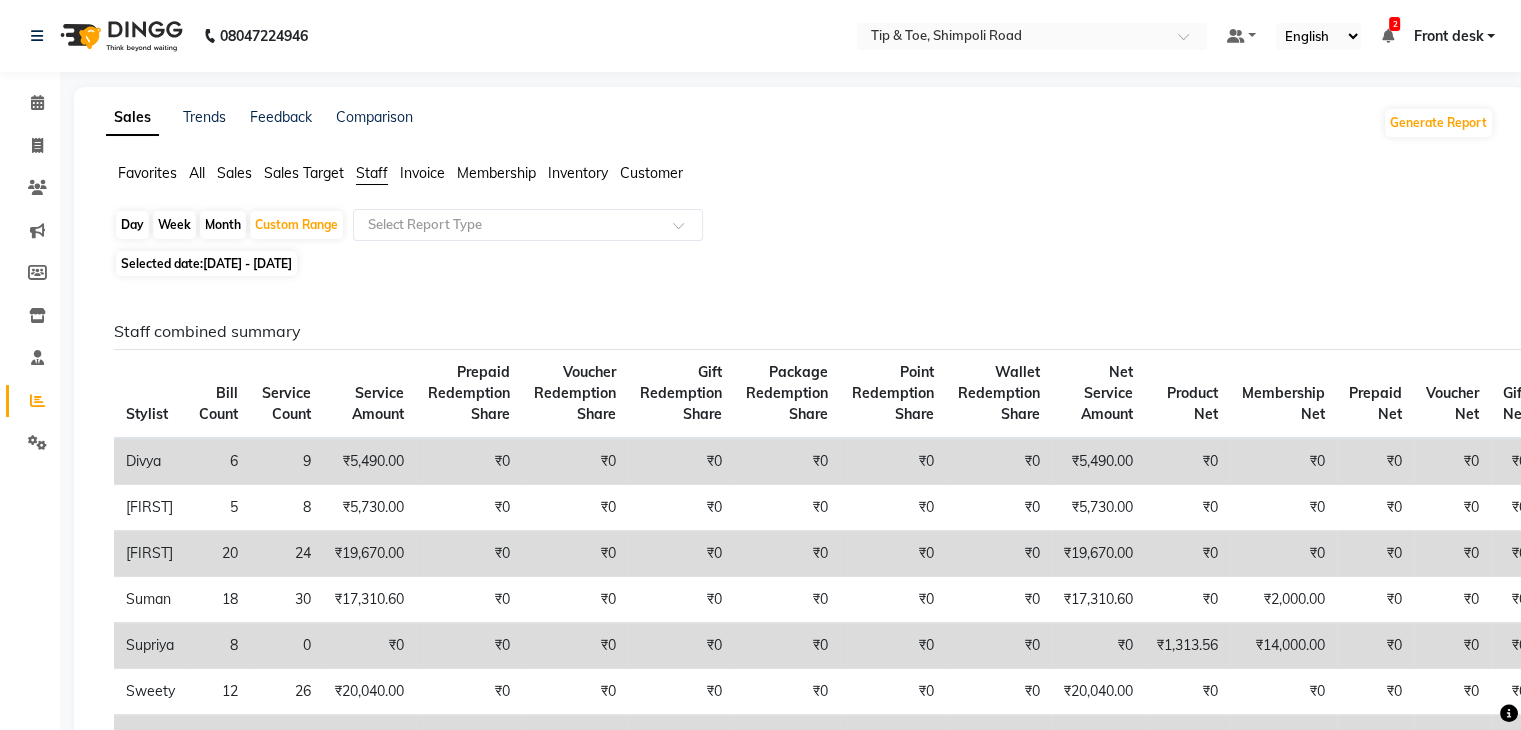 click on "[DATE] - [DATE]" 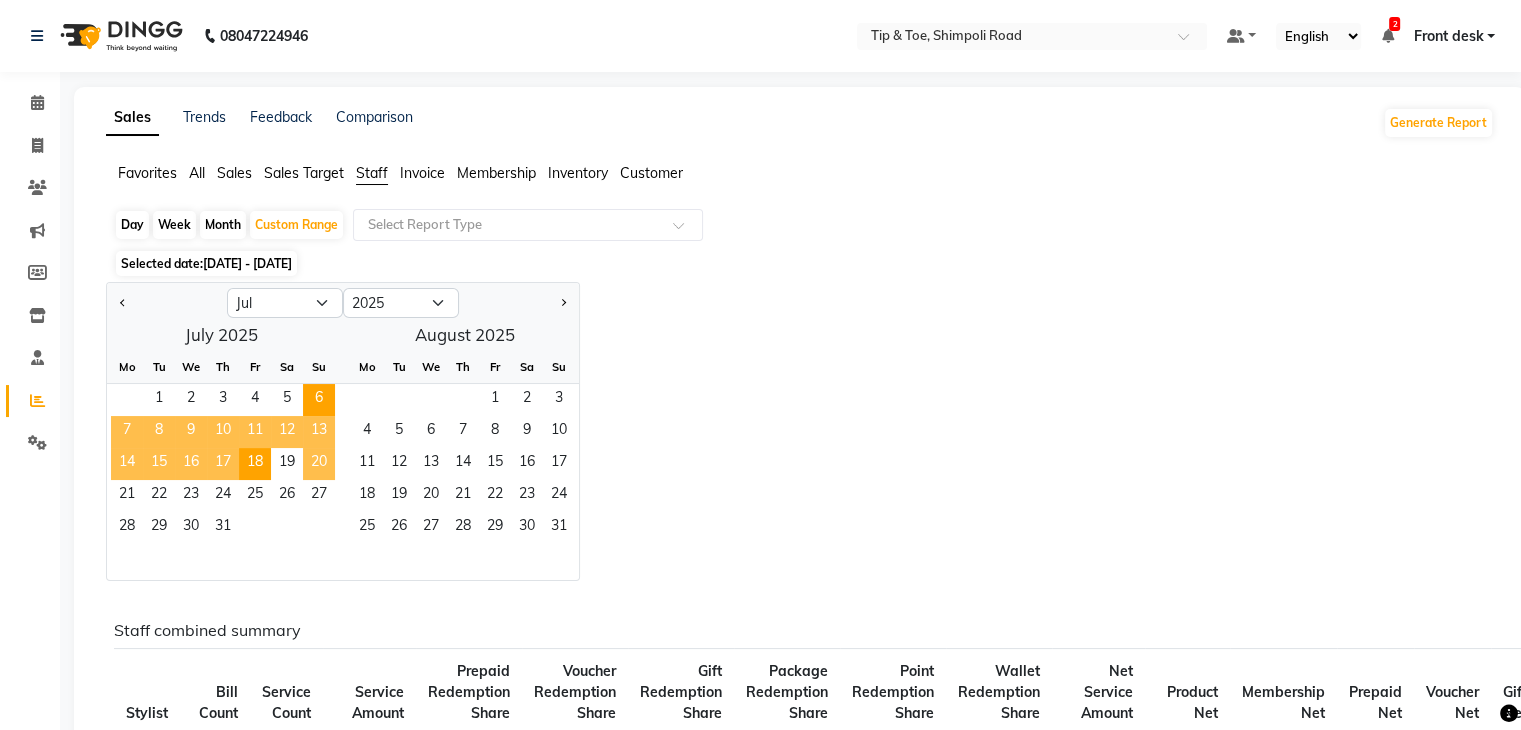 click on "20" 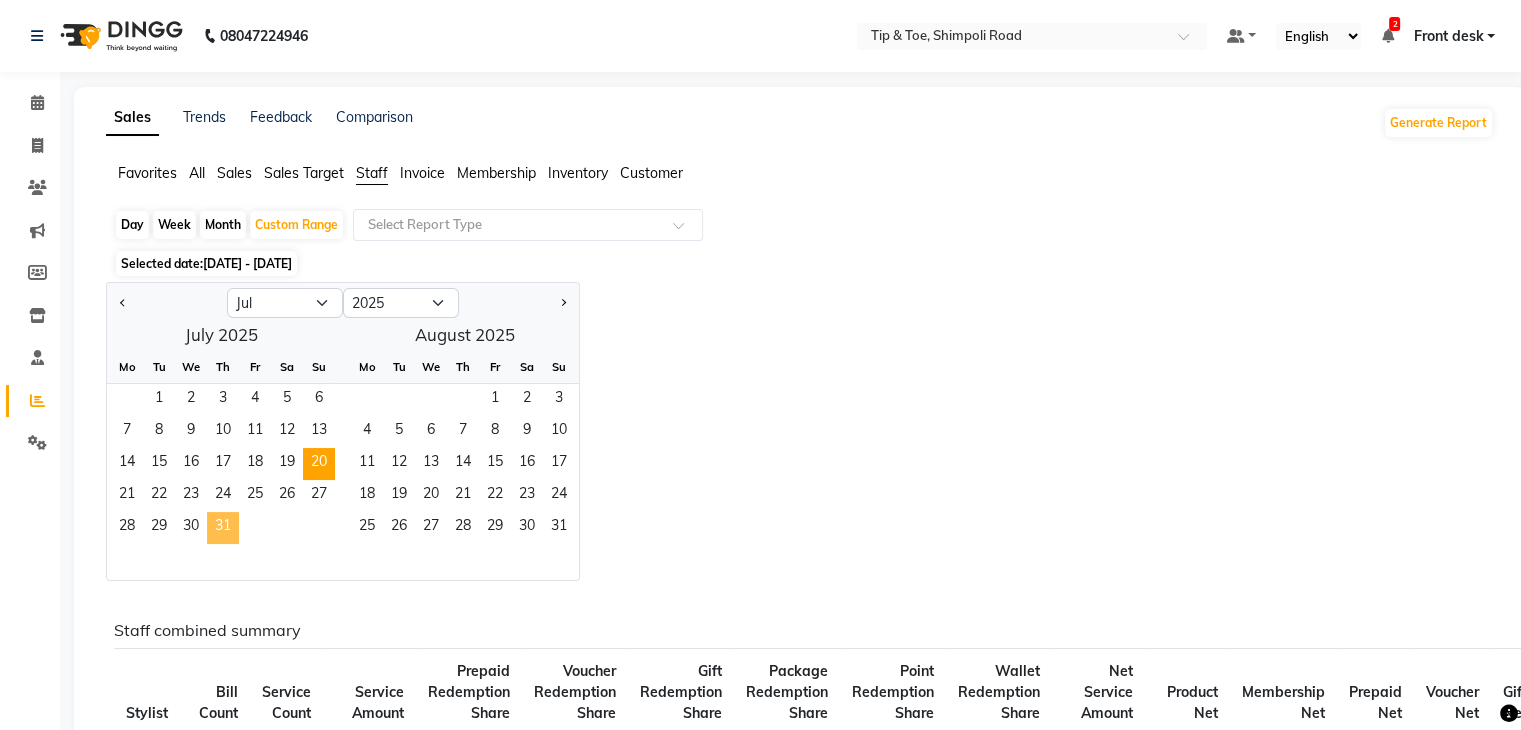 click on "31" 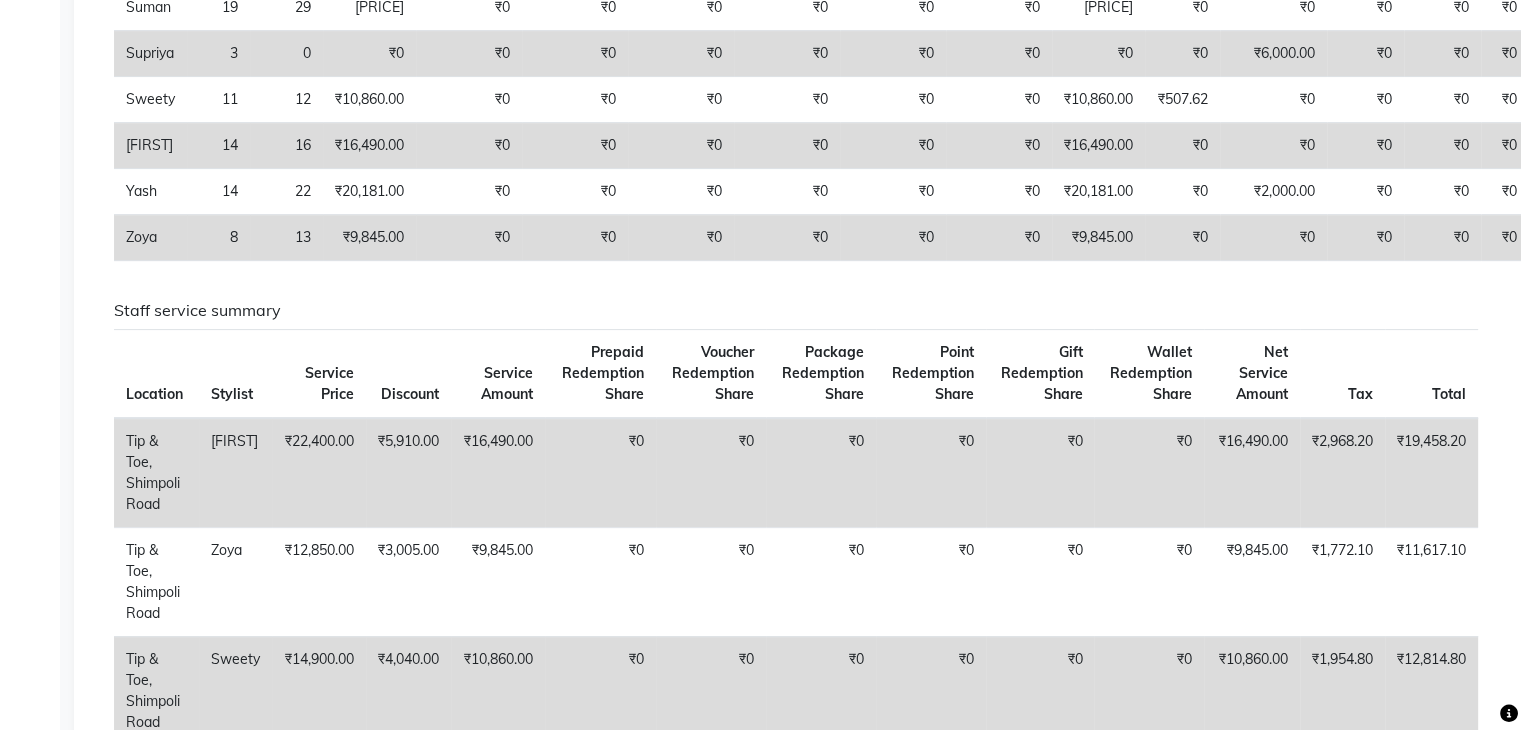 scroll, scrollTop: 200, scrollLeft: 0, axis: vertical 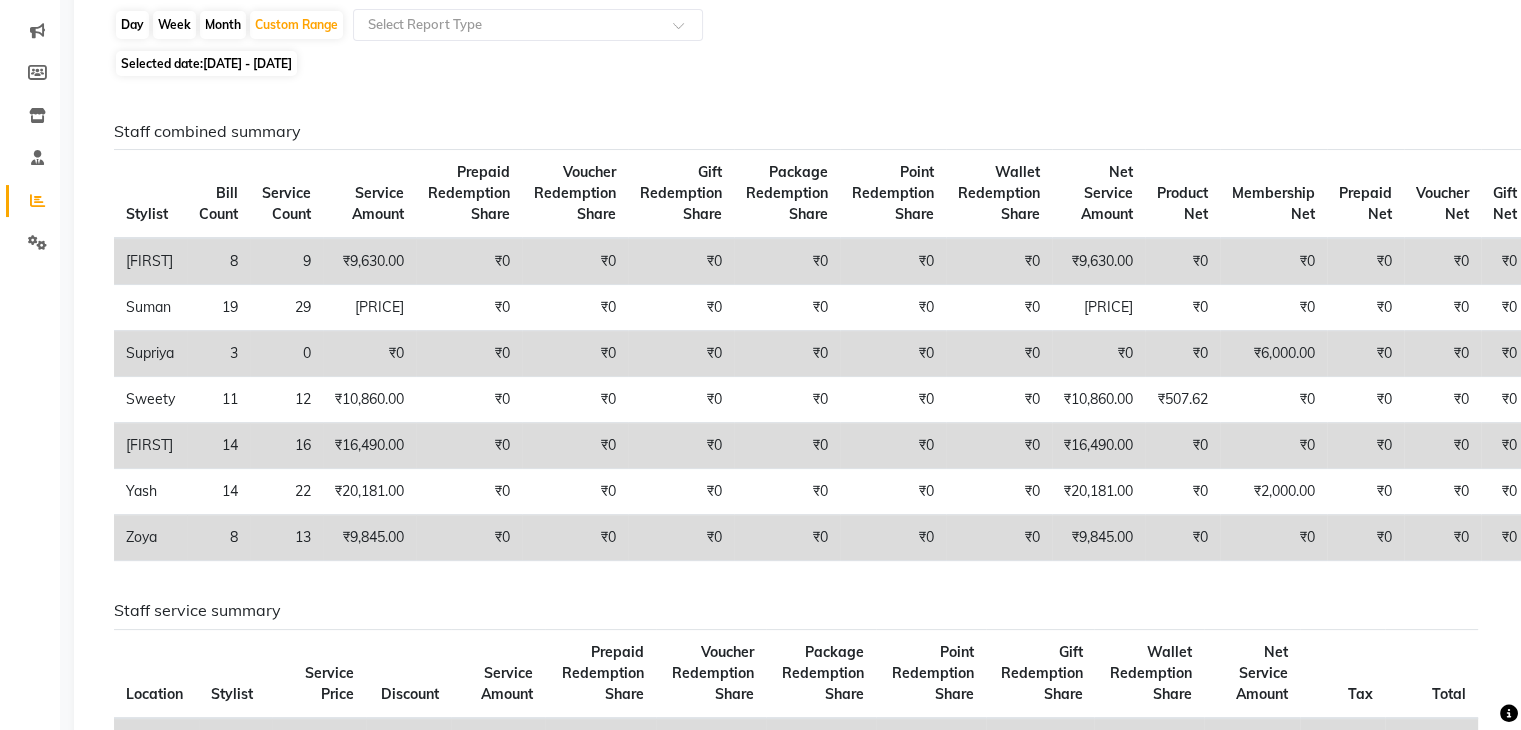 click on "[DATE] - [DATE]" 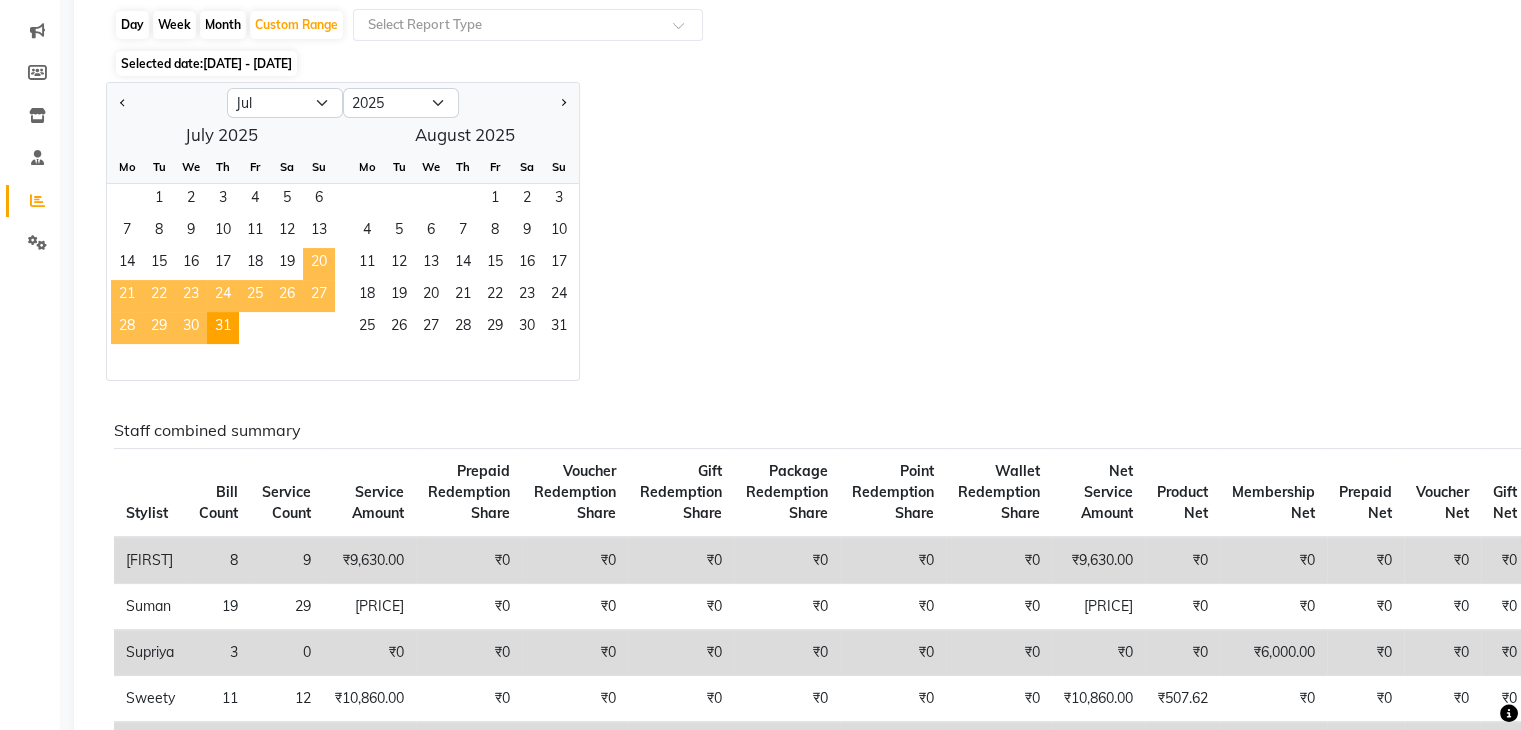 click on "20" 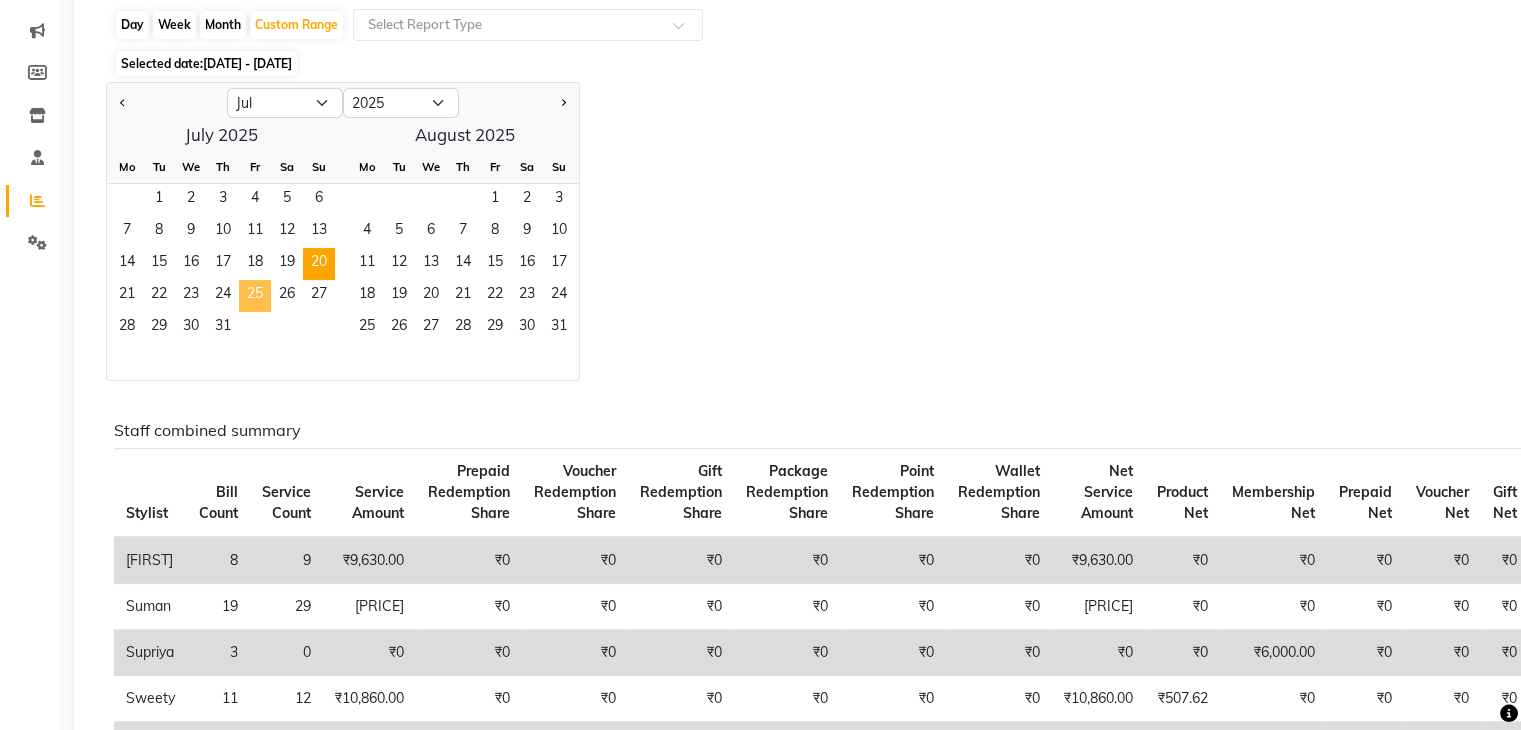 drag, startPoint x: 245, startPoint y: 294, endPoint x: 516, endPoint y: 322, distance: 272.44266 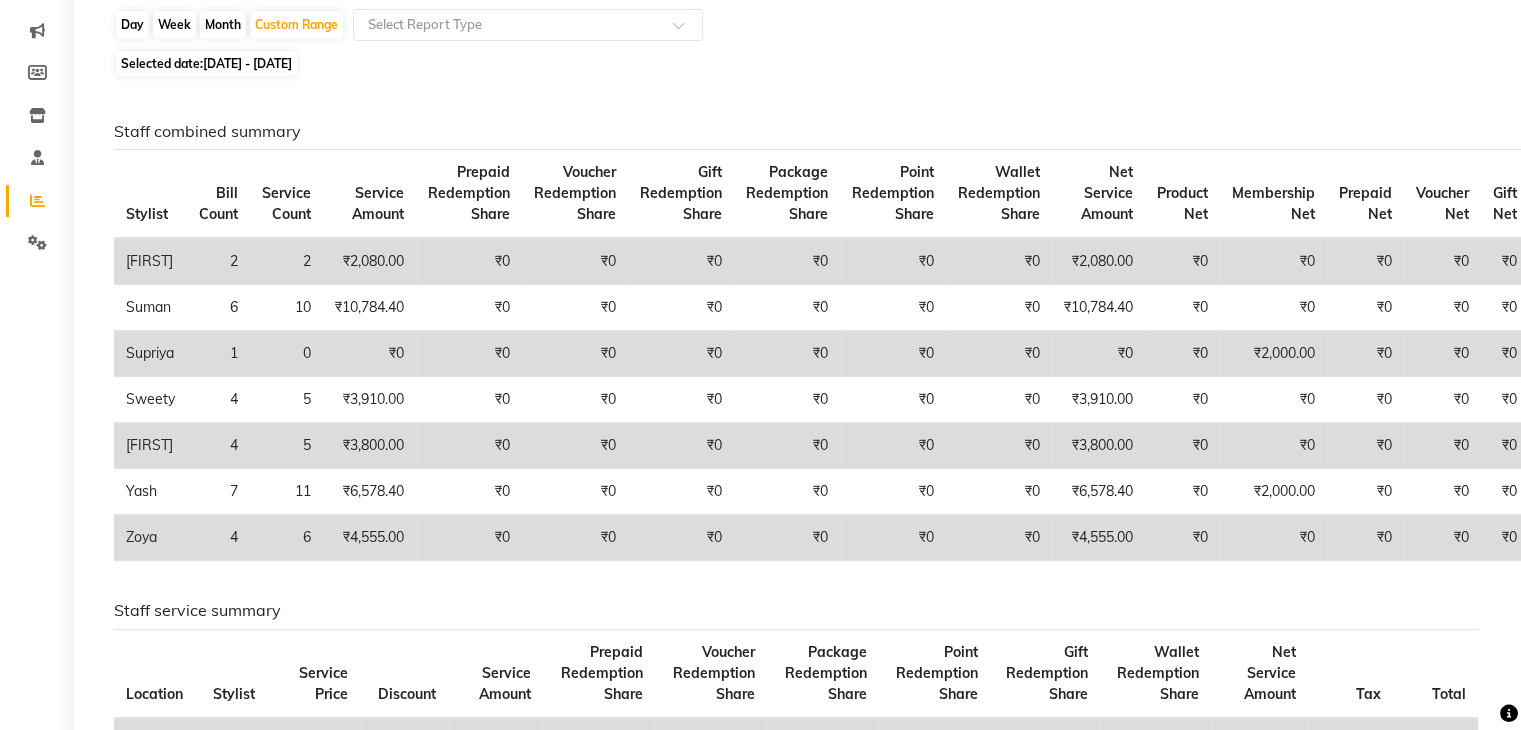 scroll, scrollTop: 0, scrollLeft: 0, axis: both 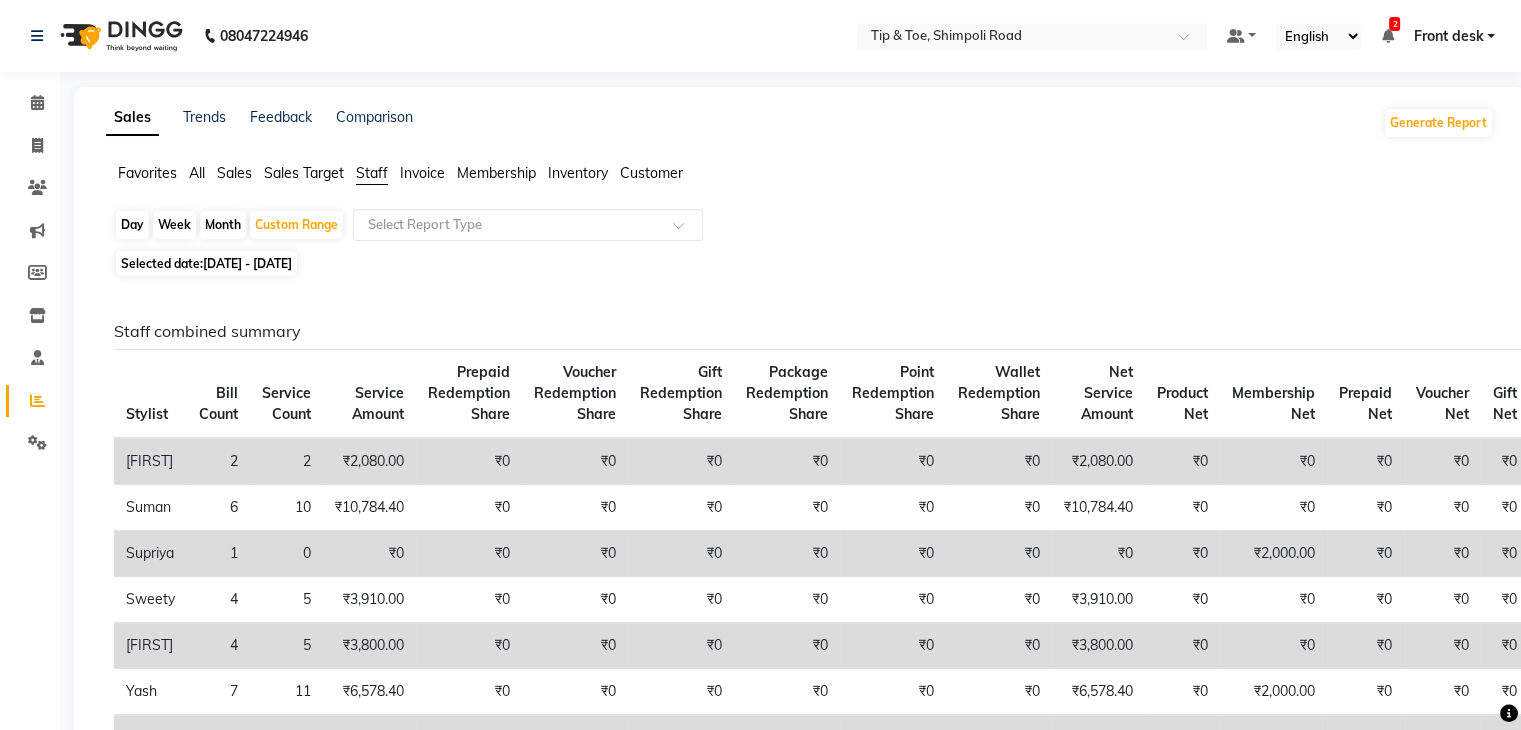 drag, startPoint x: 280, startPoint y: 265, endPoint x: 293, endPoint y: 281, distance: 20.615528 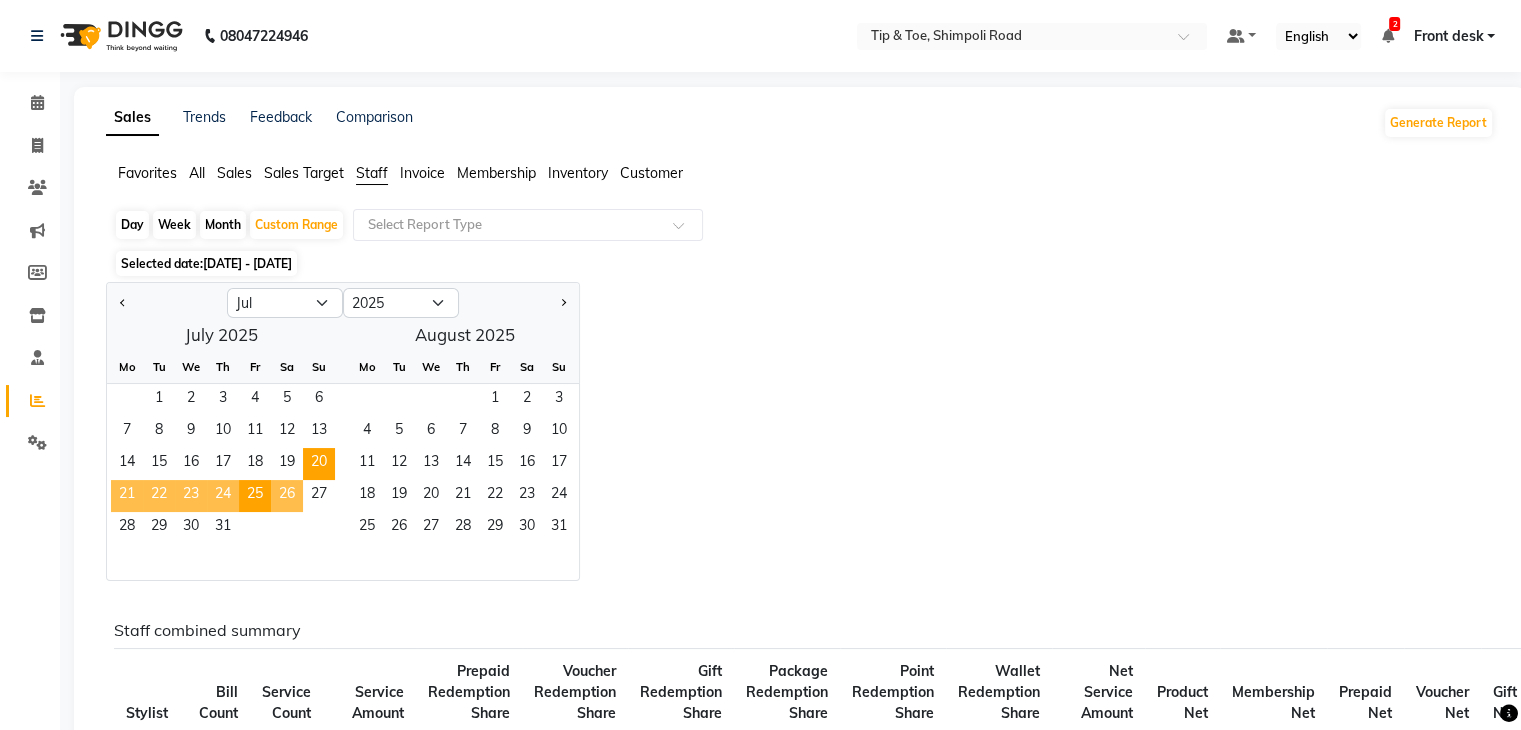 click on "26" 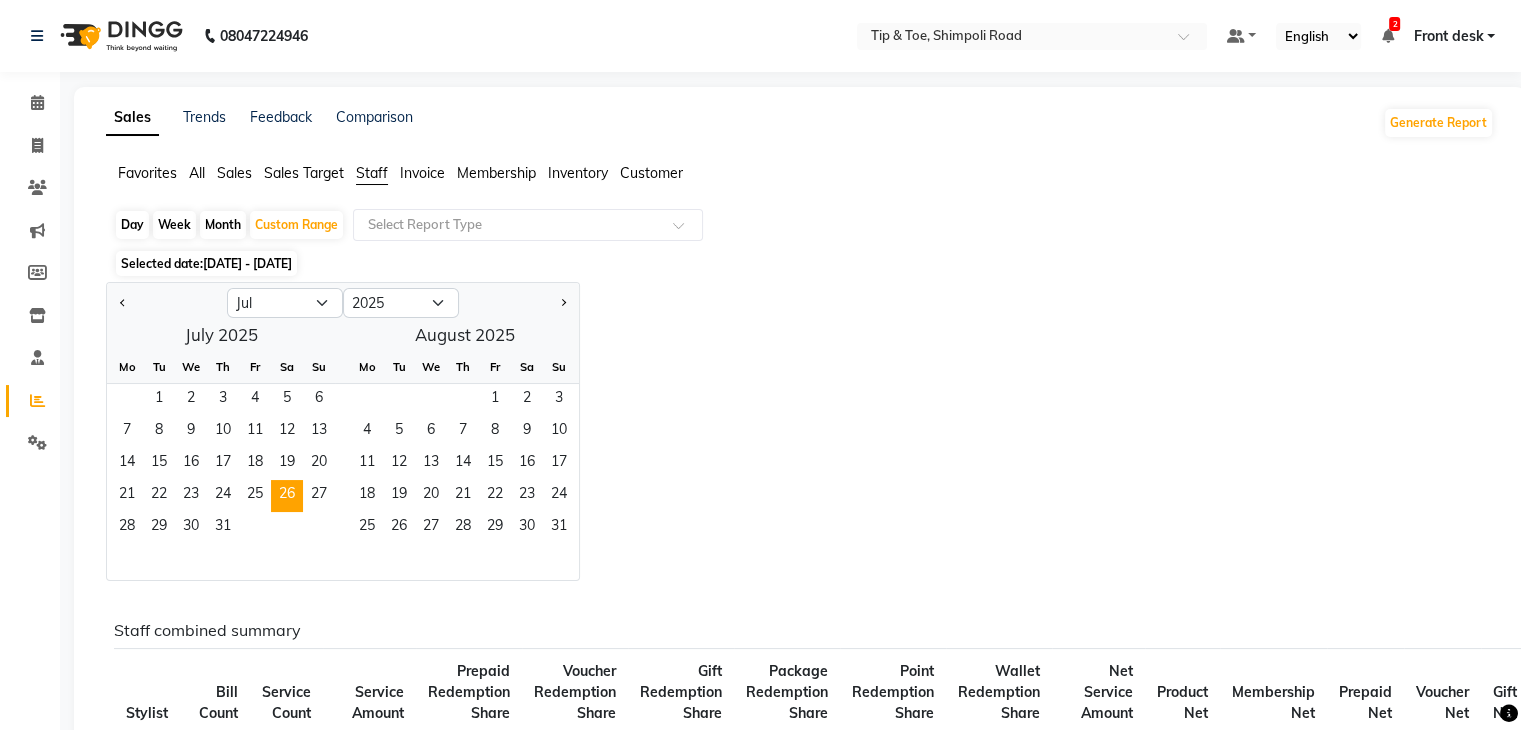 click on "Day" 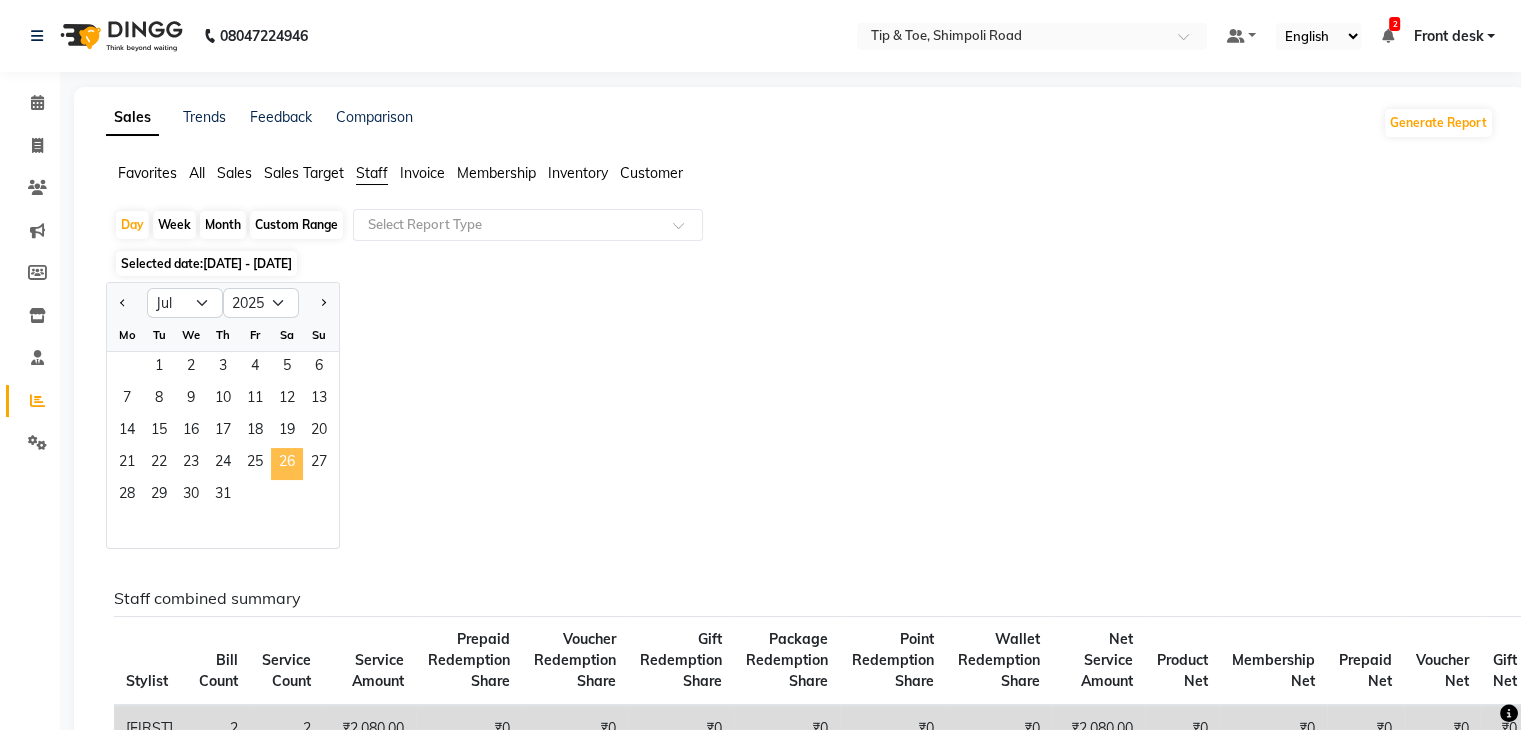 click on "26" 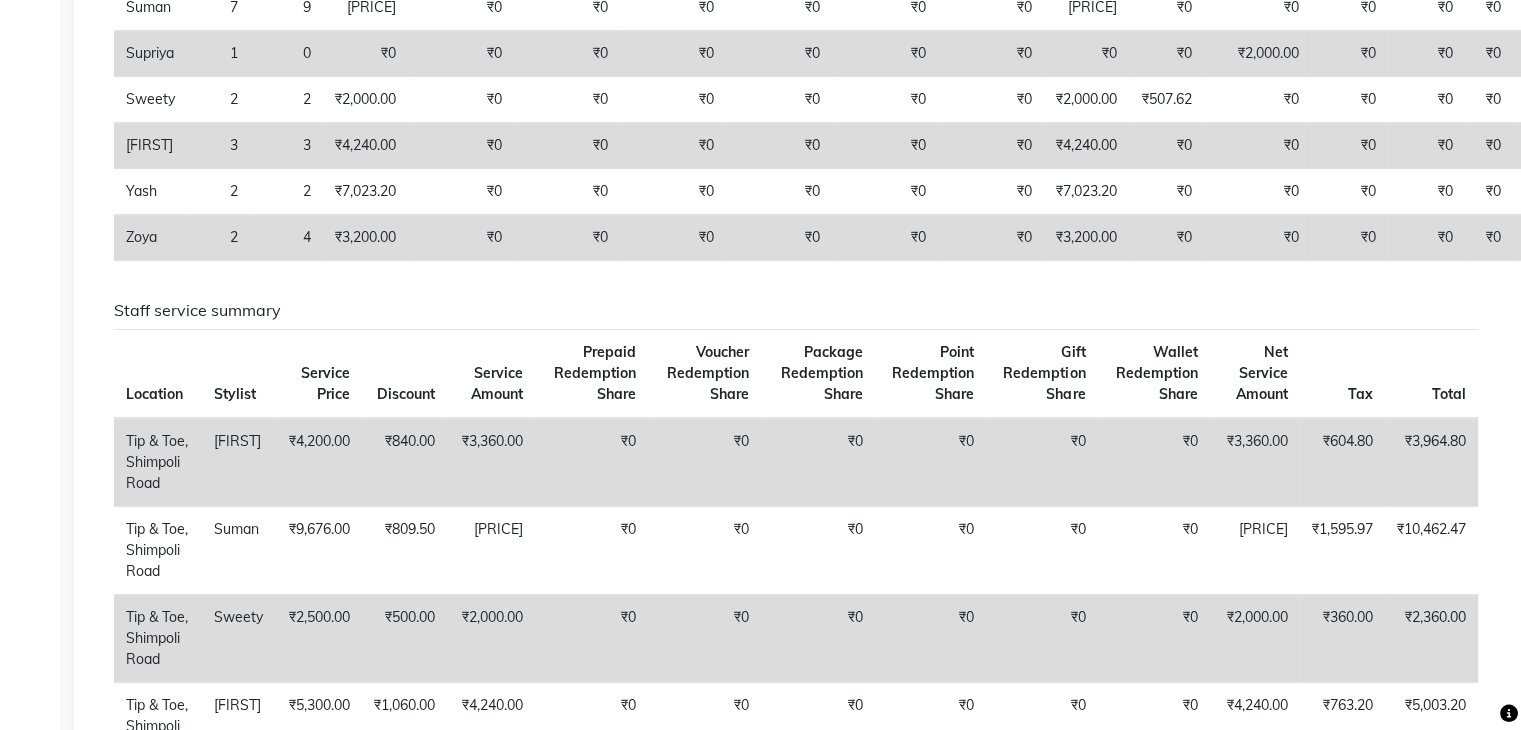 scroll, scrollTop: 200, scrollLeft: 0, axis: vertical 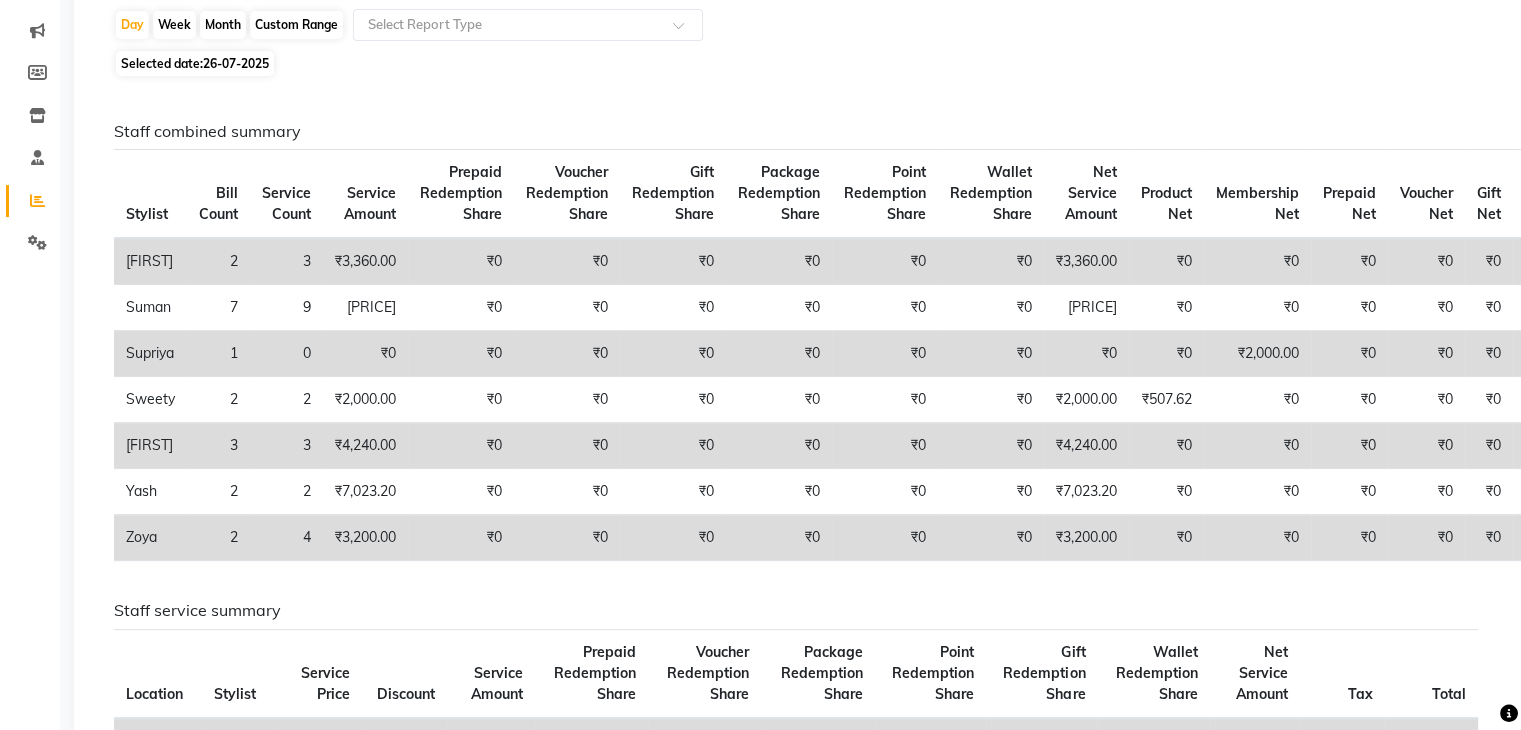 click on "26-07-2025" 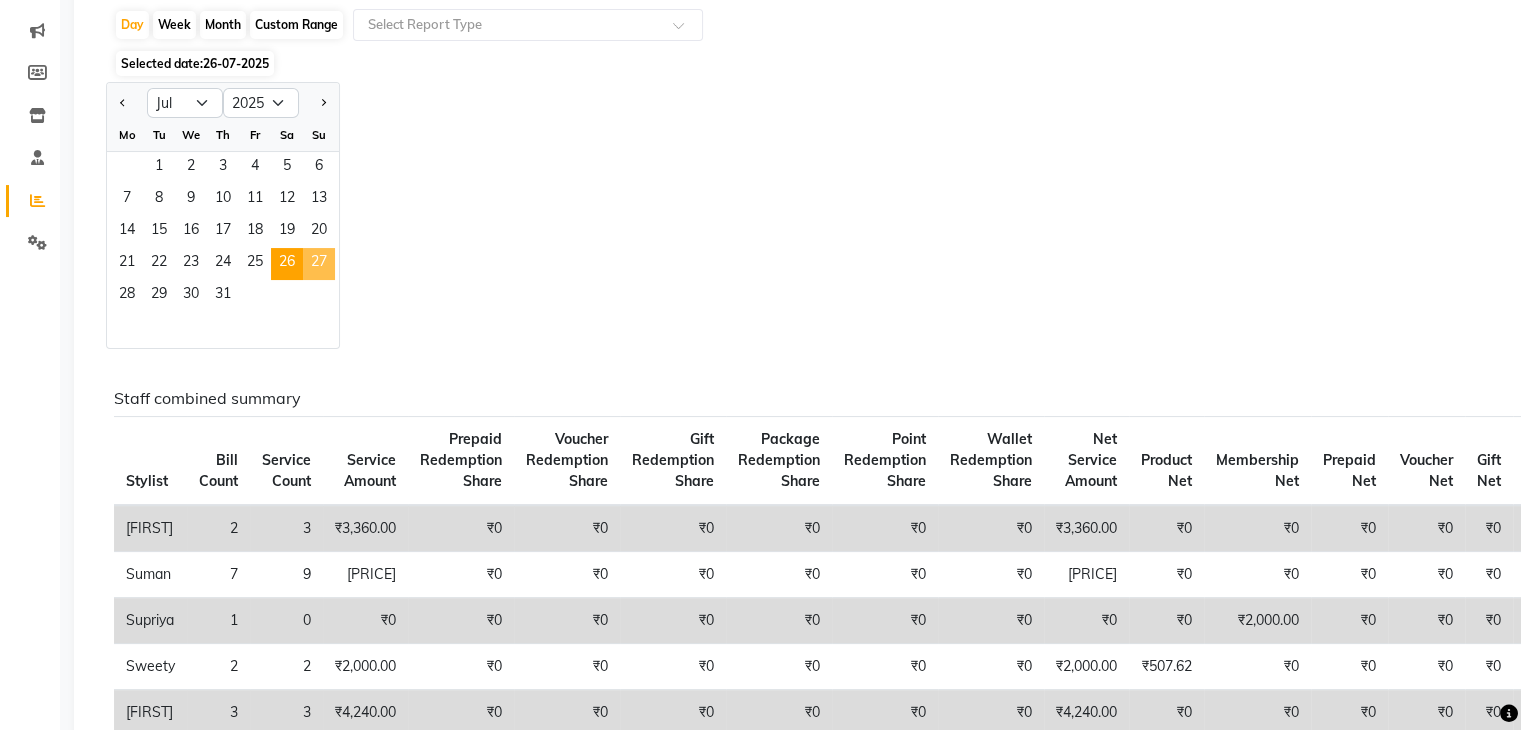click on "27" 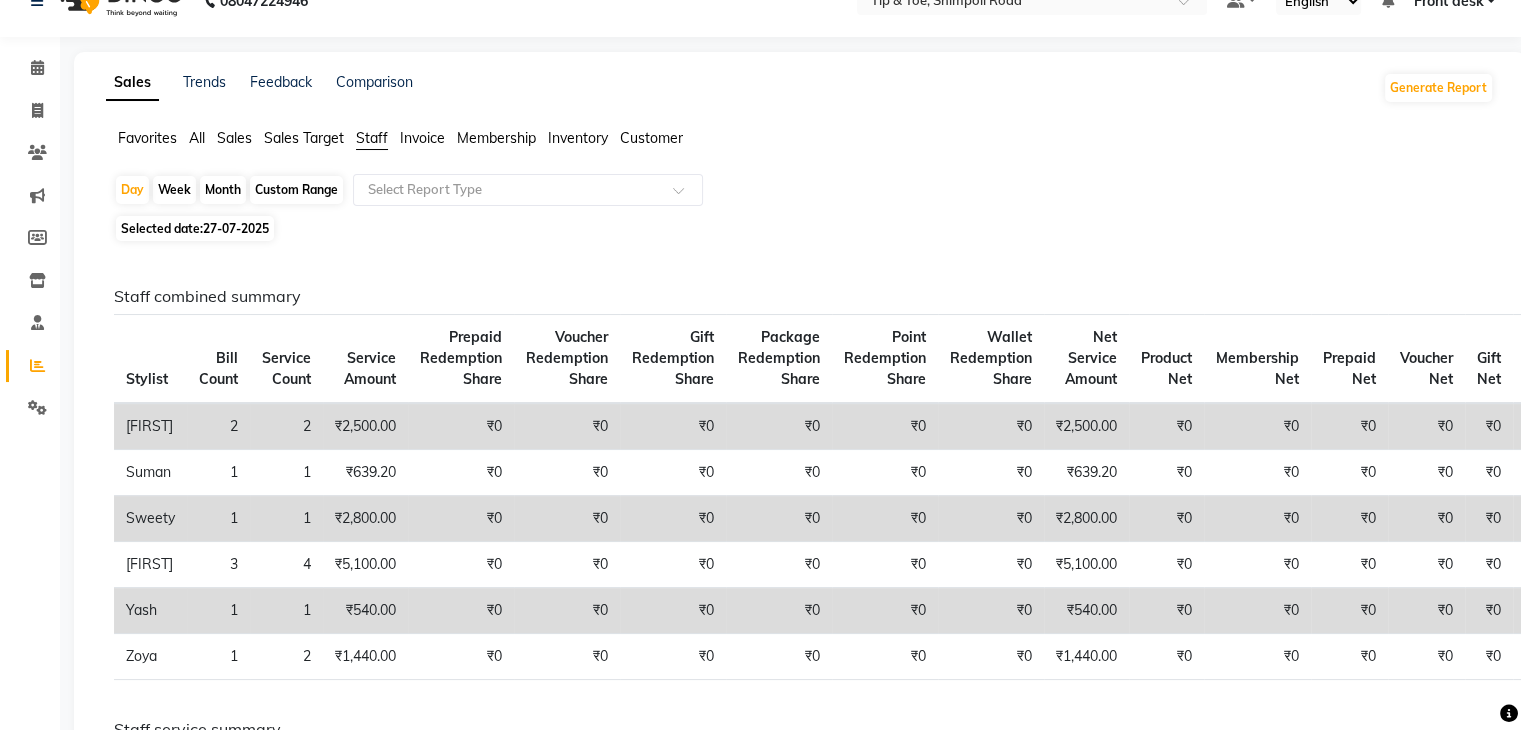 scroll, scrollTop: 0, scrollLeft: 0, axis: both 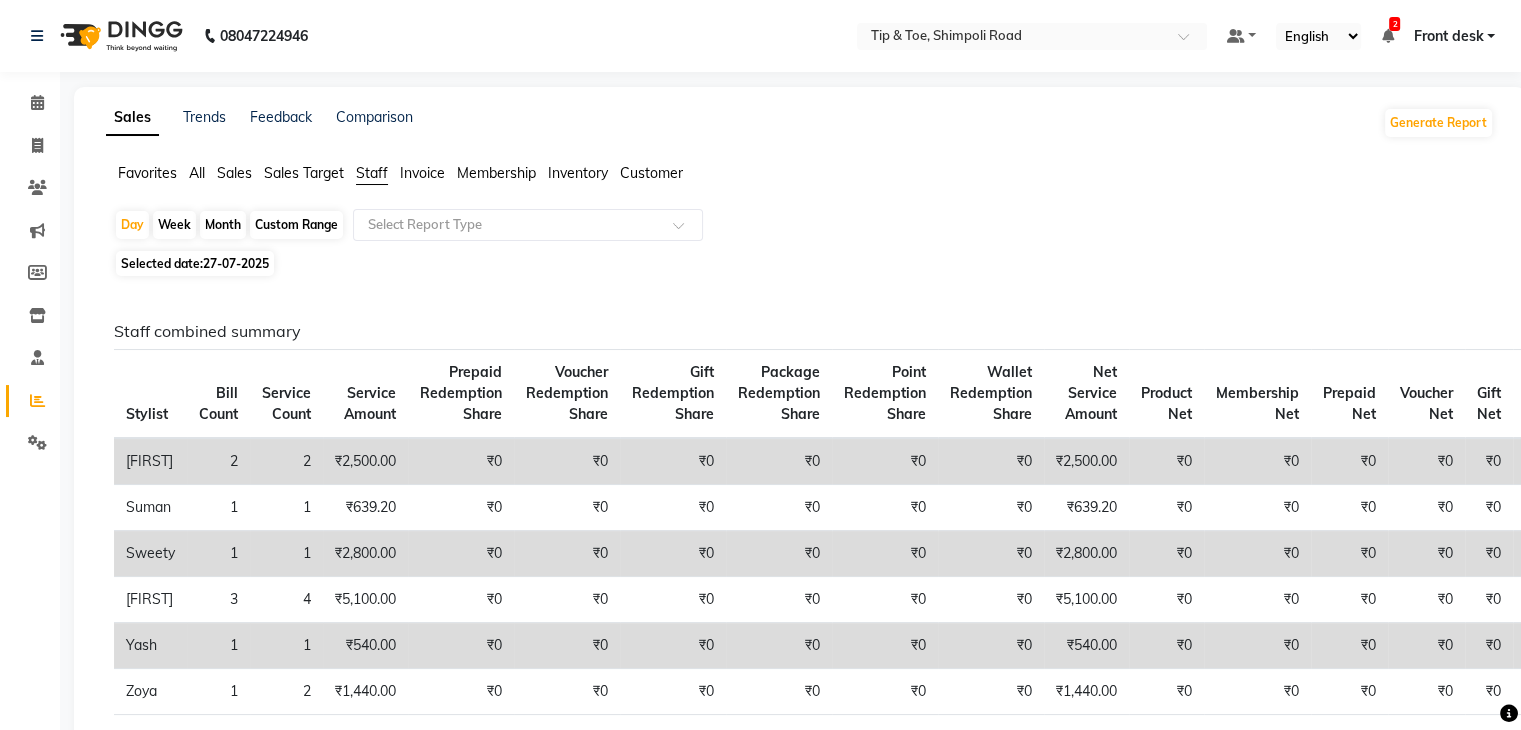 click on "Selected date:  [DATE]" 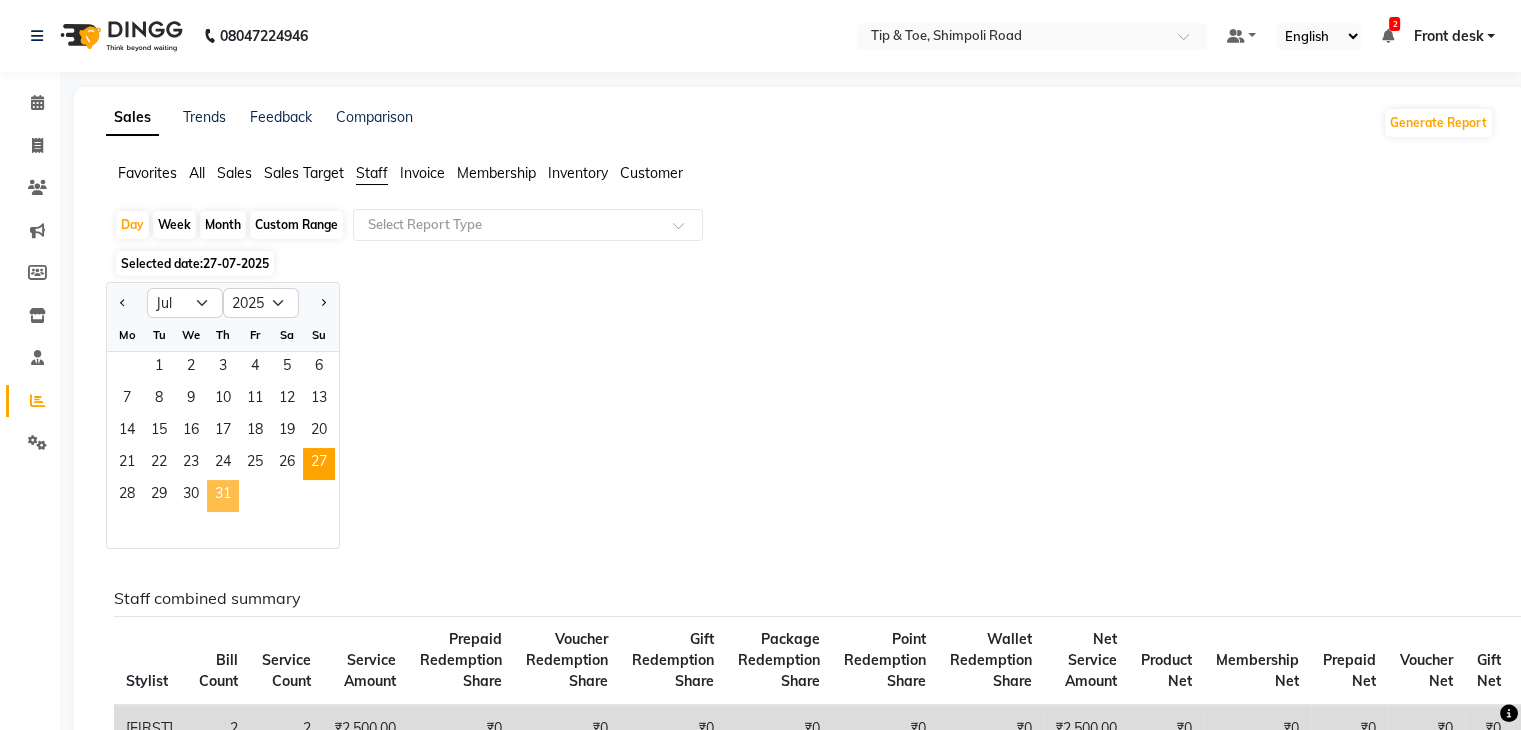 click on "31" 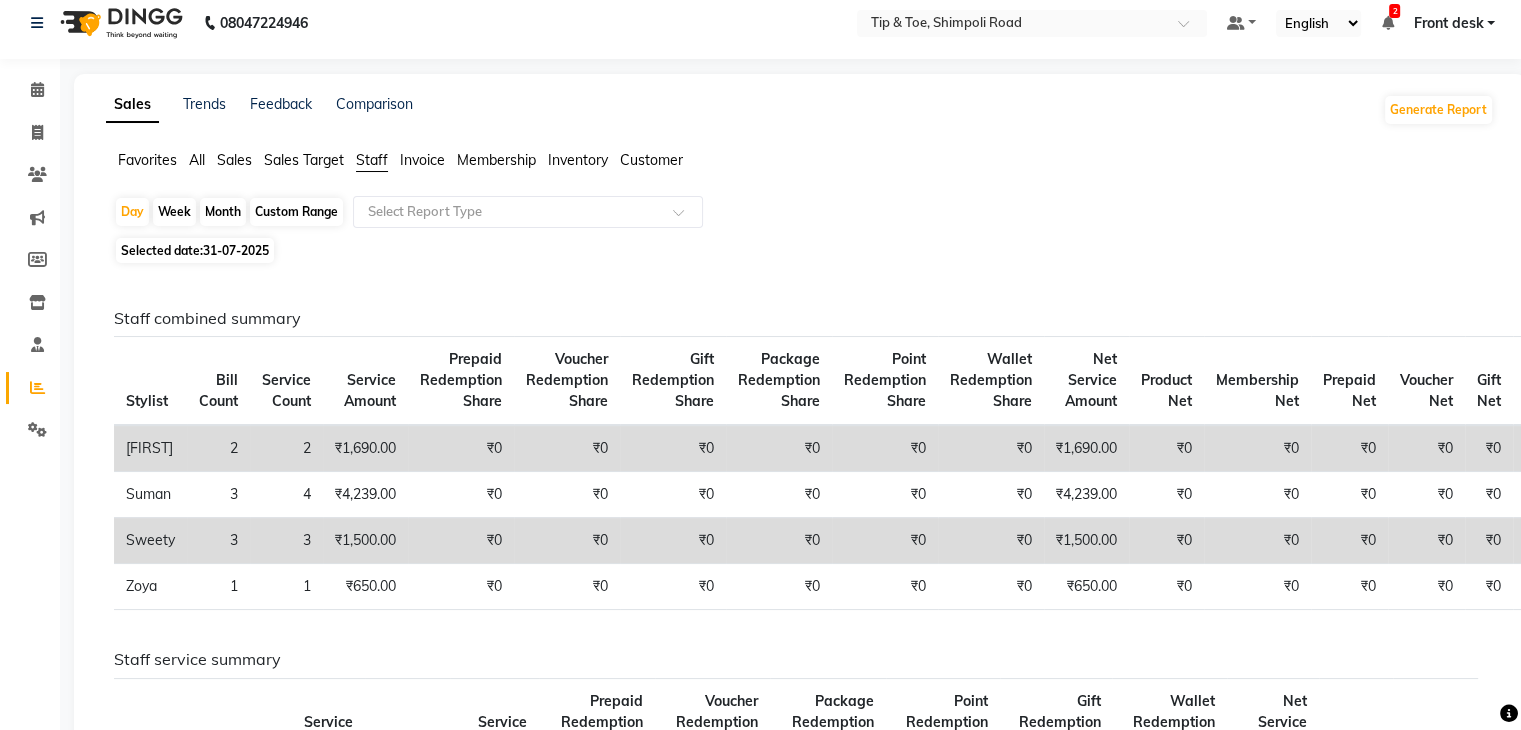 scroll, scrollTop: 0, scrollLeft: 0, axis: both 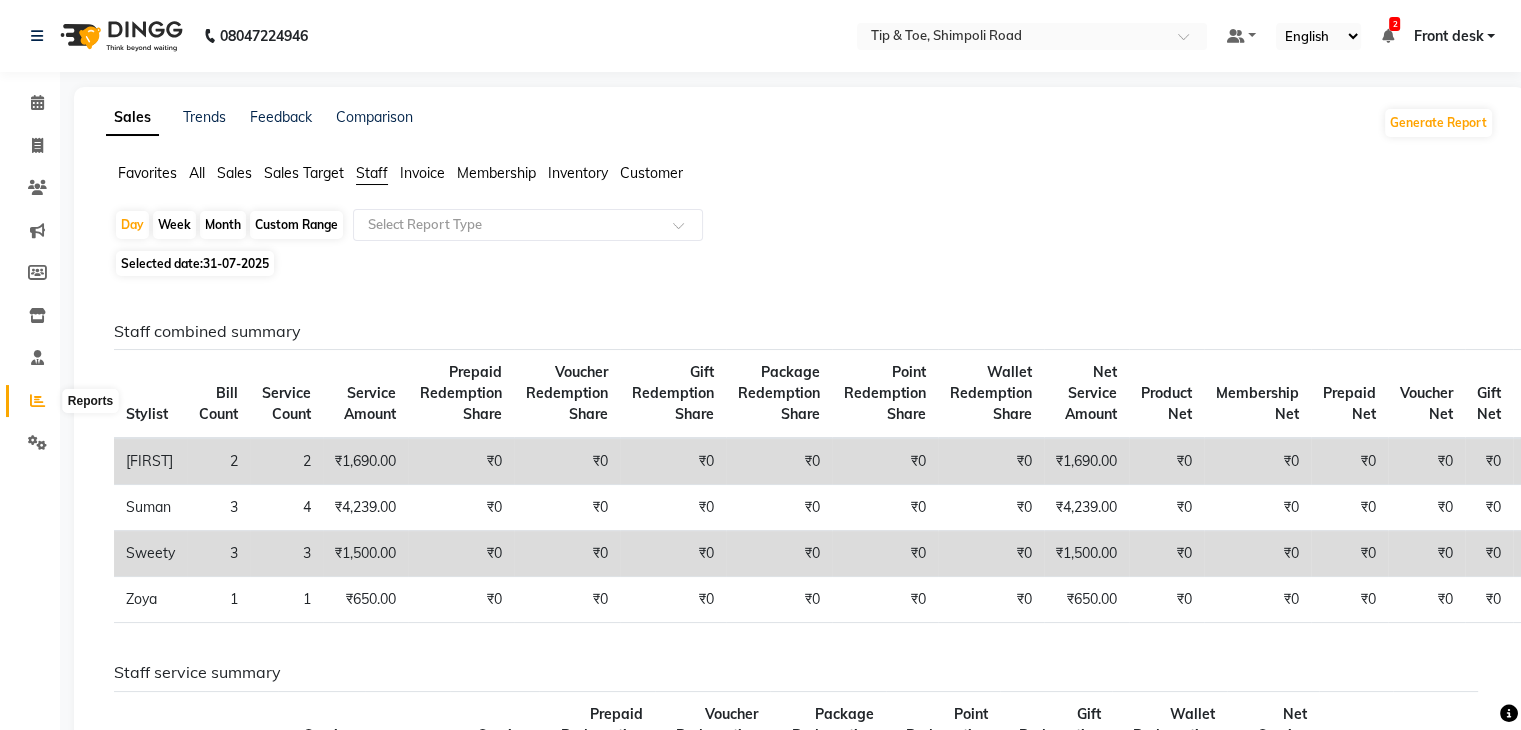 click 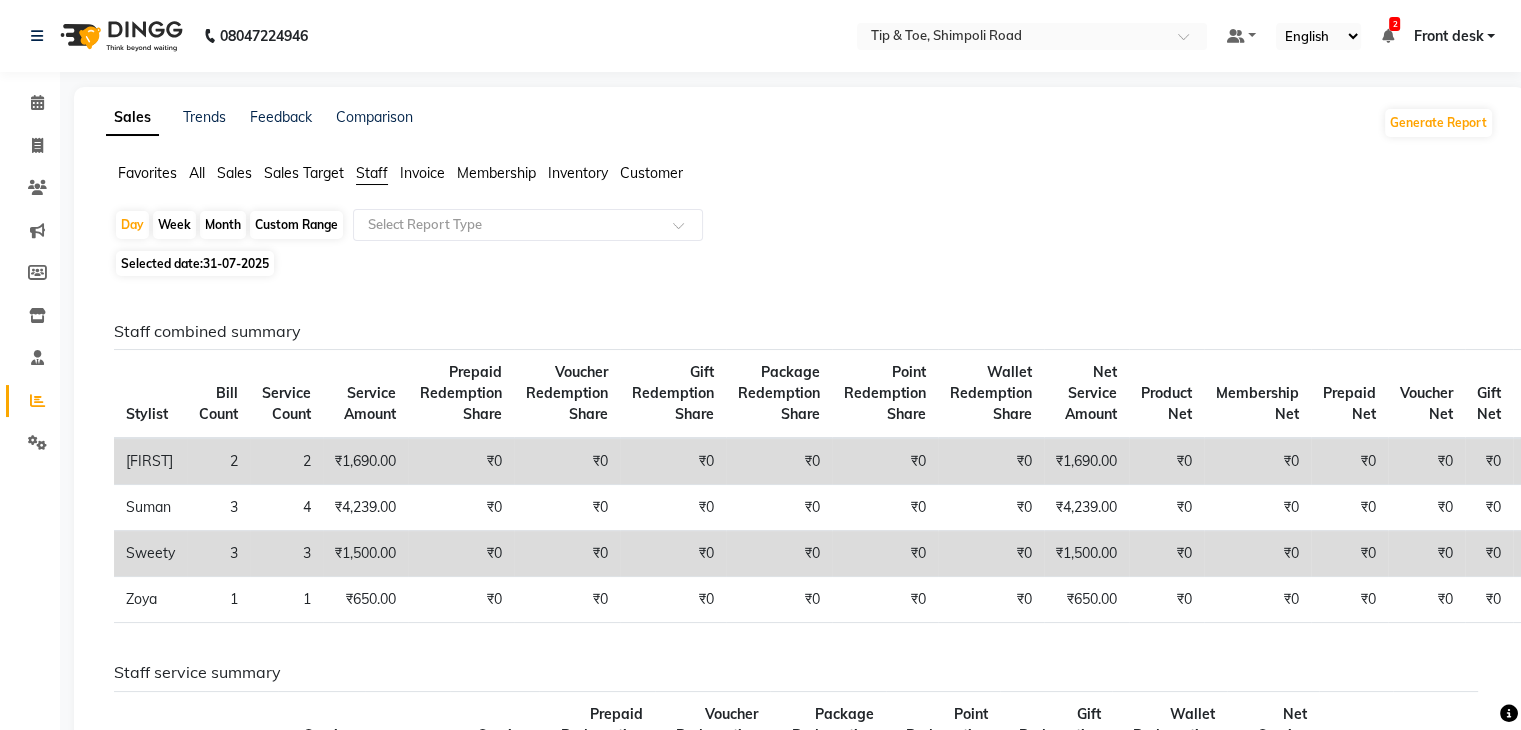click on "Sales" 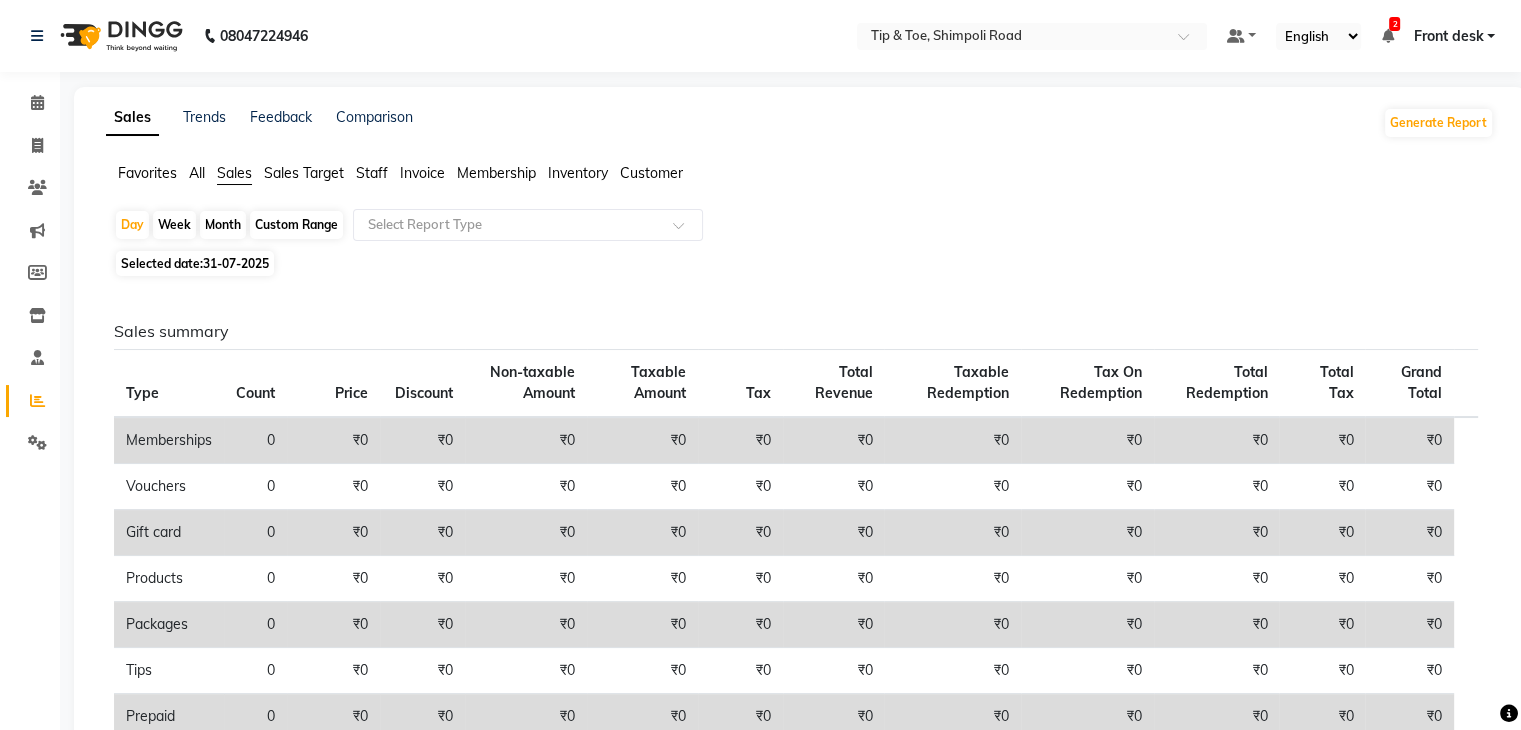 click on "Staff" 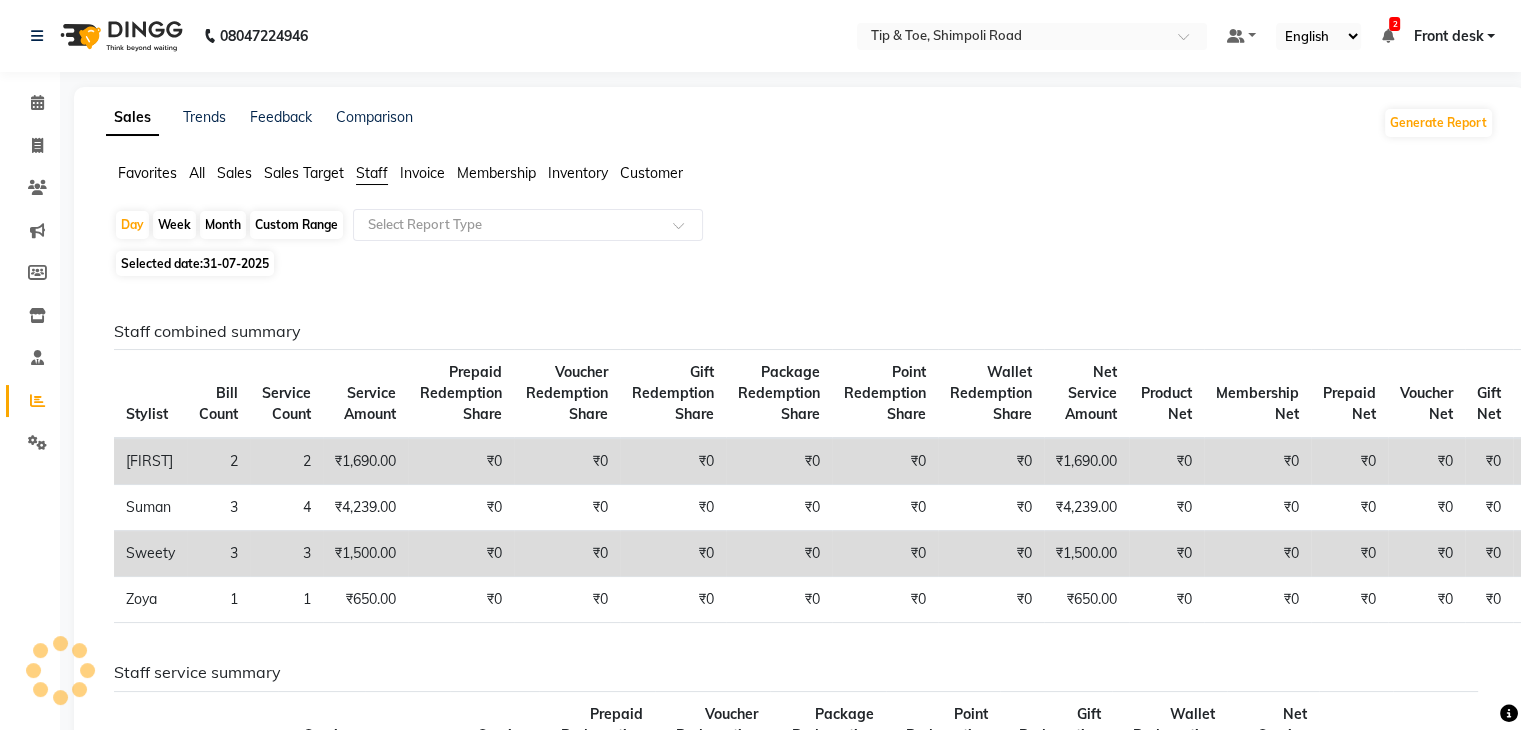 click on "Custom Range" 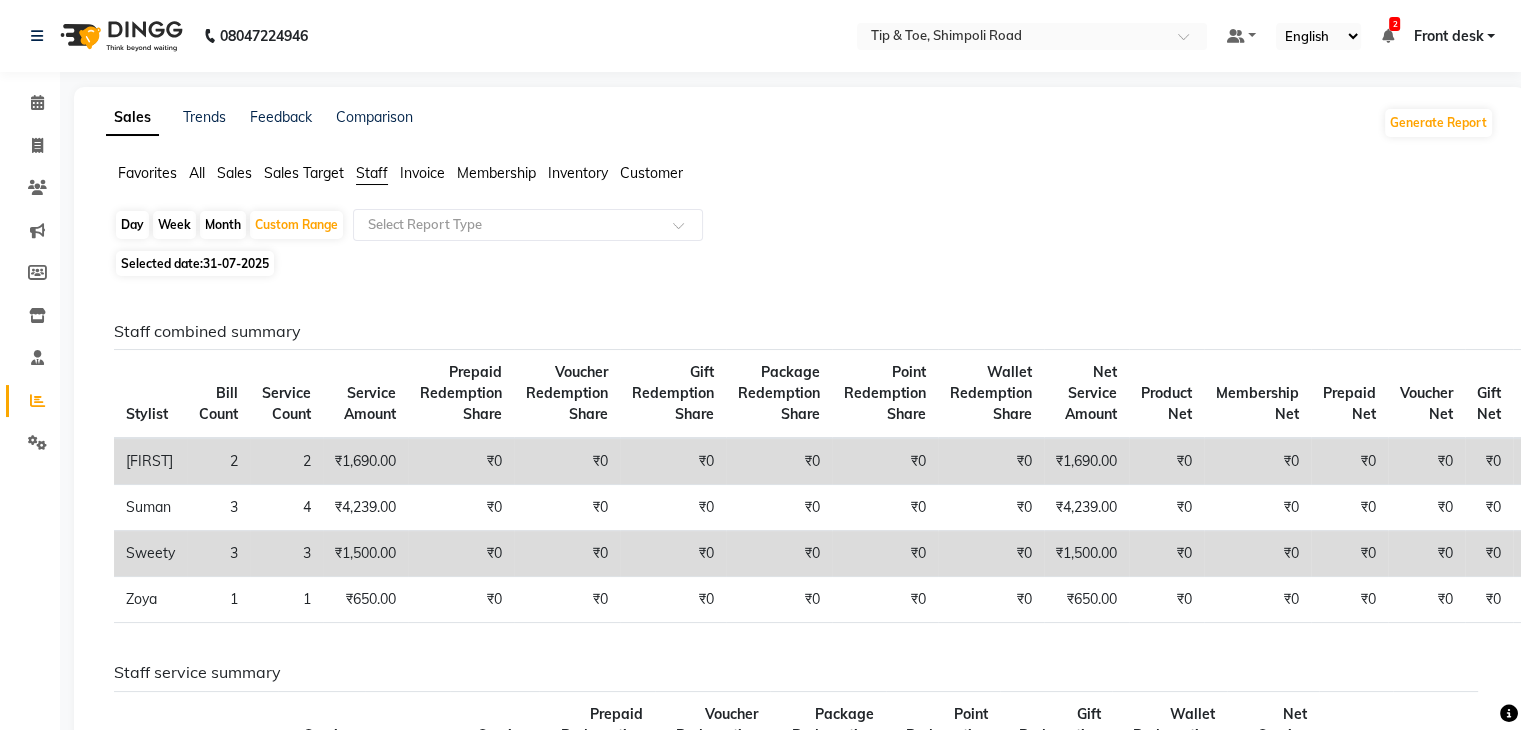 click on "Sales Target" 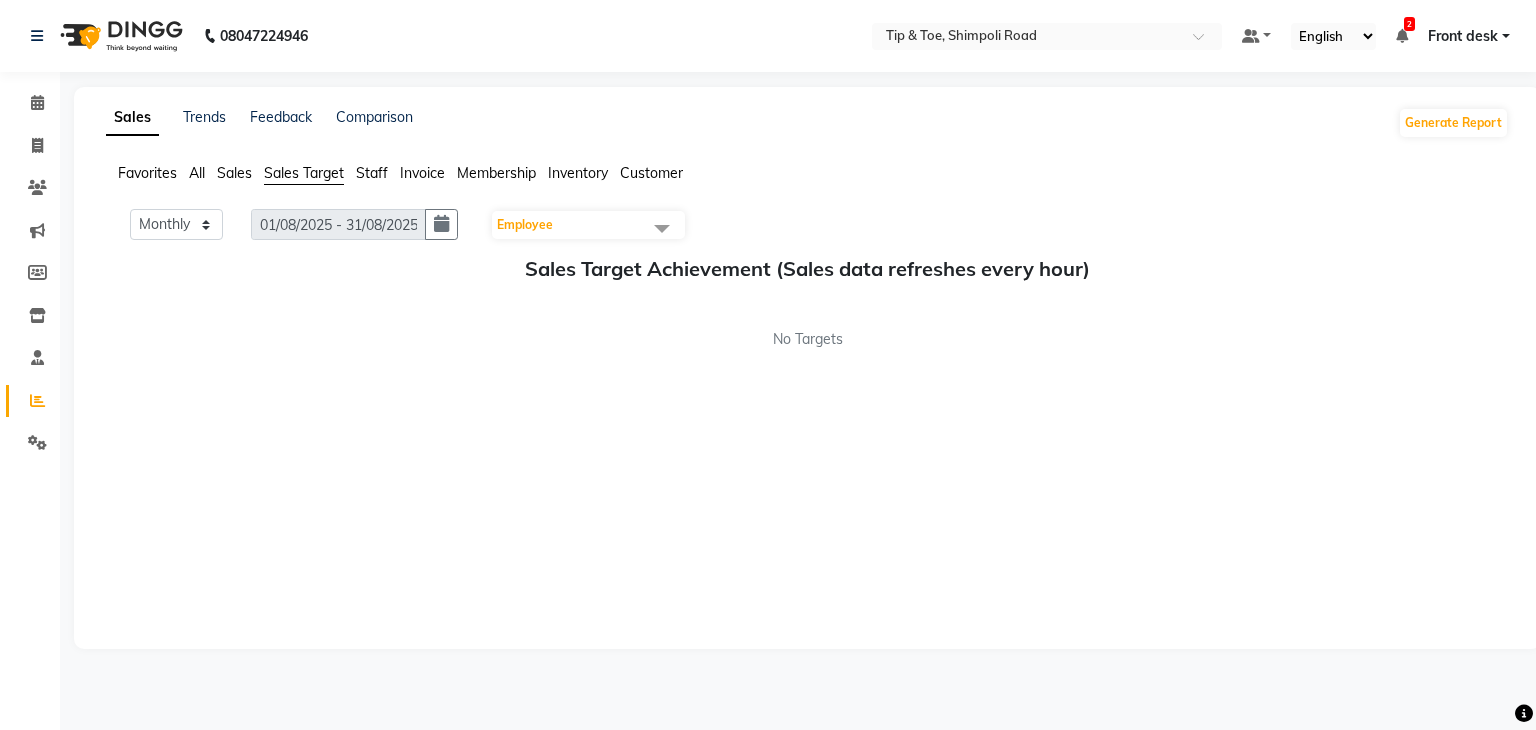 click on "Sales" 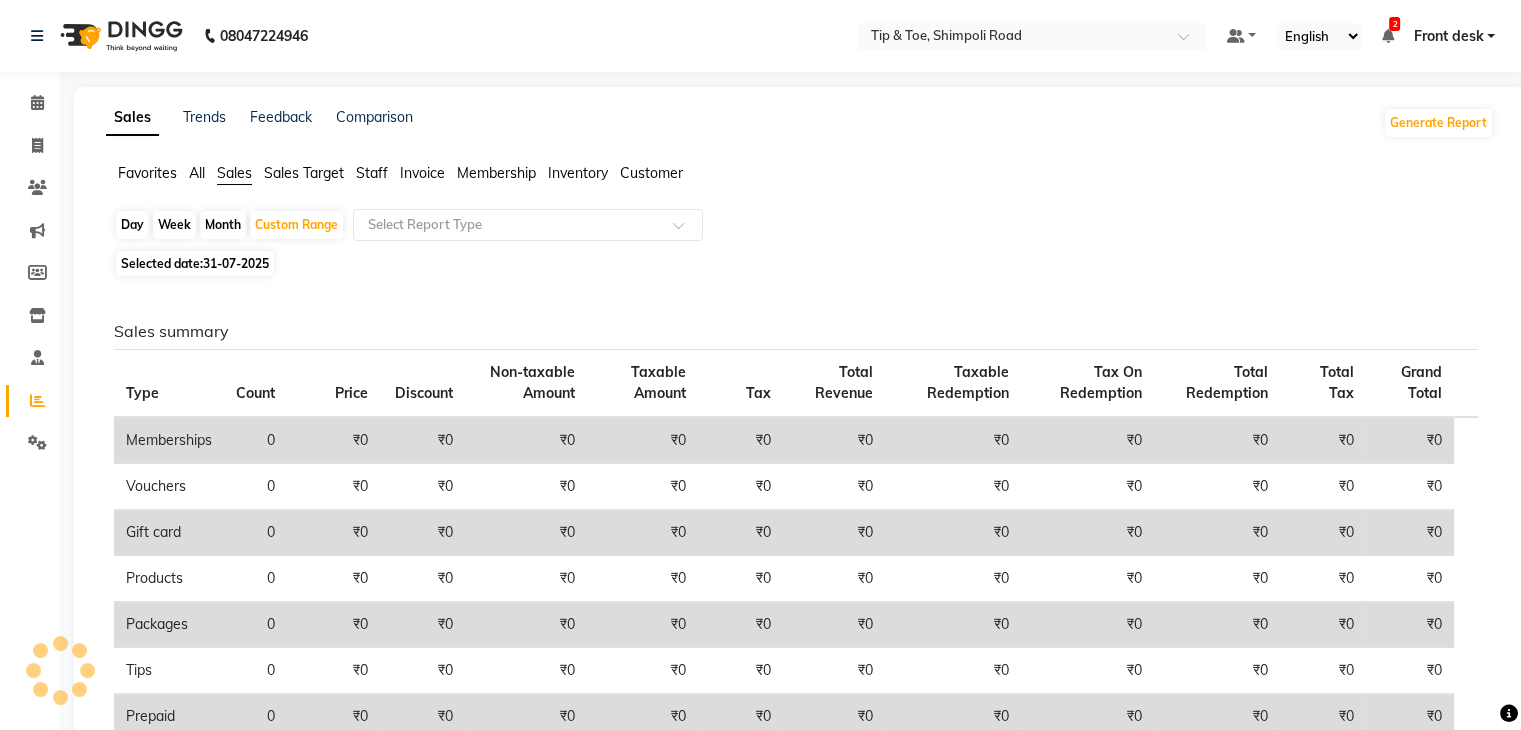 click on "31-07-2025" 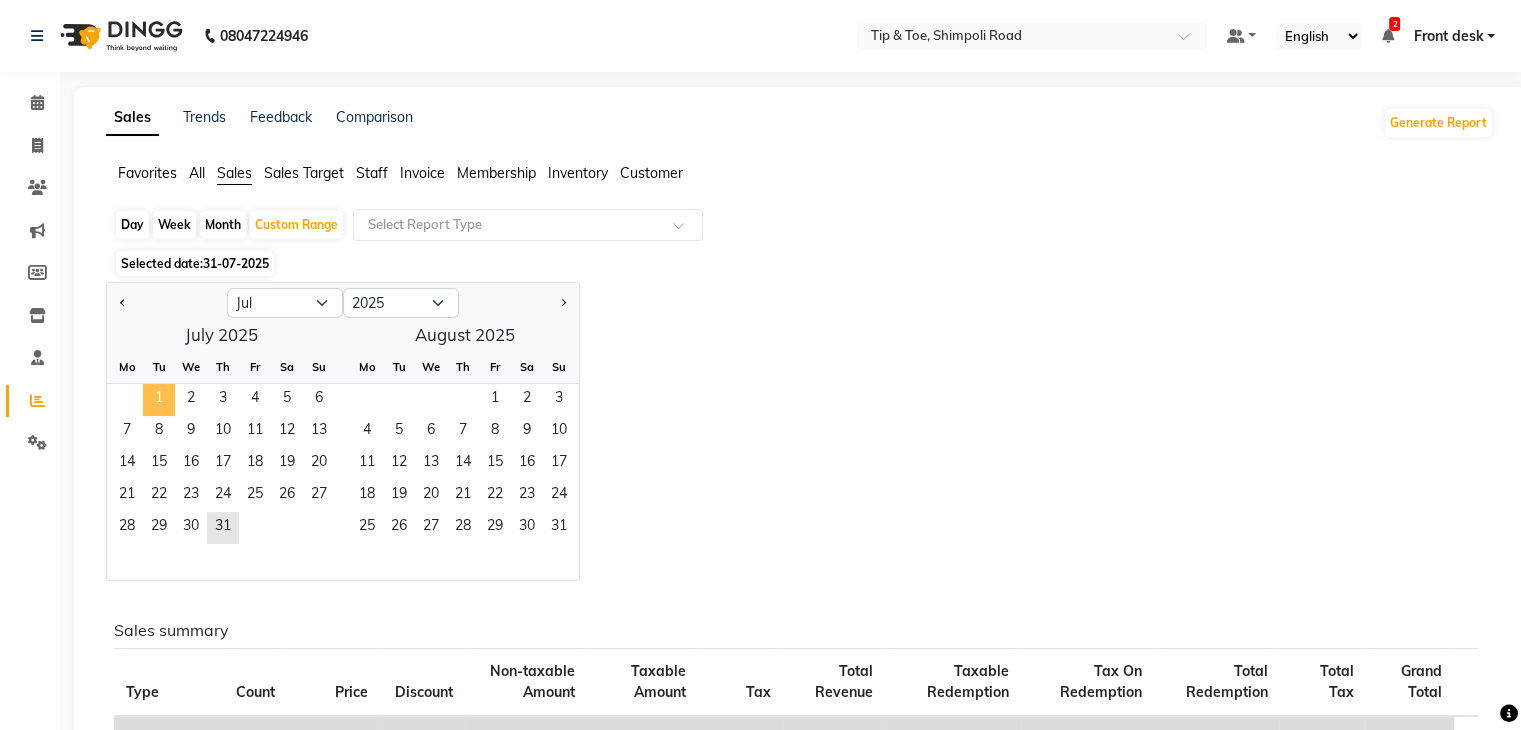 click on "1" 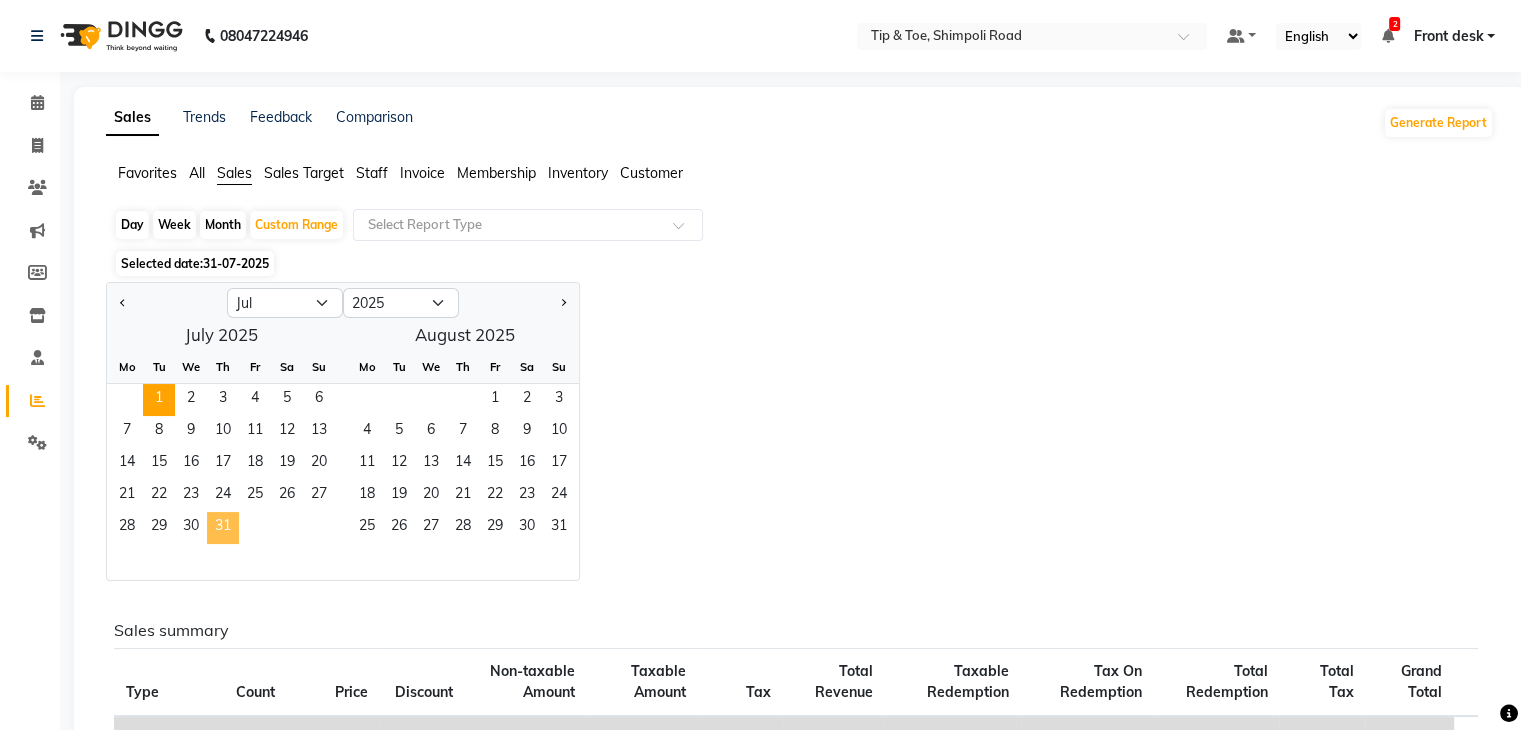 click on "31" 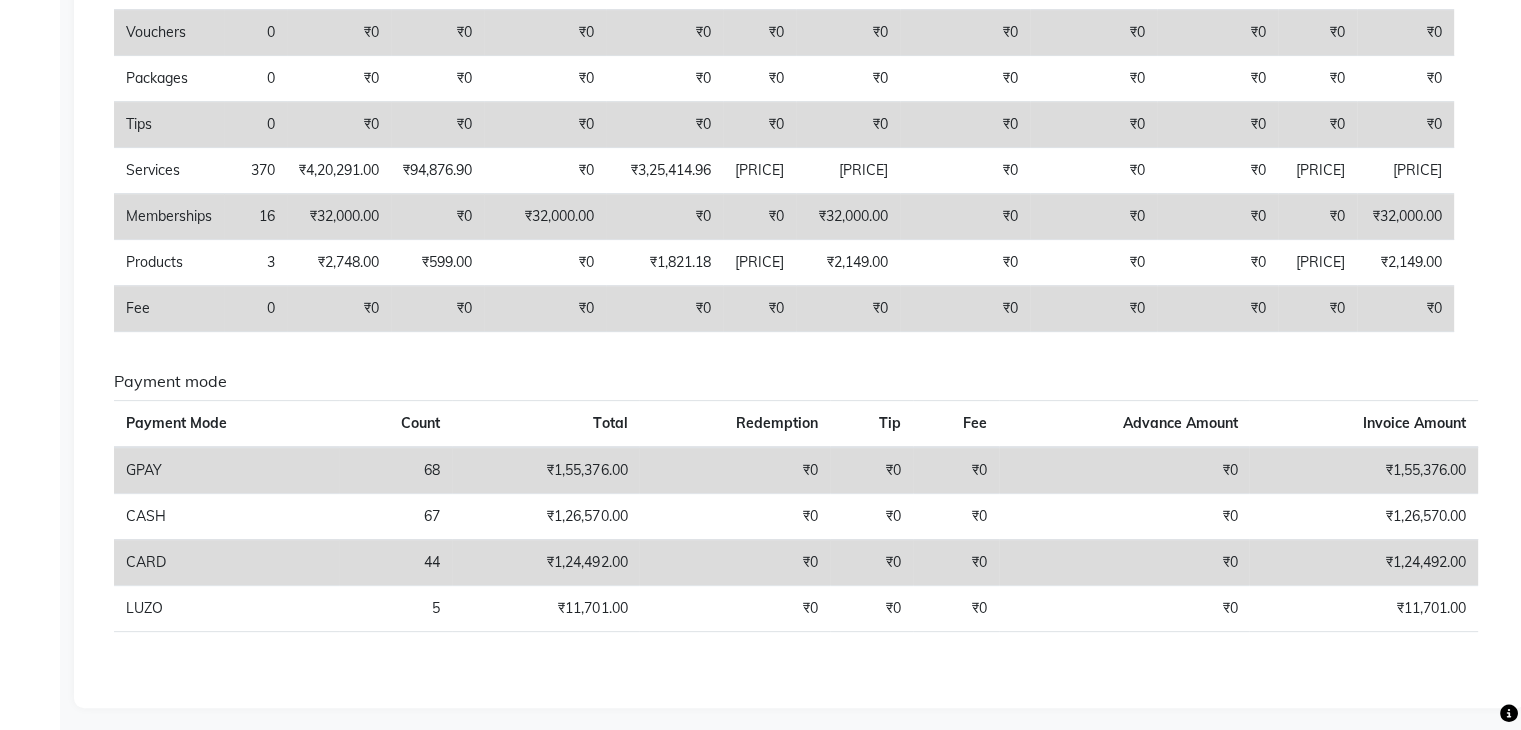 scroll, scrollTop: 0, scrollLeft: 0, axis: both 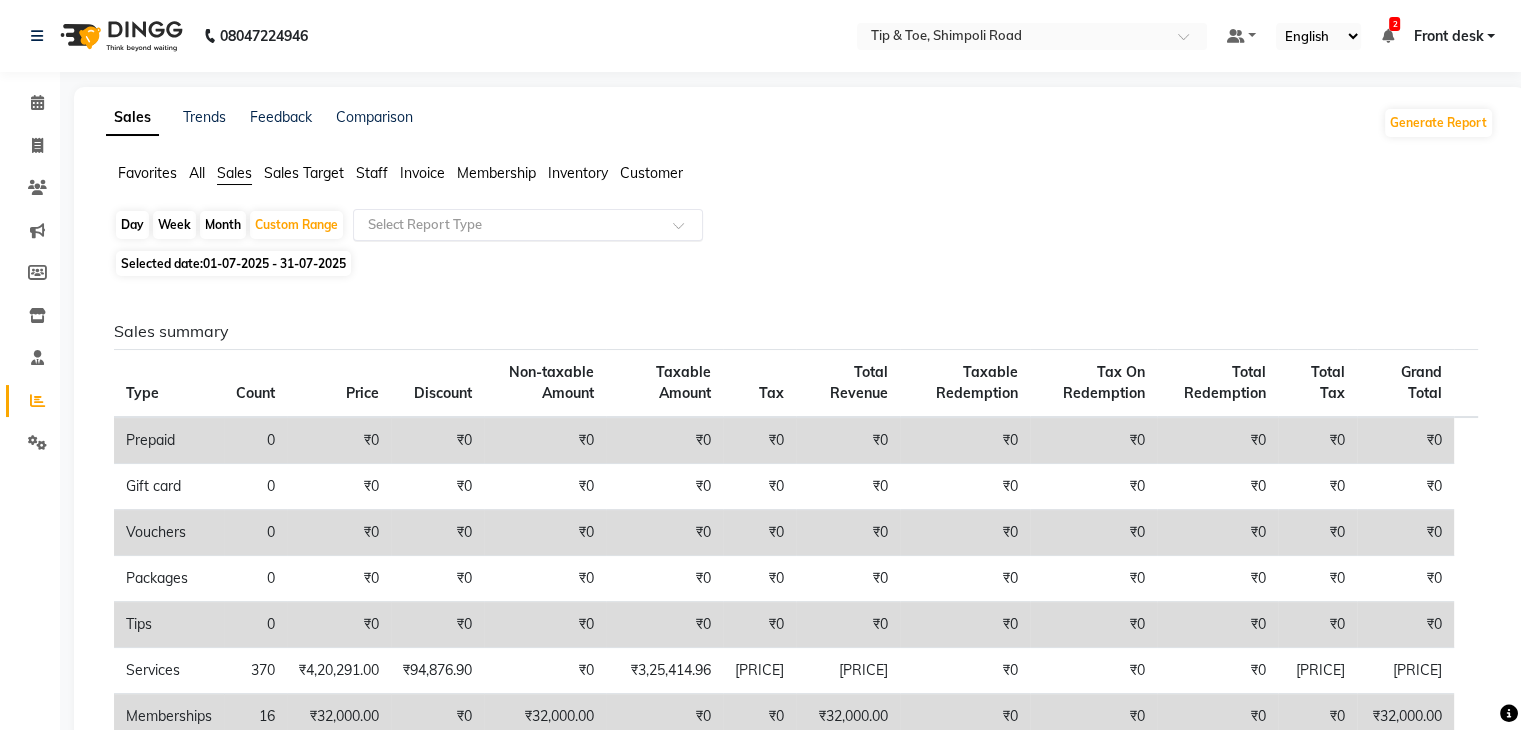 click 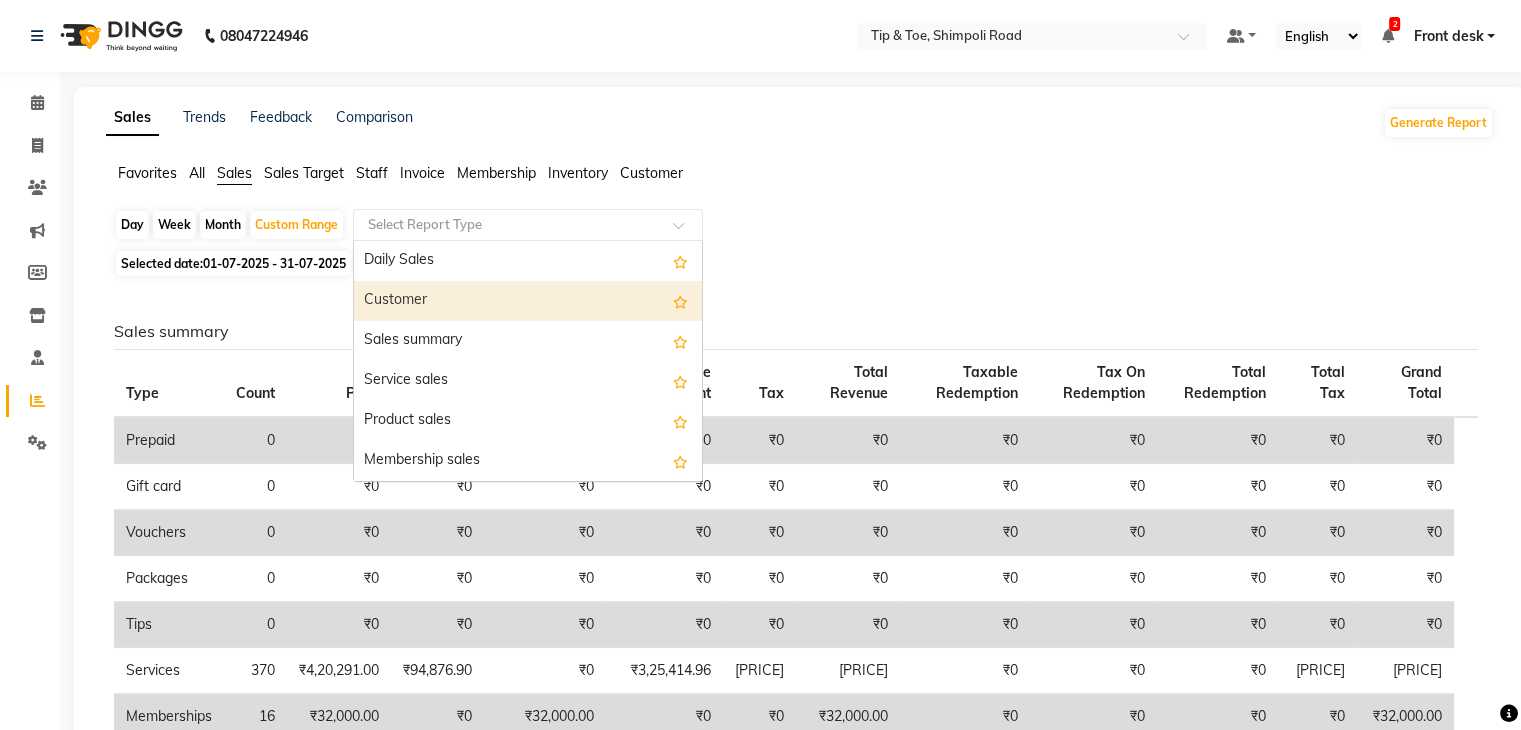 click on "Customer" at bounding box center (528, 301) 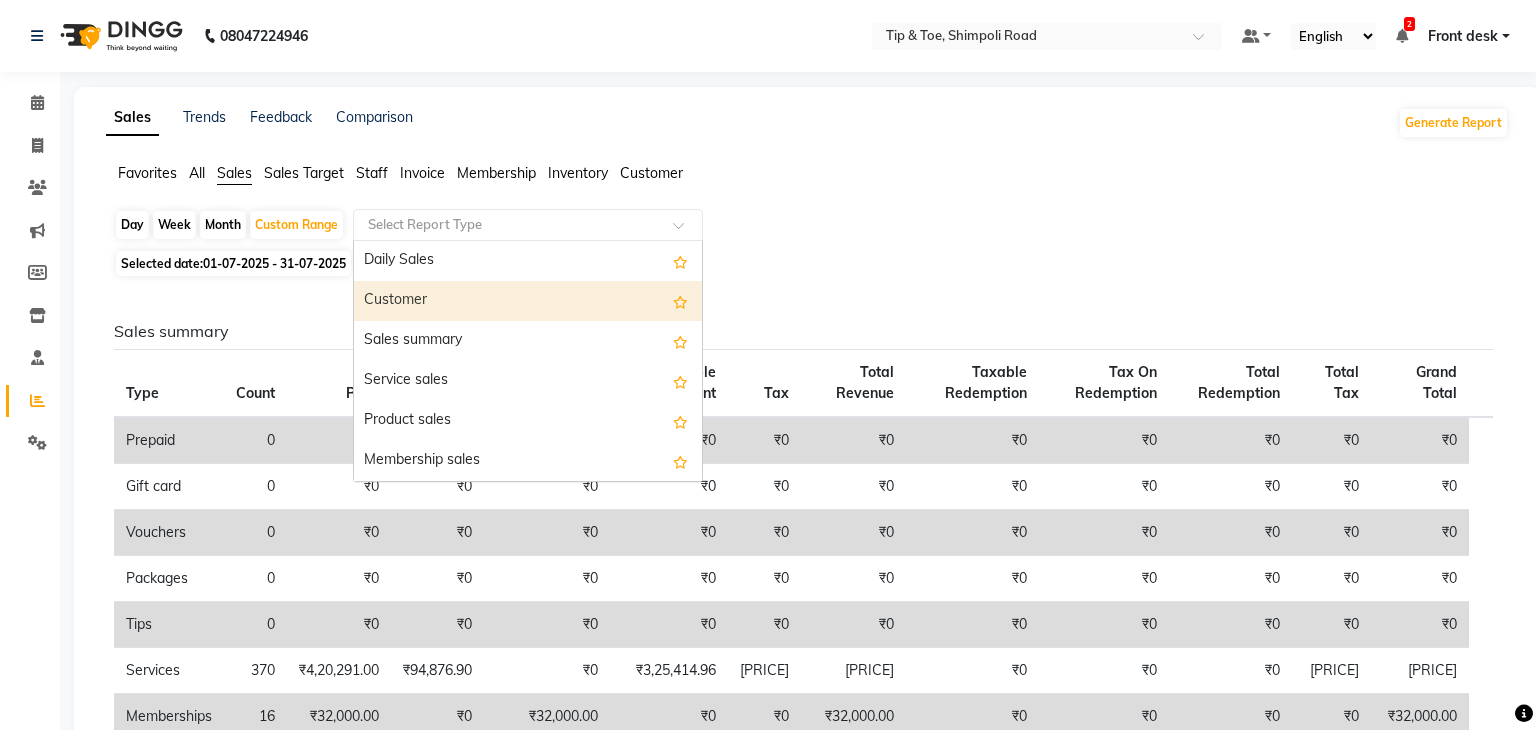 select on "full_report" 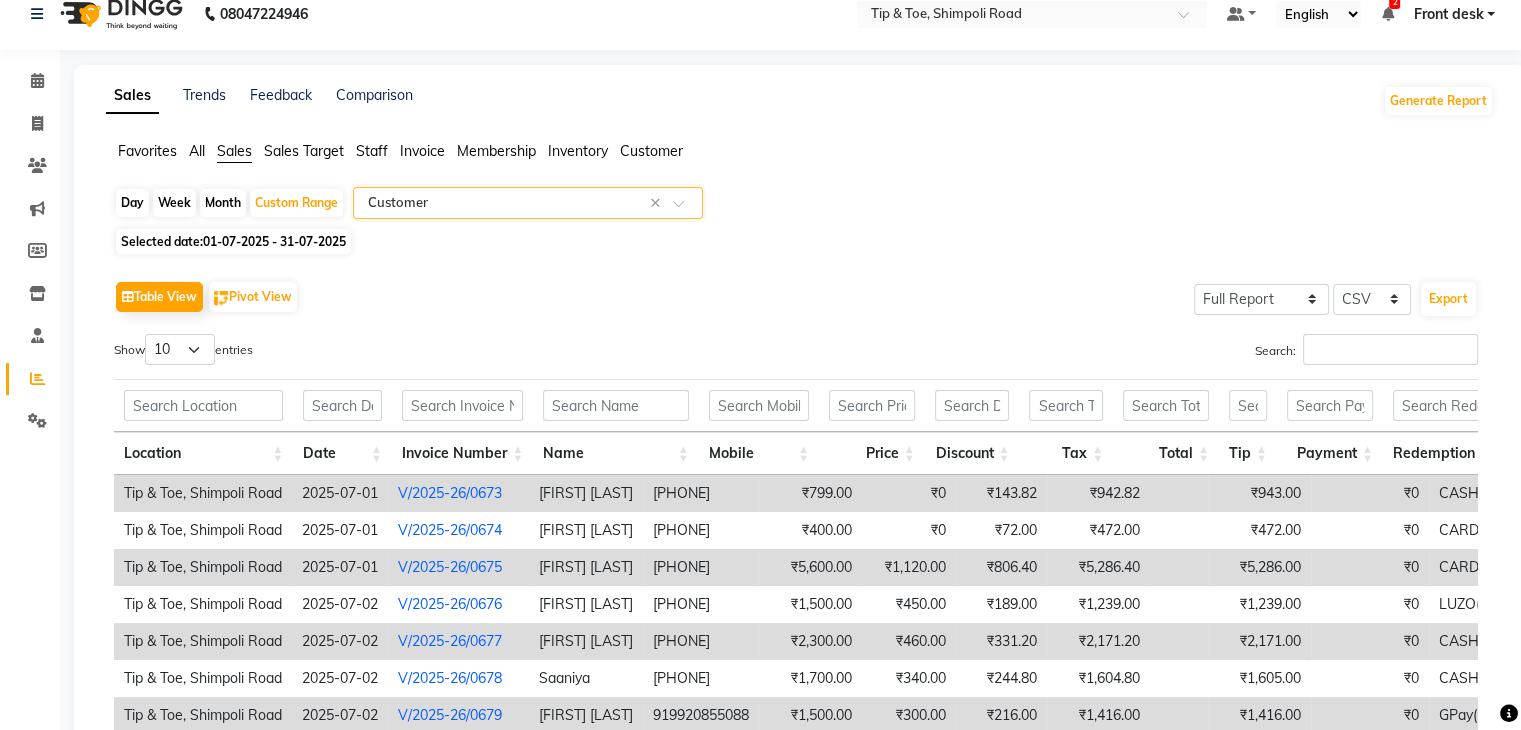 scroll, scrollTop: 0, scrollLeft: 0, axis: both 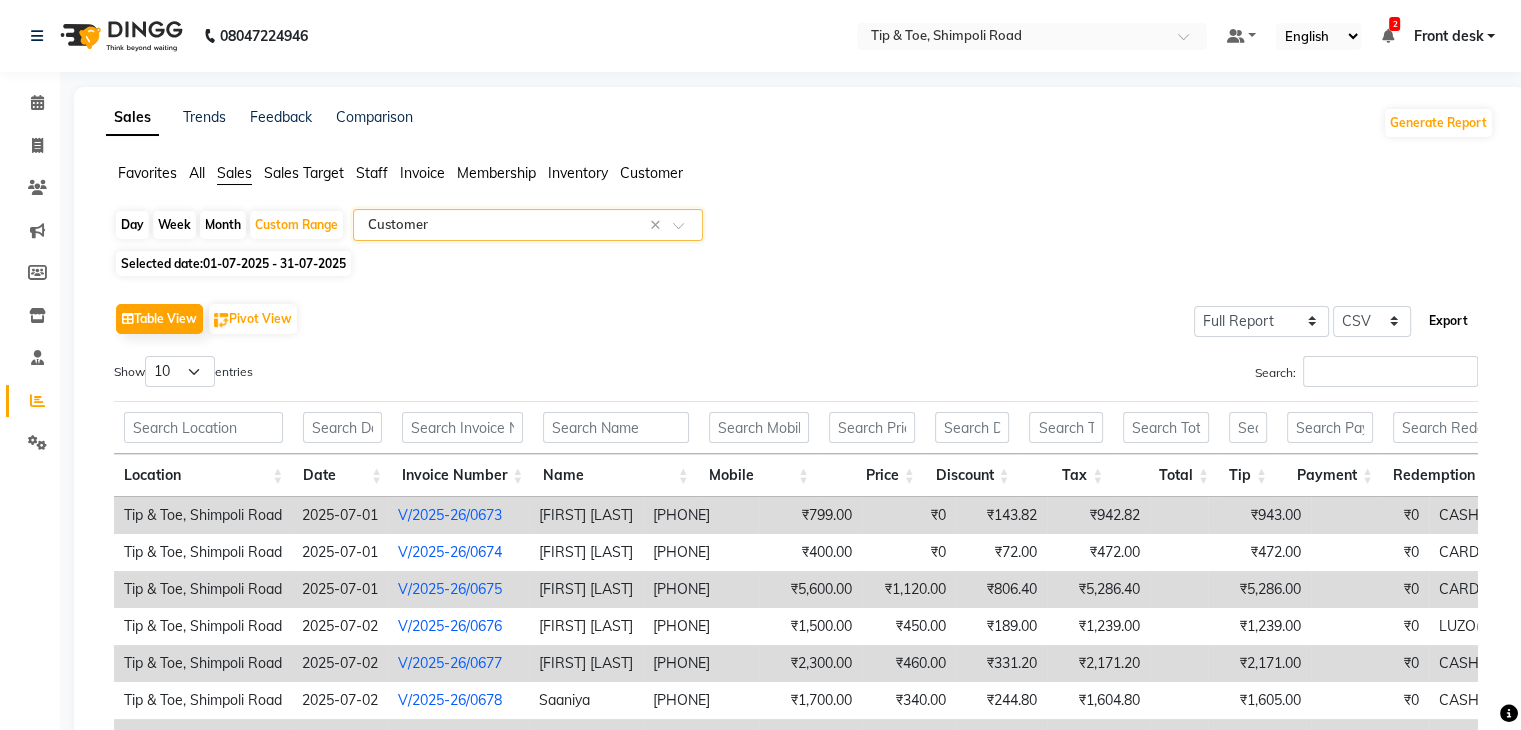 click on "Export" 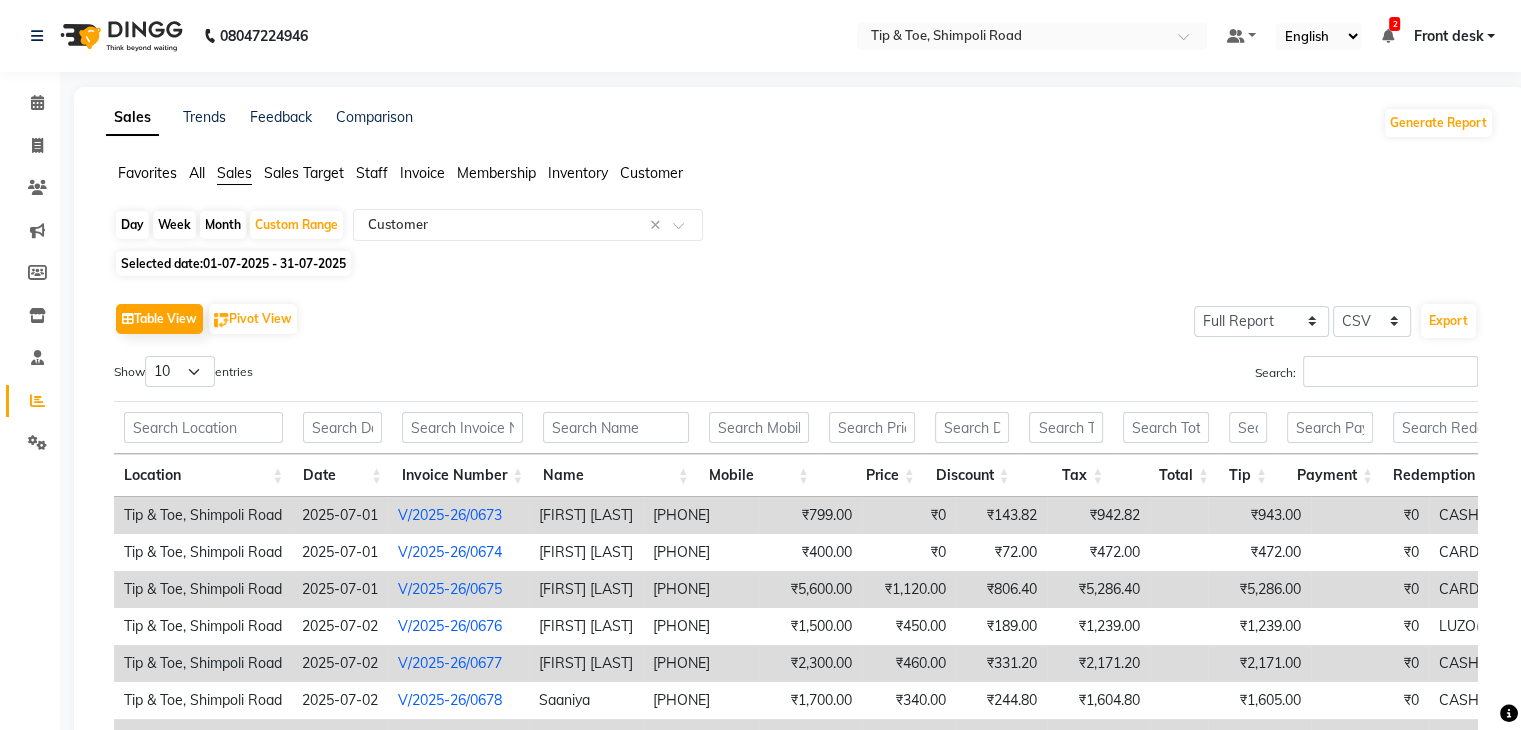 click on "Sales" 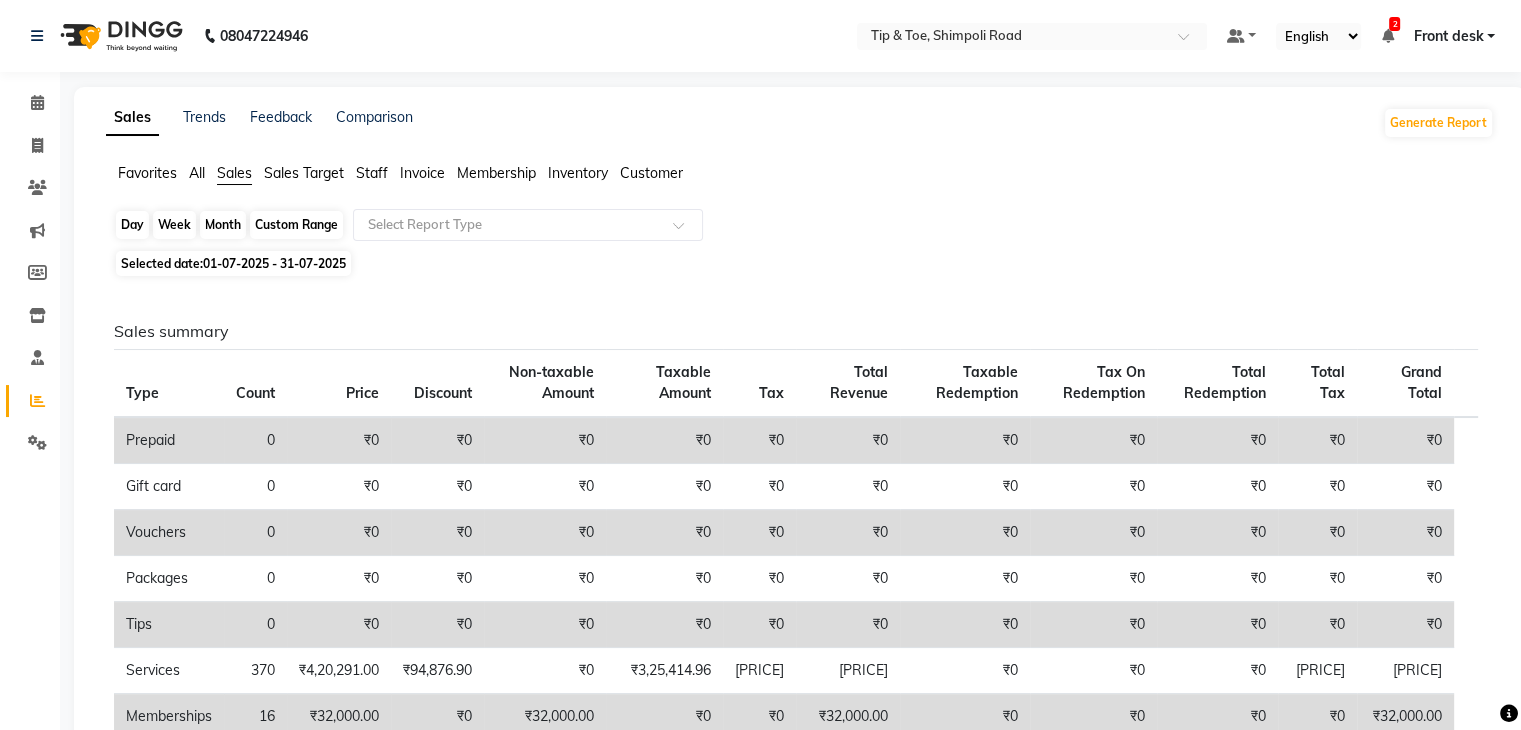 click on "Custom Range" 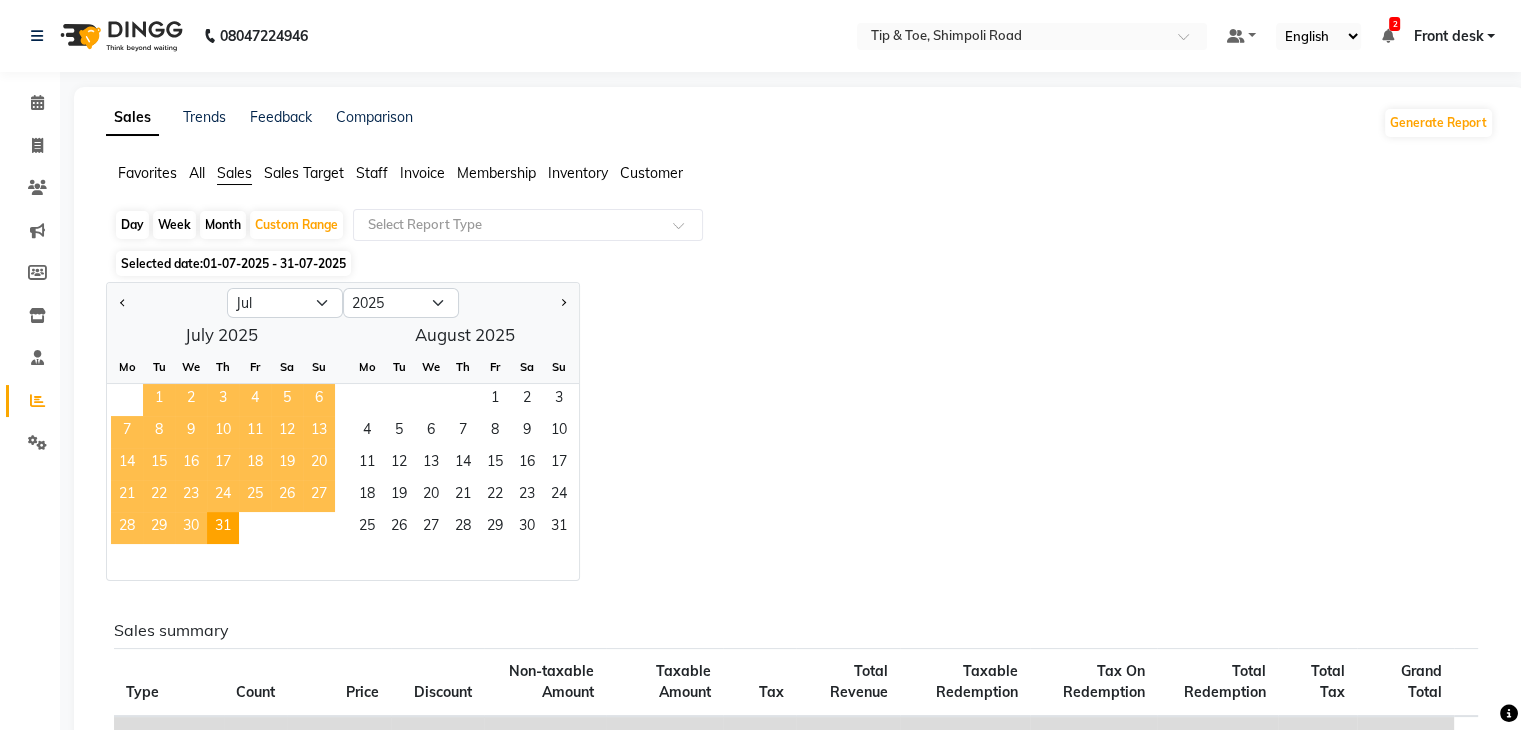 click on "1" 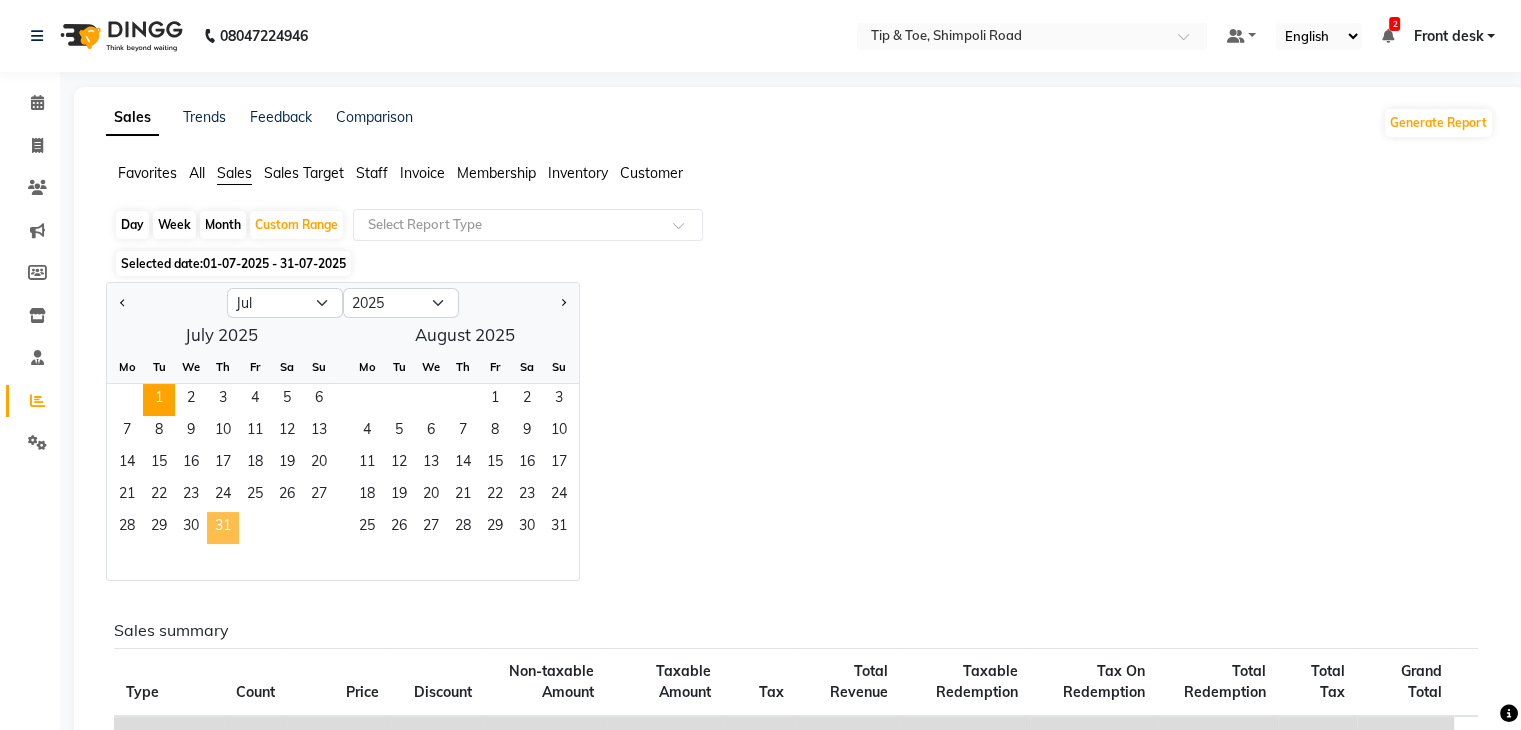click on "31" 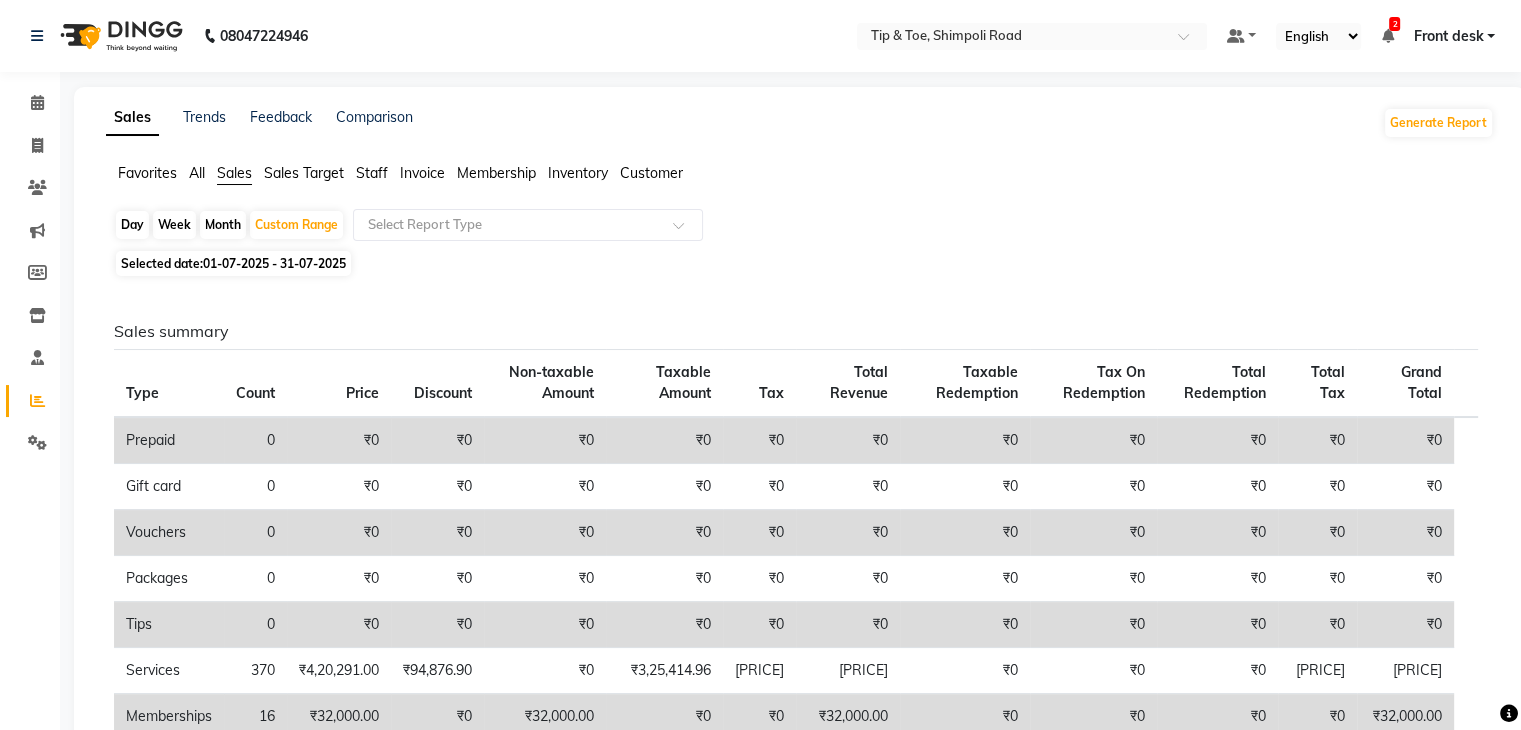 click on "Staff" 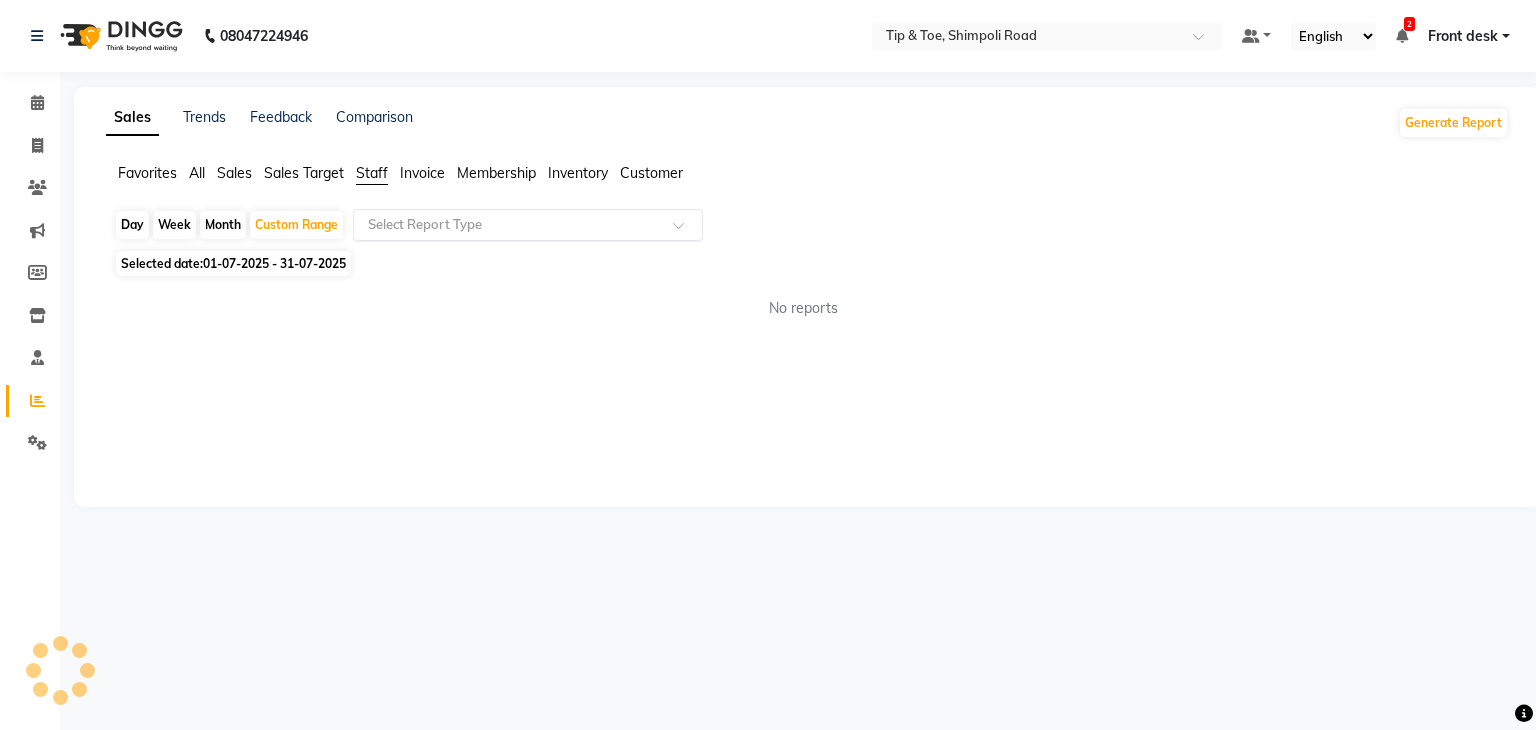 click 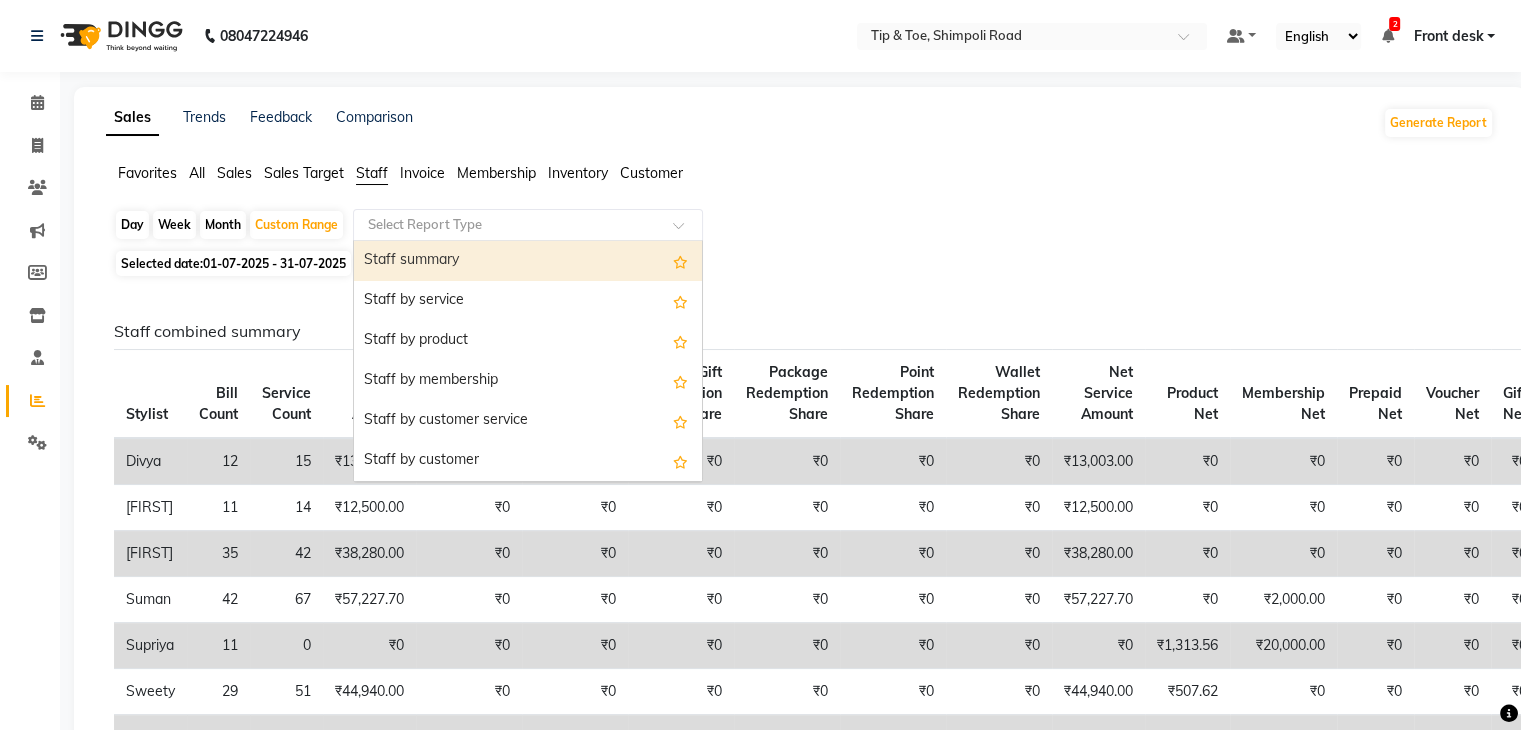 click on "Staff summary" at bounding box center [528, 261] 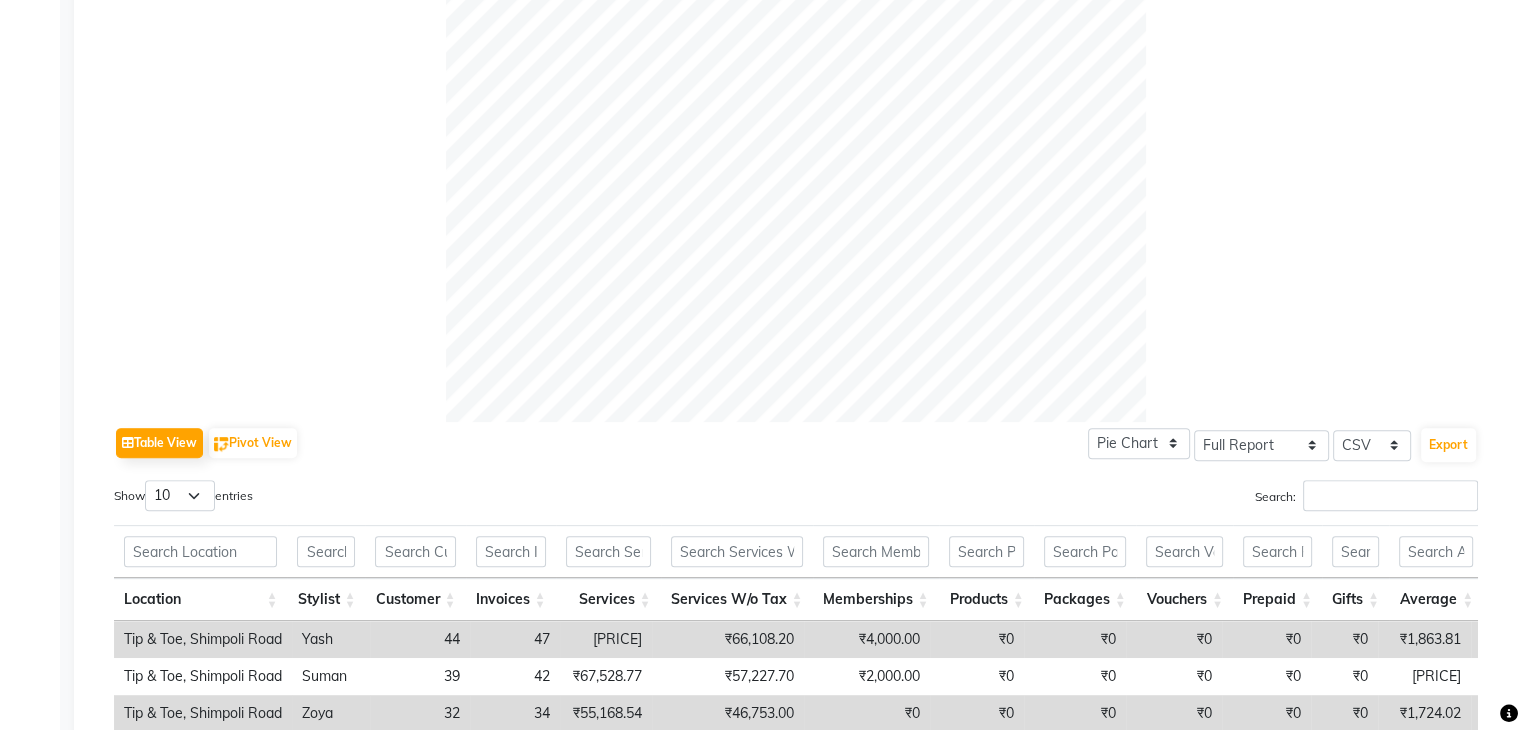 scroll, scrollTop: 1041, scrollLeft: 0, axis: vertical 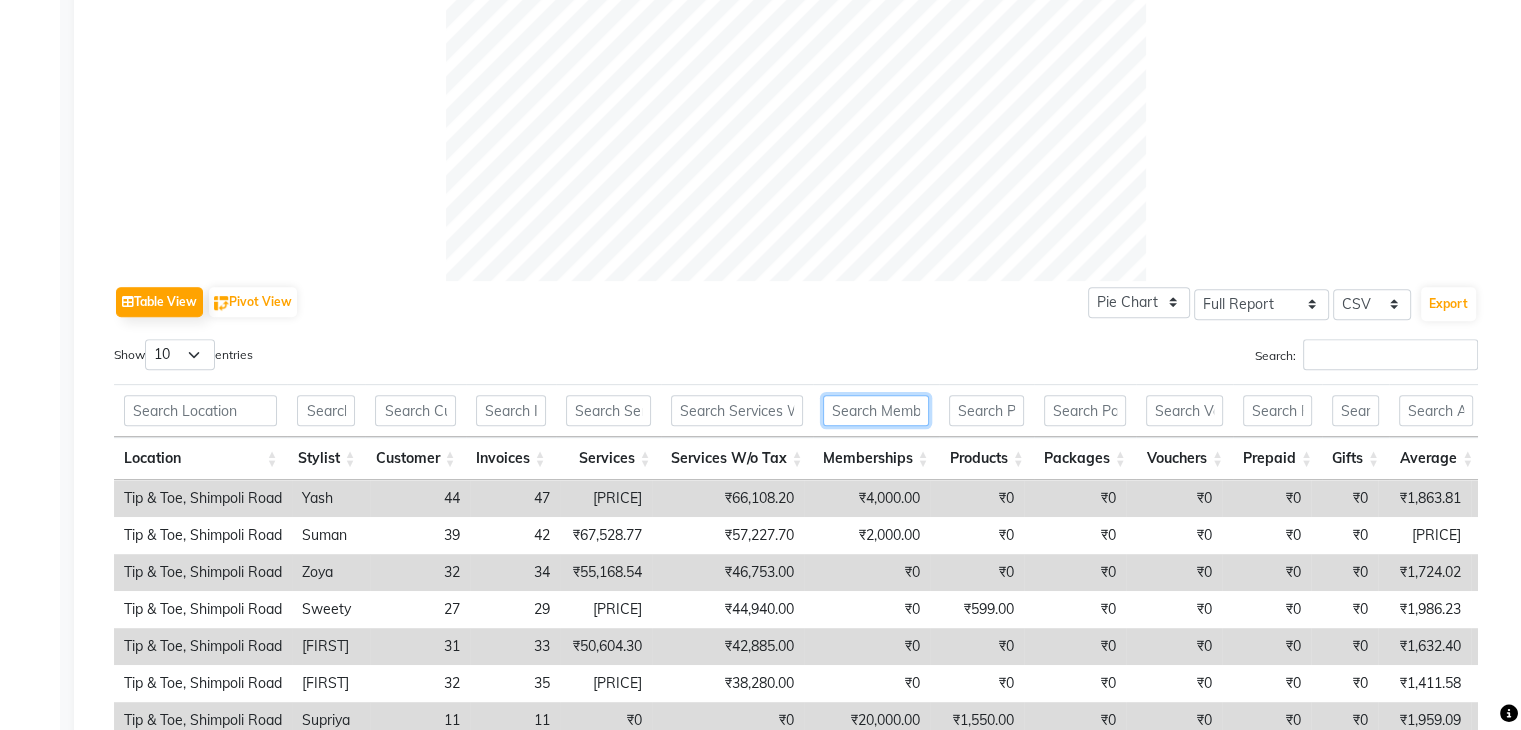 click at bounding box center (876, 410) 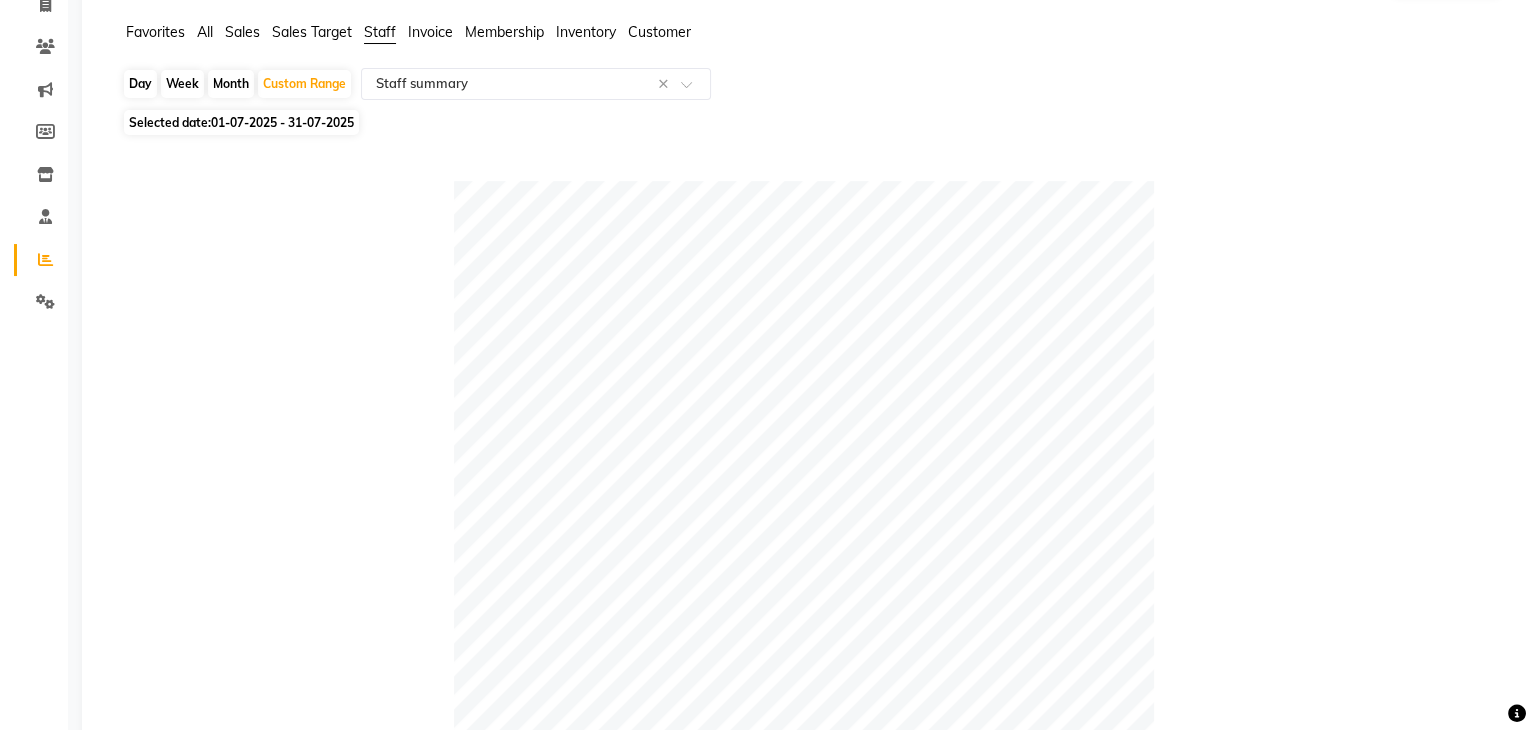 scroll, scrollTop: 0, scrollLeft: 0, axis: both 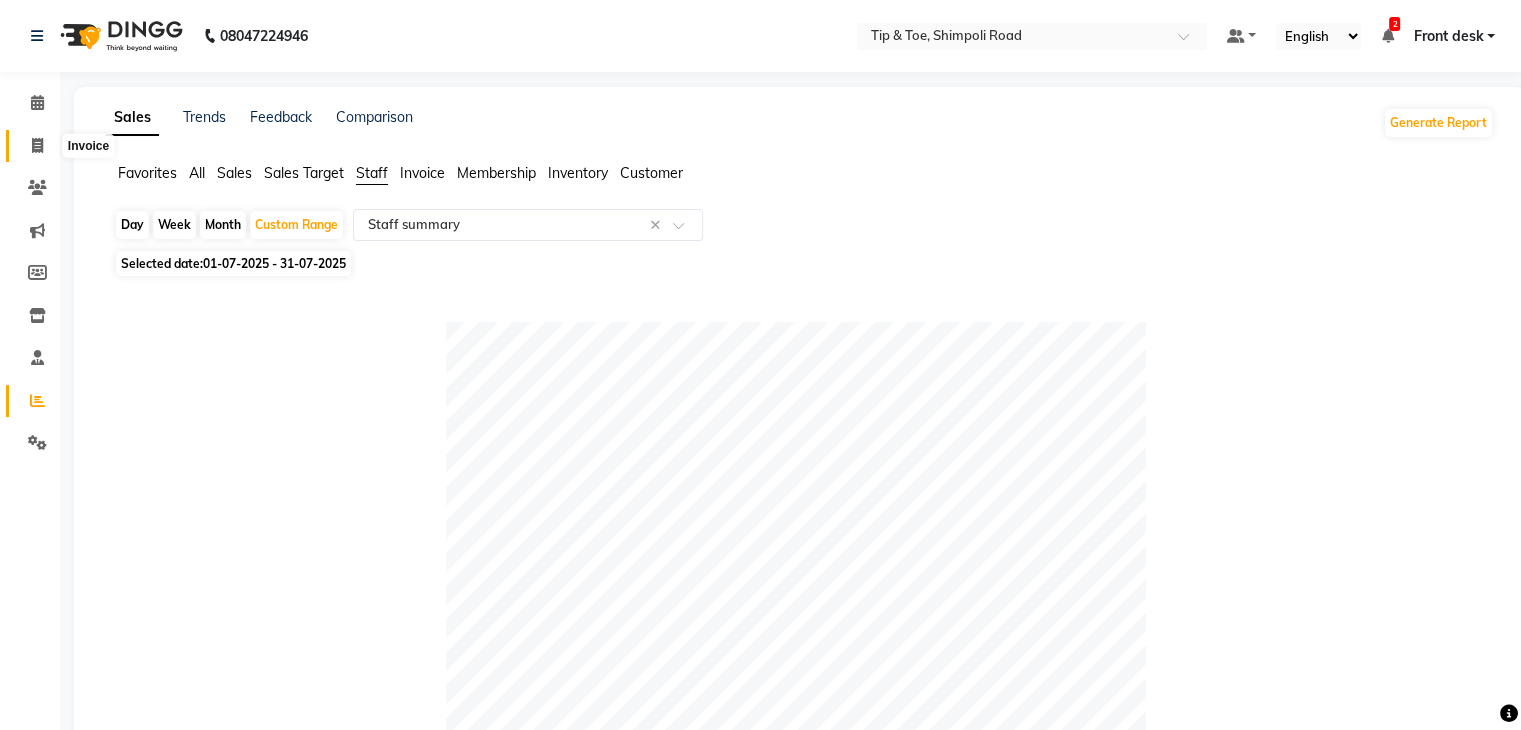 click 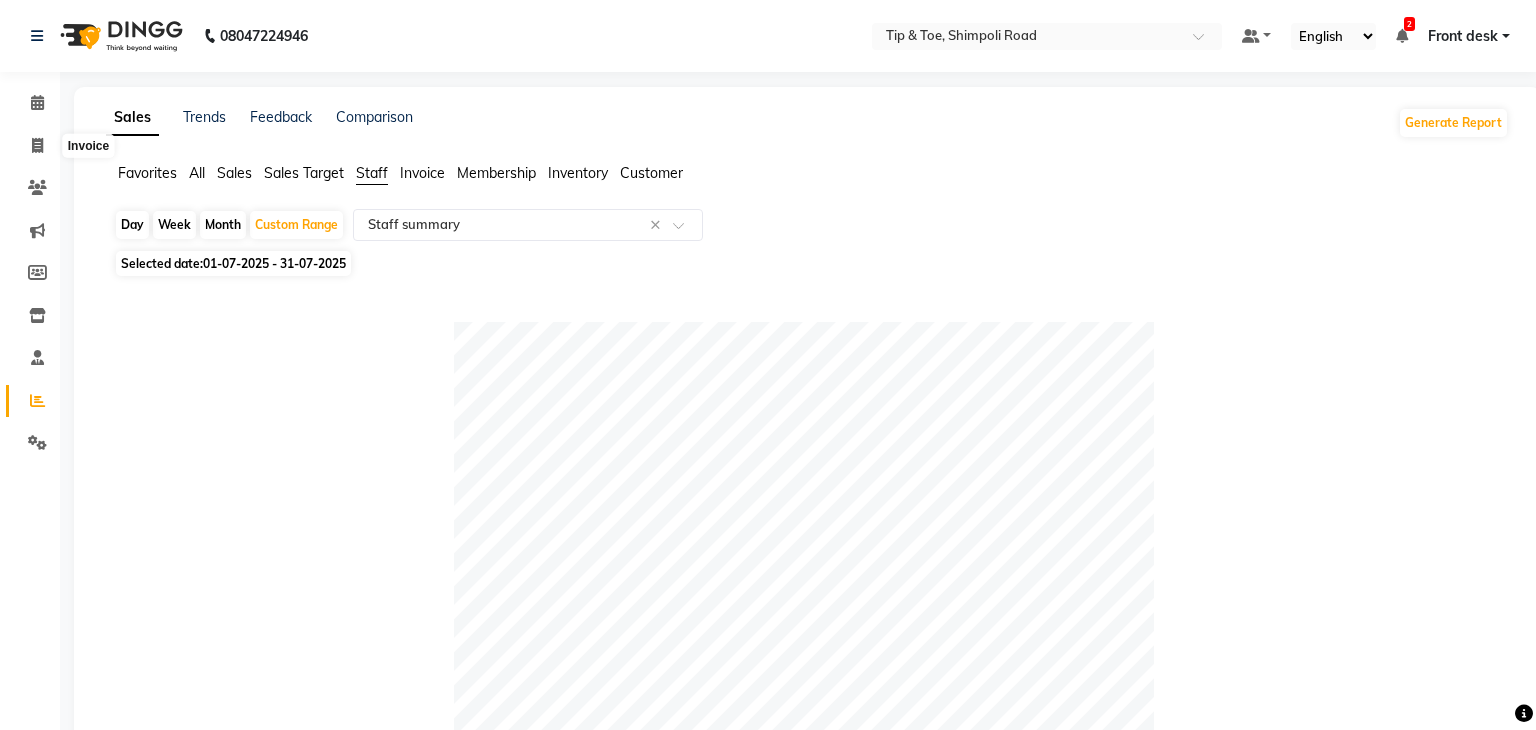 select on "5942" 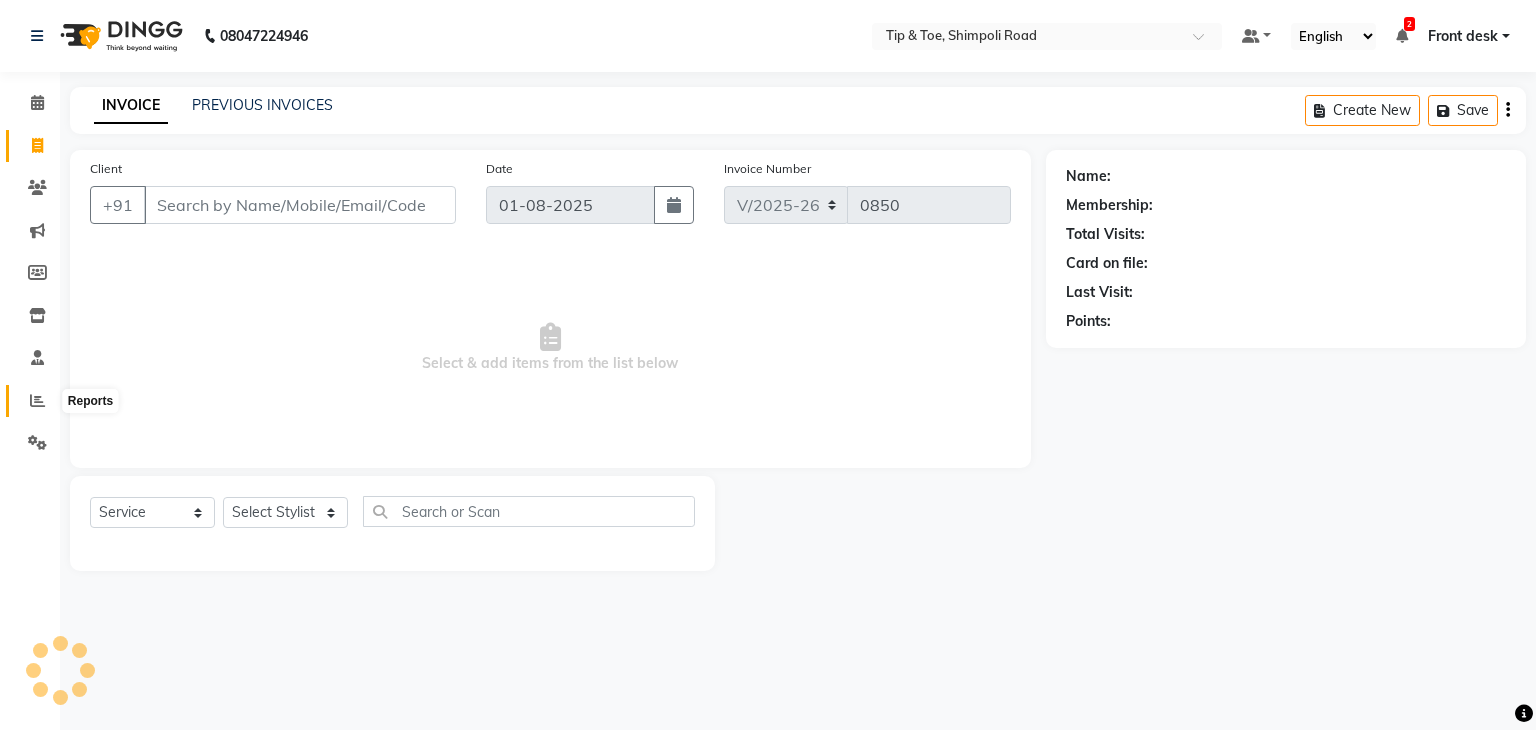 click 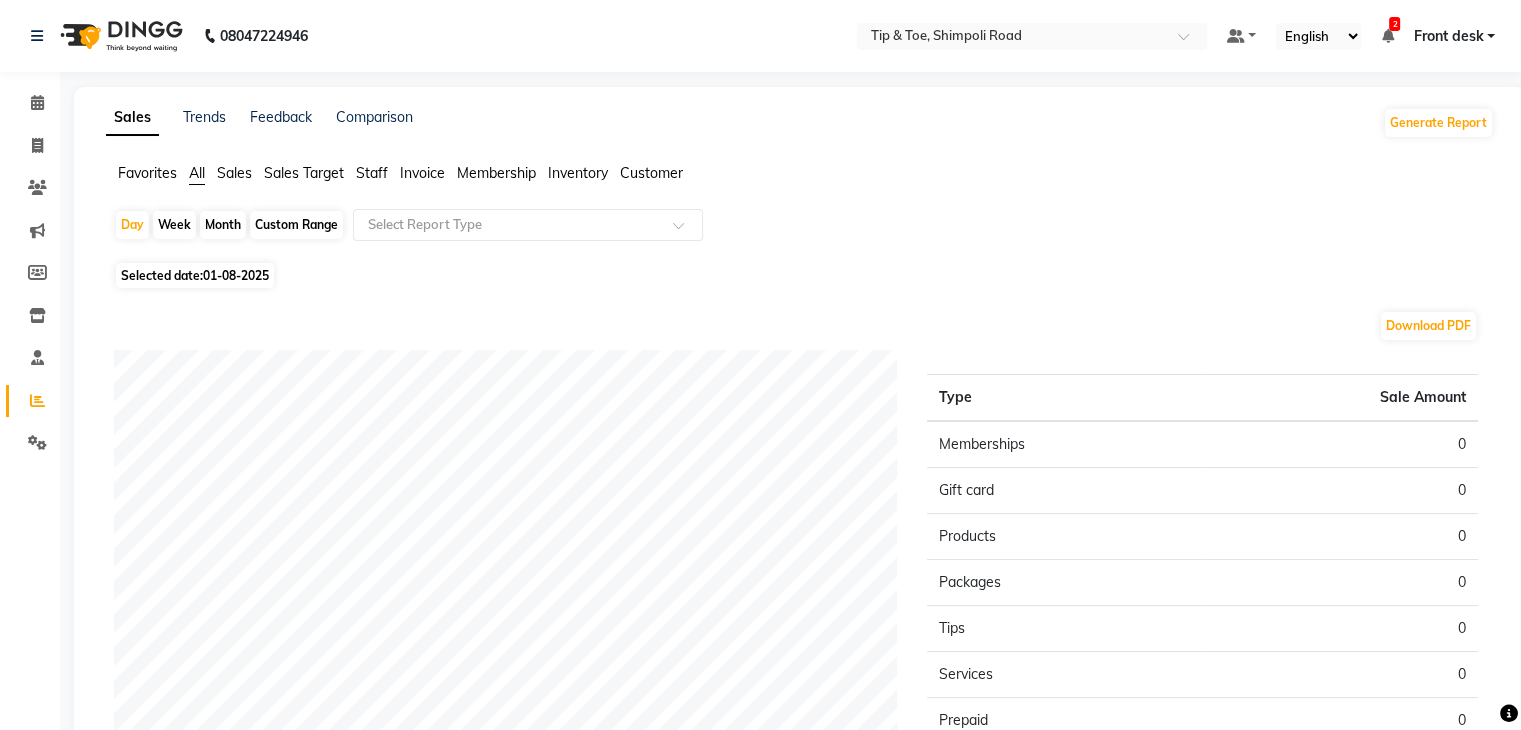 click on "Sales" 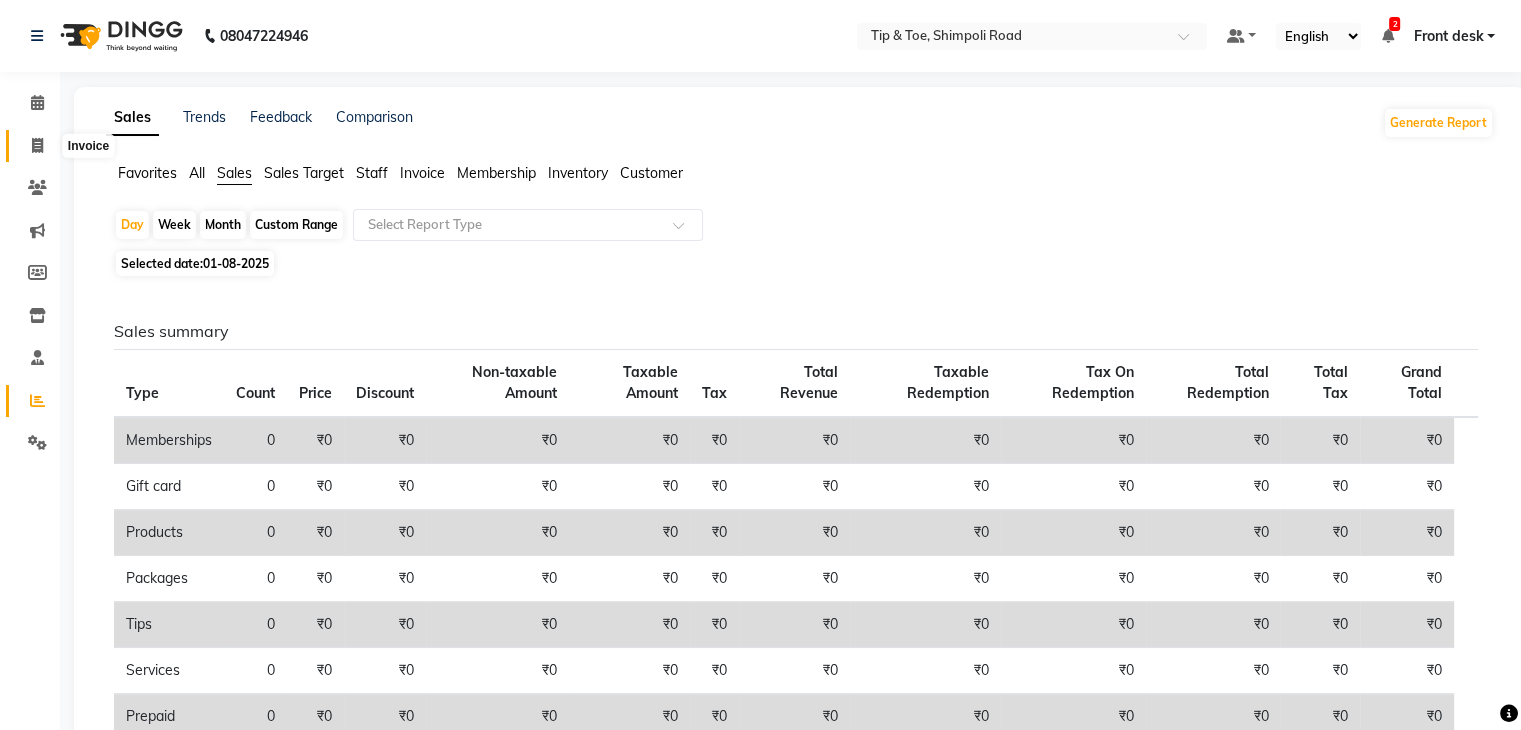 click 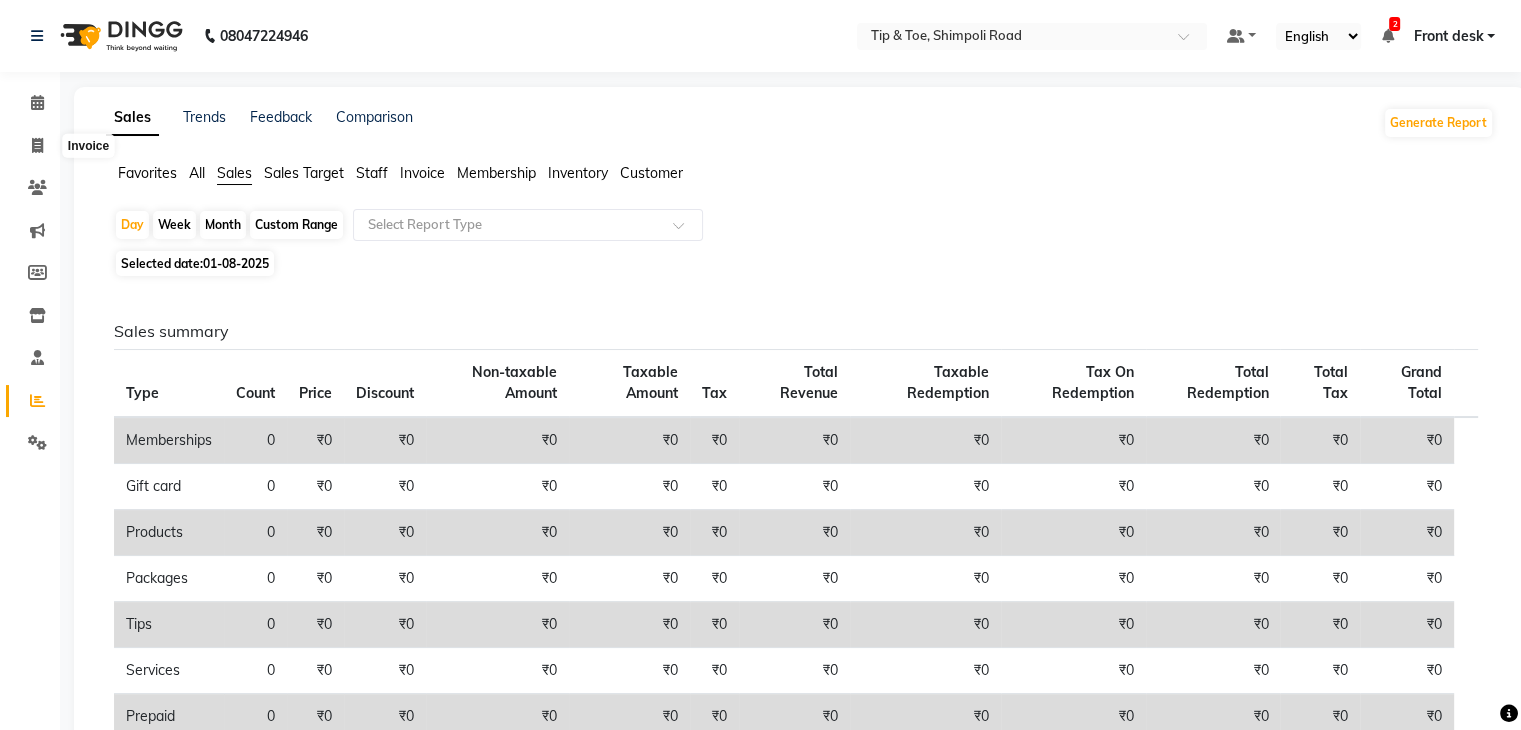 select on "service" 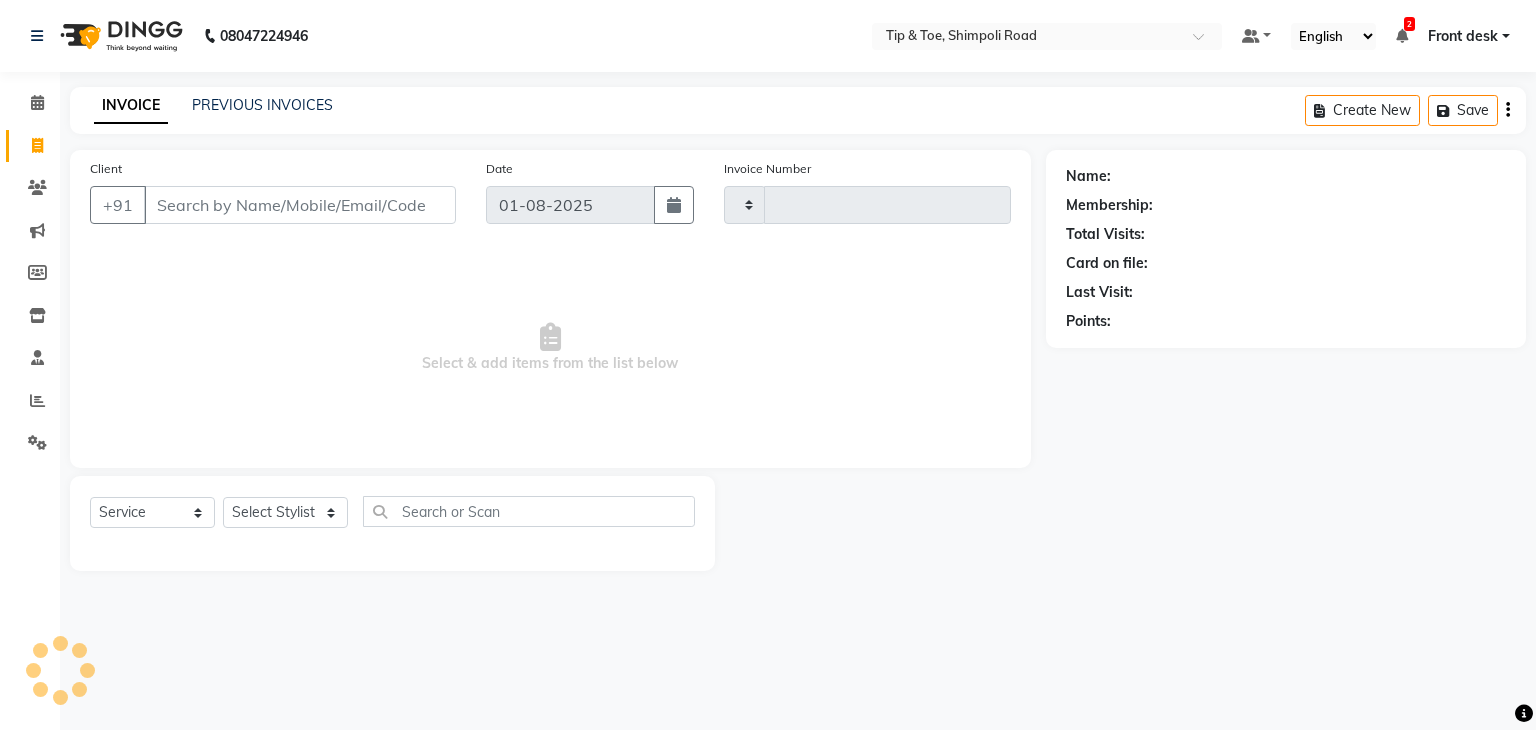 type on "0850" 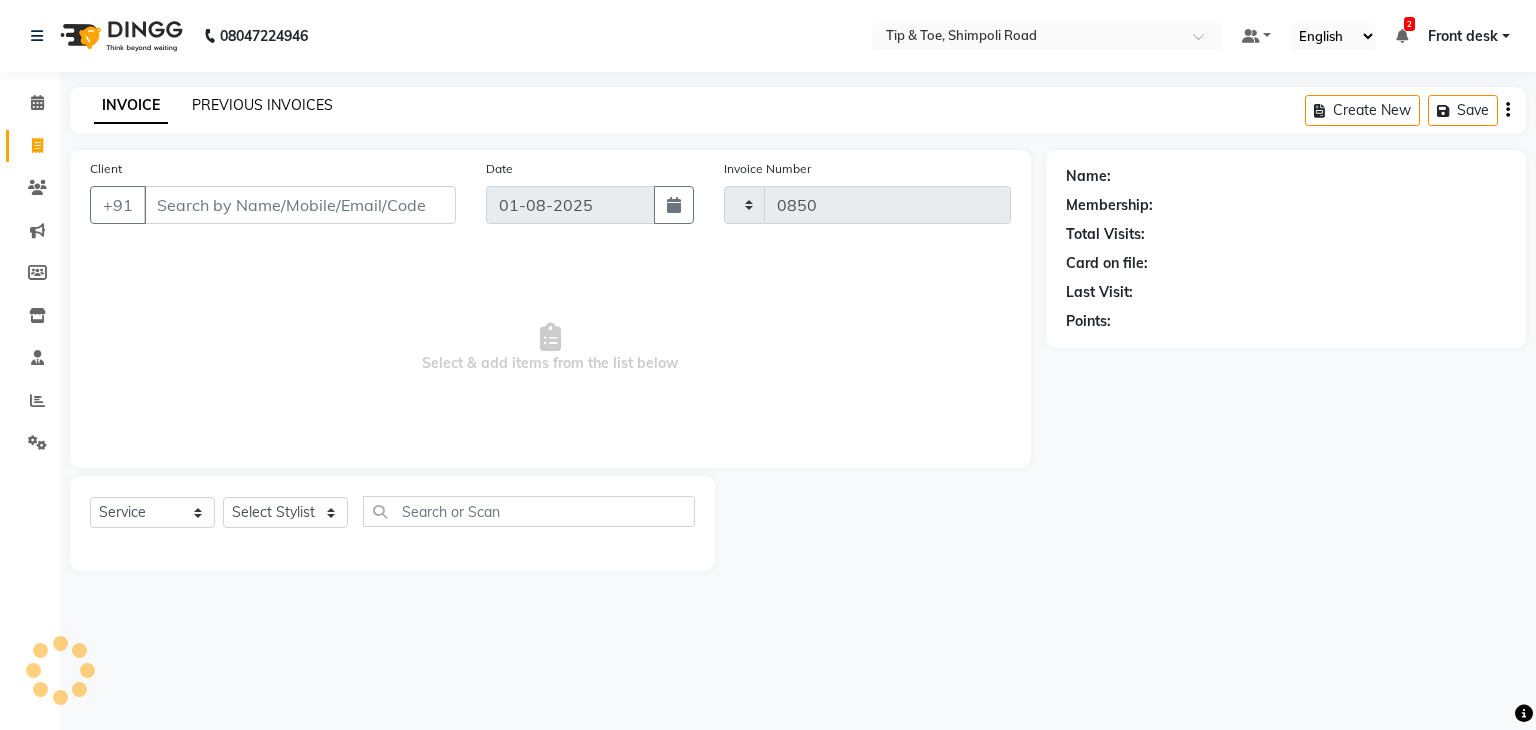 select on "5942" 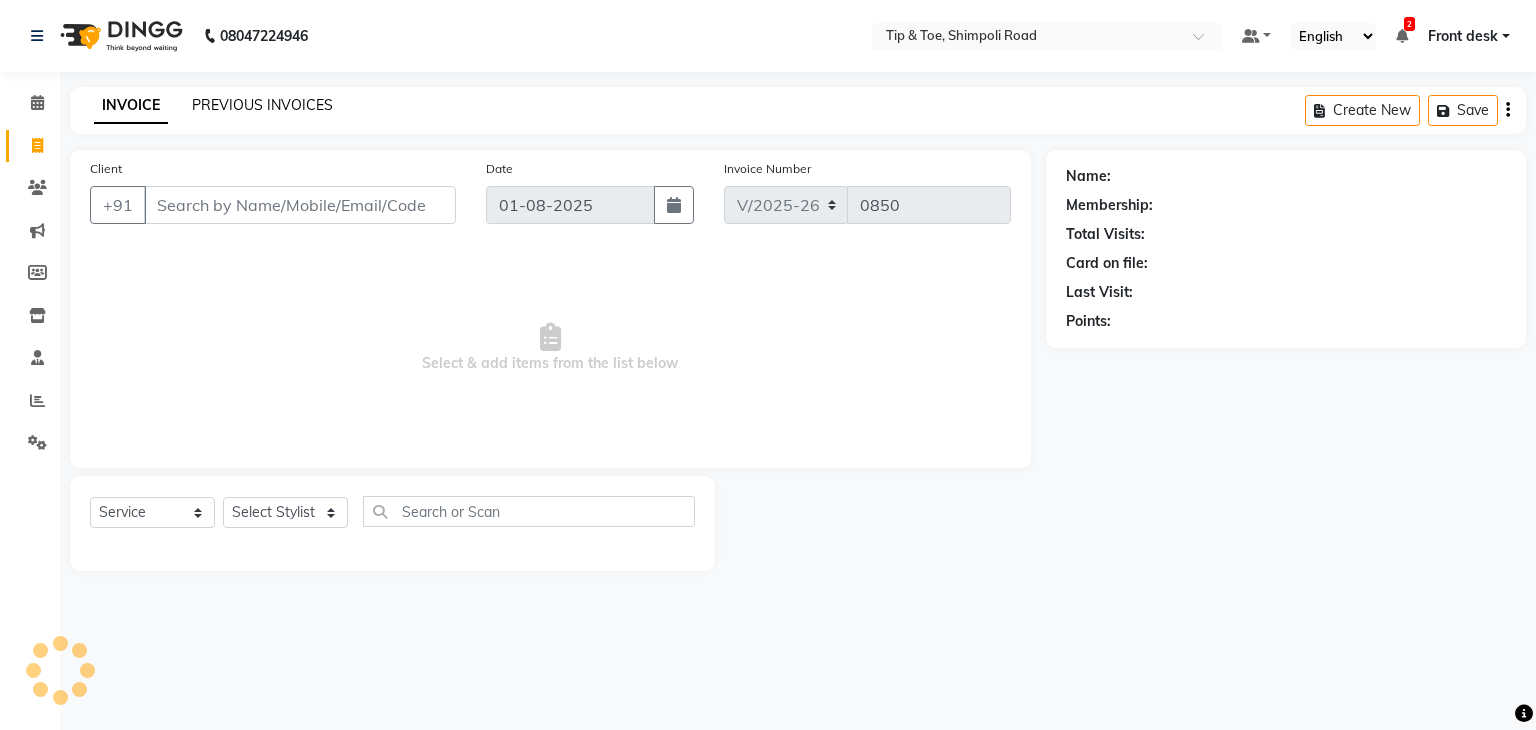 click on "PREVIOUS INVOICES" 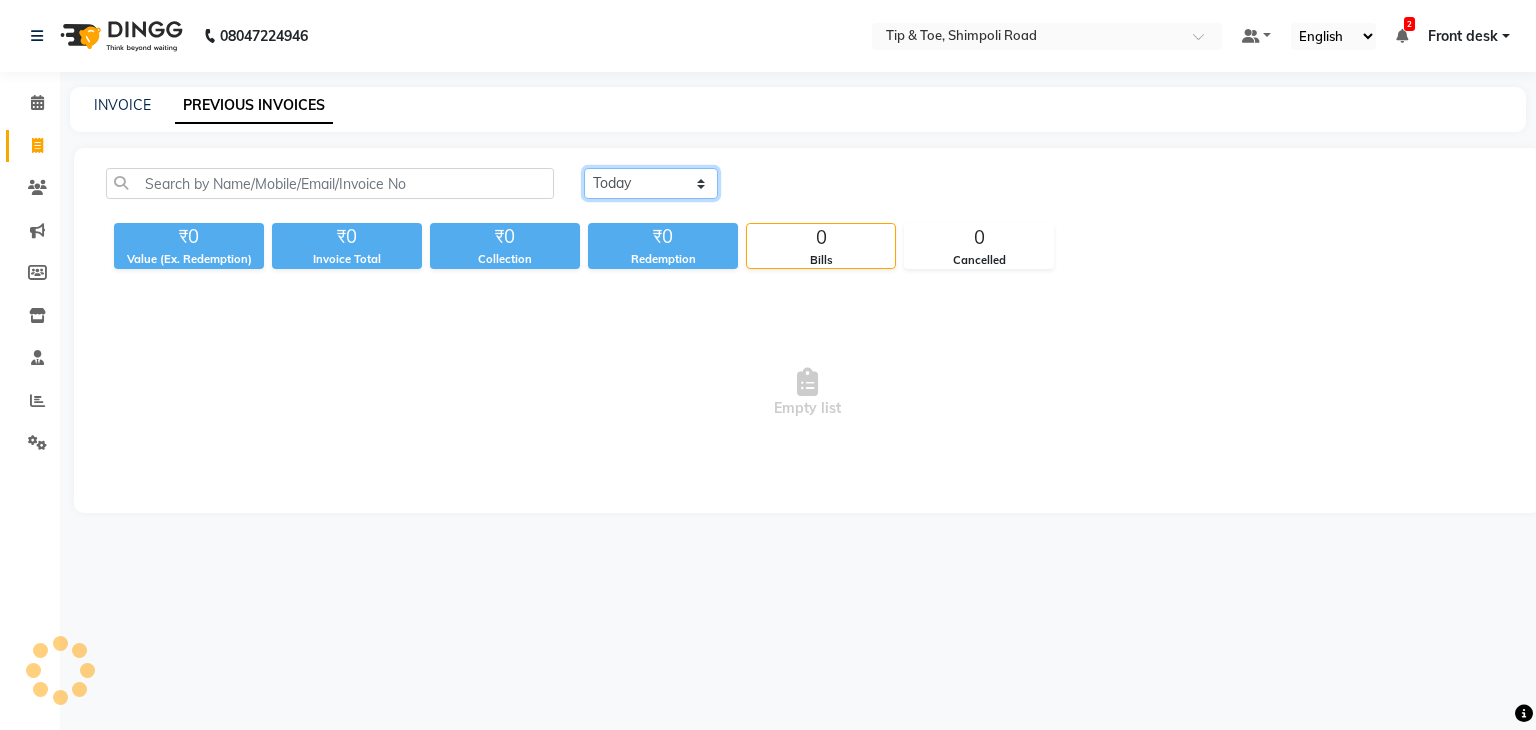 click on "Today Yesterday Custom Range" 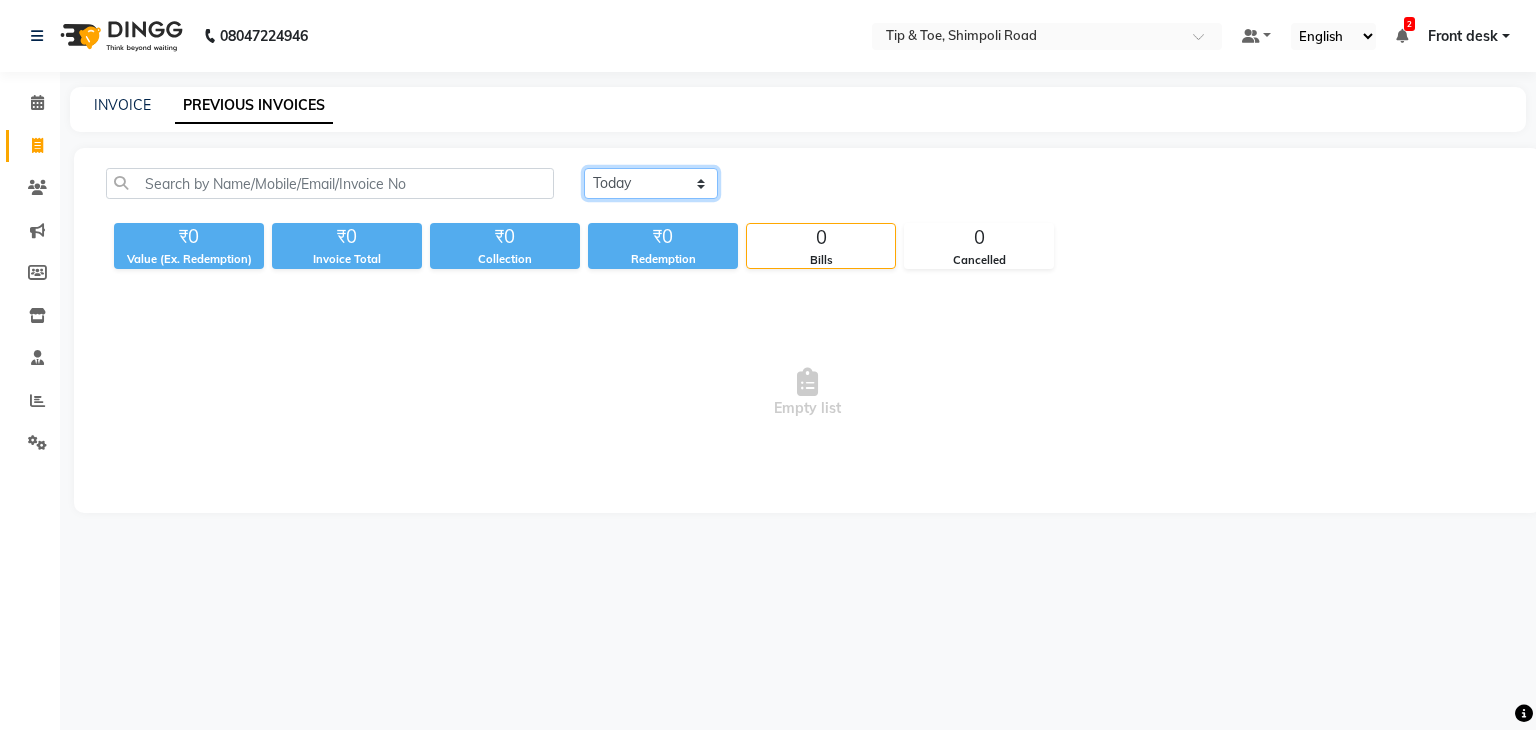 select on "range" 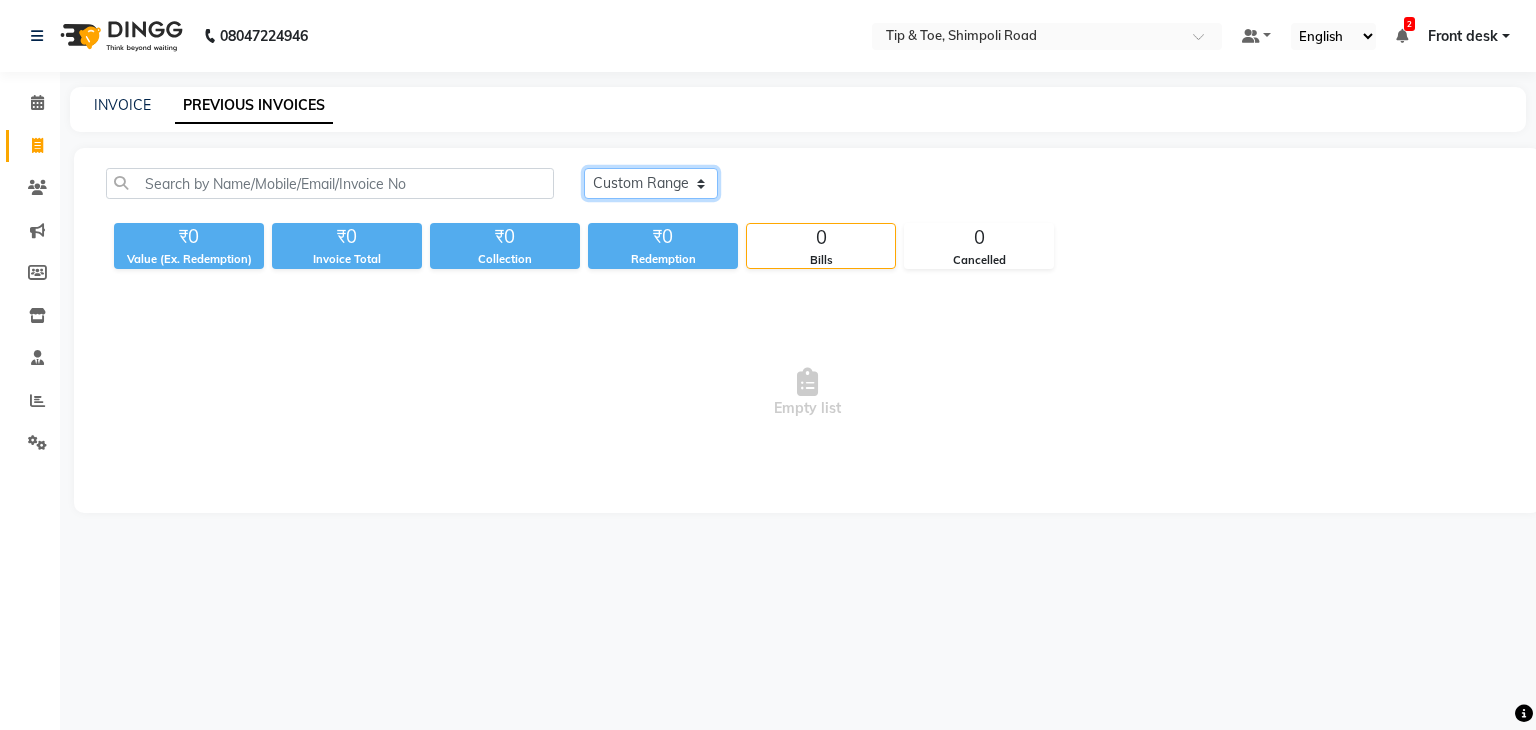 click on "Today Yesterday Custom Range" 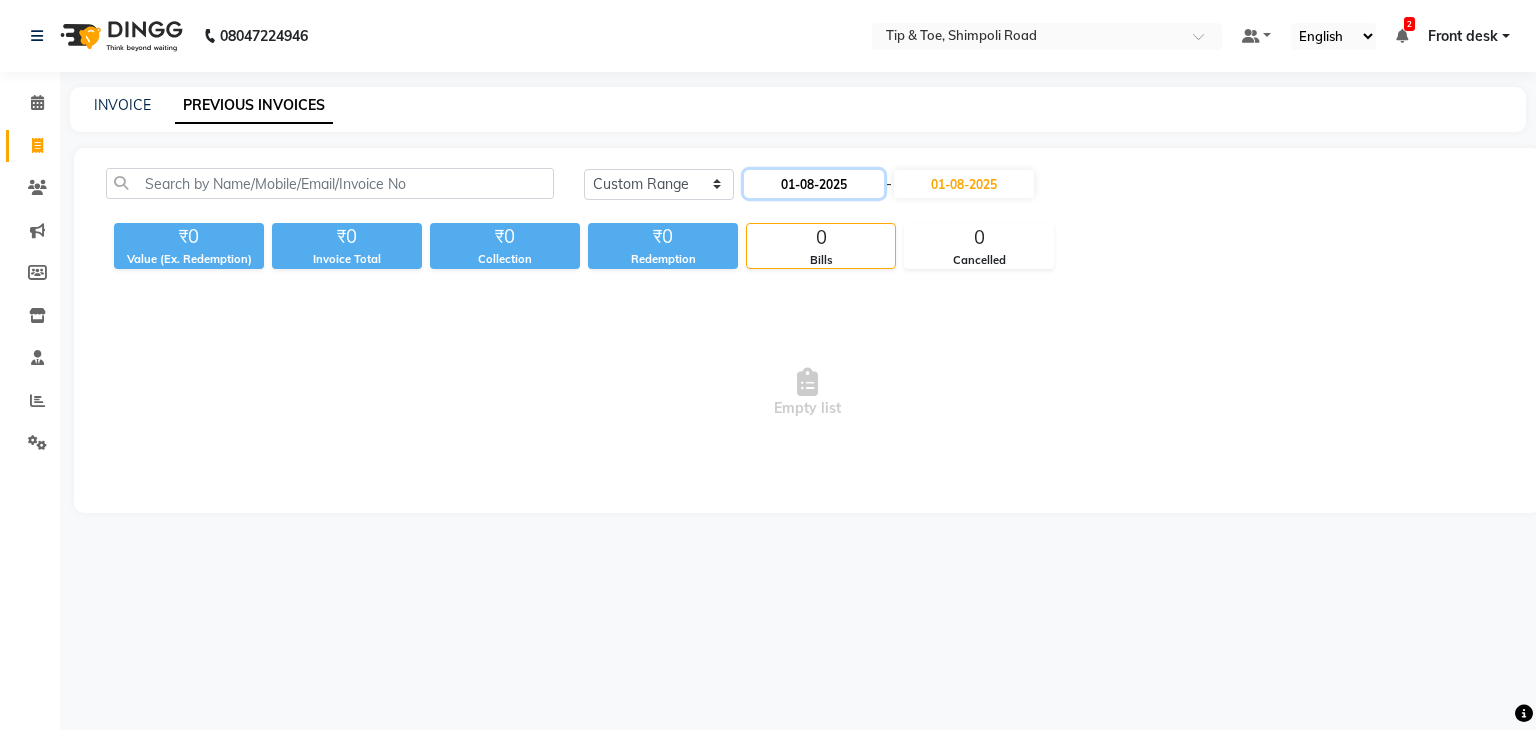 click on "01-08-2025" 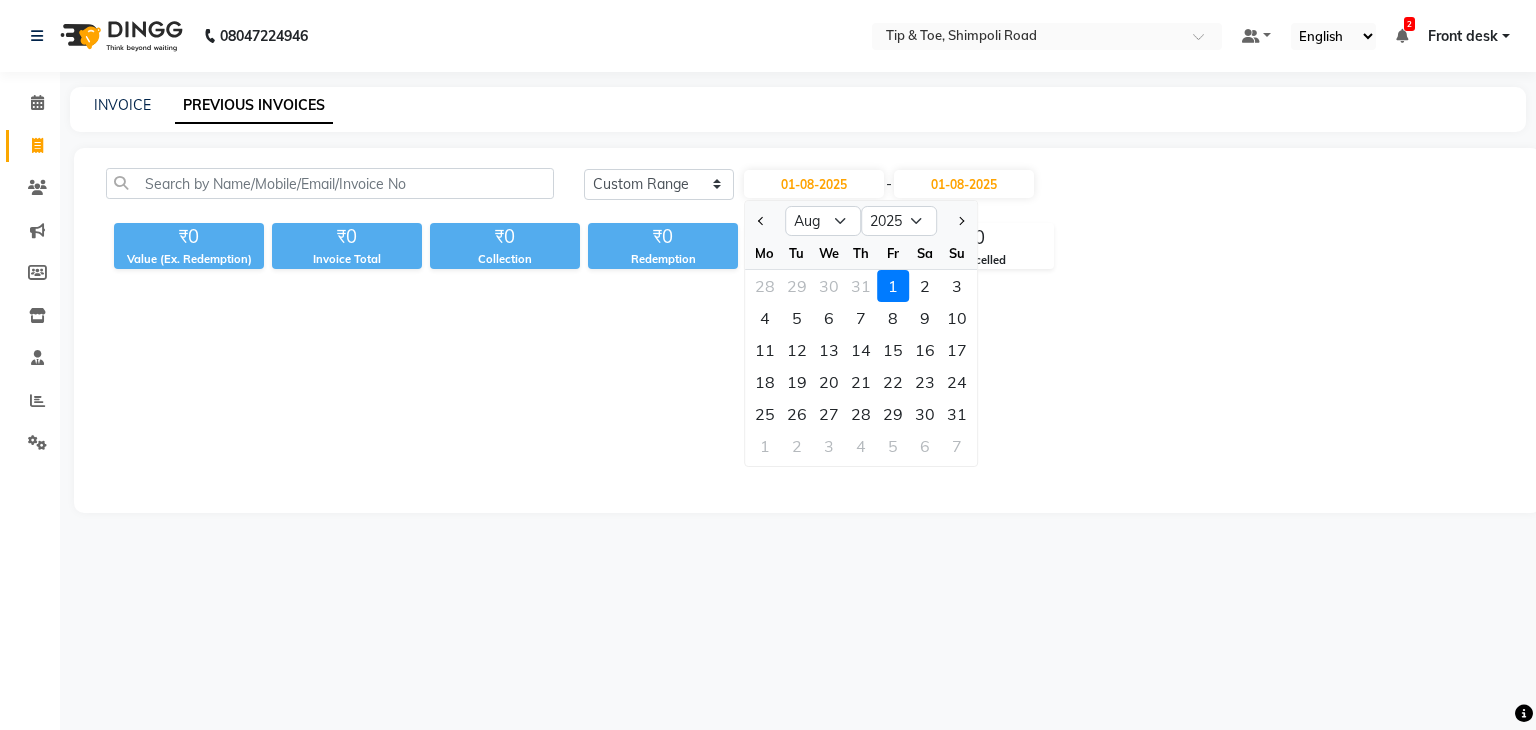 drag, startPoint x: 802, startPoint y: 414, endPoint x: 892, endPoint y: 323, distance: 127.98828 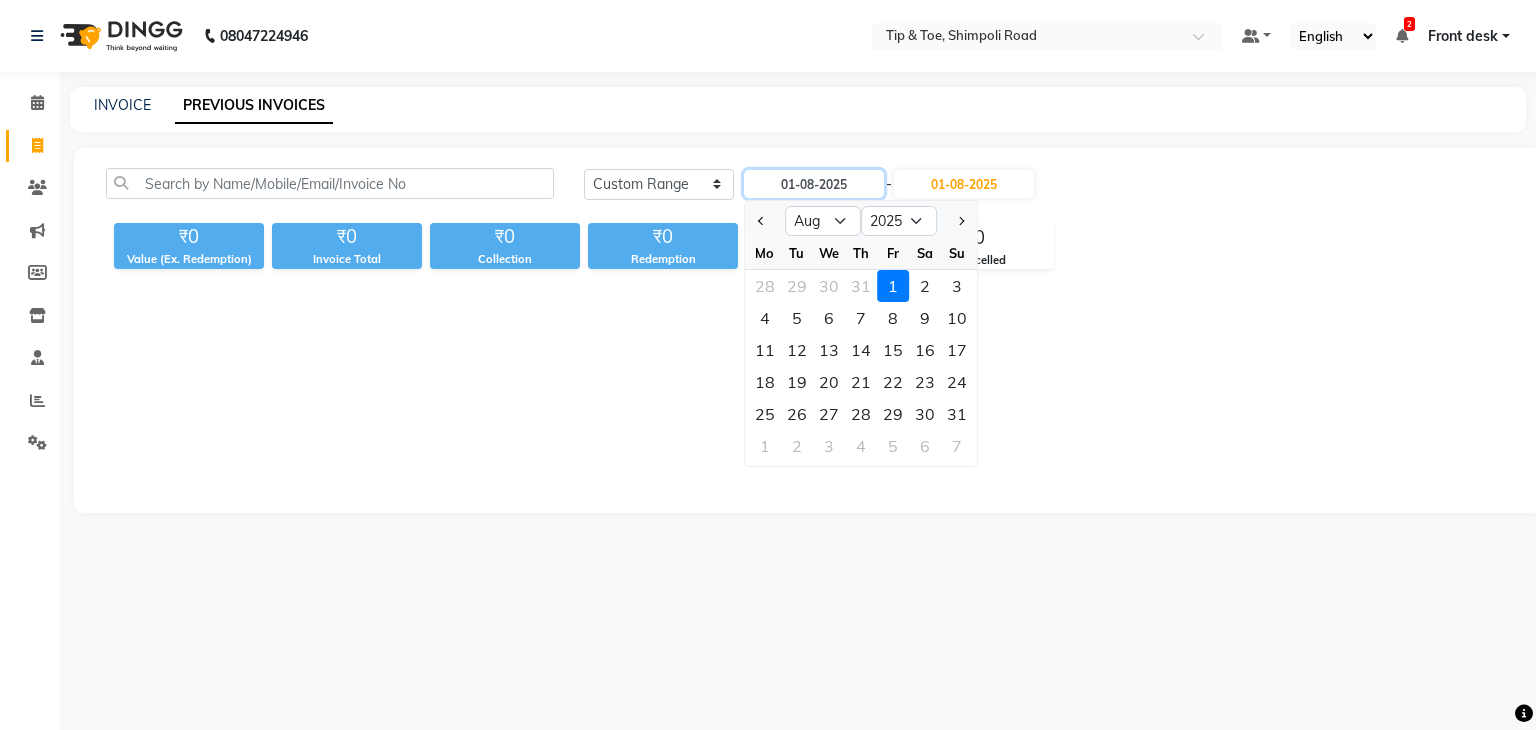 type on "[DATE]" 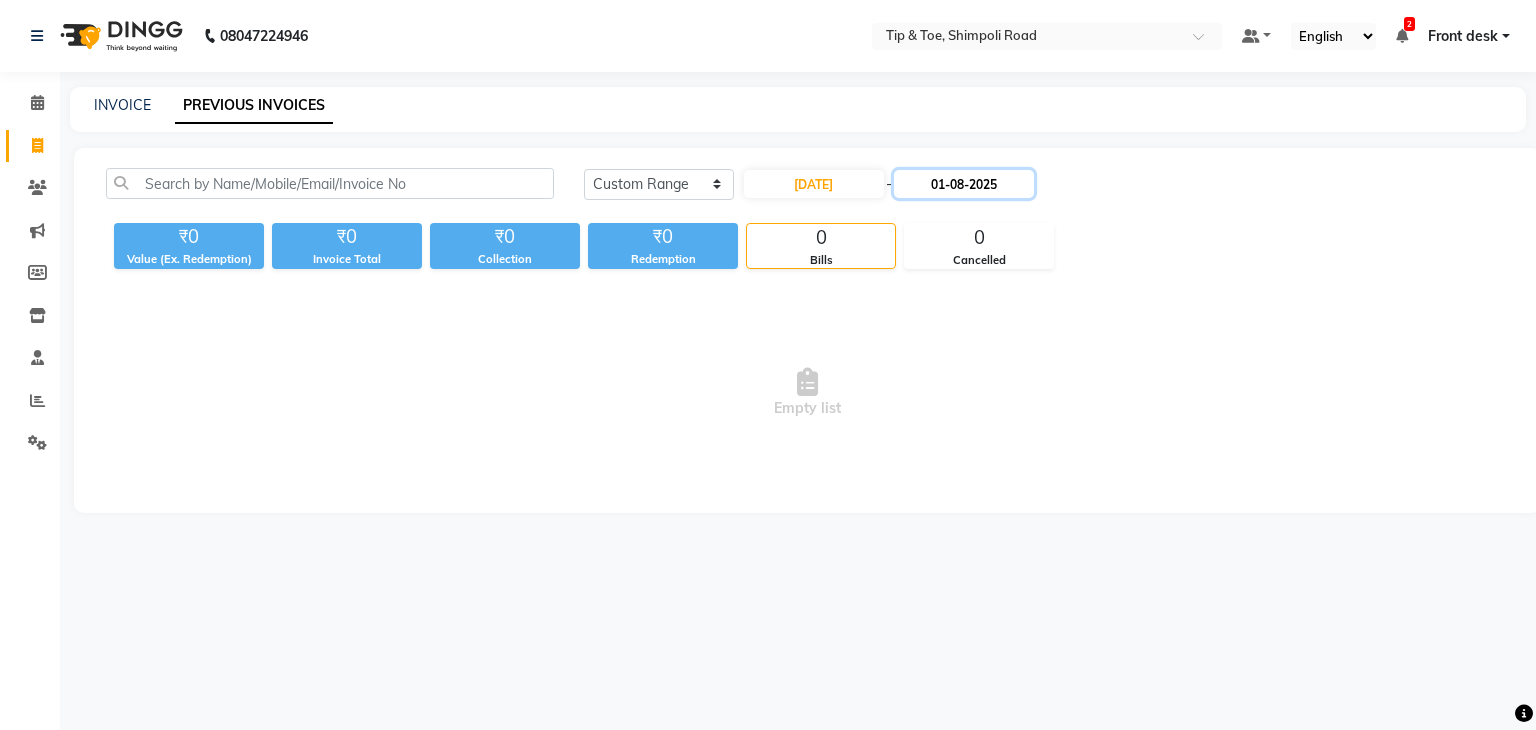 click on "01-08-2025" 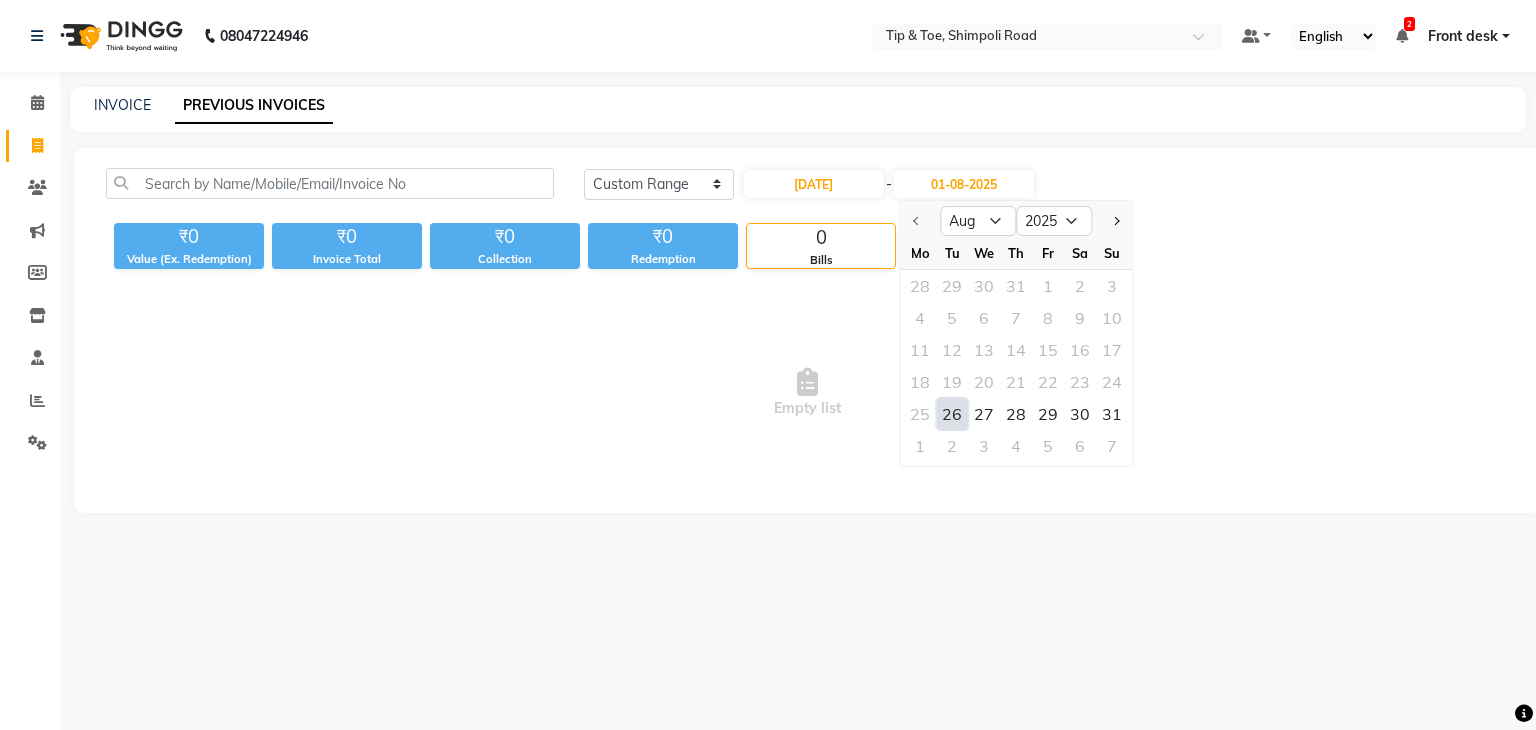 click on "26" 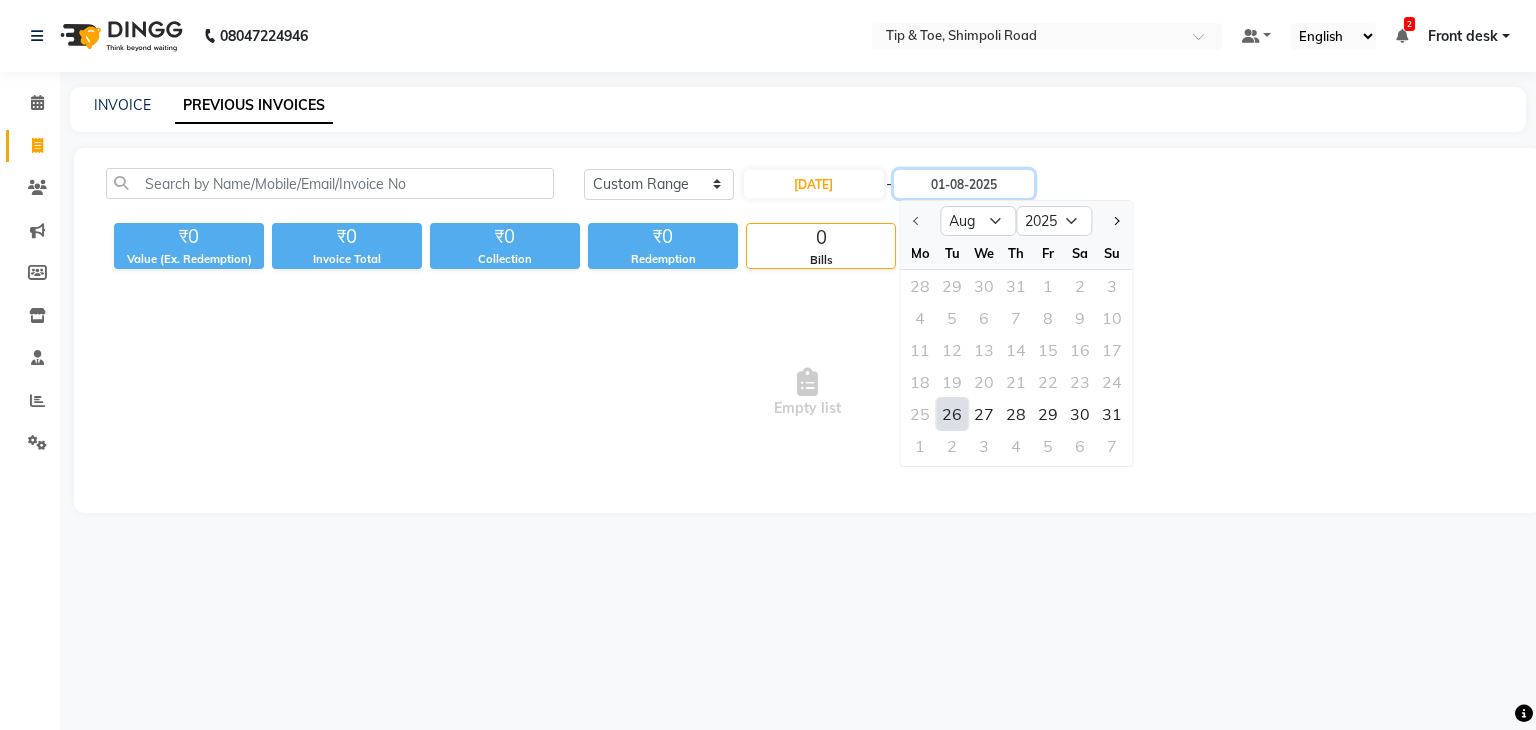 type on "[DATE]" 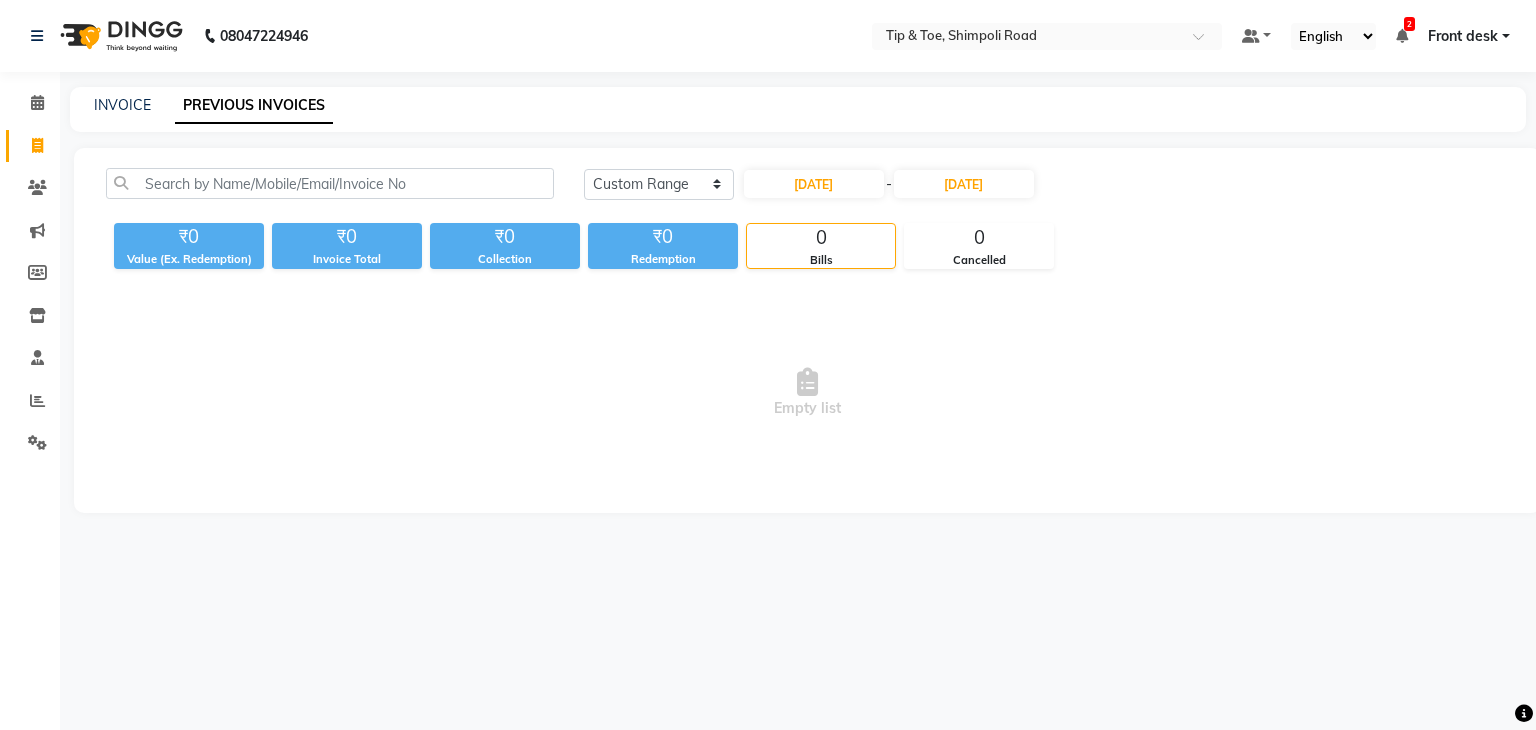 click on "Today Yesterday Custom Range [DATE] - [DATE]" 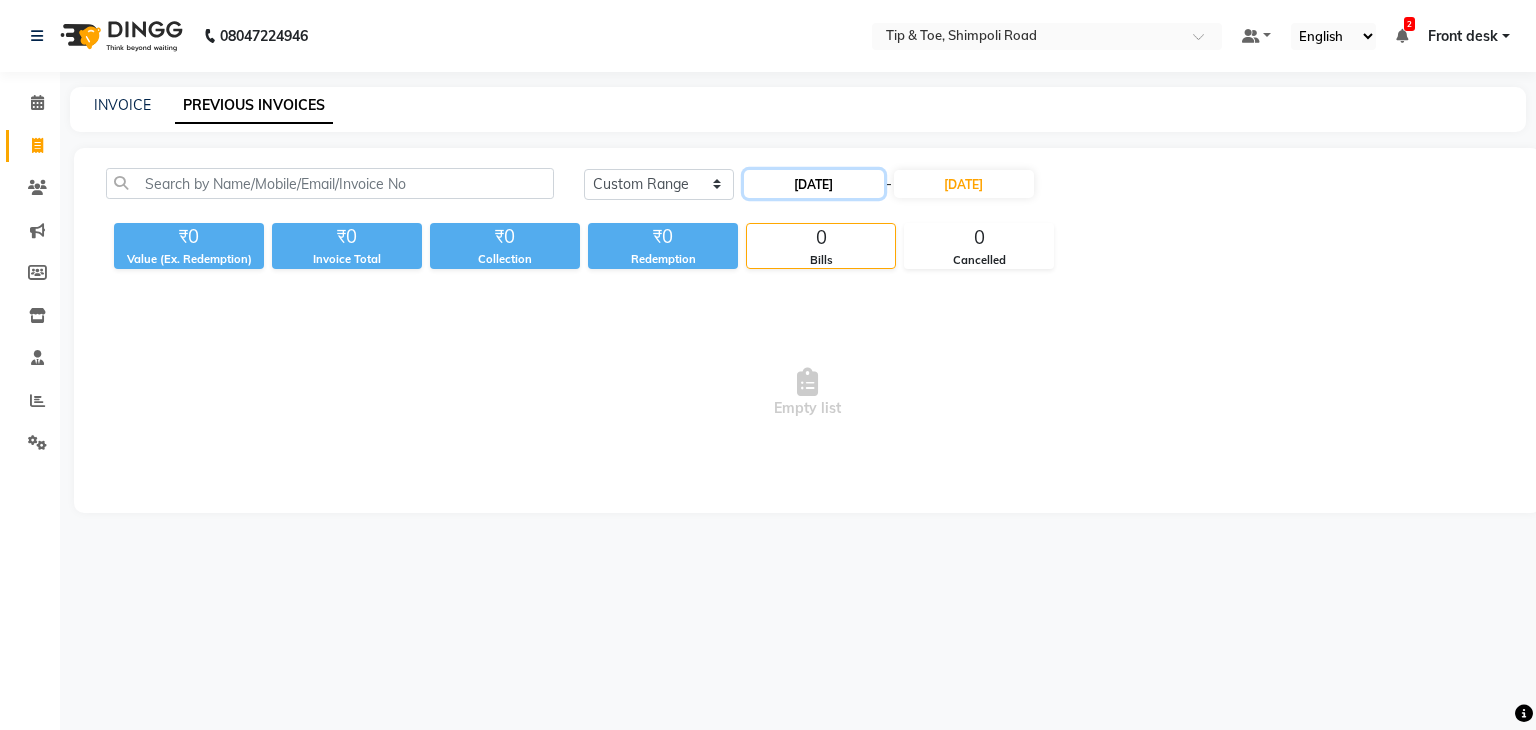 click on "[DATE]" 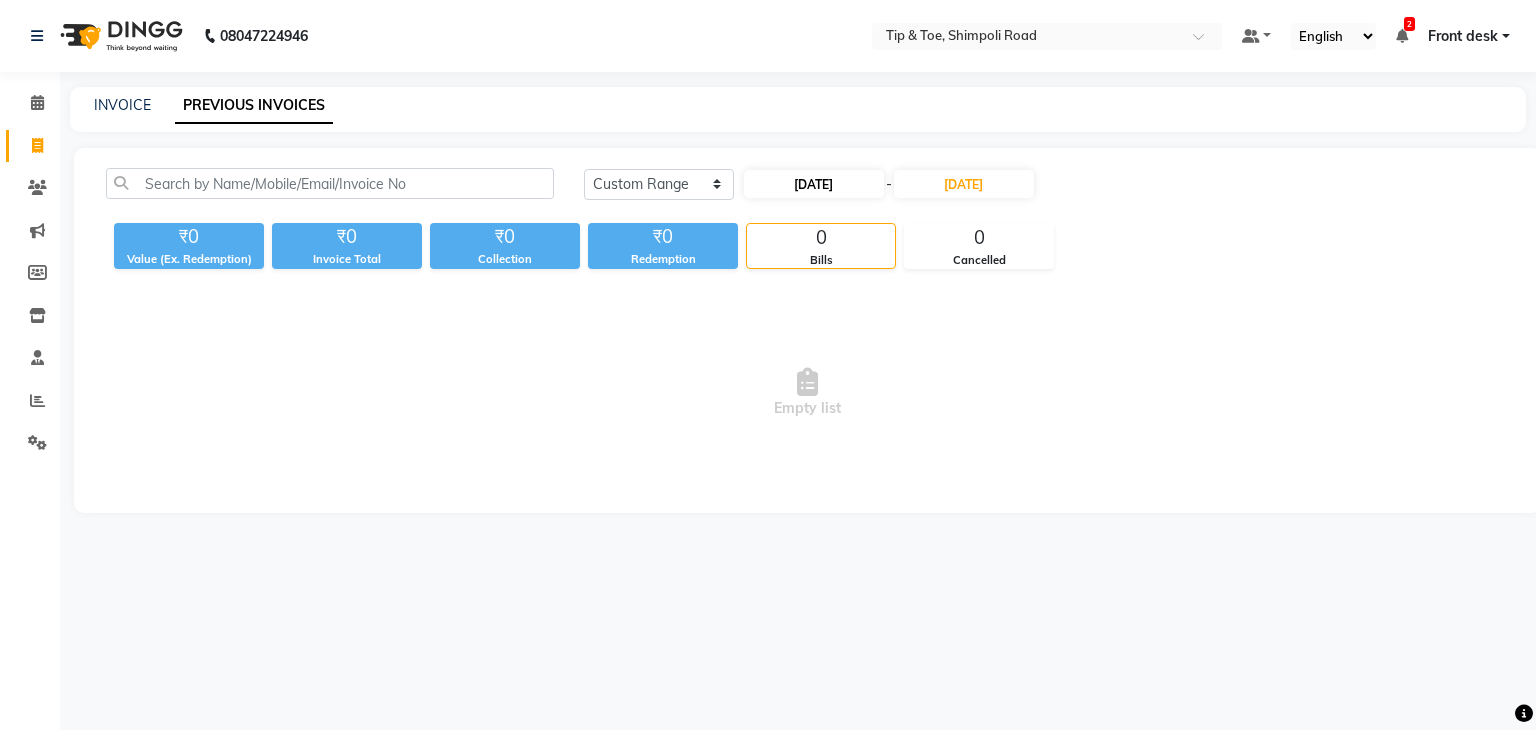 select on "8" 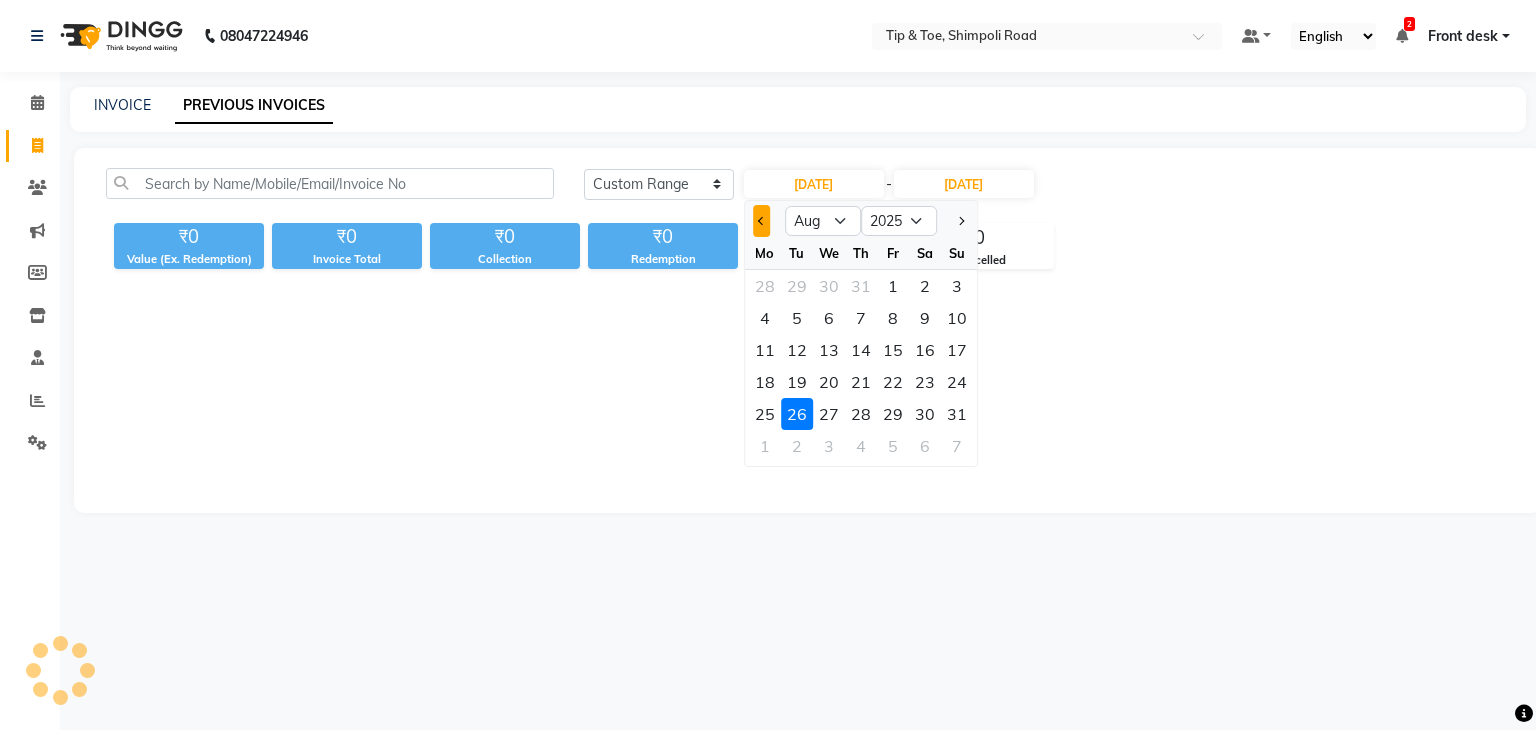 click 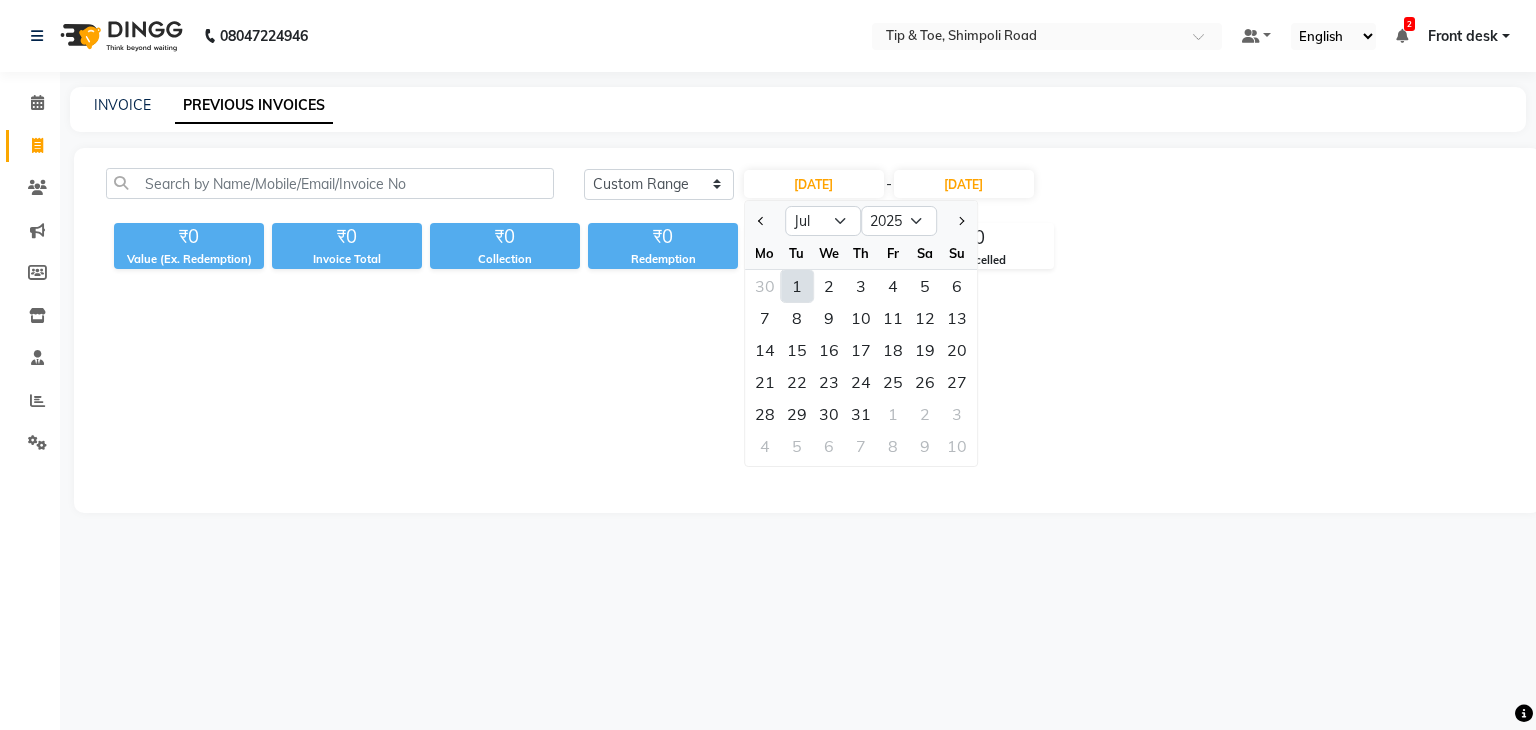 drag, startPoint x: 923, startPoint y: 389, endPoint x: 936, endPoint y: 295, distance: 94.89468 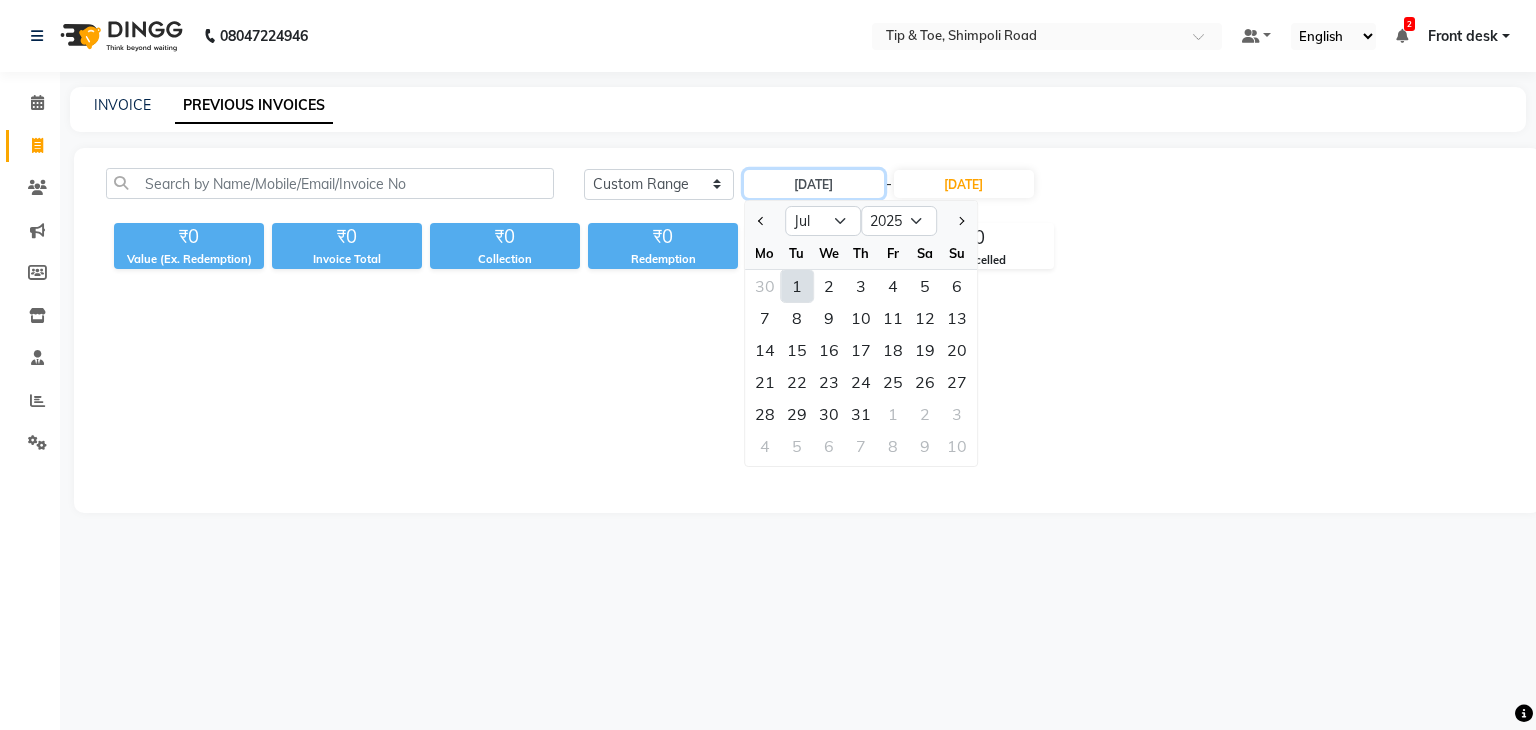 type on "26-07-2025" 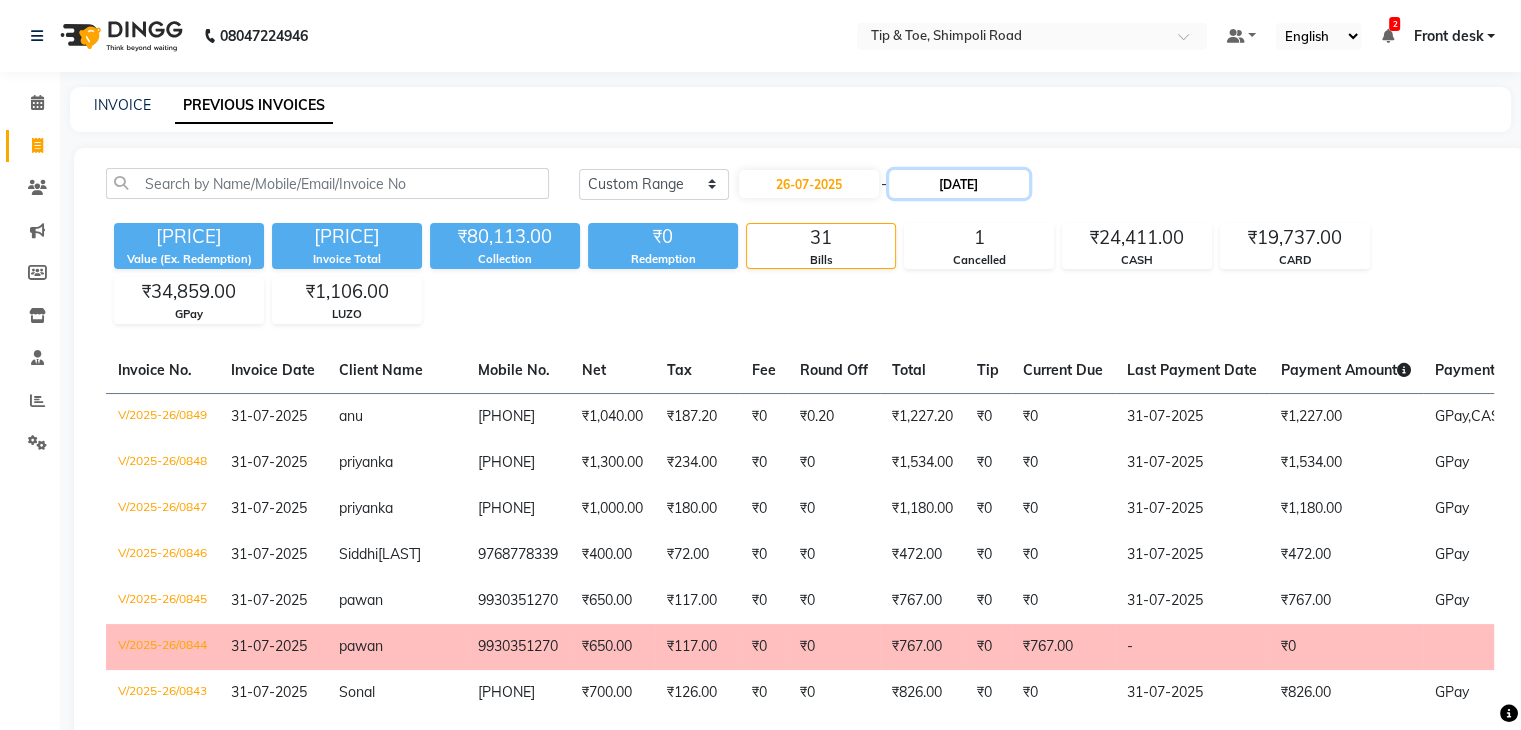 click on "[DATE]" 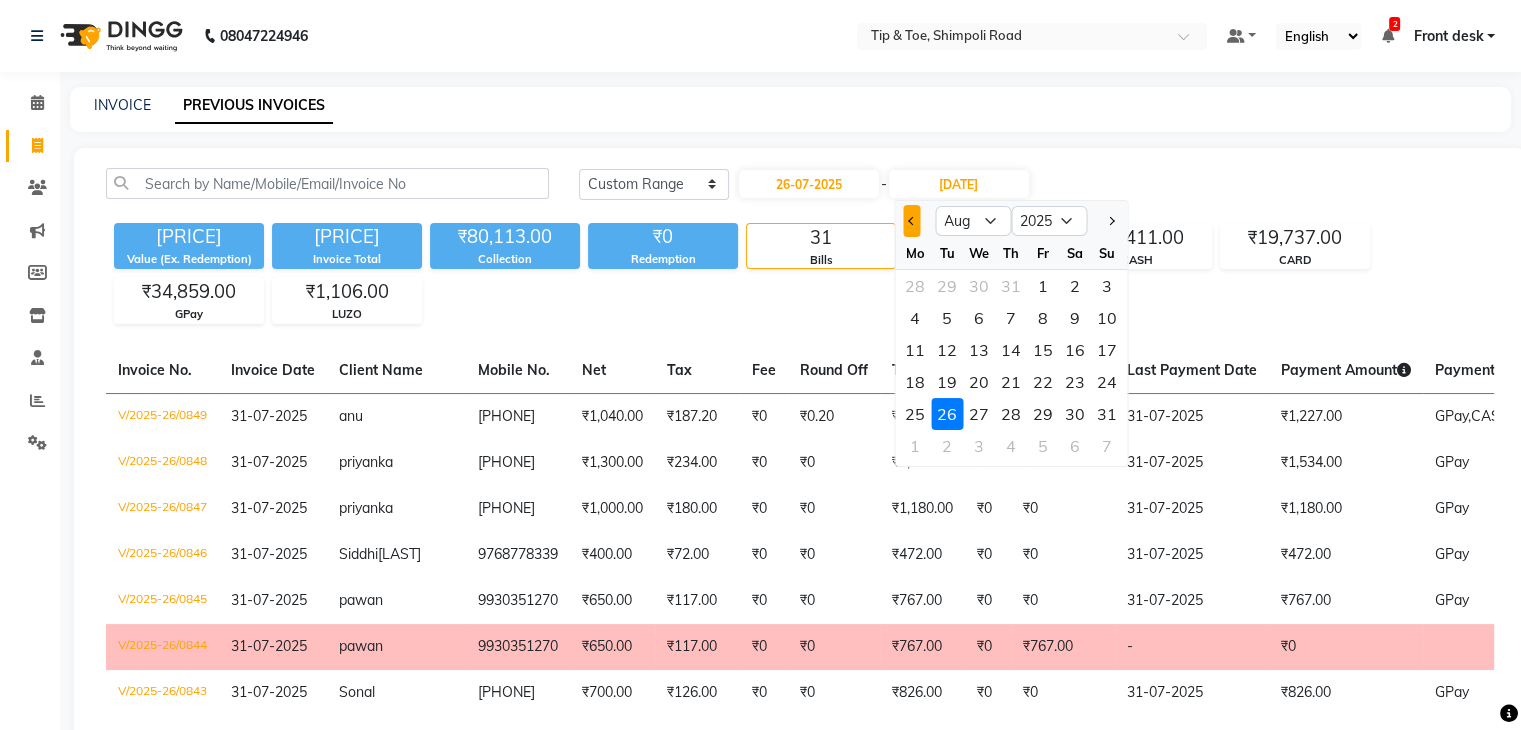 click 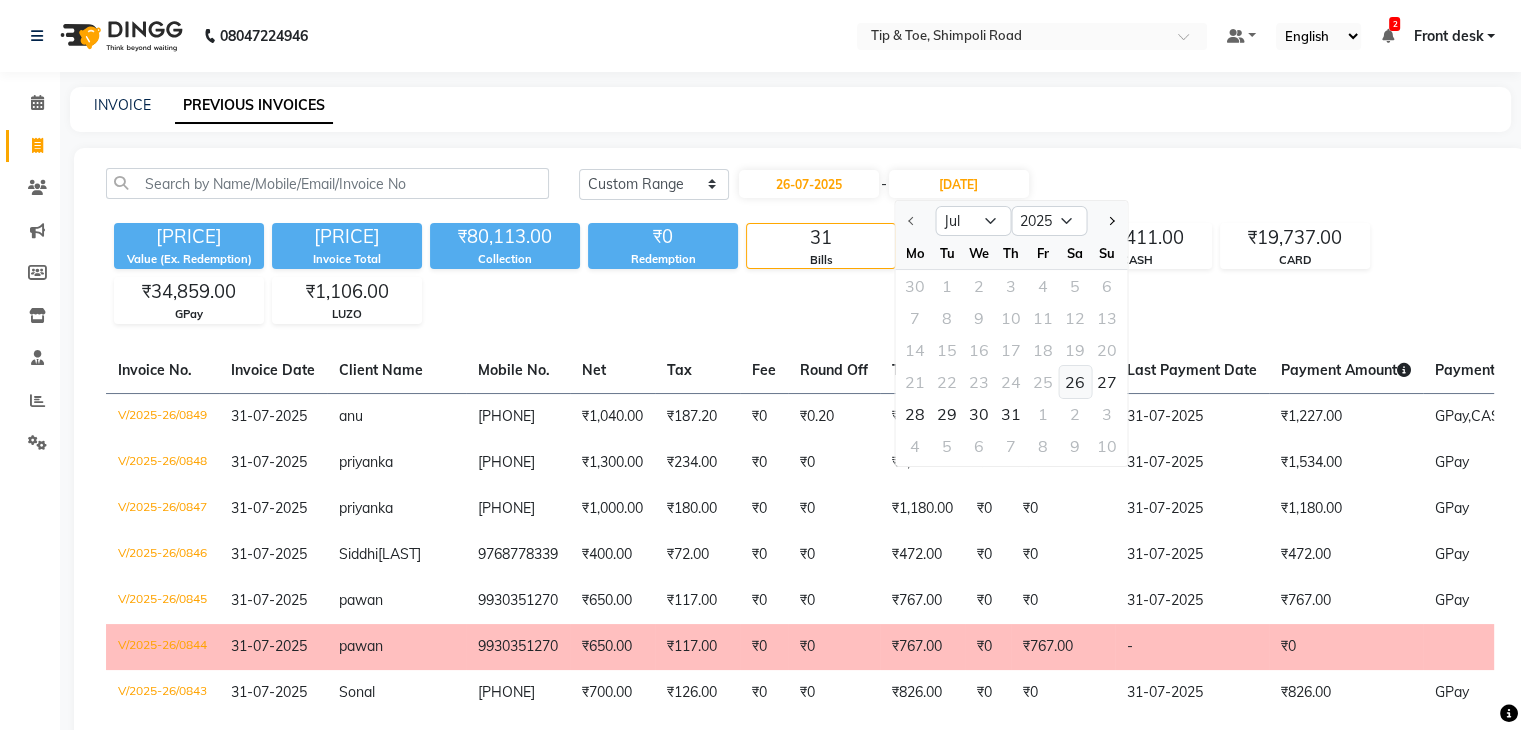 click on "26" 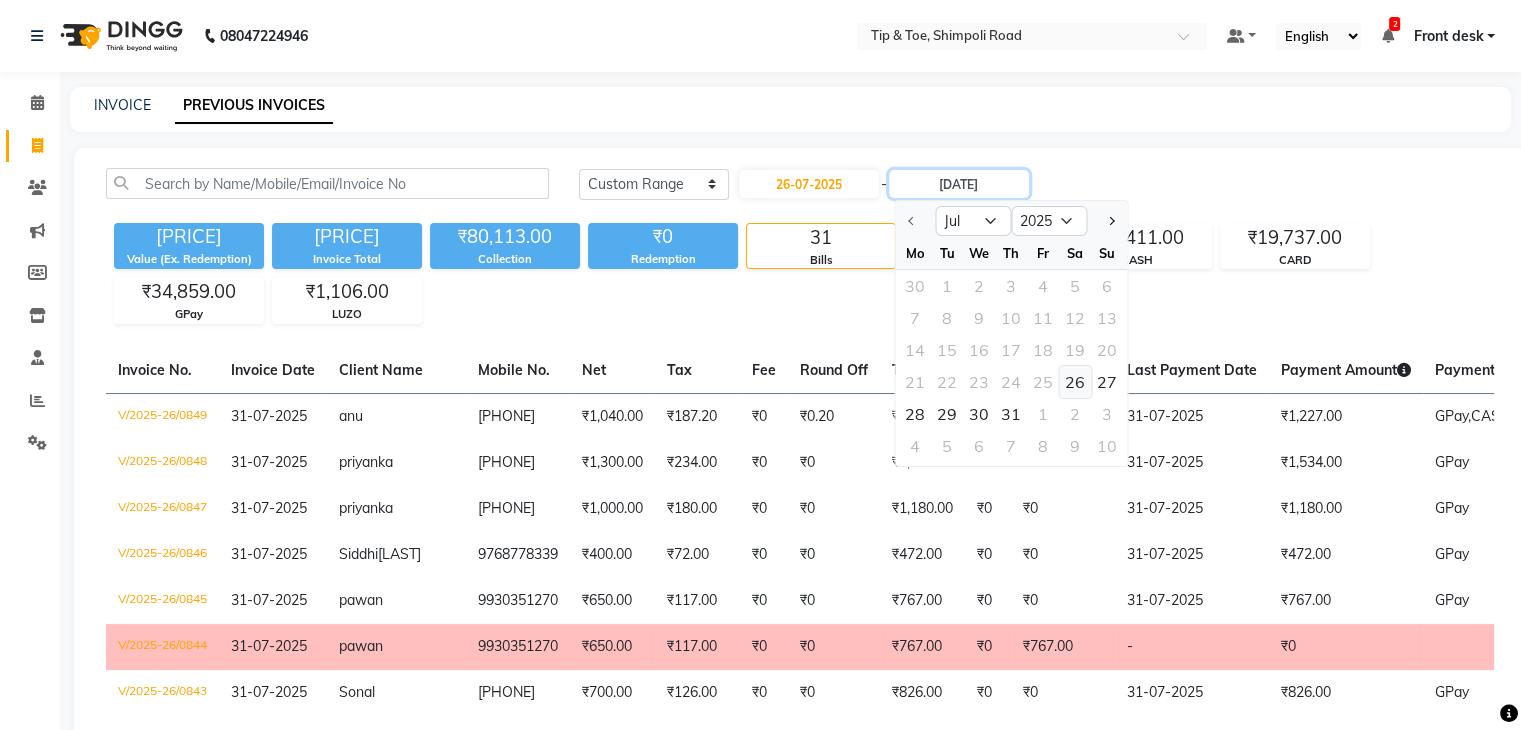 type on "26-07-2025" 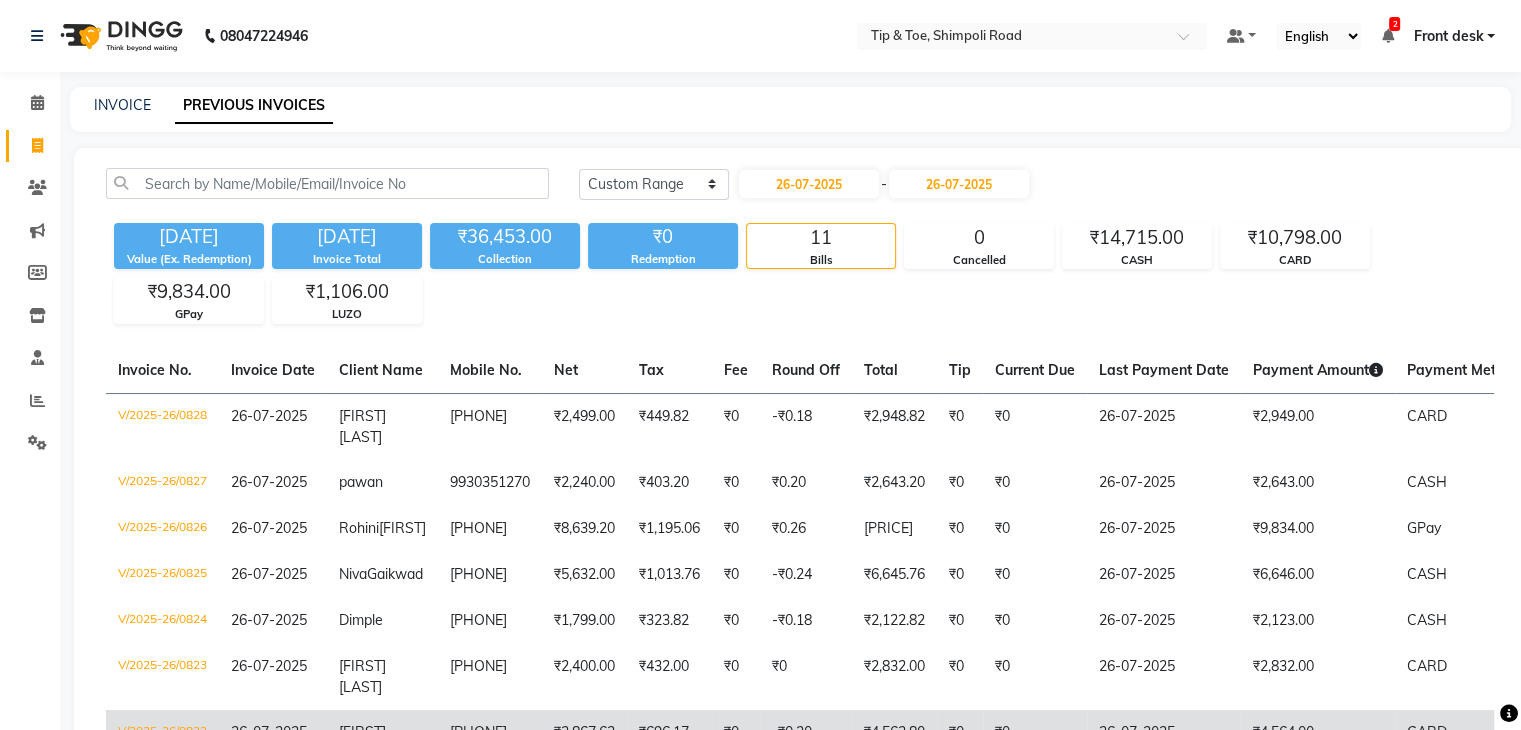 click on "26-07-2025" 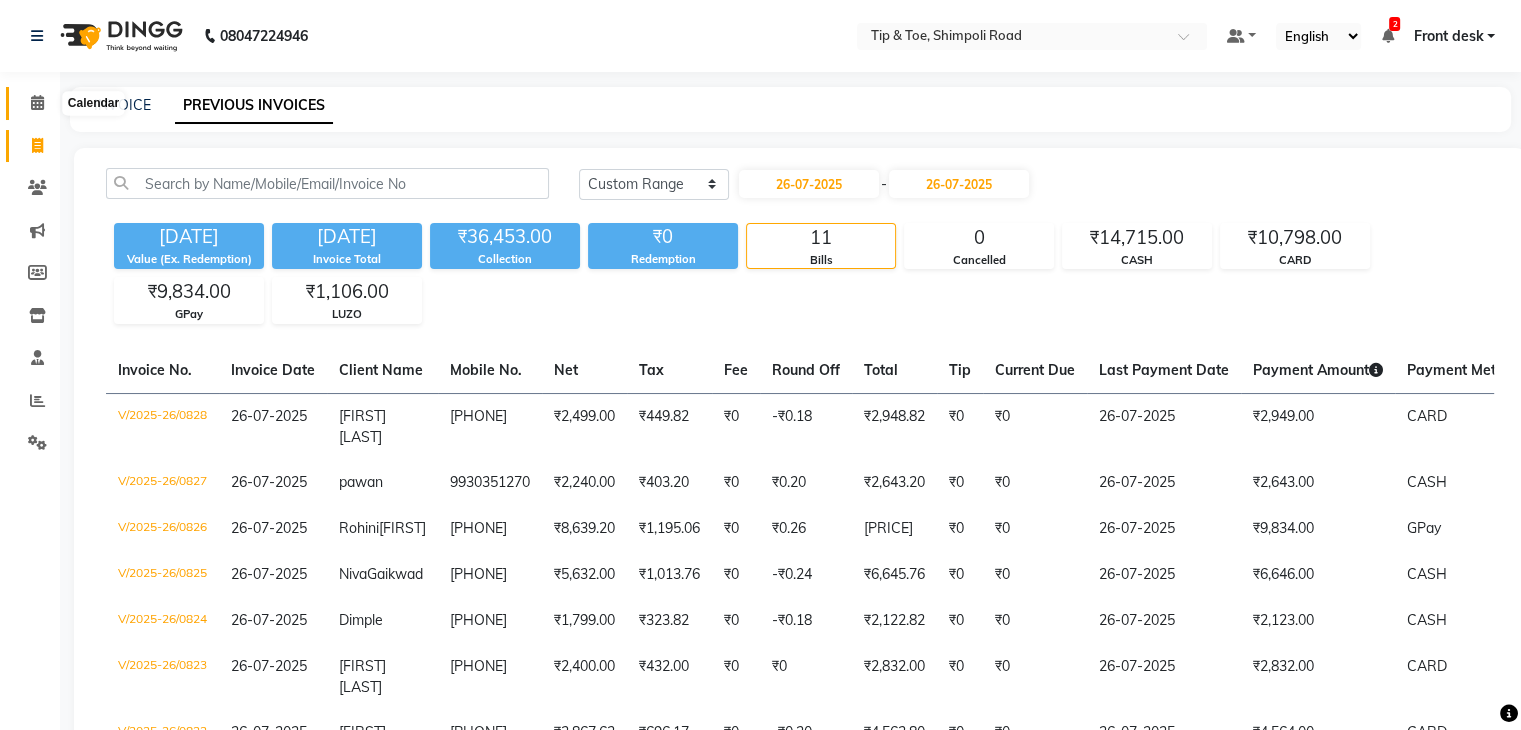 click 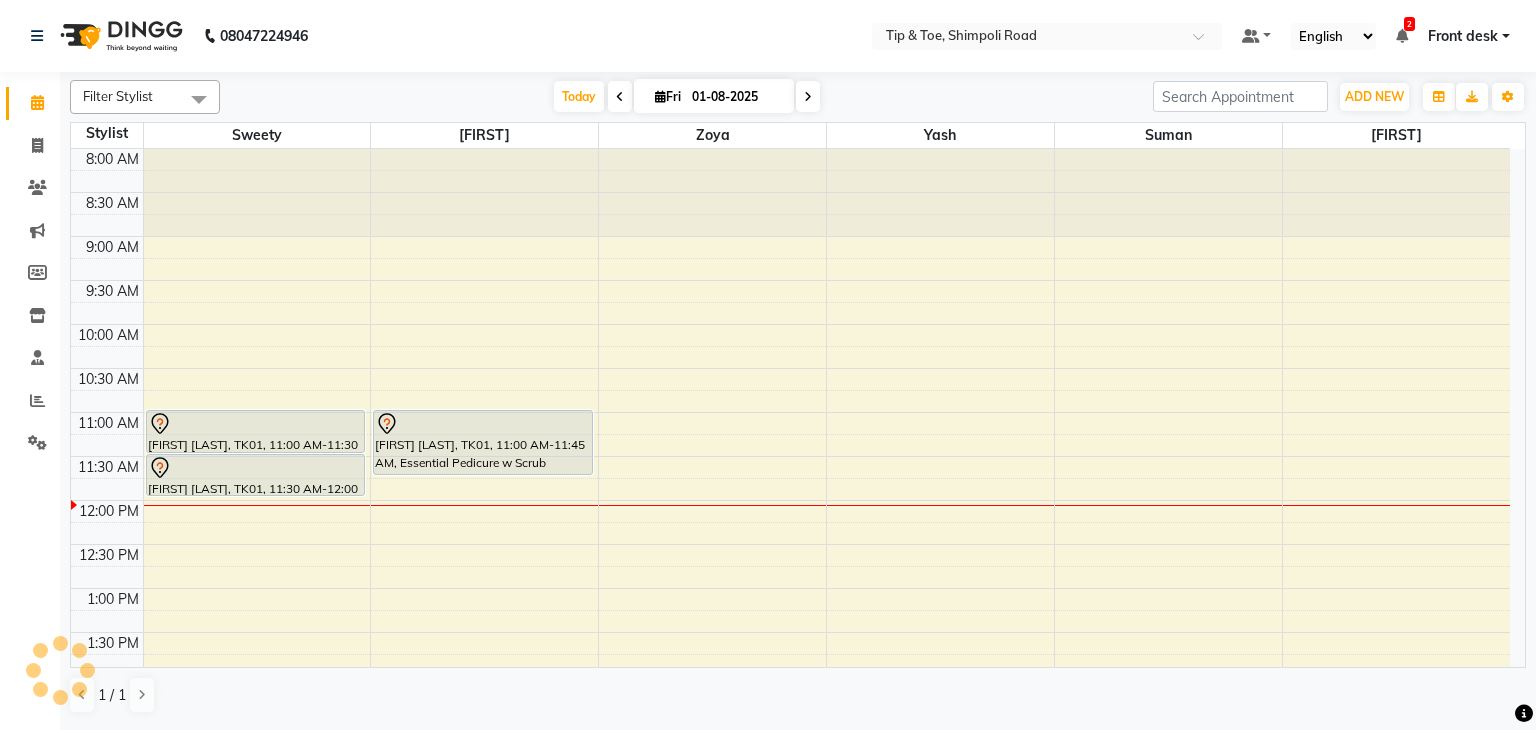 scroll, scrollTop: 0, scrollLeft: 0, axis: both 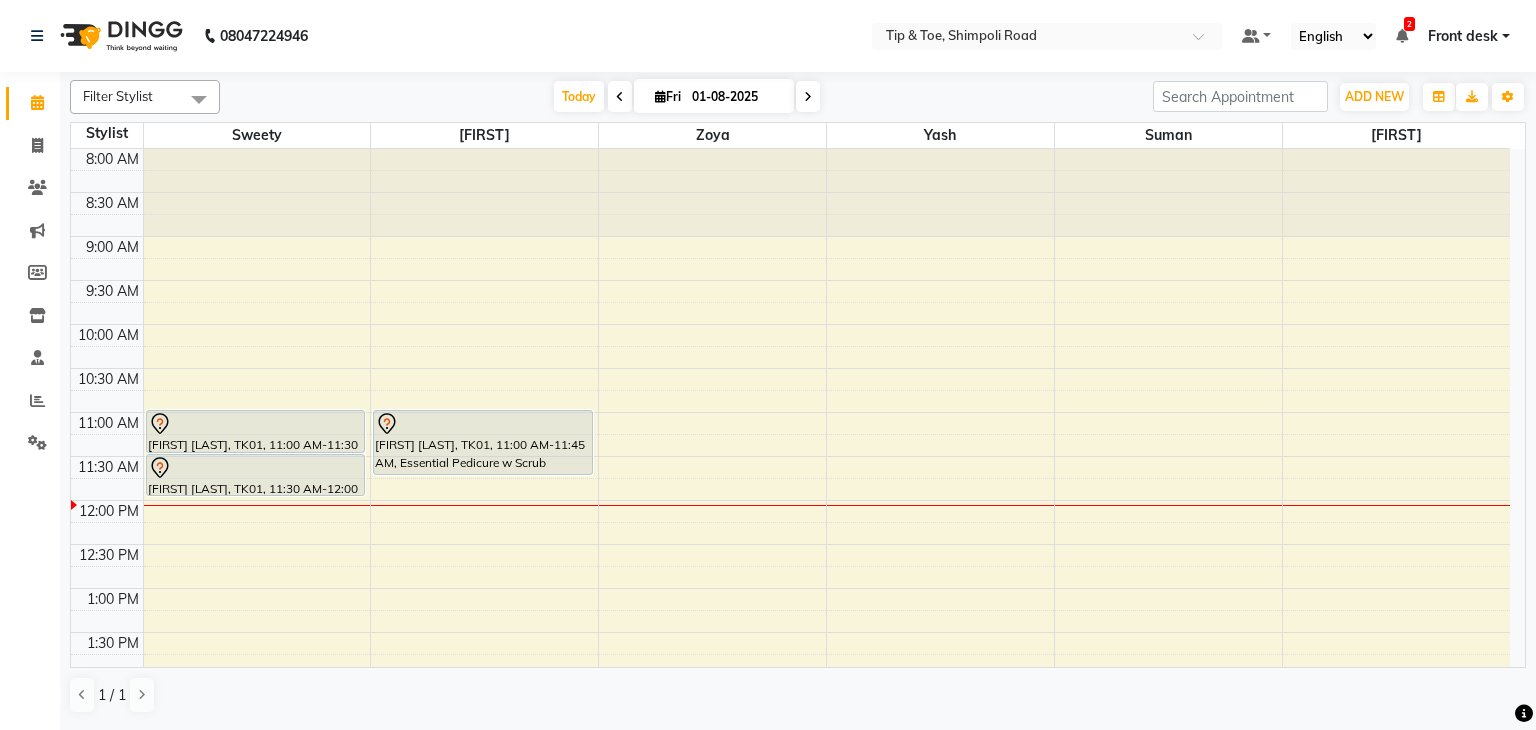 click on "01-08-2025" at bounding box center [736, 97] 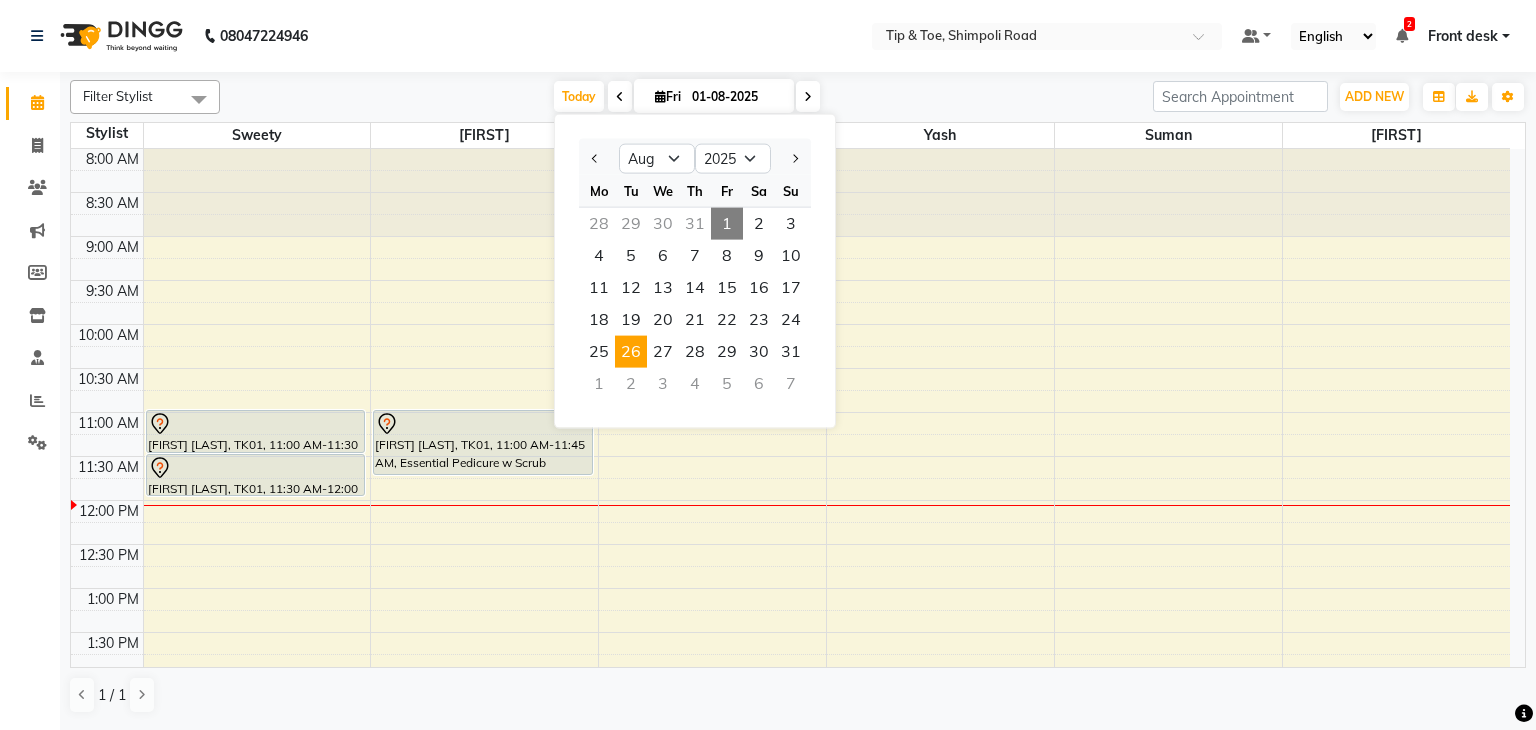 click on "26" at bounding box center (631, 352) 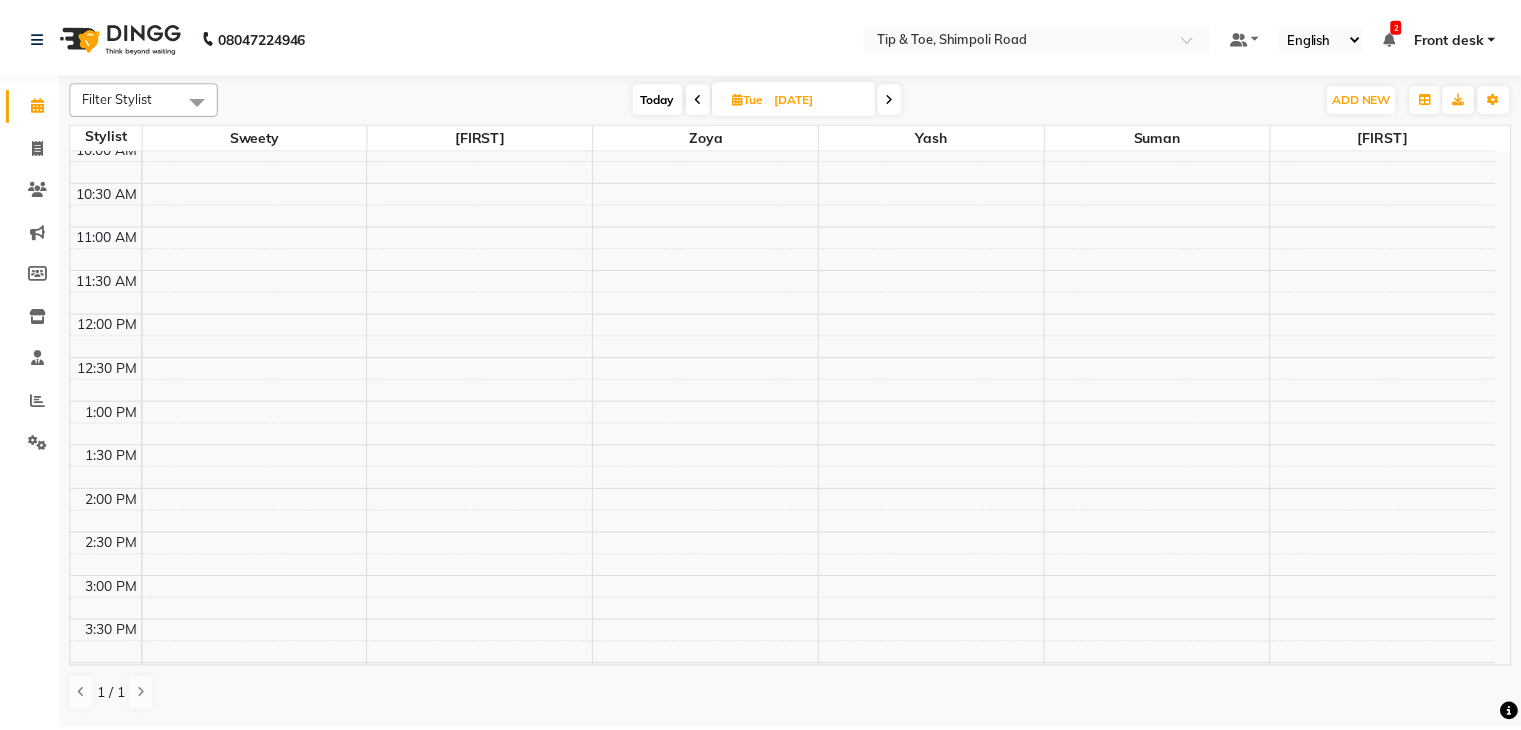 scroll, scrollTop: 200, scrollLeft: 0, axis: vertical 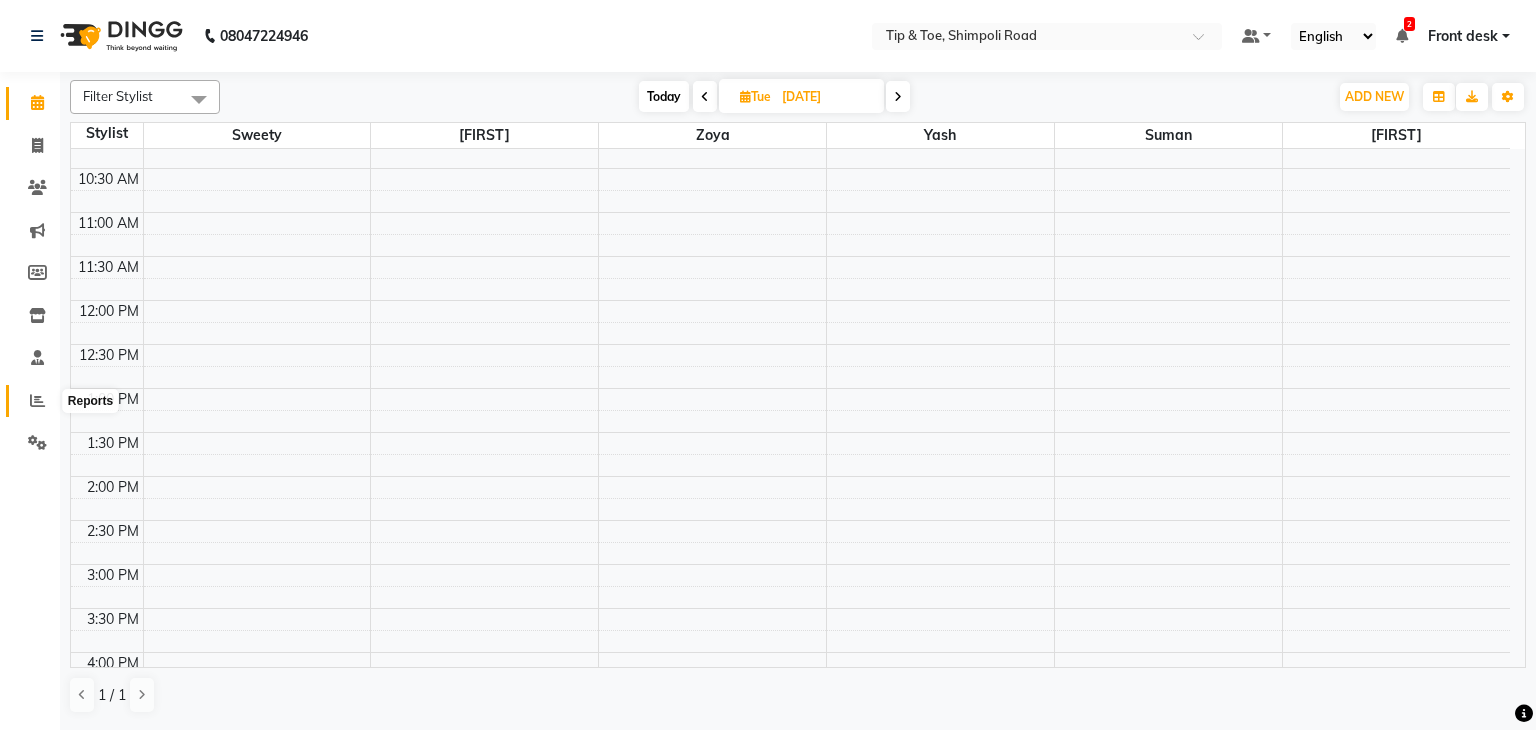 click 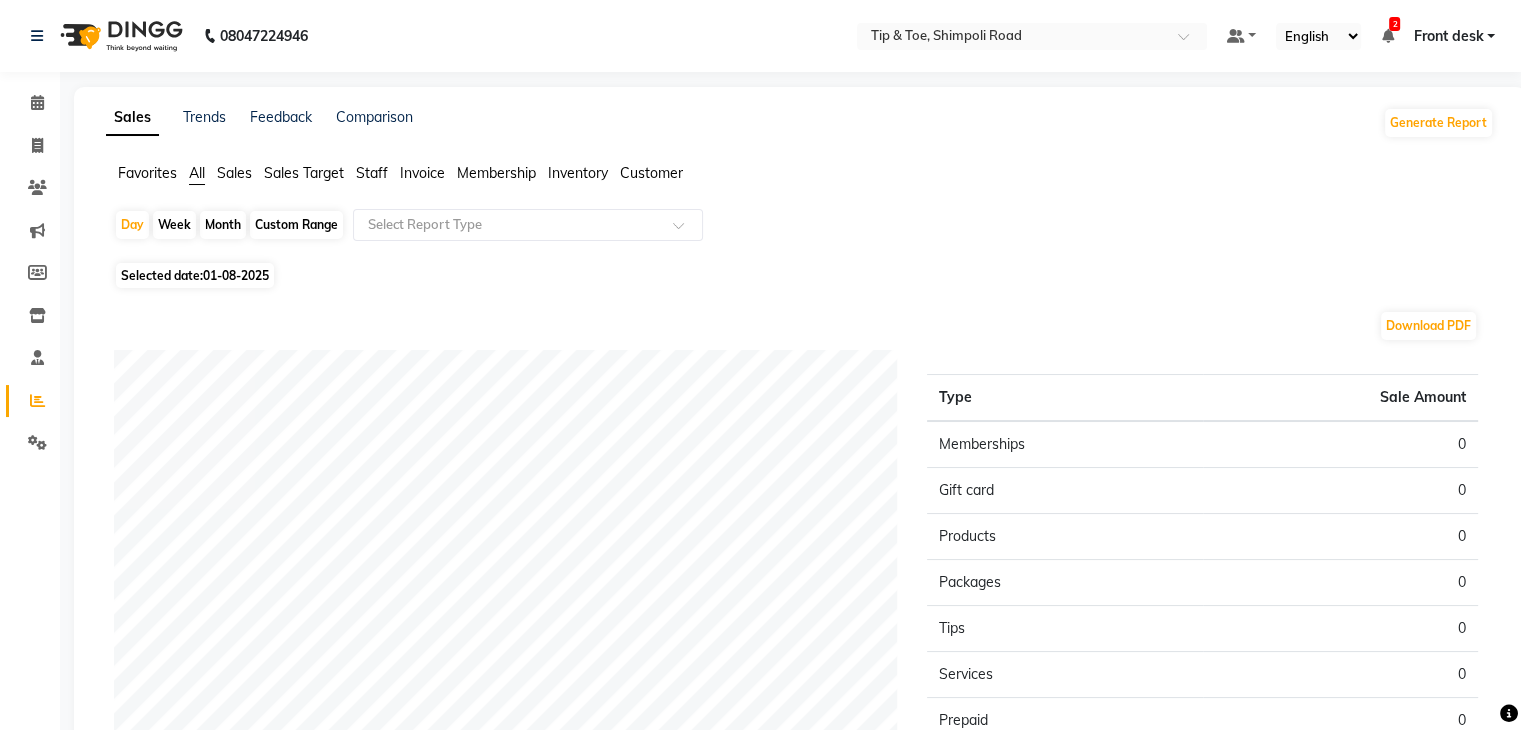 click on "Sales" 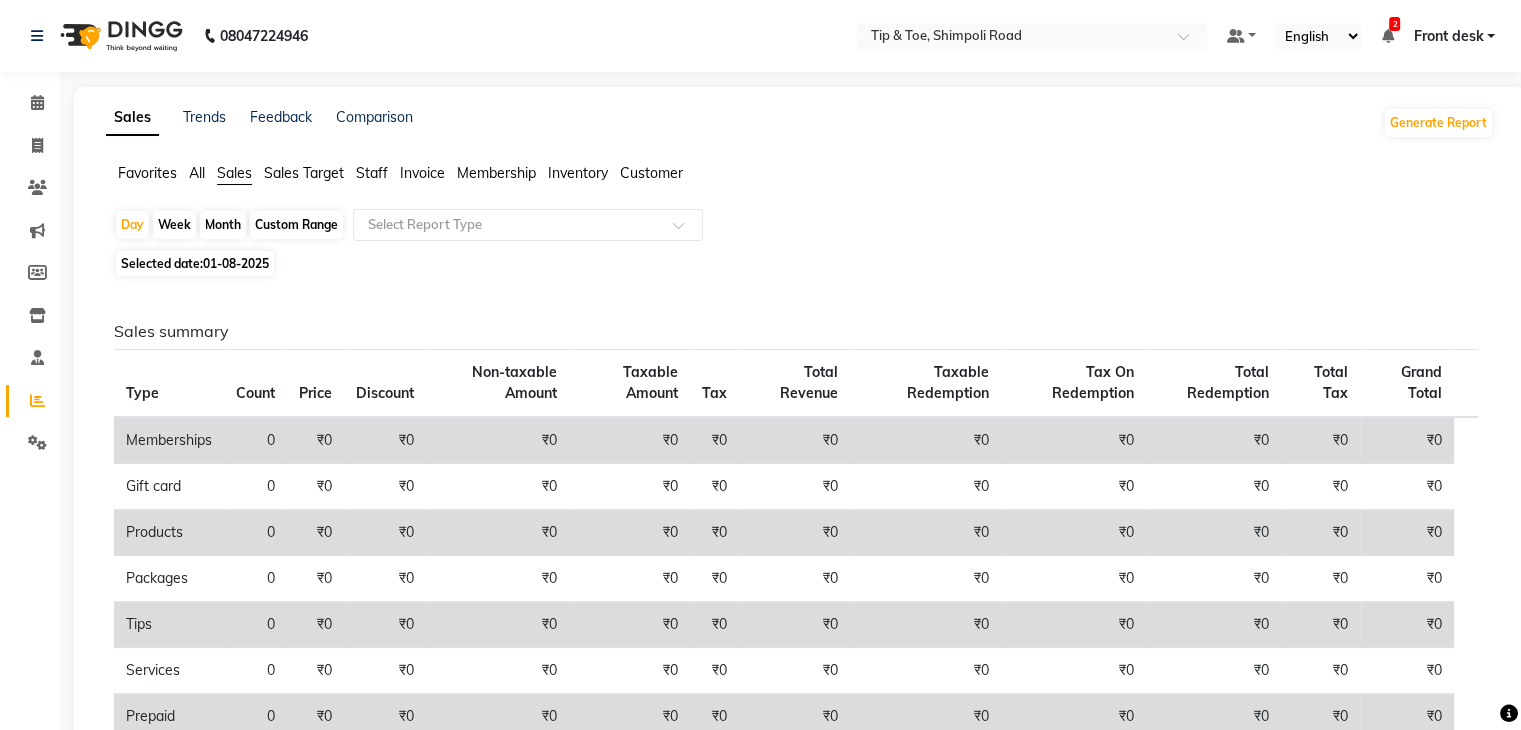 click on "Custom Range" 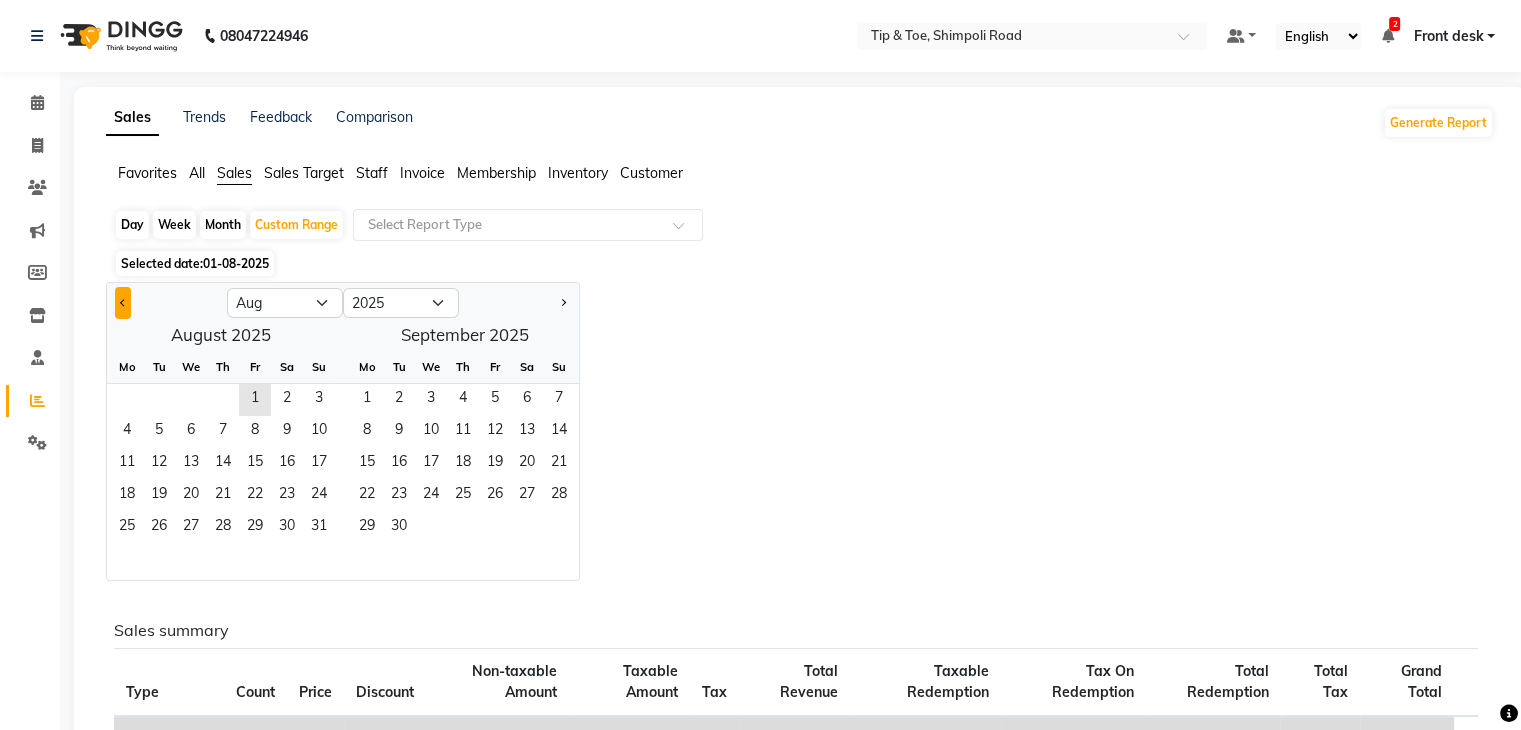 click 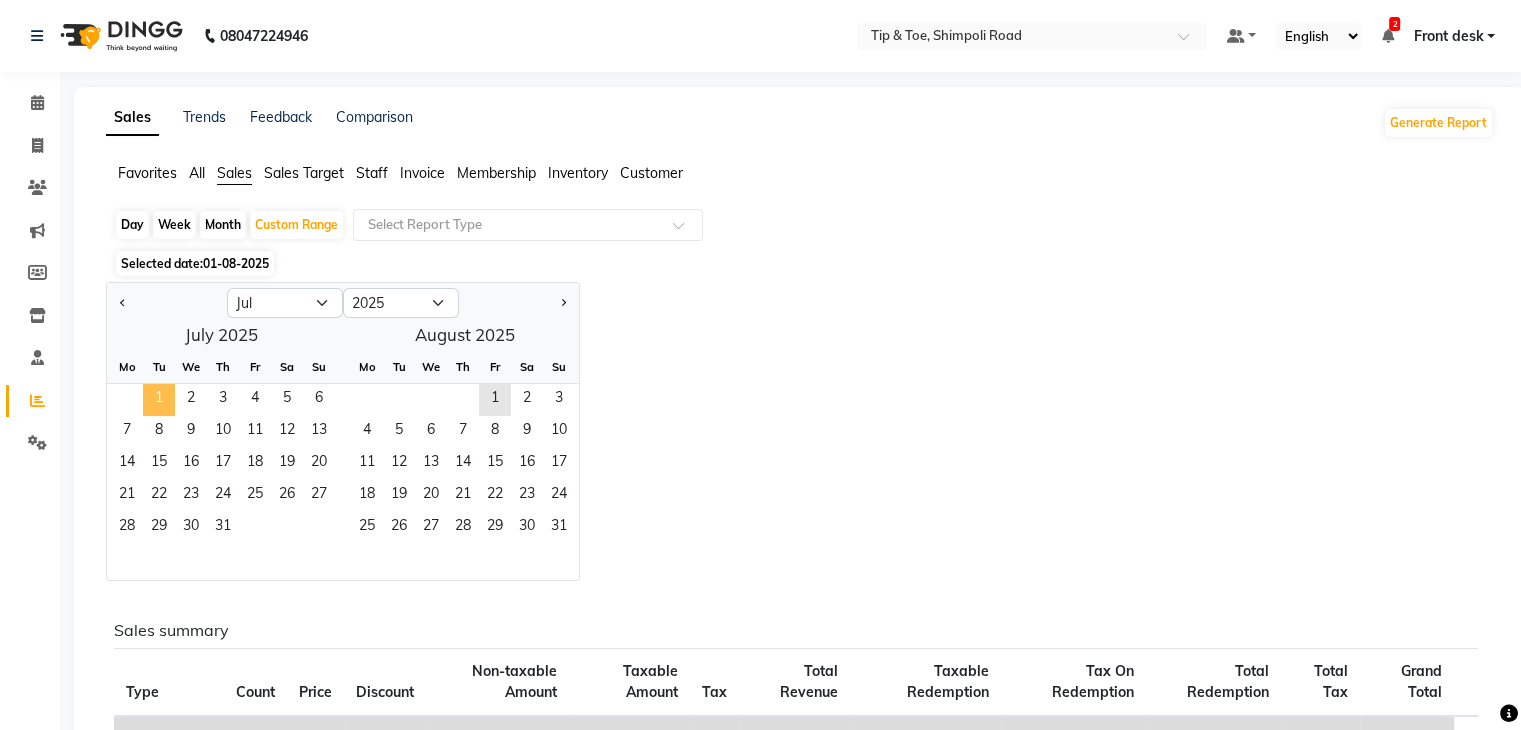 click on "1" 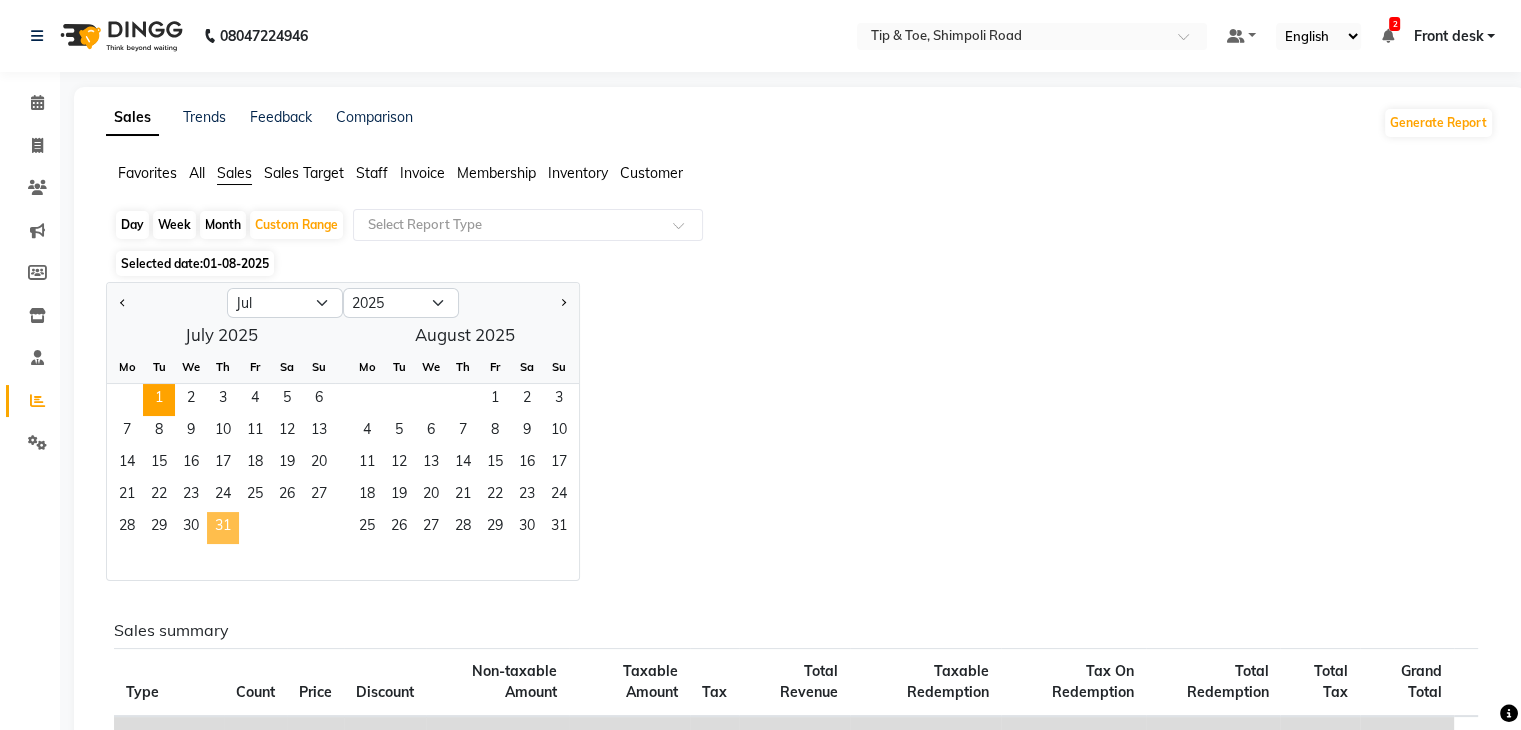 click on "31" 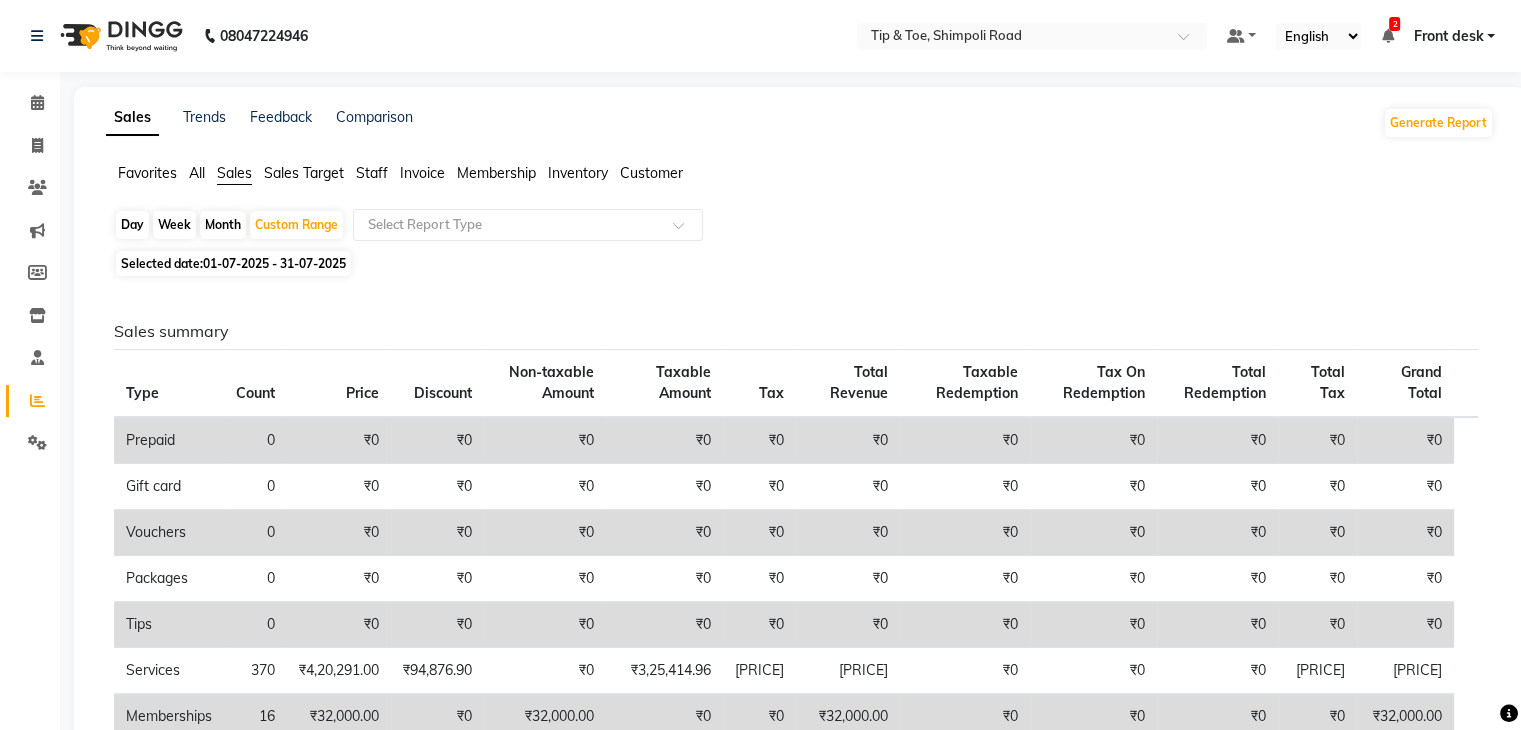 click on "Staff" 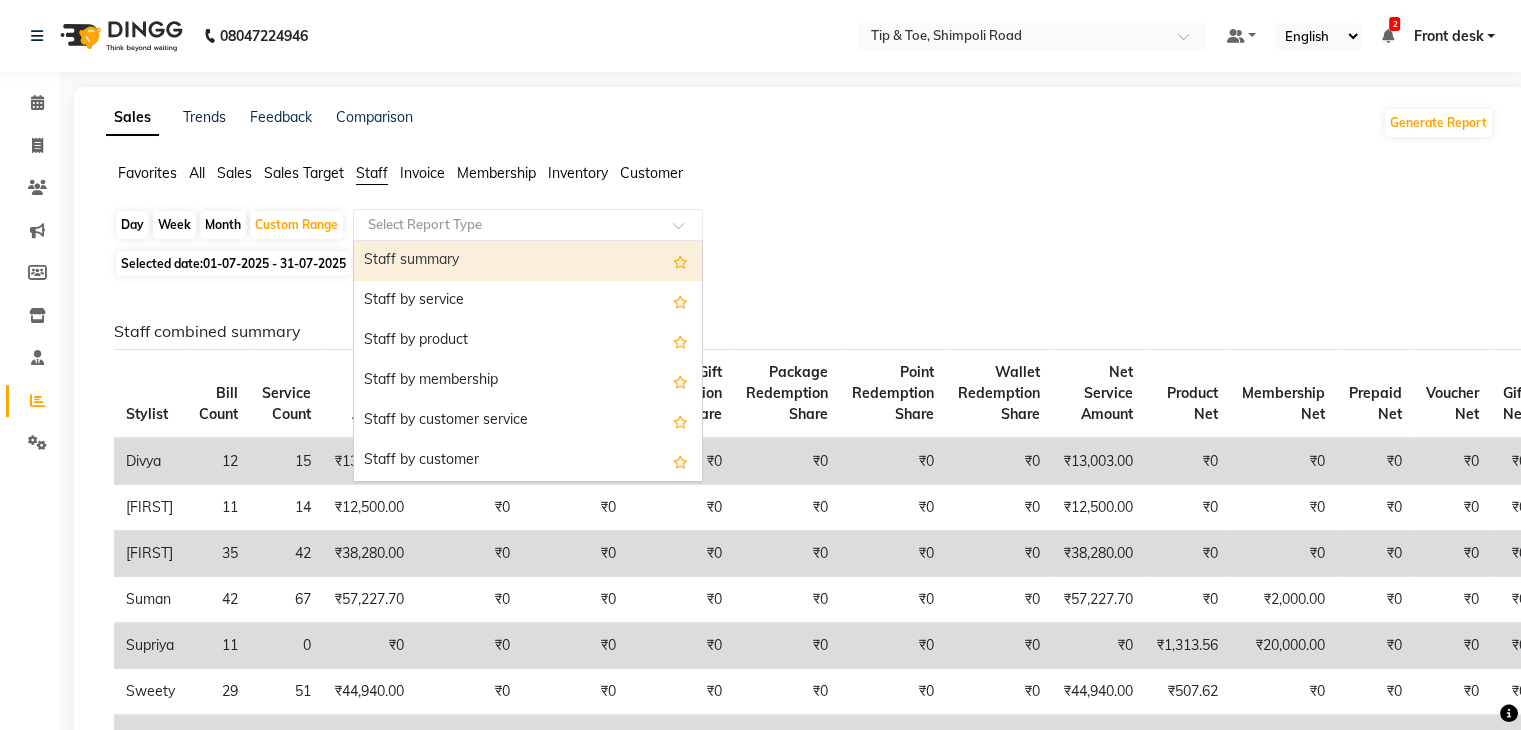 click 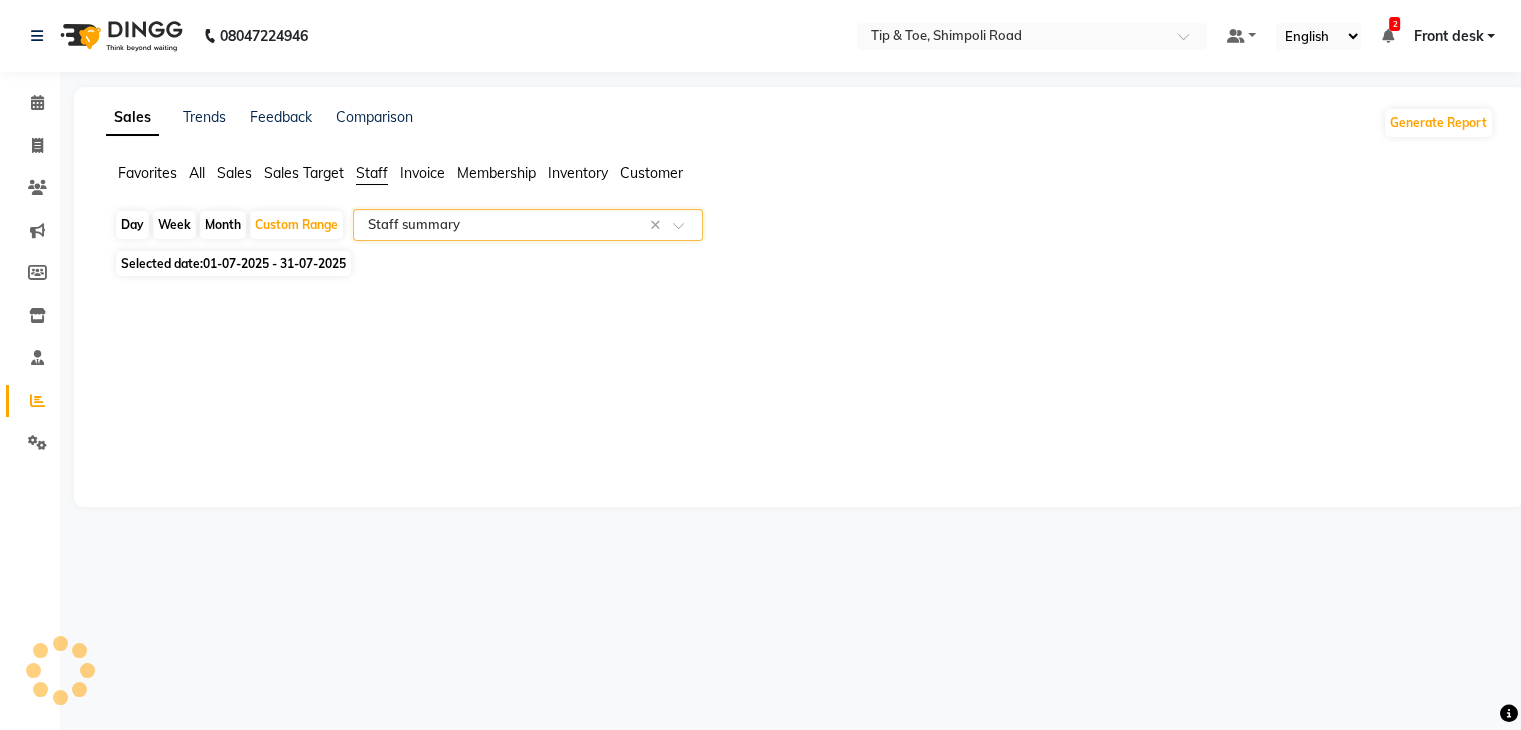 select on "full_report" 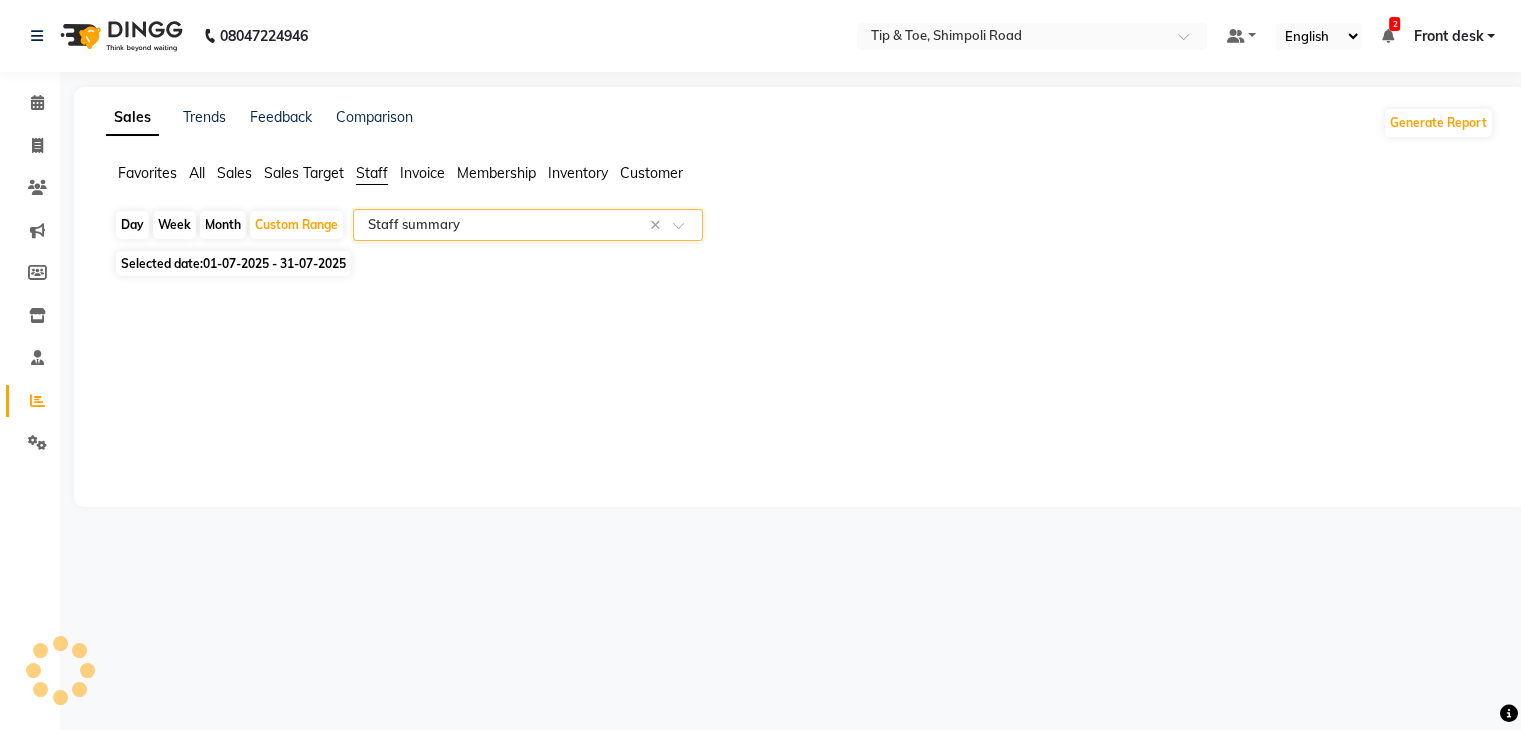 select on "csv" 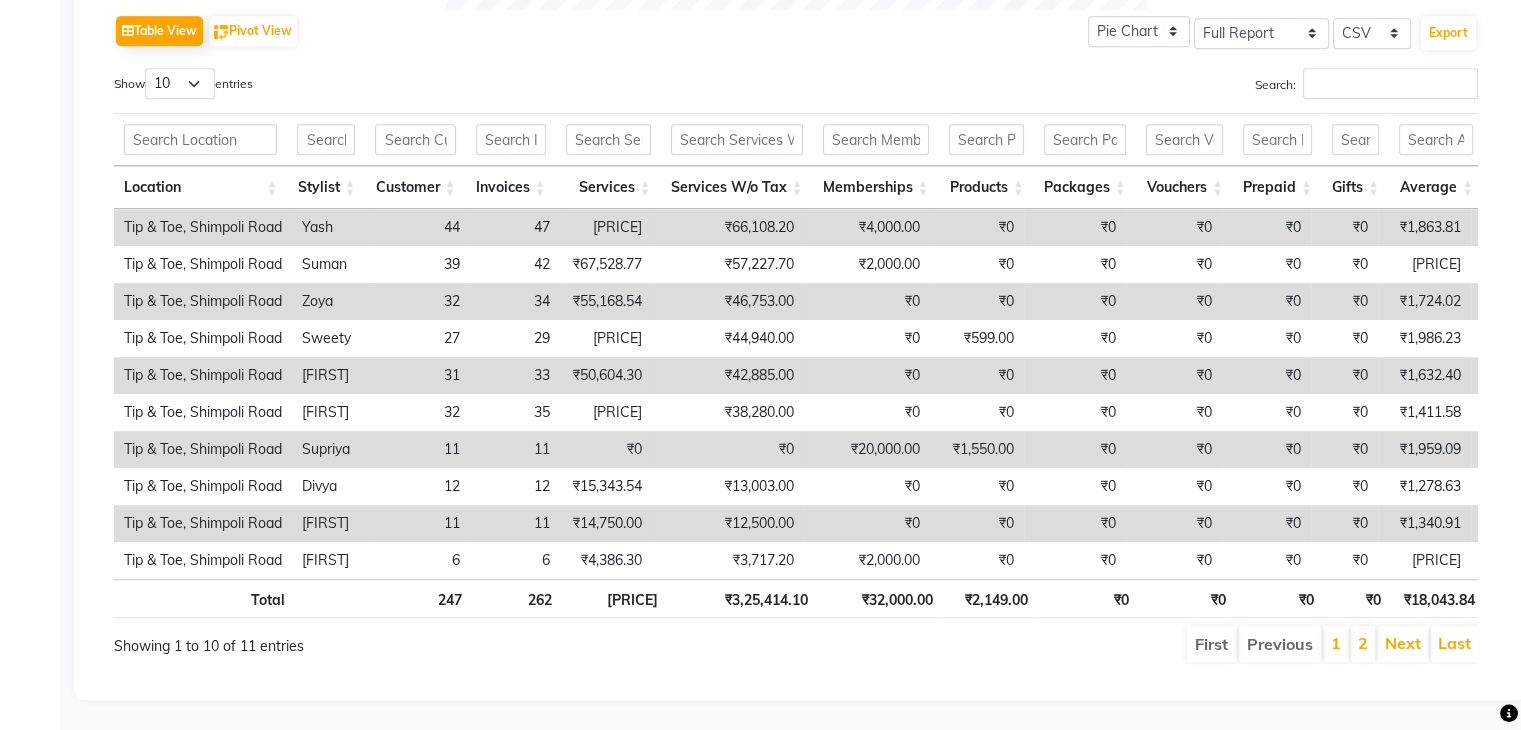 scroll, scrollTop: 1041, scrollLeft: 0, axis: vertical 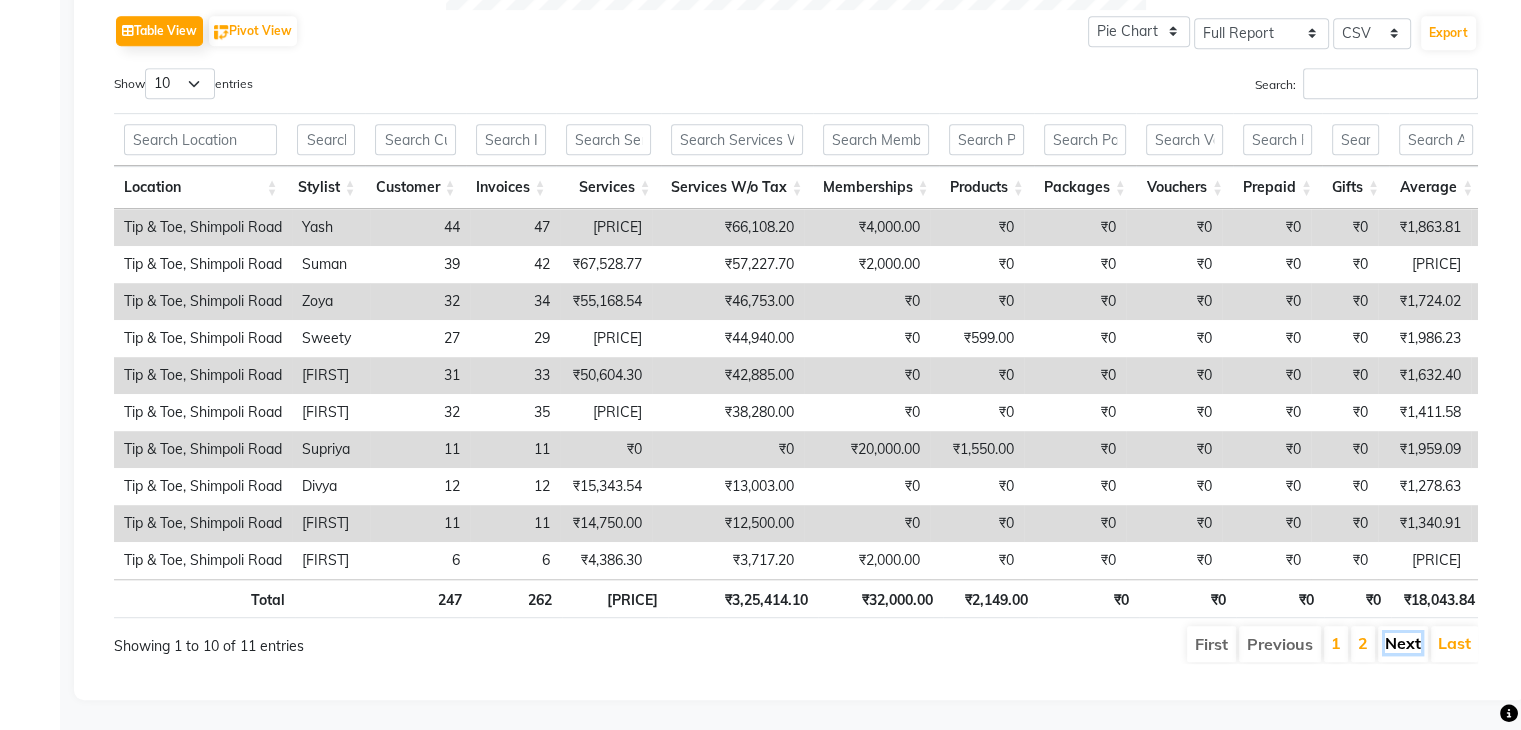 click on "Next" at bounding box center (1403, 643) 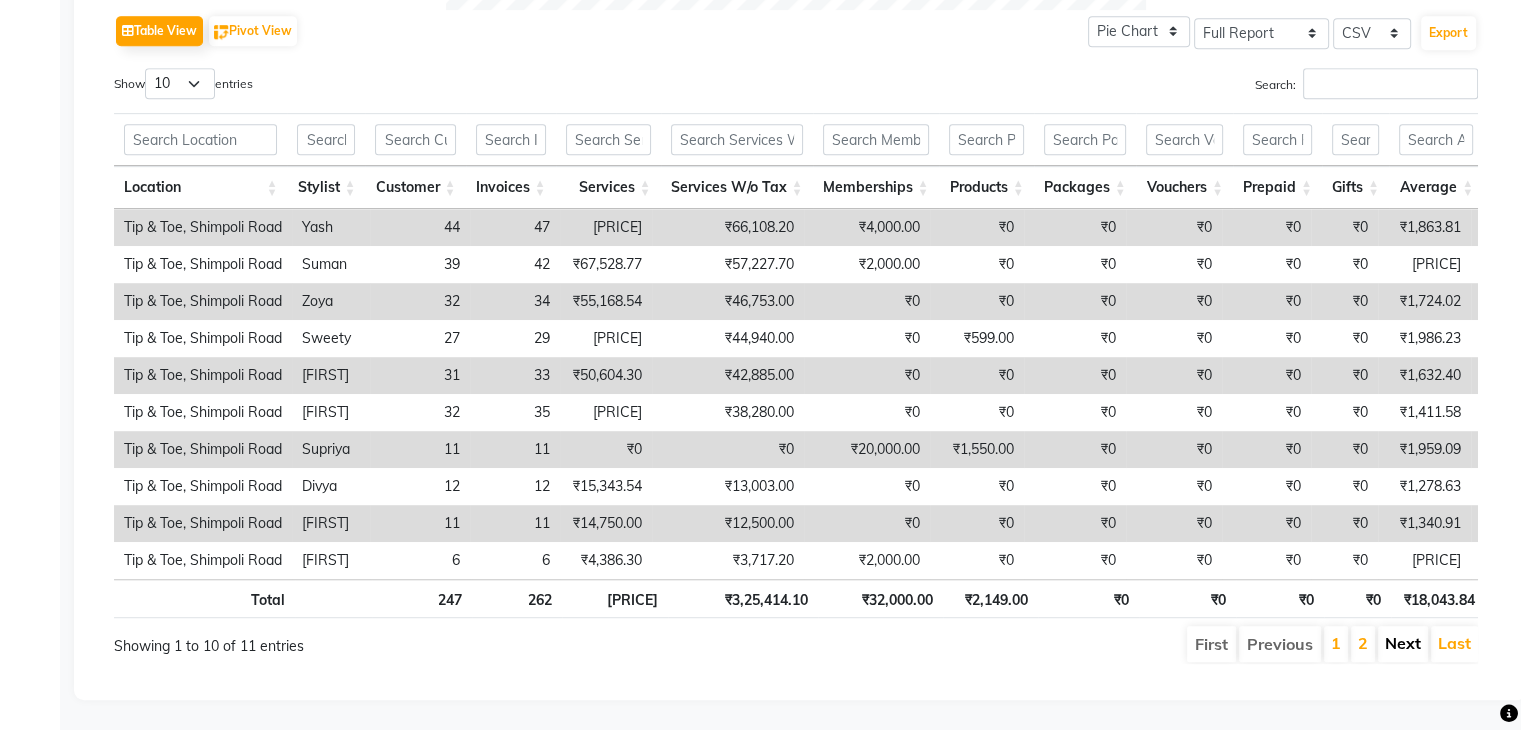 scroll, scrollTop: 708, scrollLeft: 0, axis: vertical 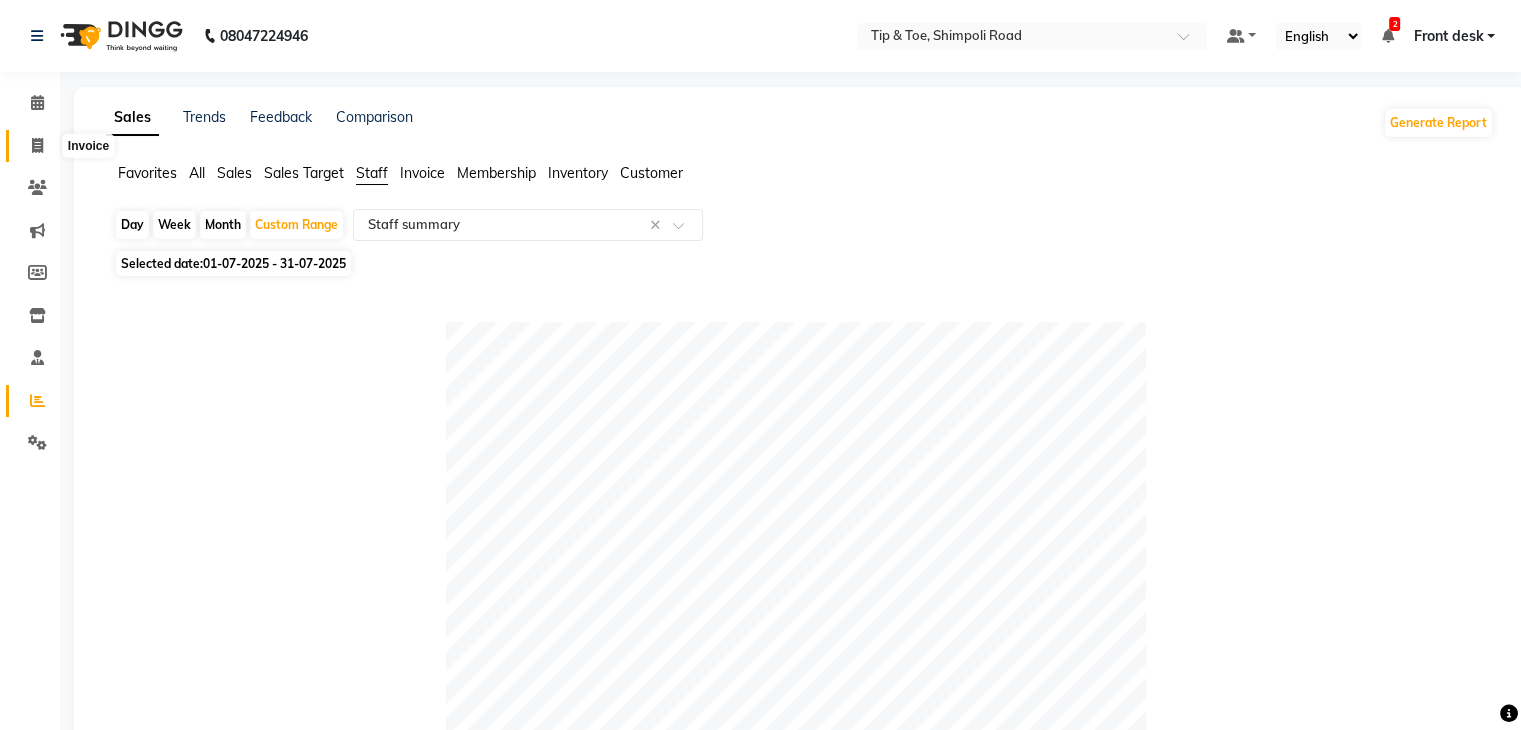 click 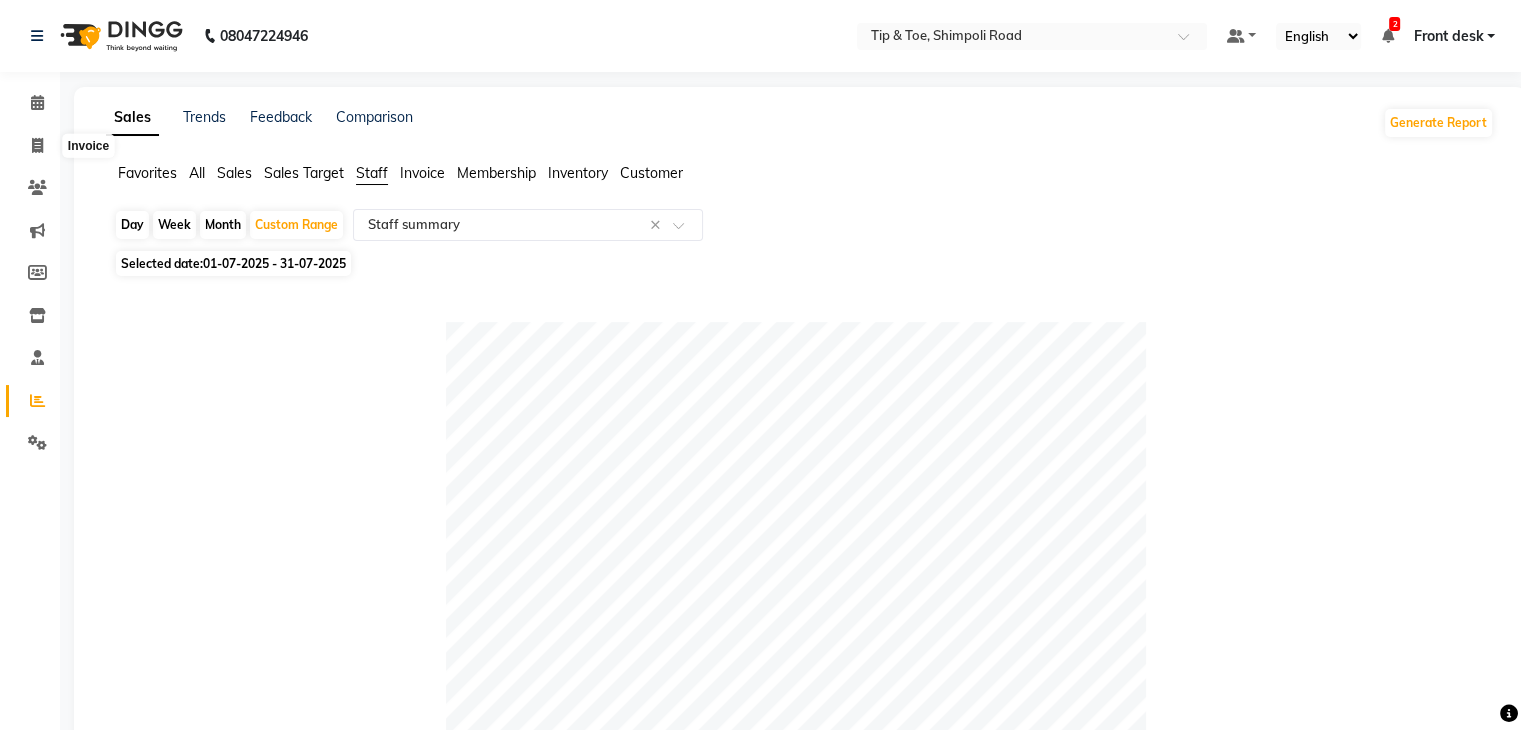 select on "service" 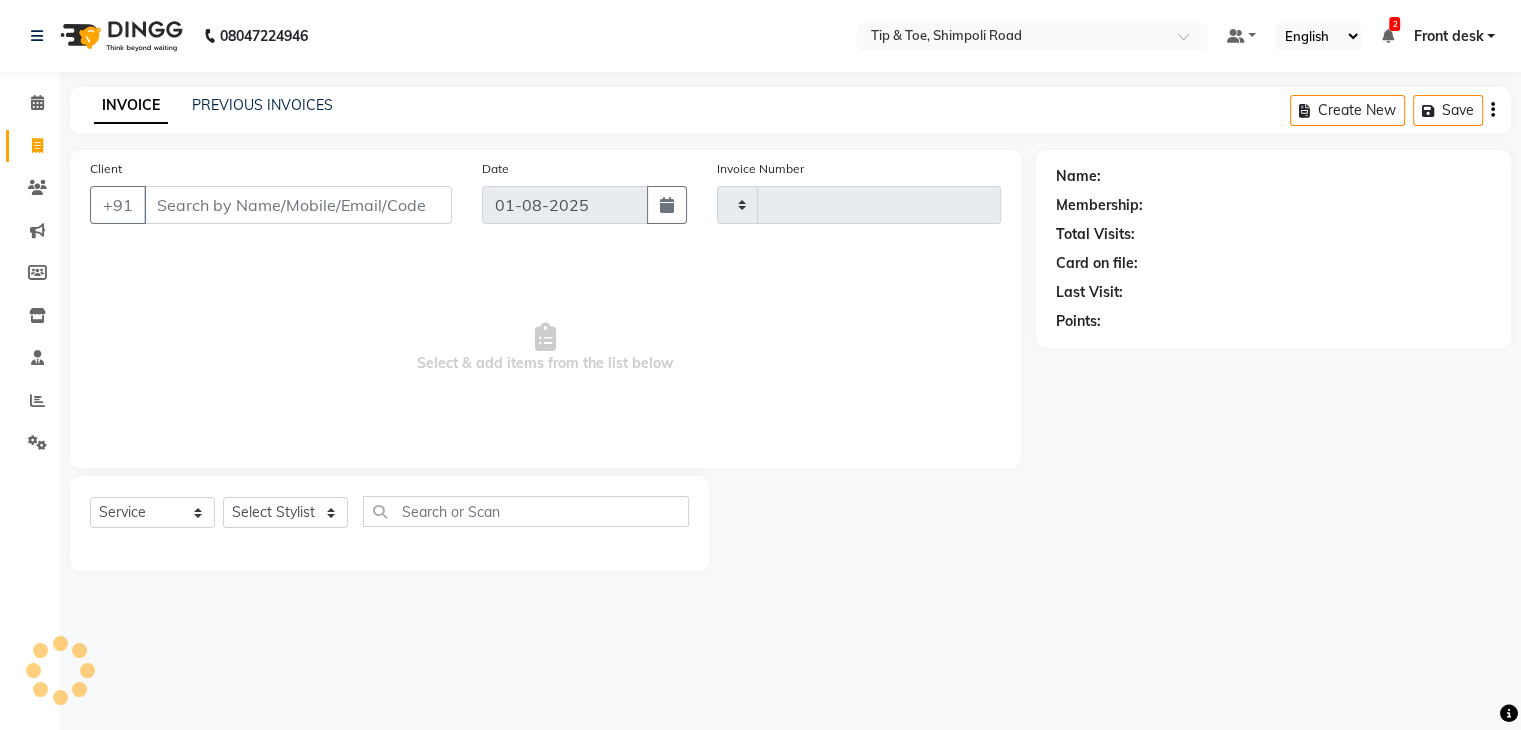 type on "0850" 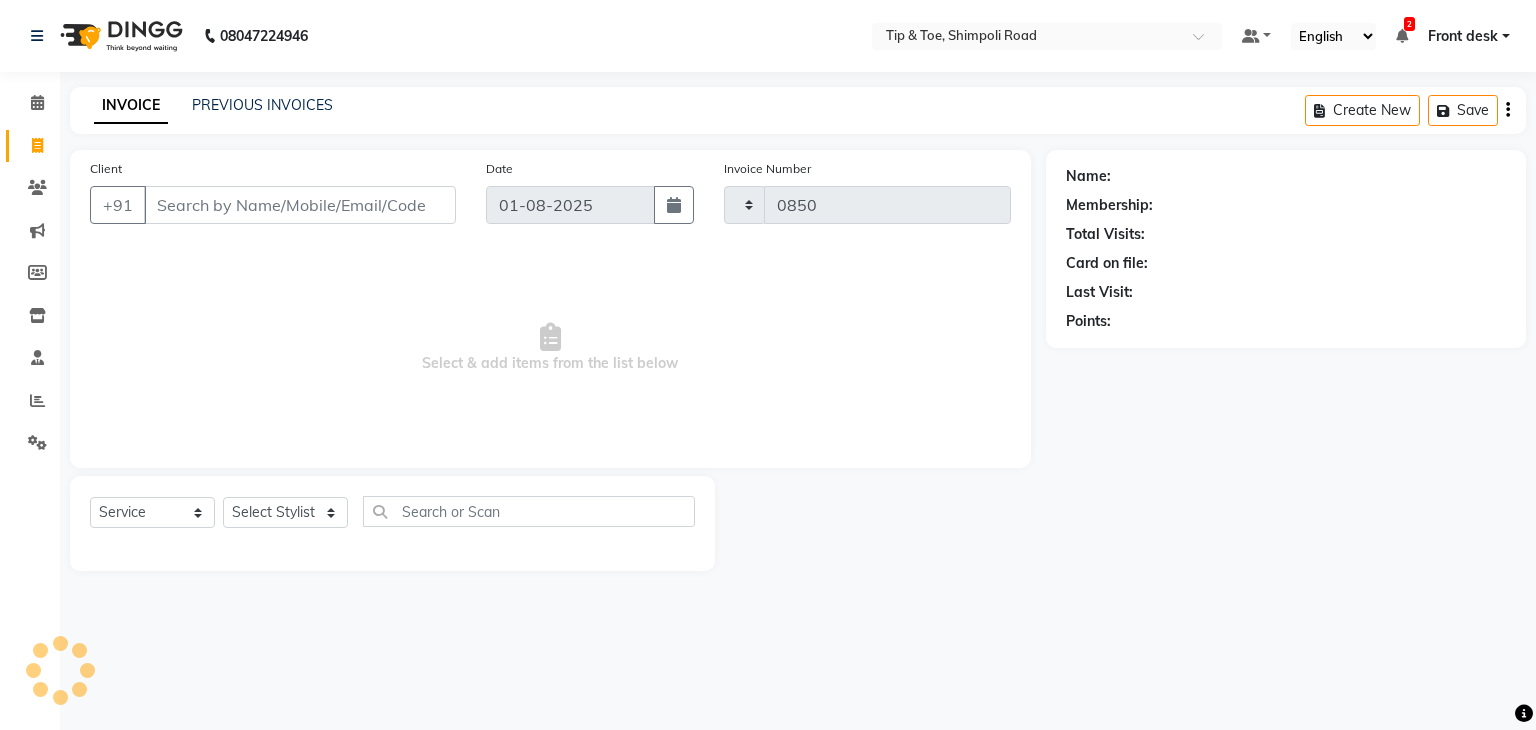 select on "5942" 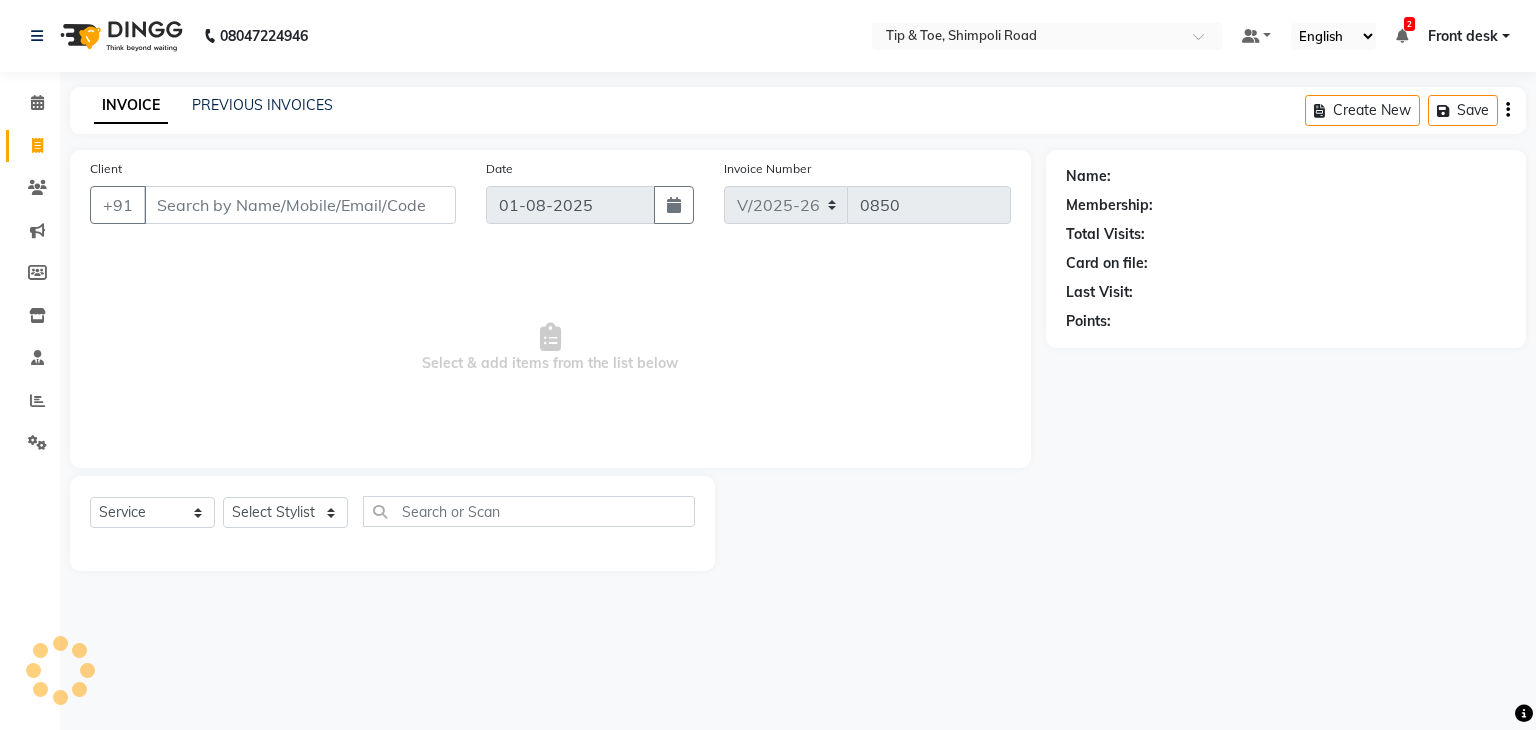 click on "Client" at bounding box center [300, 205] 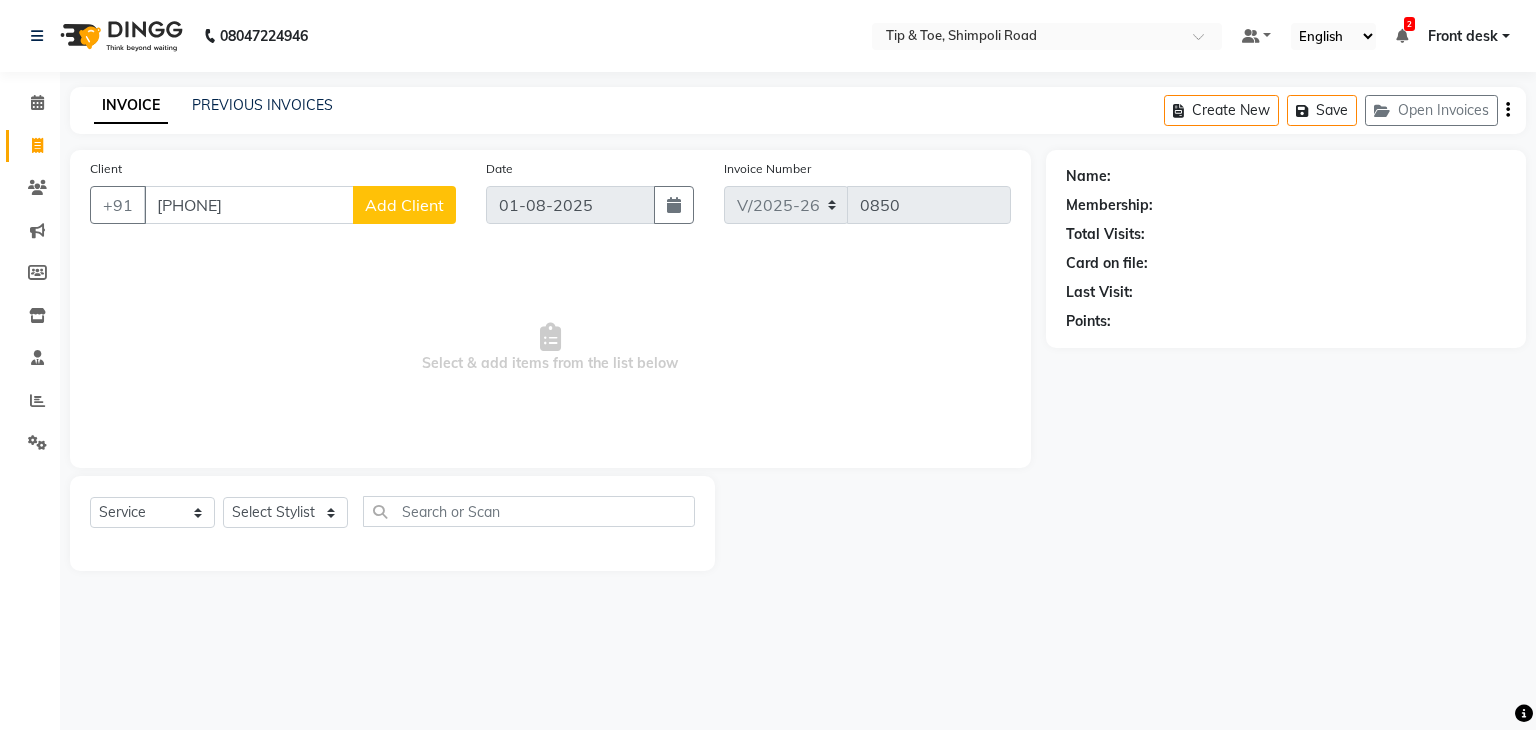 type on "[PHONE]" 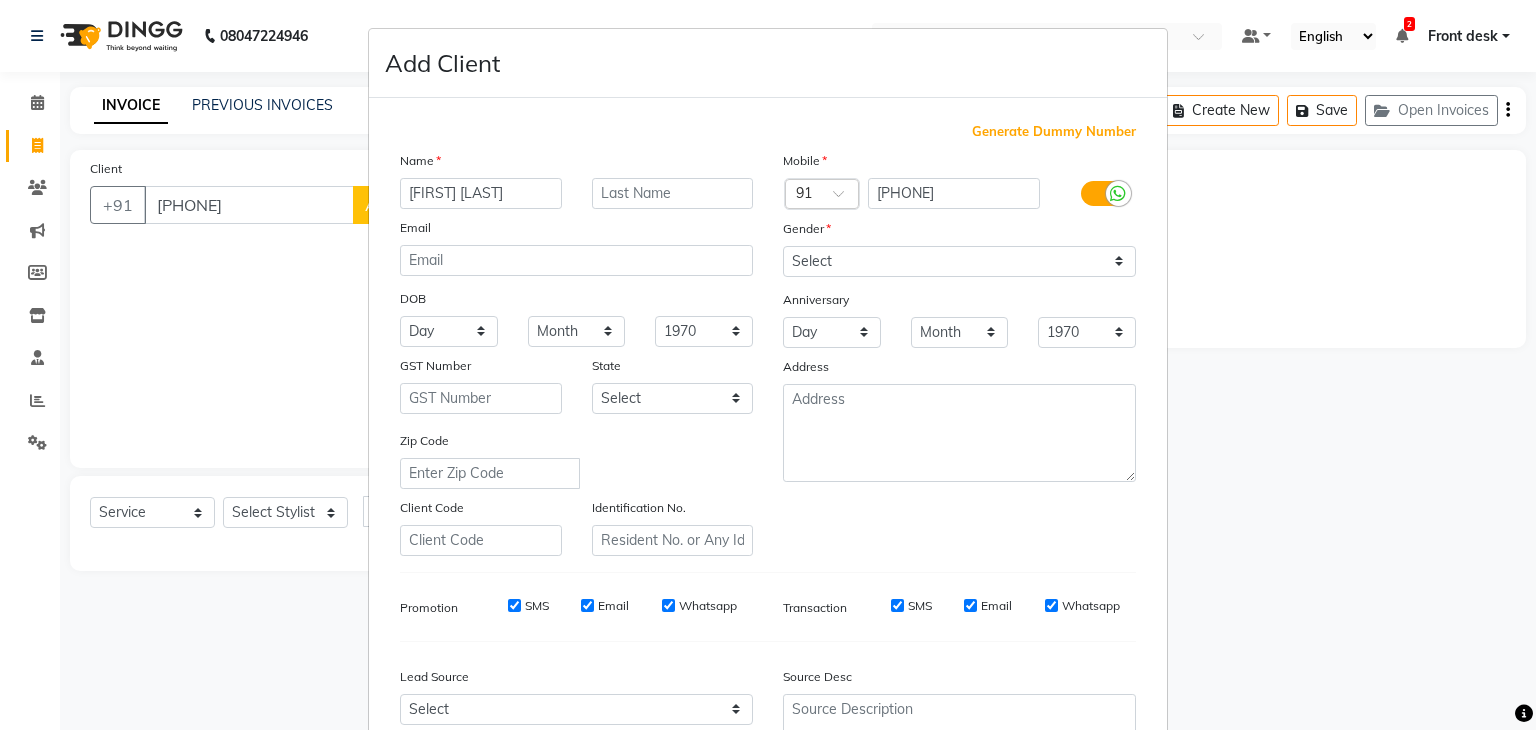 type on "[FIRST] [LAST]" 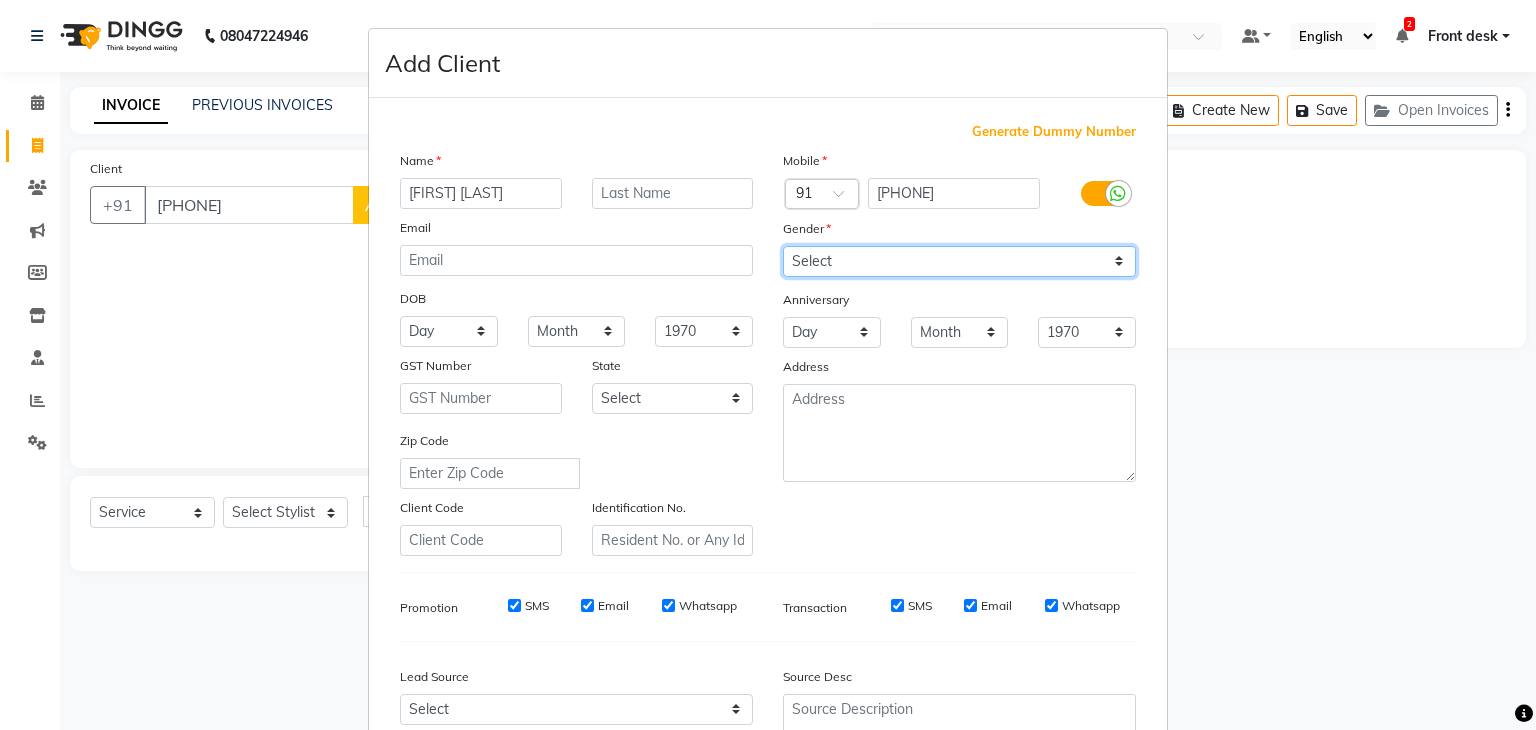 click on "Select Male Female Other Prefer Not To Say" at bounding box center (959, 261) 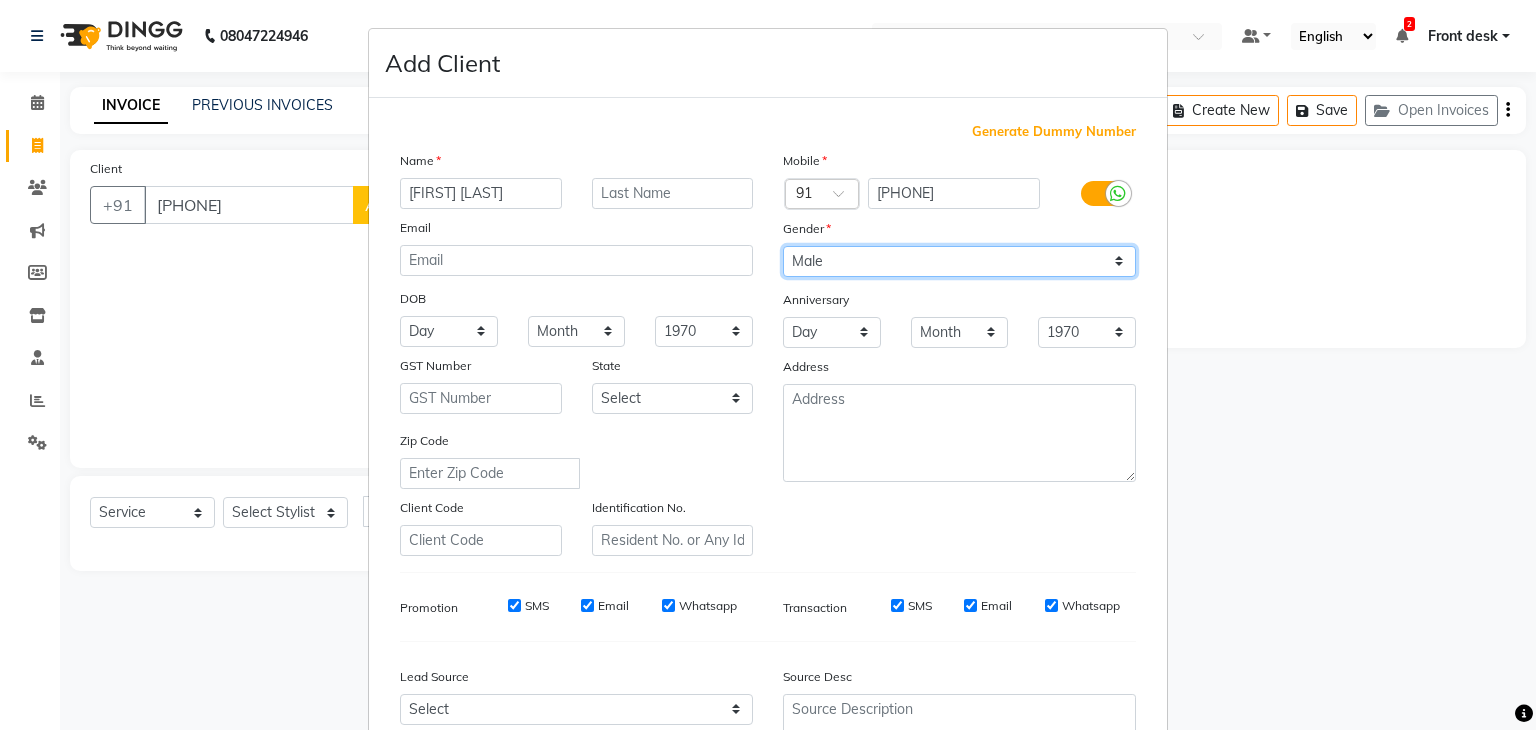 click on "Select Male Female Other Prefer Not To Say" at bounding box center (959, 261) 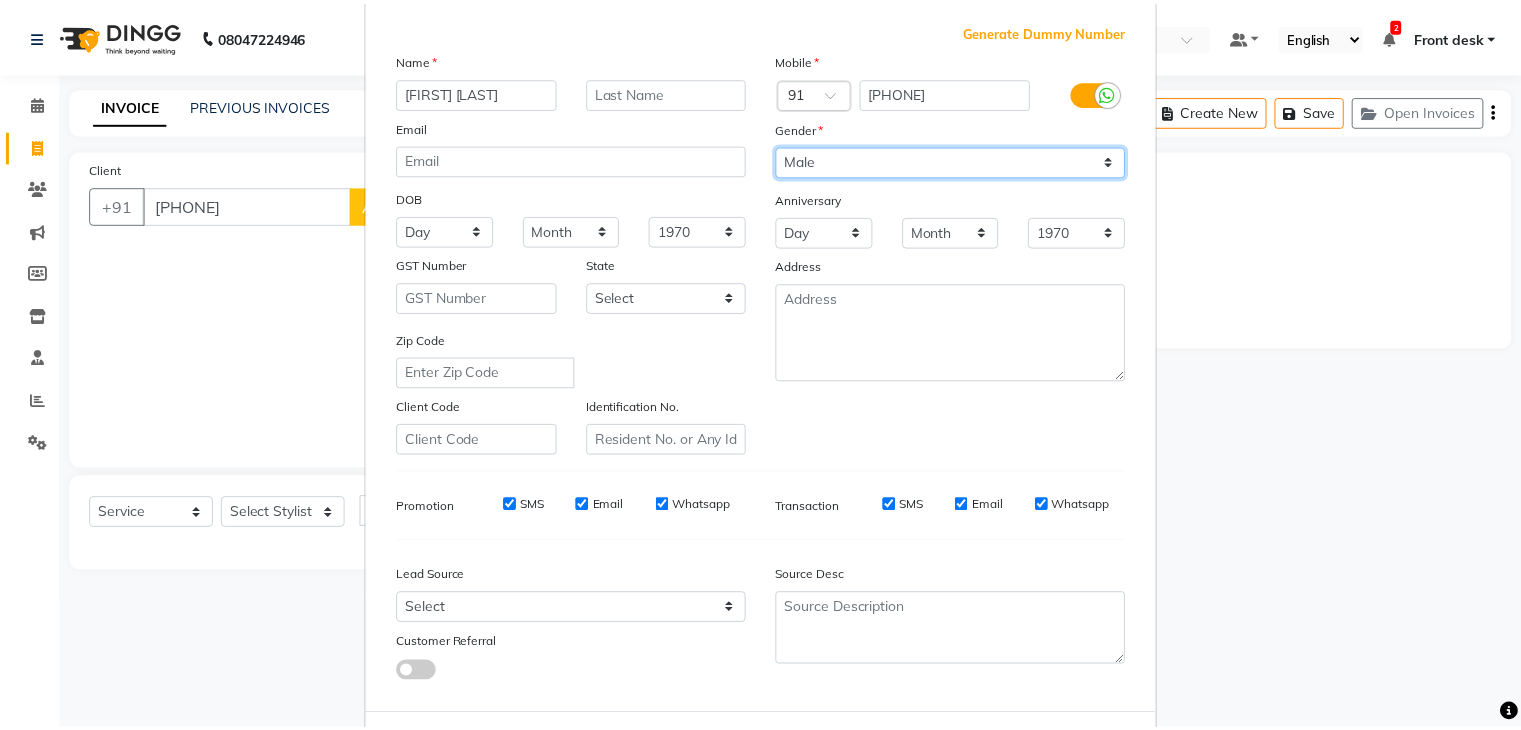 scroll, scrollTop: 203, scrollLeft: 0, axis: vertical 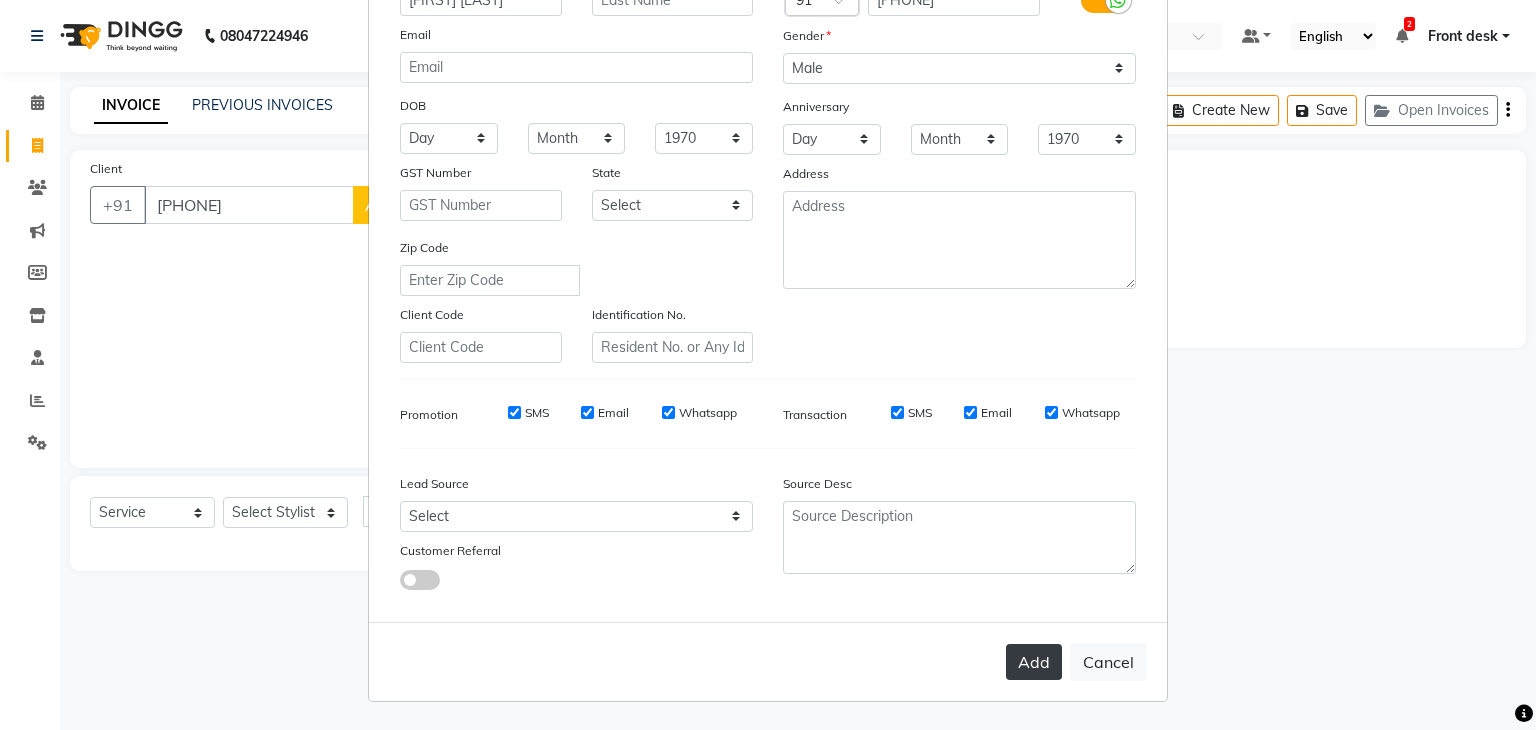 click on "Add" at bounding box center (1034, 662) 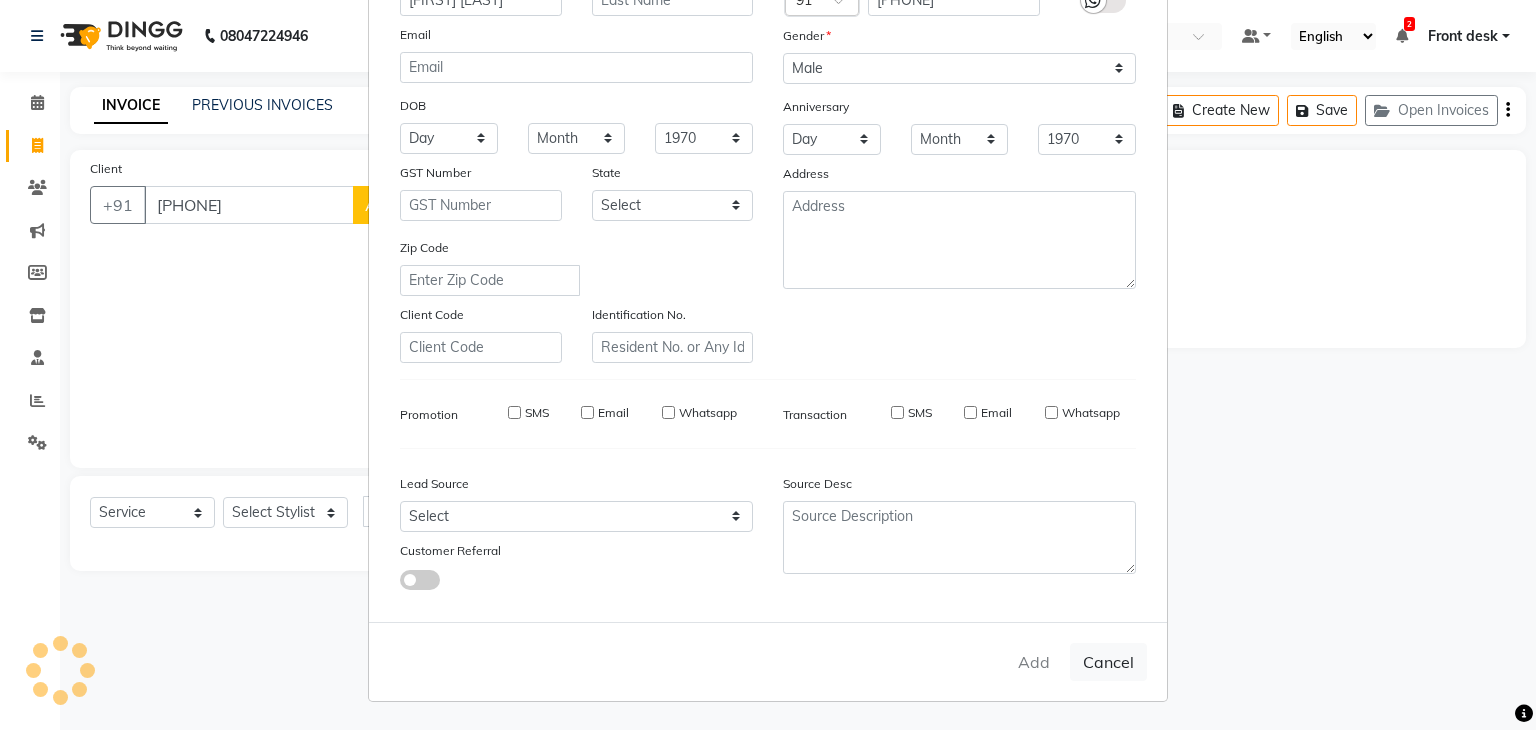 type 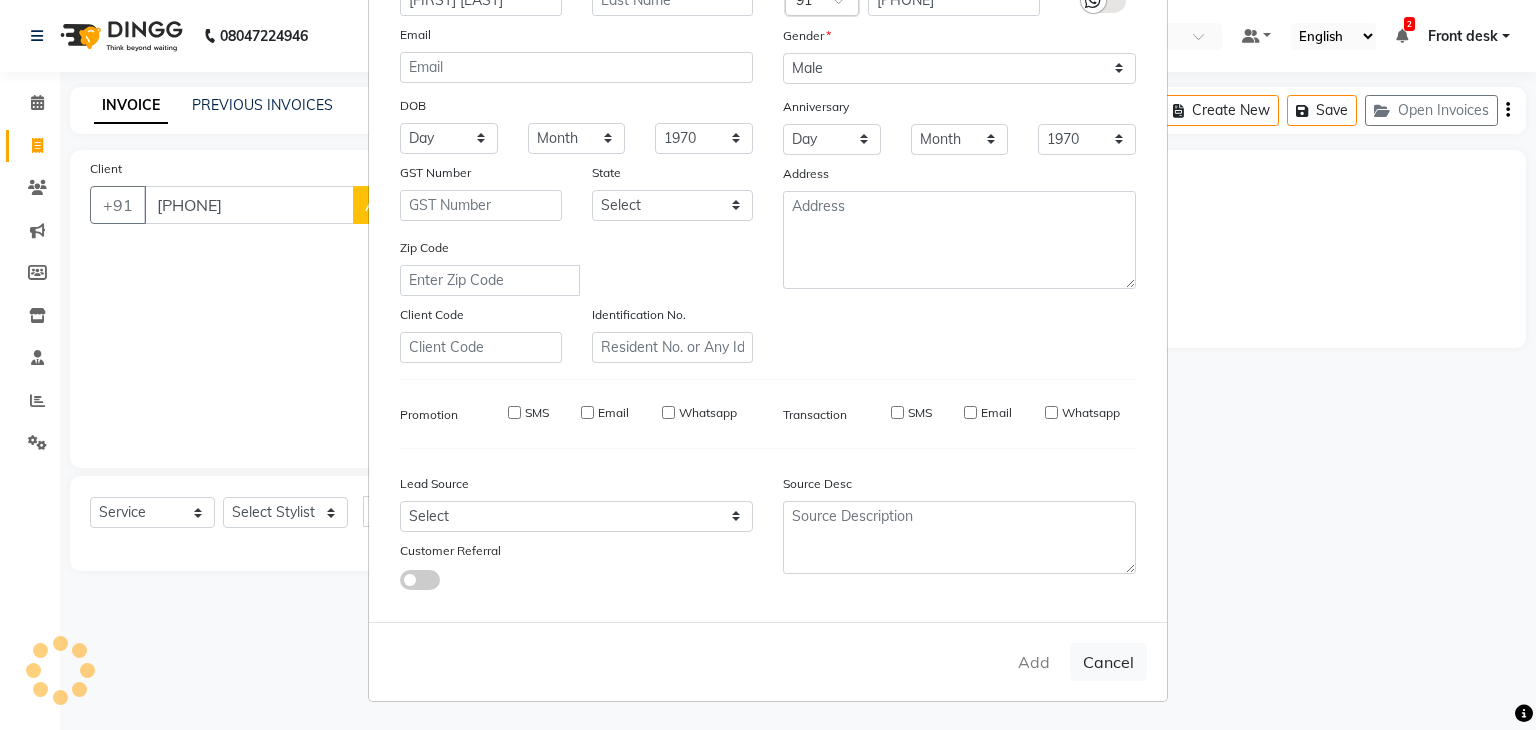 select 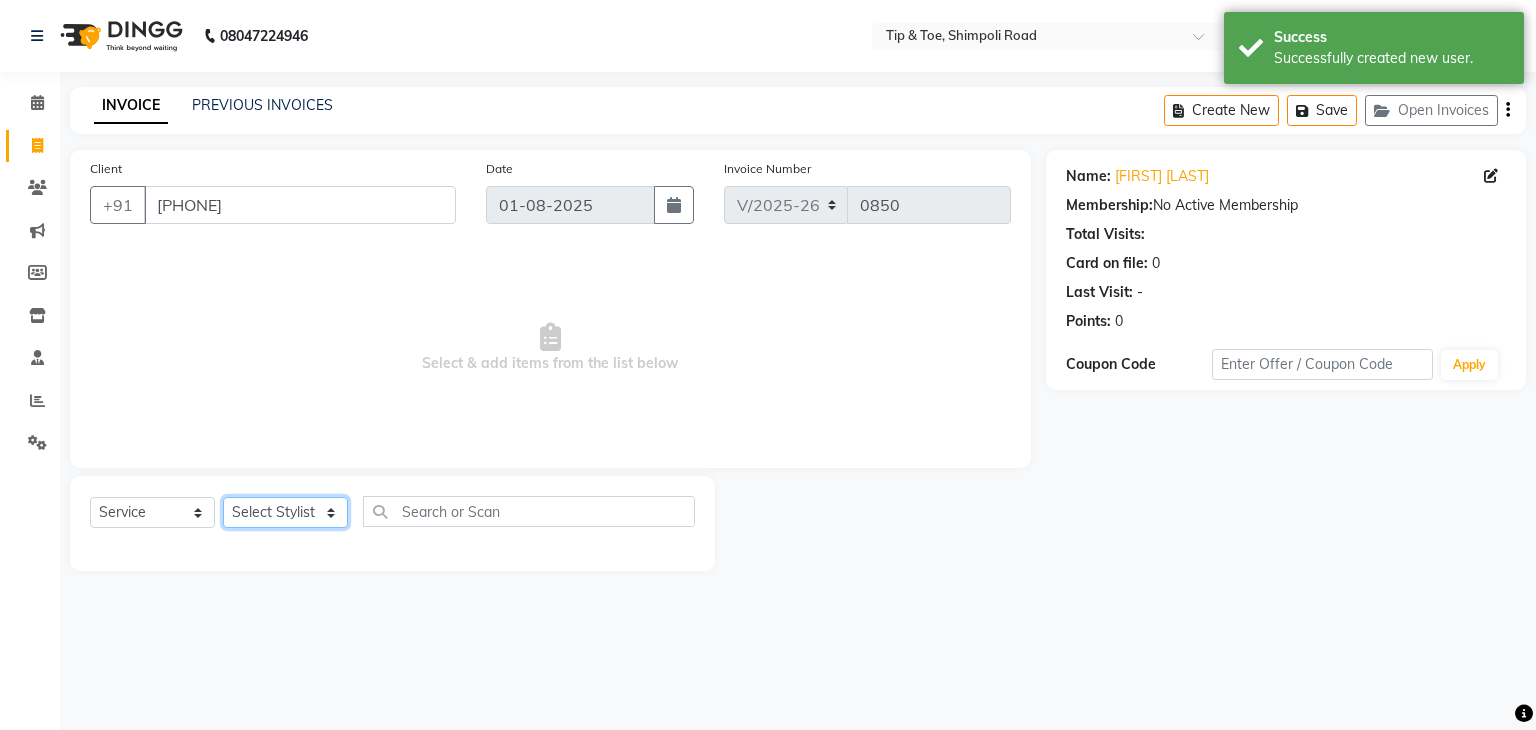 click on "Select Stylist Front desk Madhura [FIRST] Suman Supriya Sweety tasmiya  Ujair Vikarm Yash Zoya" 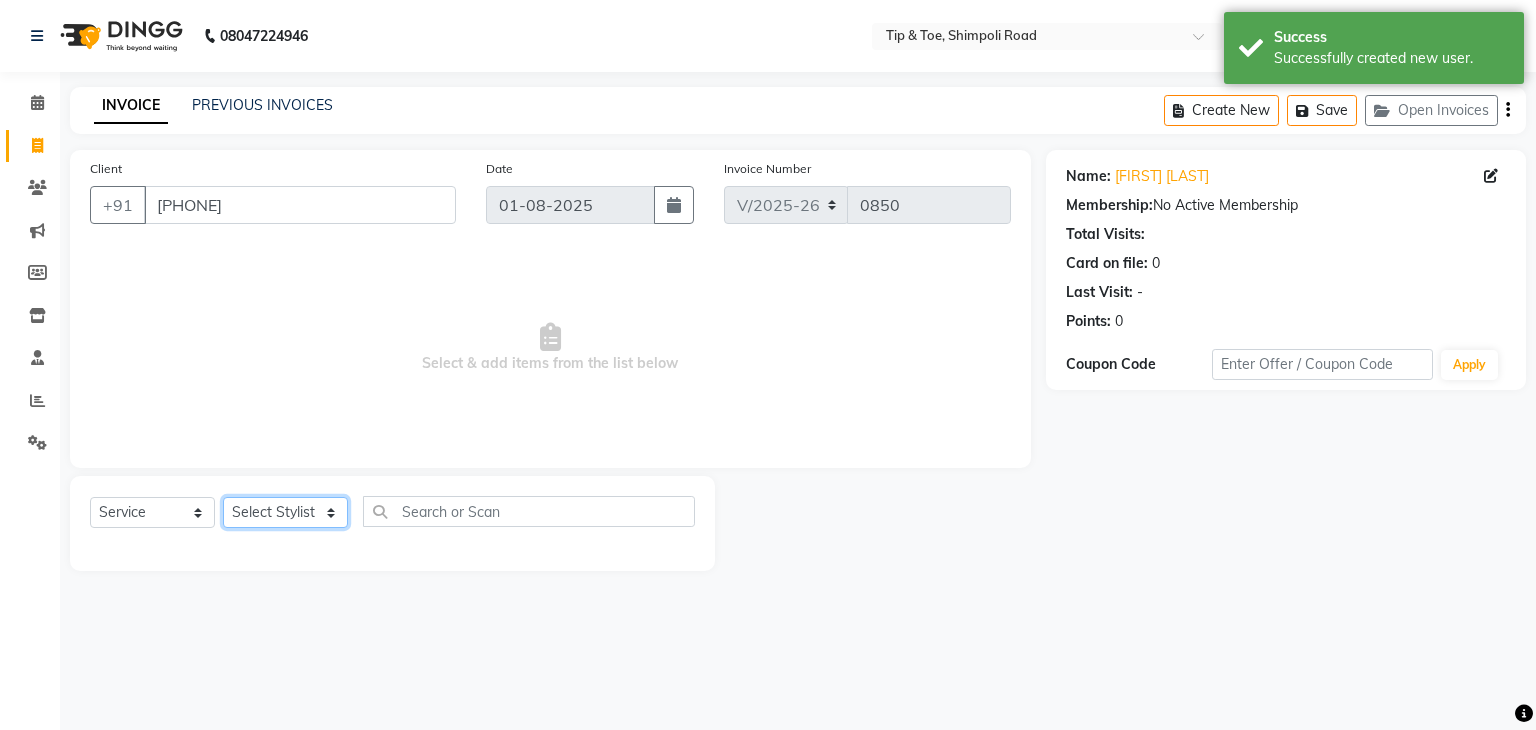 select on "83602" 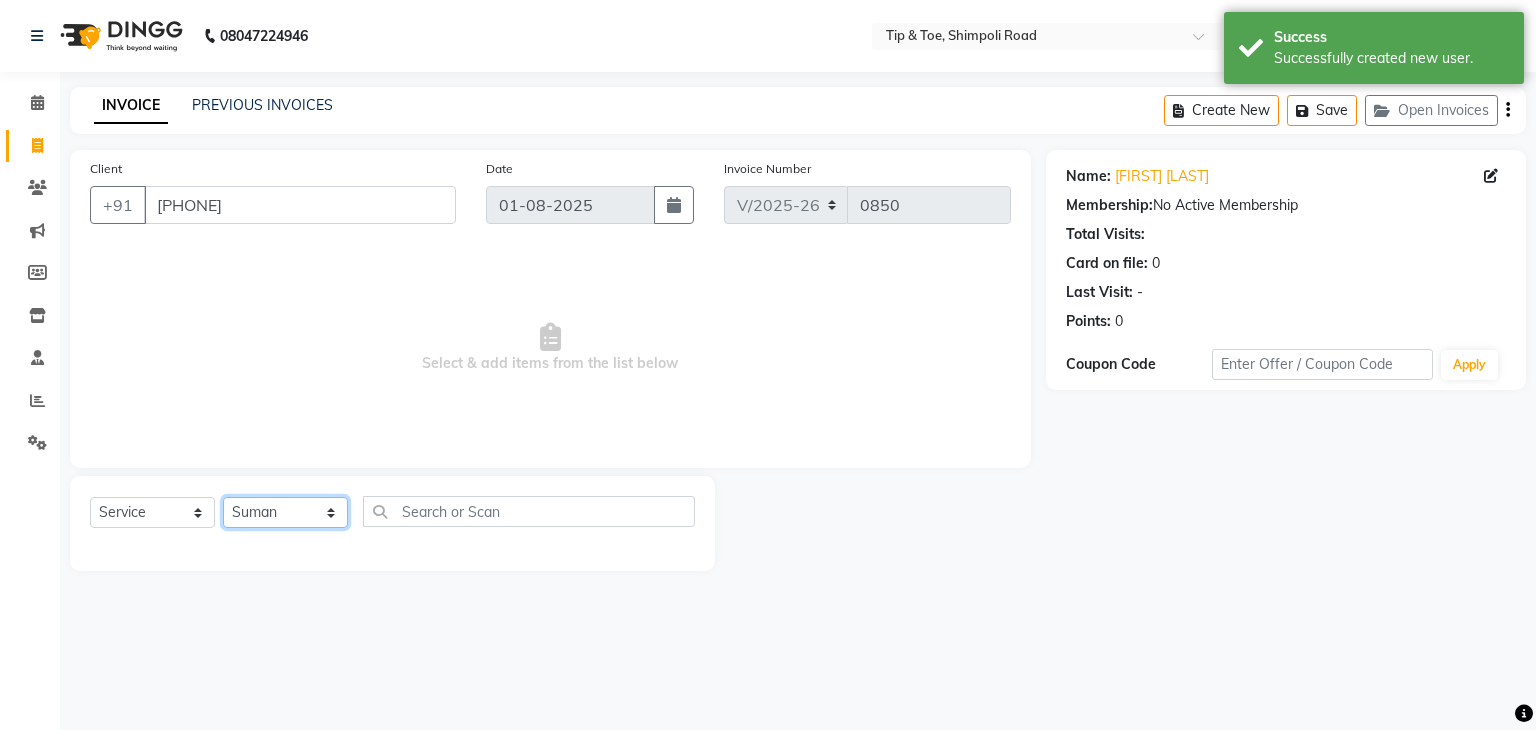 click on "Select Stylist Front desk Madhura [FIRST] Suman Supriya Sweety tasmiya  Ujair Vikarm Yash Zoya" 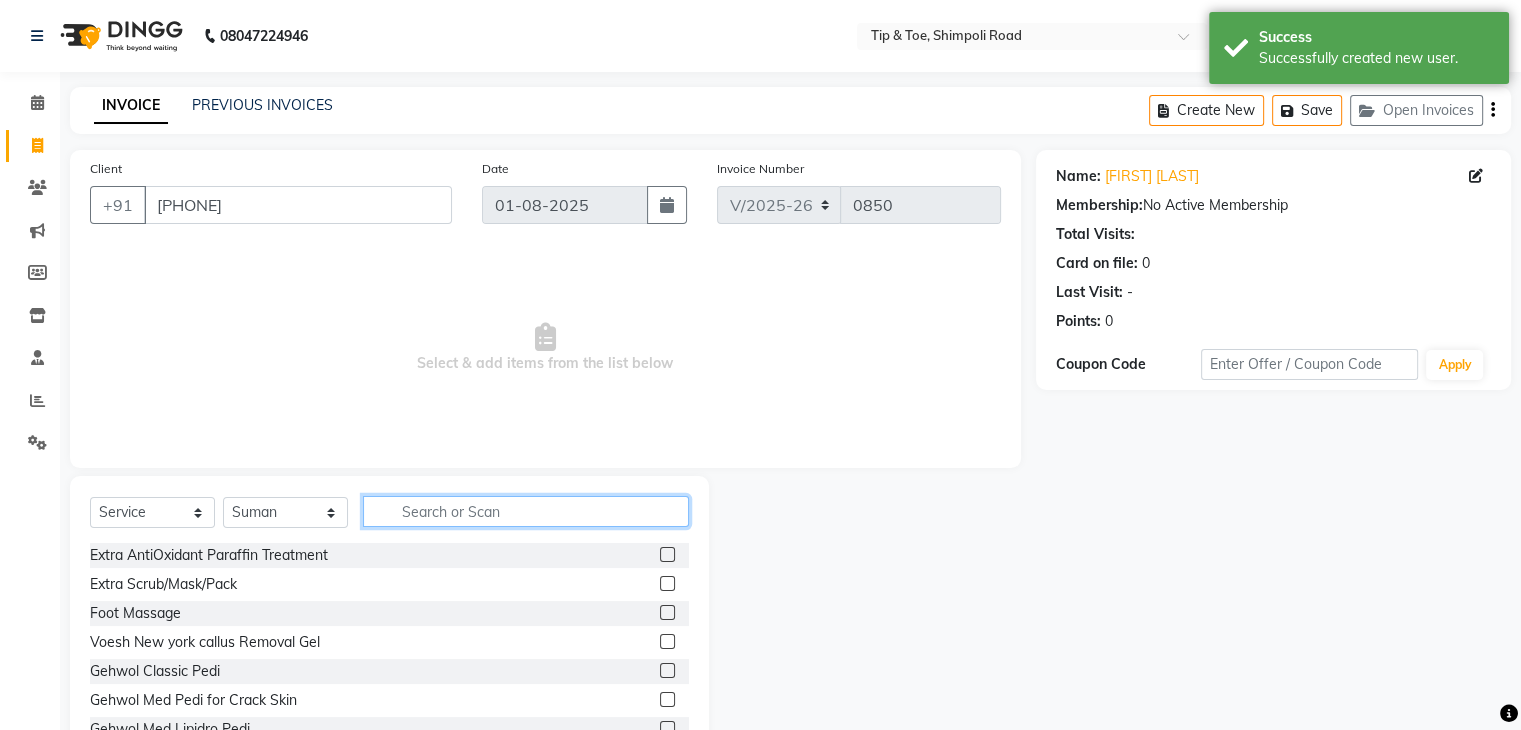 click 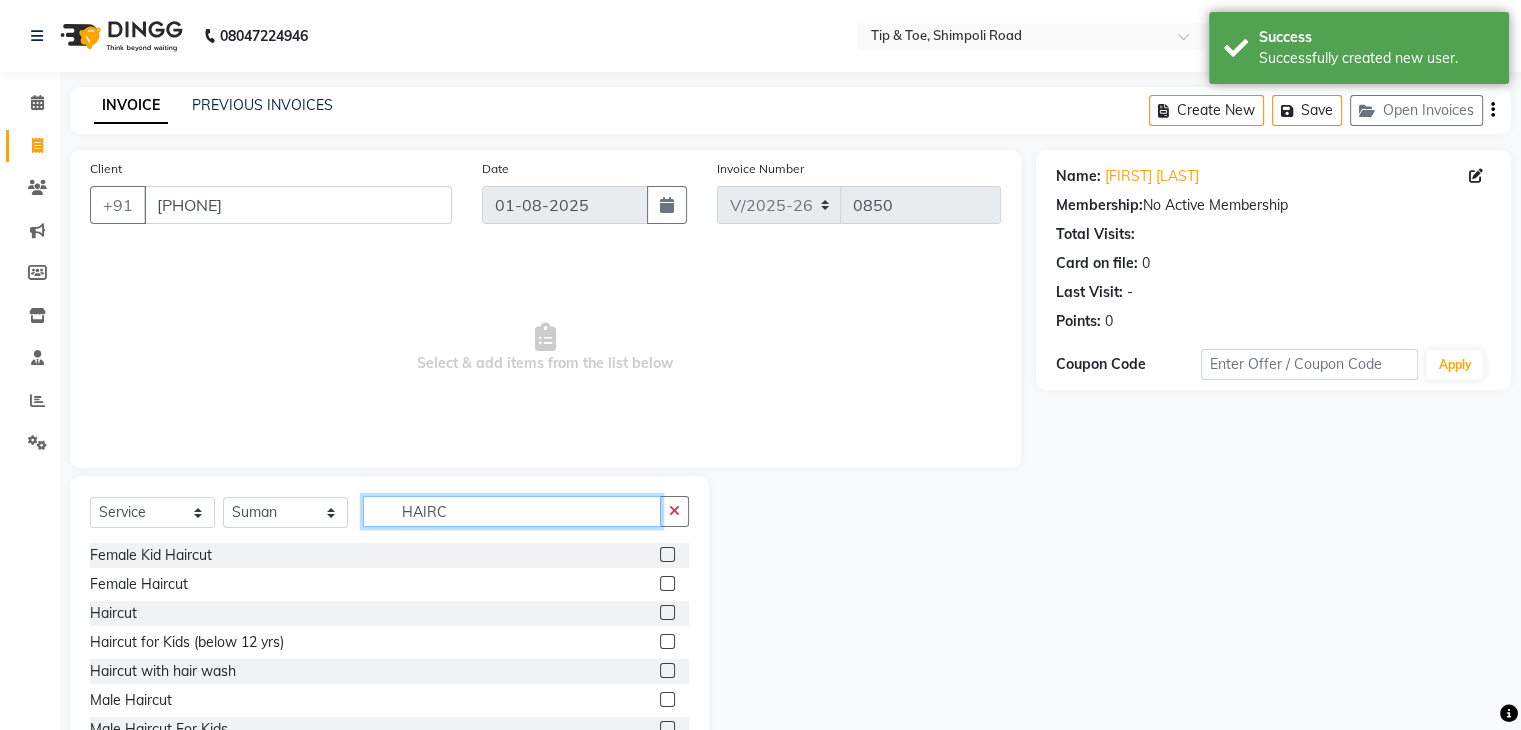 type on "HAIRC" 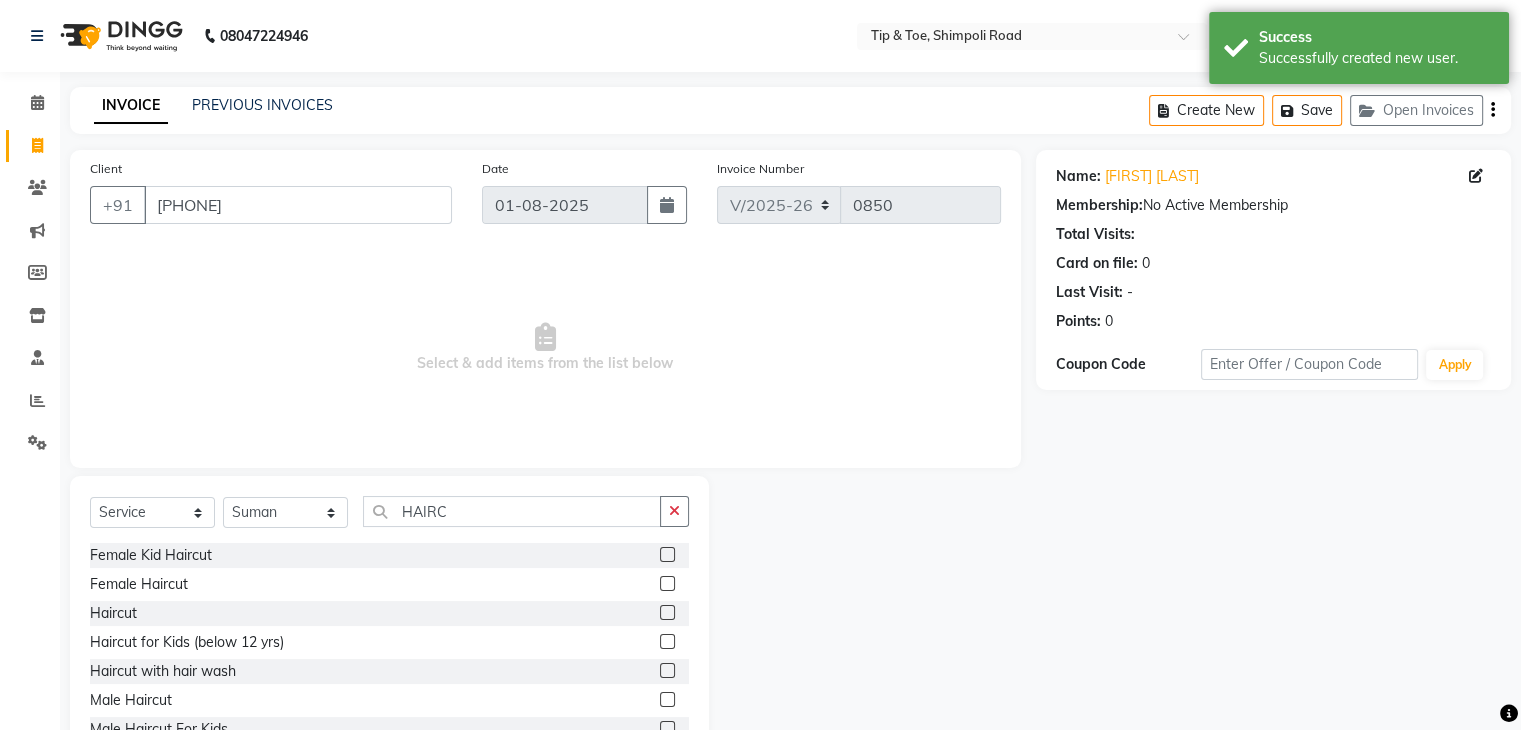 click 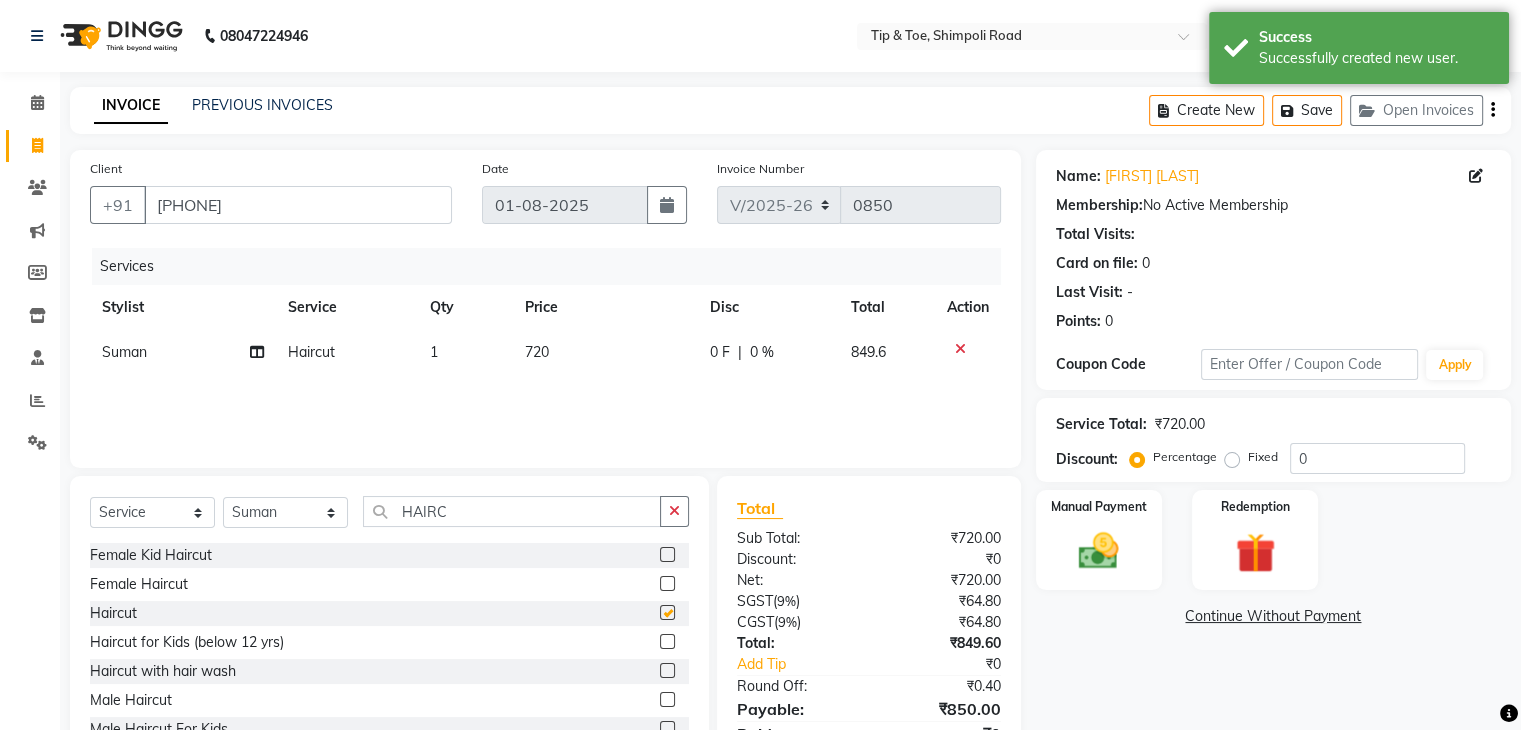 checkbox on "false" 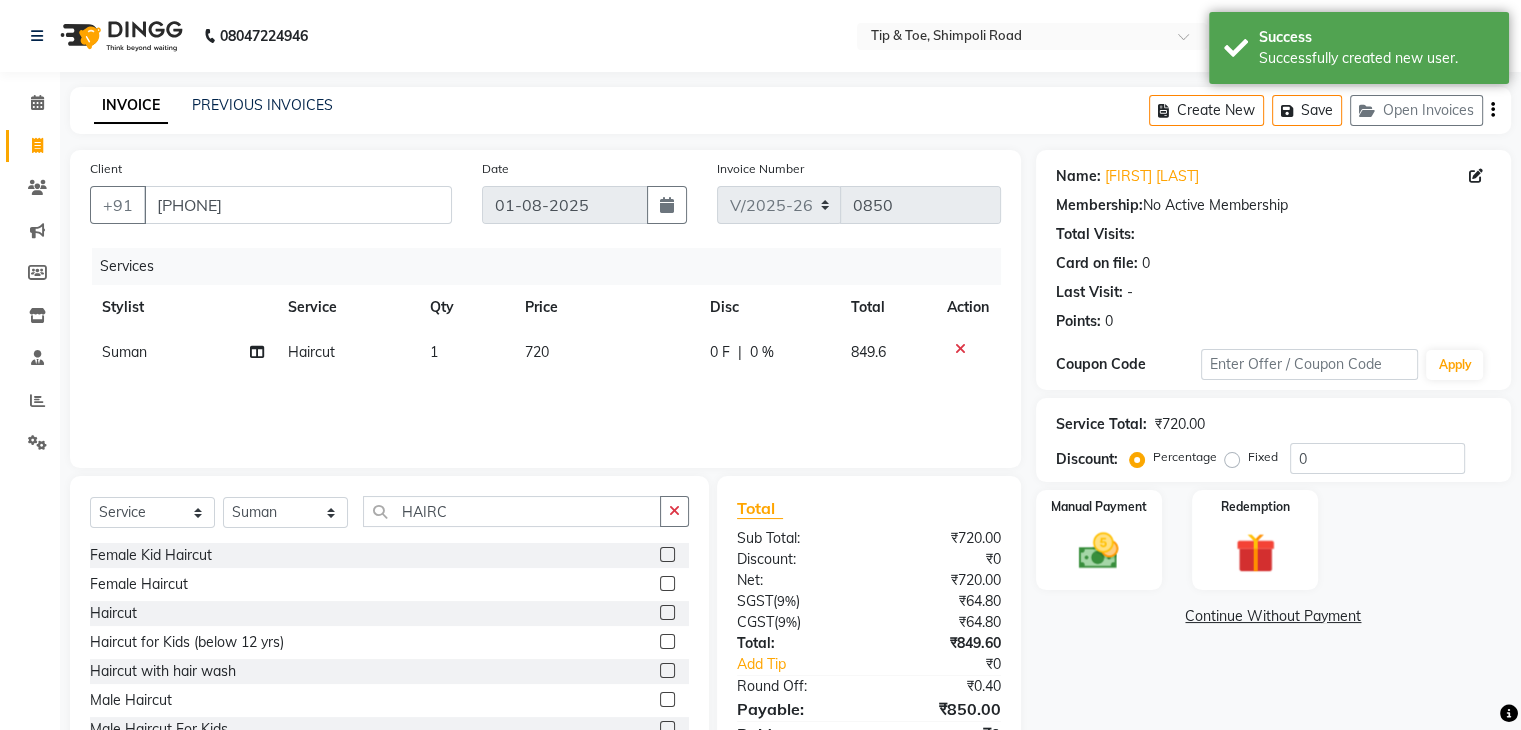 click on "720" 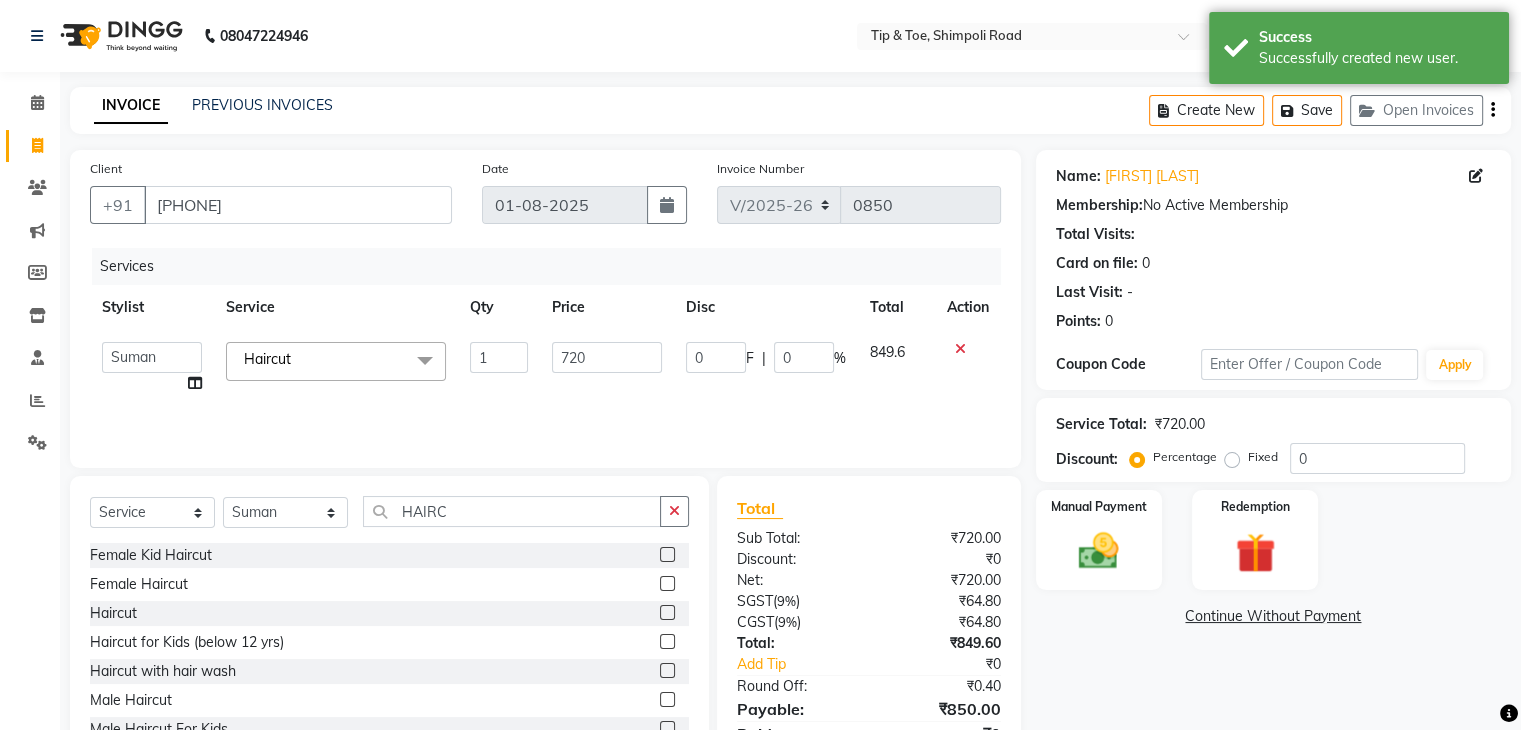 click on "1" 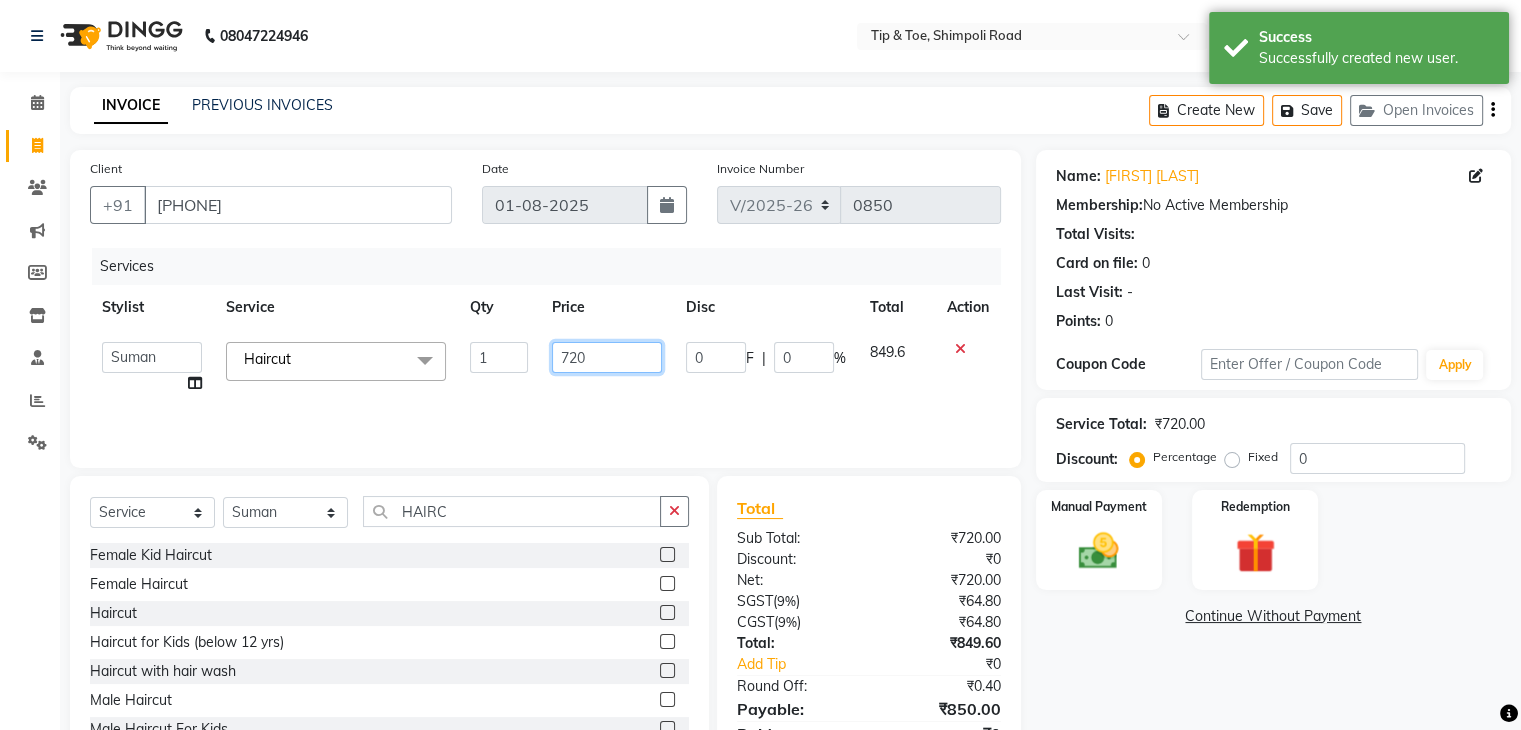 click on "720" 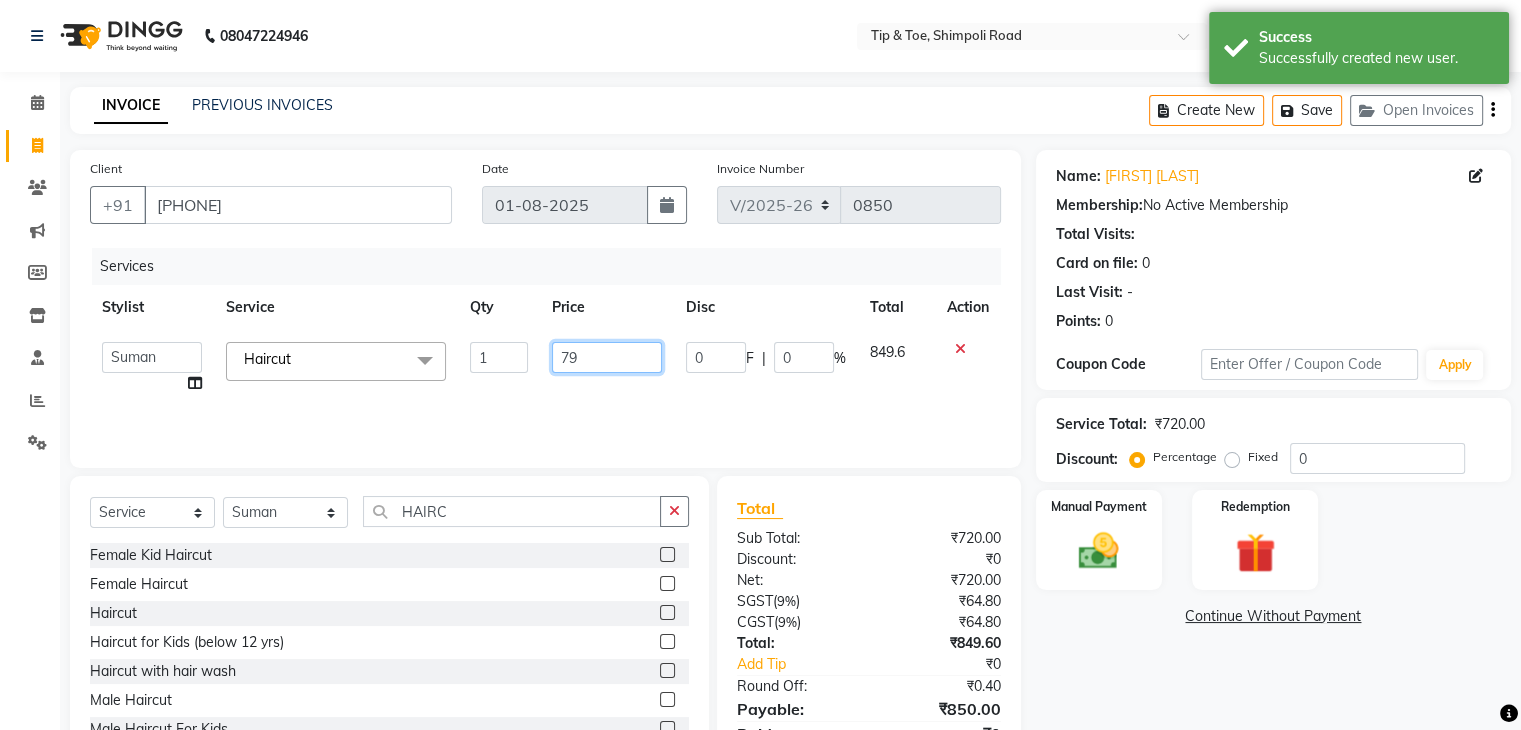 type on "799" 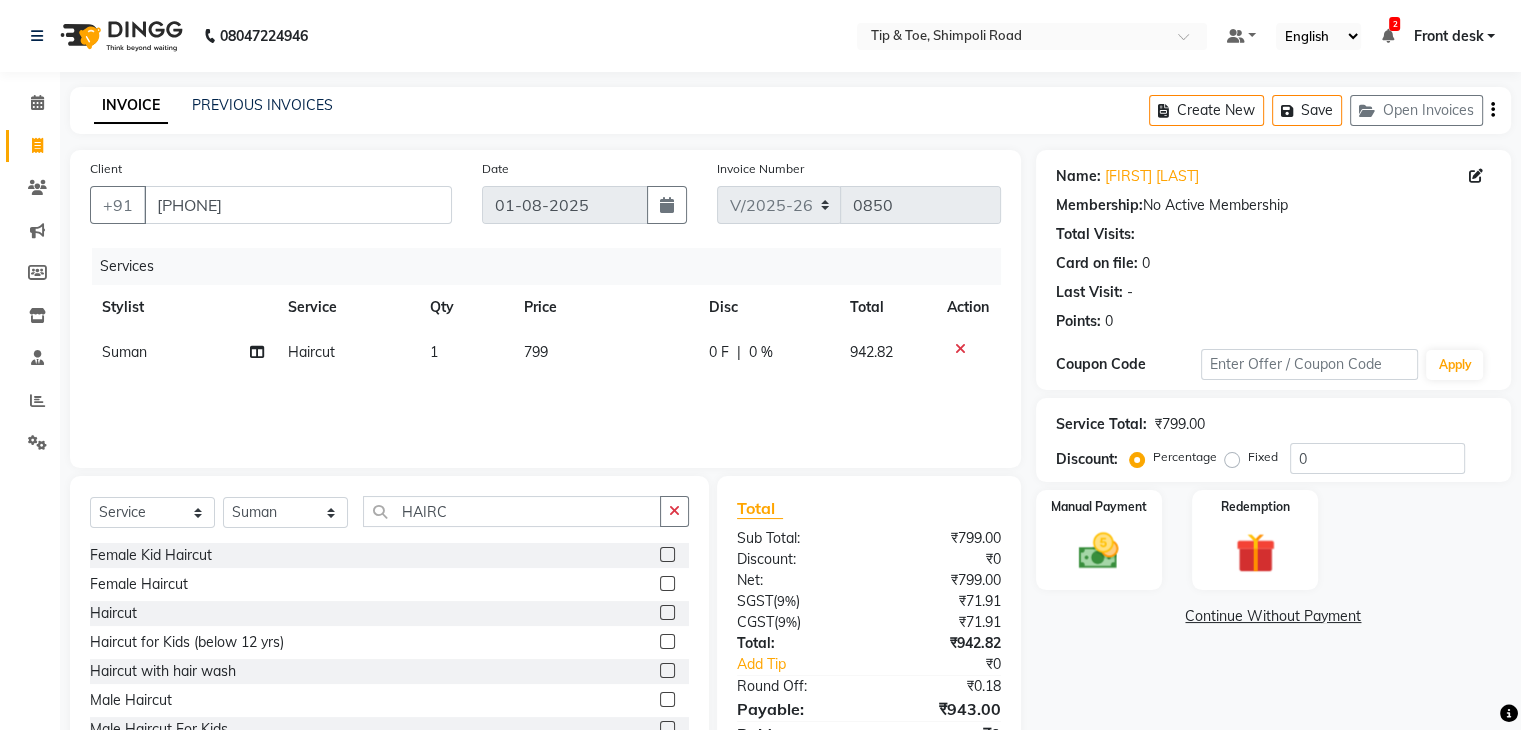 click on "Name: [FIRST] [LAST]  Membership:  No Active Membership  Total Visits:   Card on file:  0 Last Visit:   - Points:   0  Coupon Code Apply Service Total:  [PRICE]  Discount:  Percentage   Fixed  0 Manual Payment Redemption  Continue Without Payment" 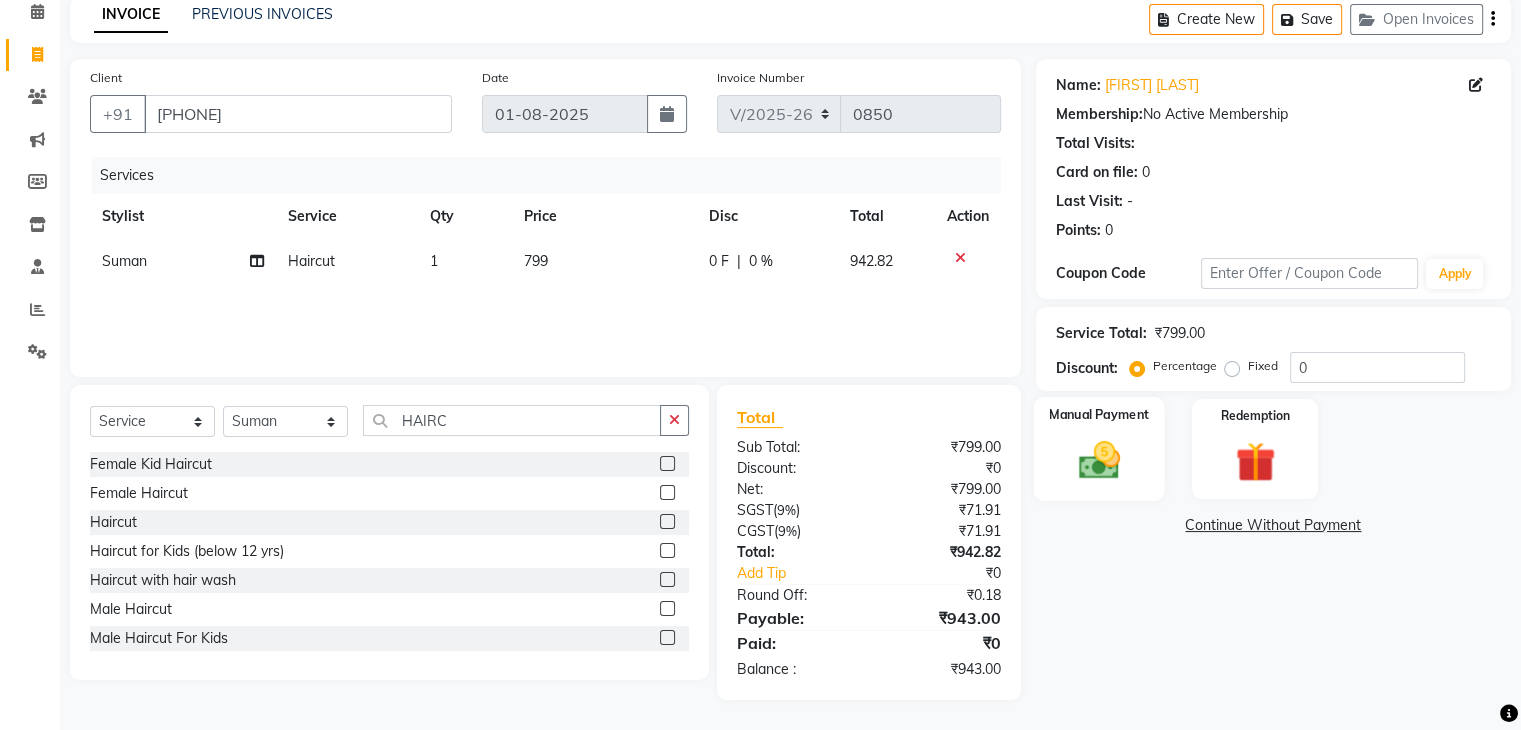 click 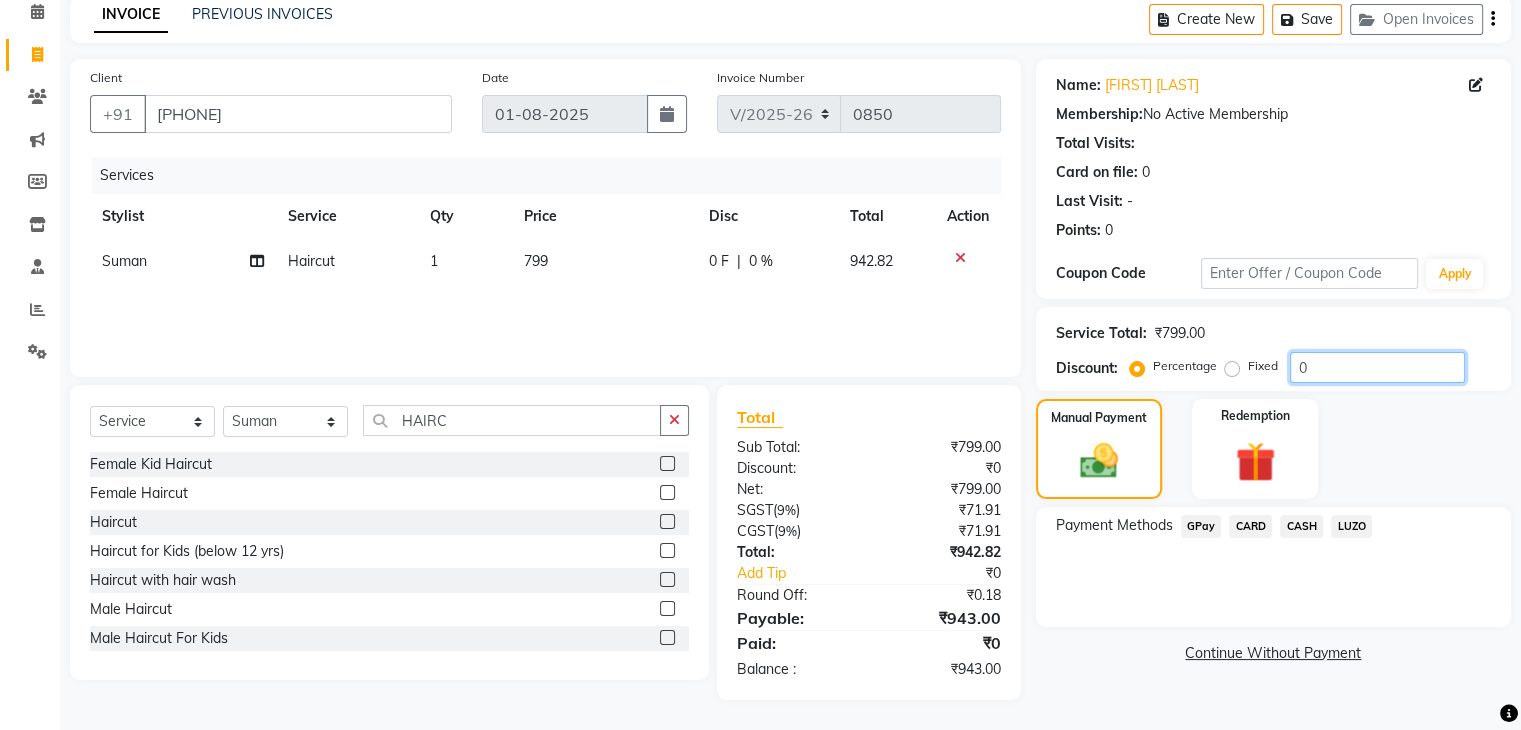 click on "0" 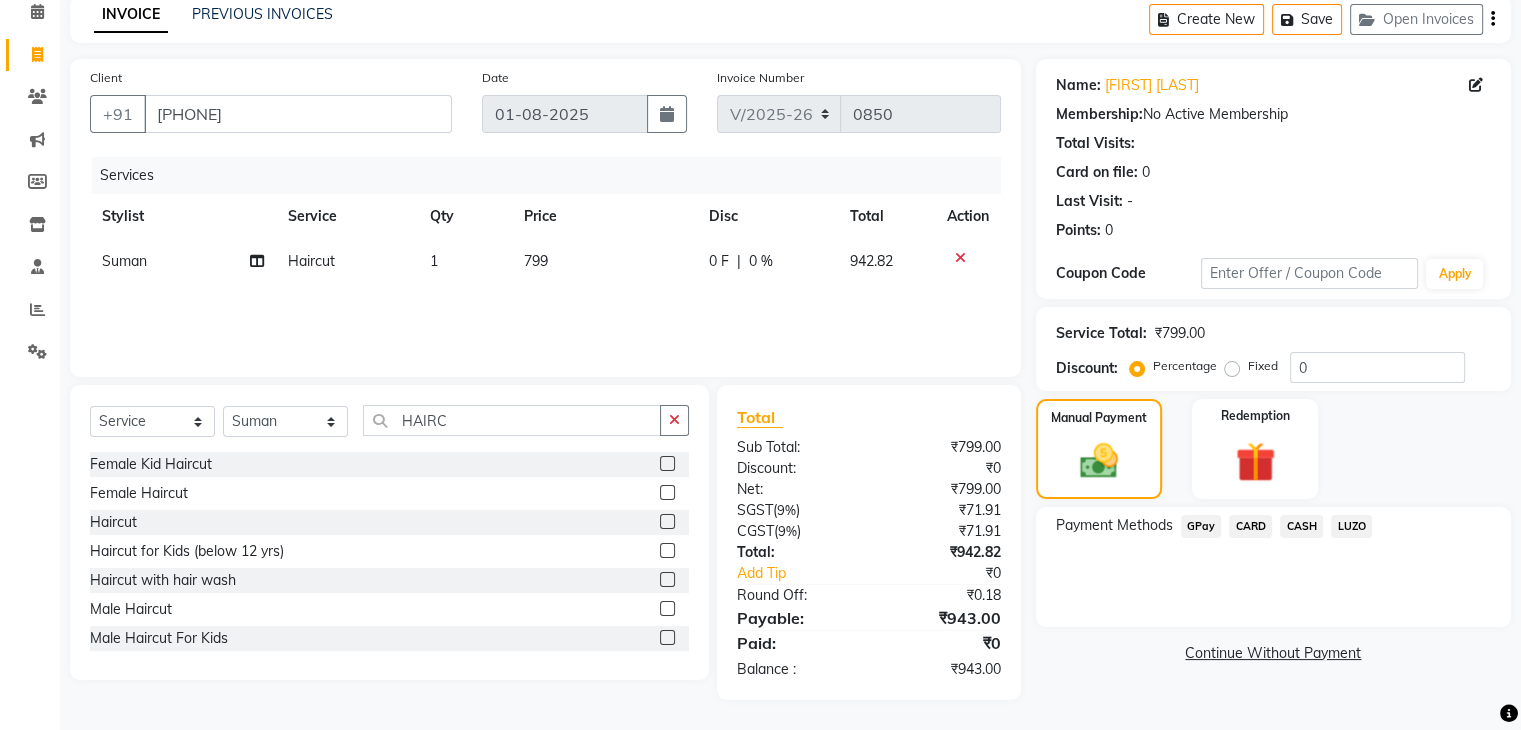 click on "0 F | 0 %" 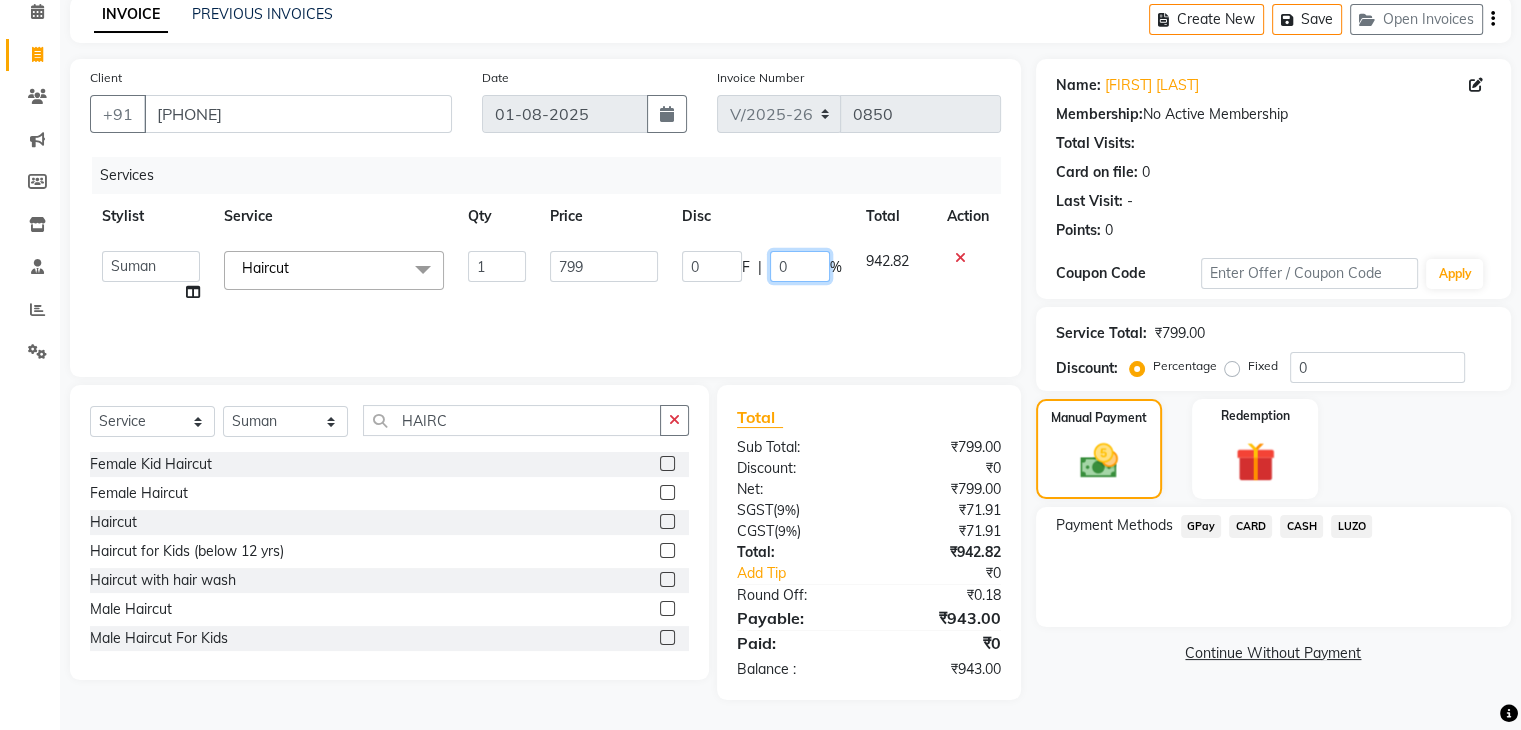click on "0" 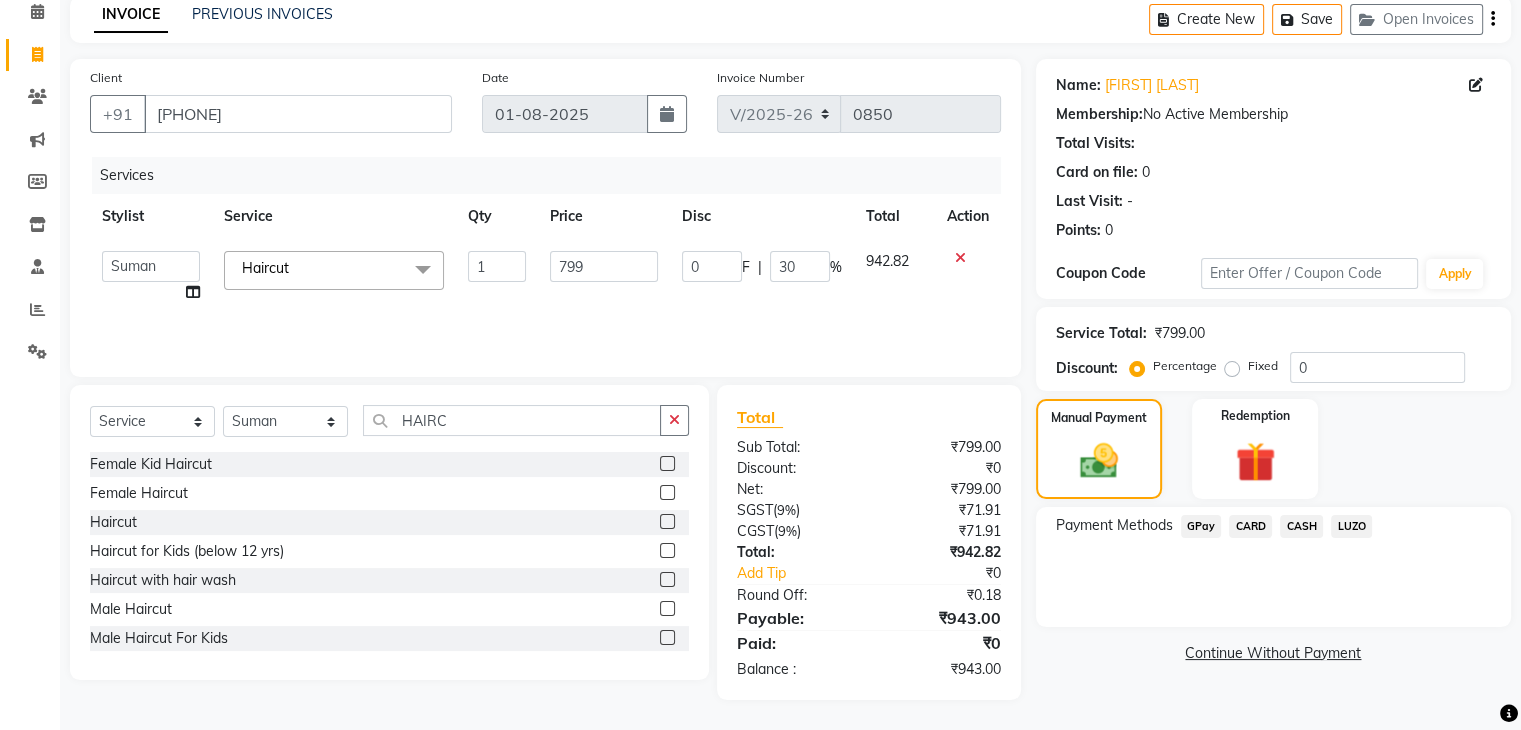 click on "Services Stylist Service Qty Price Disc Total Action  Front desk   [FIRST]   [LAST]   [FIRST]   [FIRST]   [FIRST]   [FIRST]    [FIRST]   [FIRST]   [FIRST]  Haircut  x Extra AntiOxidant Paraffin Treatment Extra Scrub/Mask/Pack Foot Massage Voesh New york callus Removal Gel Gehwol Classic Pedi Gehwol Med Pedi for Crack Skin Gehwol Med Lipidro Pedi Vedic valley manicure Vedic valley pedicure Essential Manicure w Scrub Essential Pedicure w Scrub T&T Nail Art Set (10 Fingers) T&T Acrylic Single Design T&T Single Nail Design T&T Glitter Color Change Permanent Alga Spa Manicure Eyebrow Lamination Lashes Tinting Eyebrow Tinting Russian Lashes Touch-Up Russian Lashes Extension Waiting charge 1 hr Lashes Removal Single Line Lashes Extension Barbie Lashes Extension Lashes Touch-Up O.P.I Ombre Gel Nail Set O.P.I Ombre Acrylic Nail Set O.P.I French Acrylic Nail Set O.P.I Natural Acrylic Nail Set O.P.I French Gel Nail Set O.P.I Natural Gel Nail Set O.P.I Gel Overlays O.P.I Acrylic Overlays O.P.I Pink & White Gel Overlays 1 0" 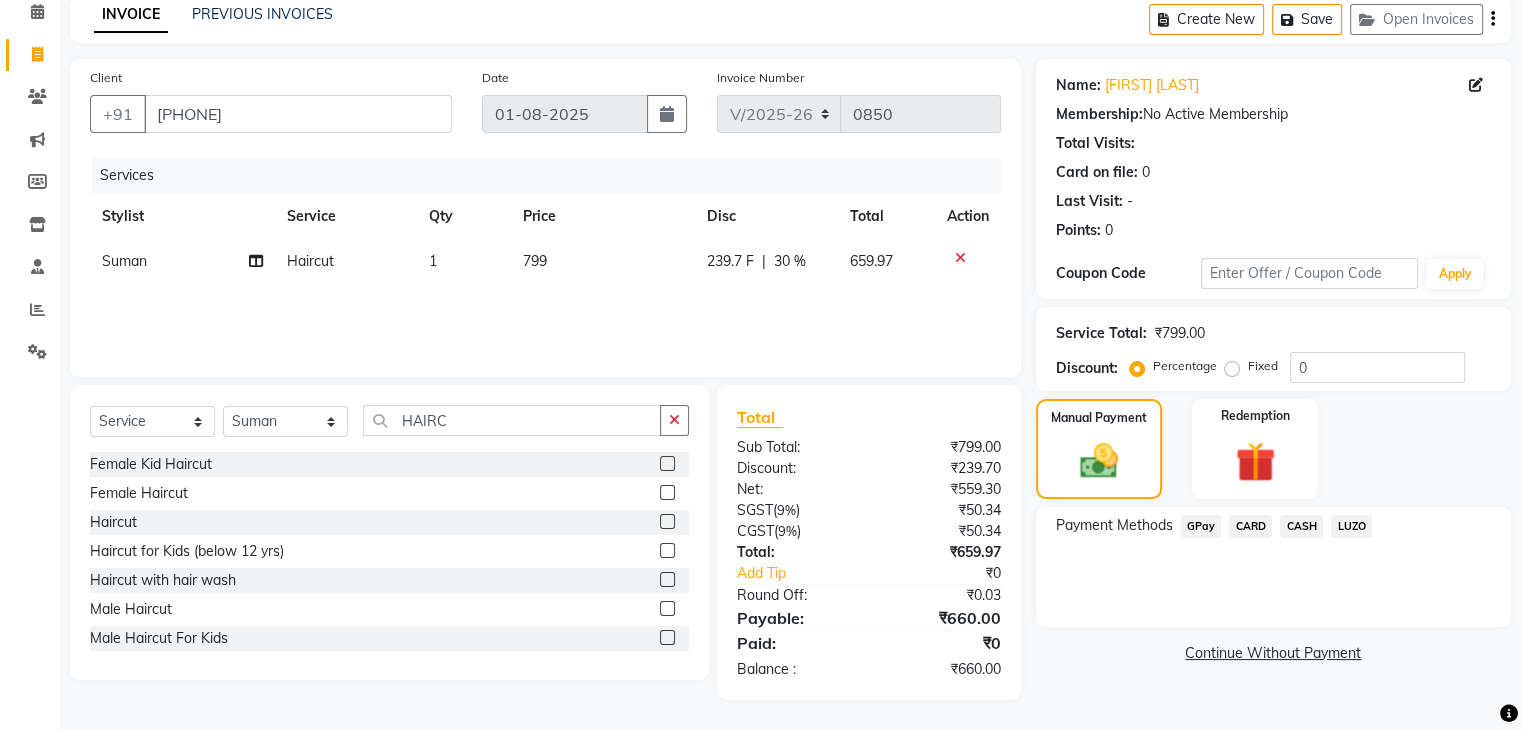 click on "LUZO" 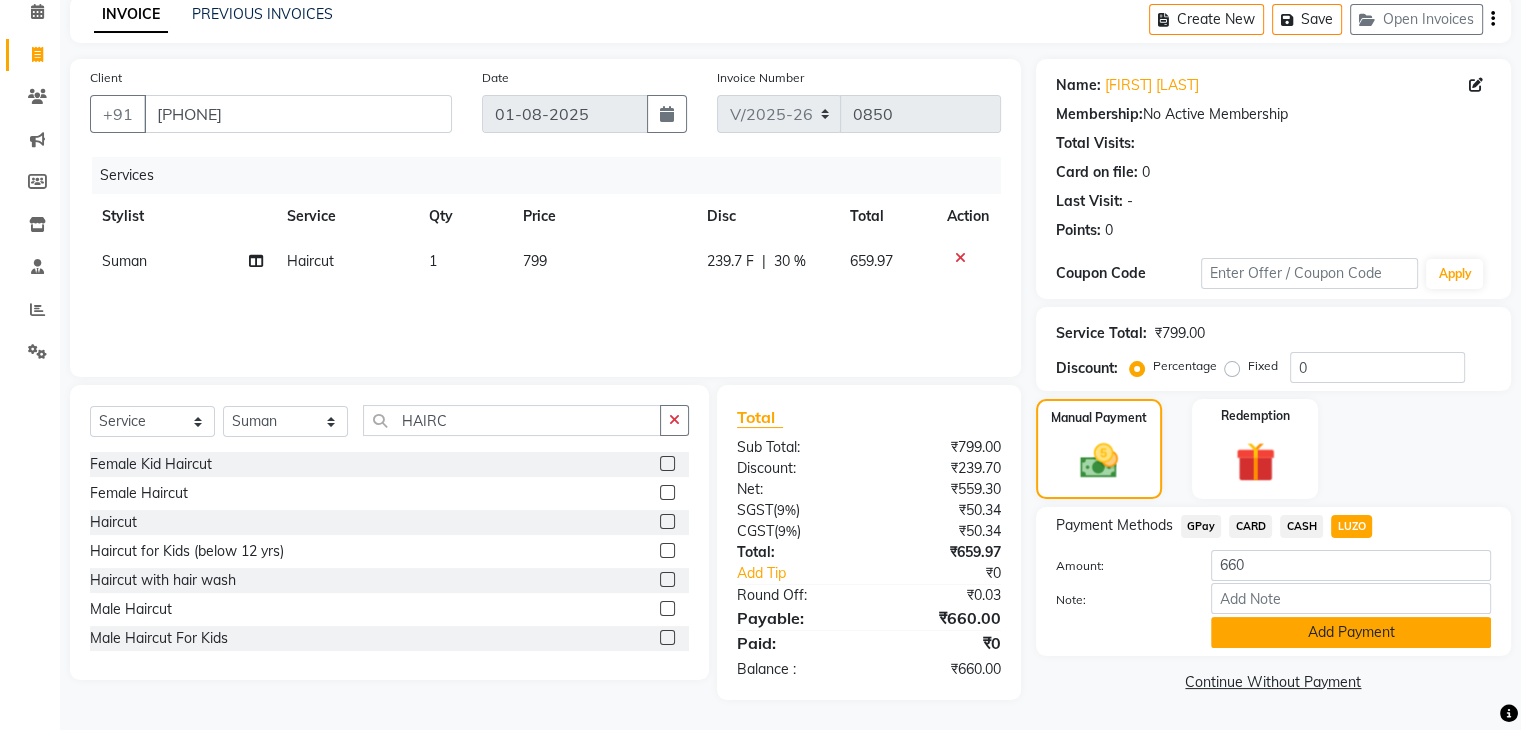 click on "Add Payment" 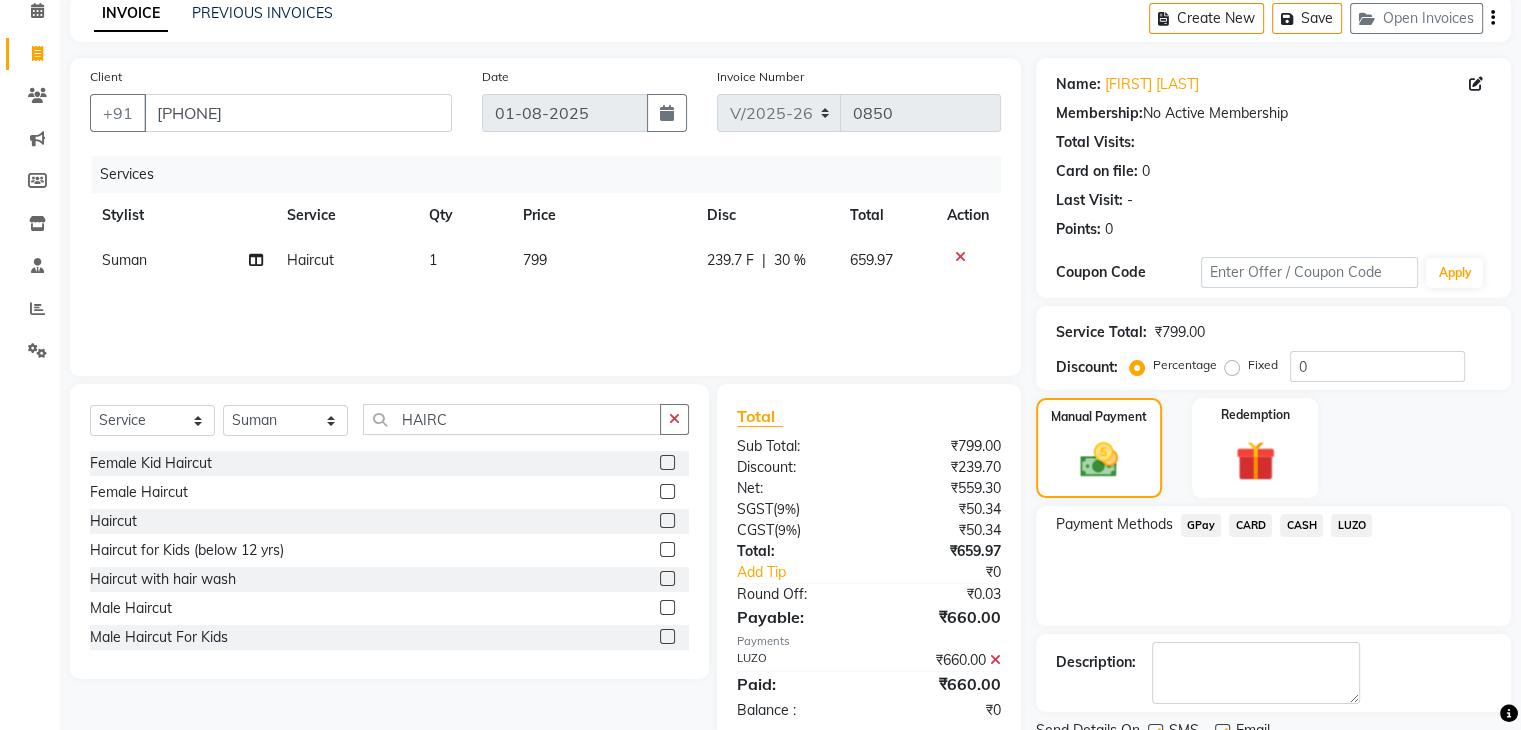 scroll, scrollTop: 171, scrollLeft: 0, axis: vertical 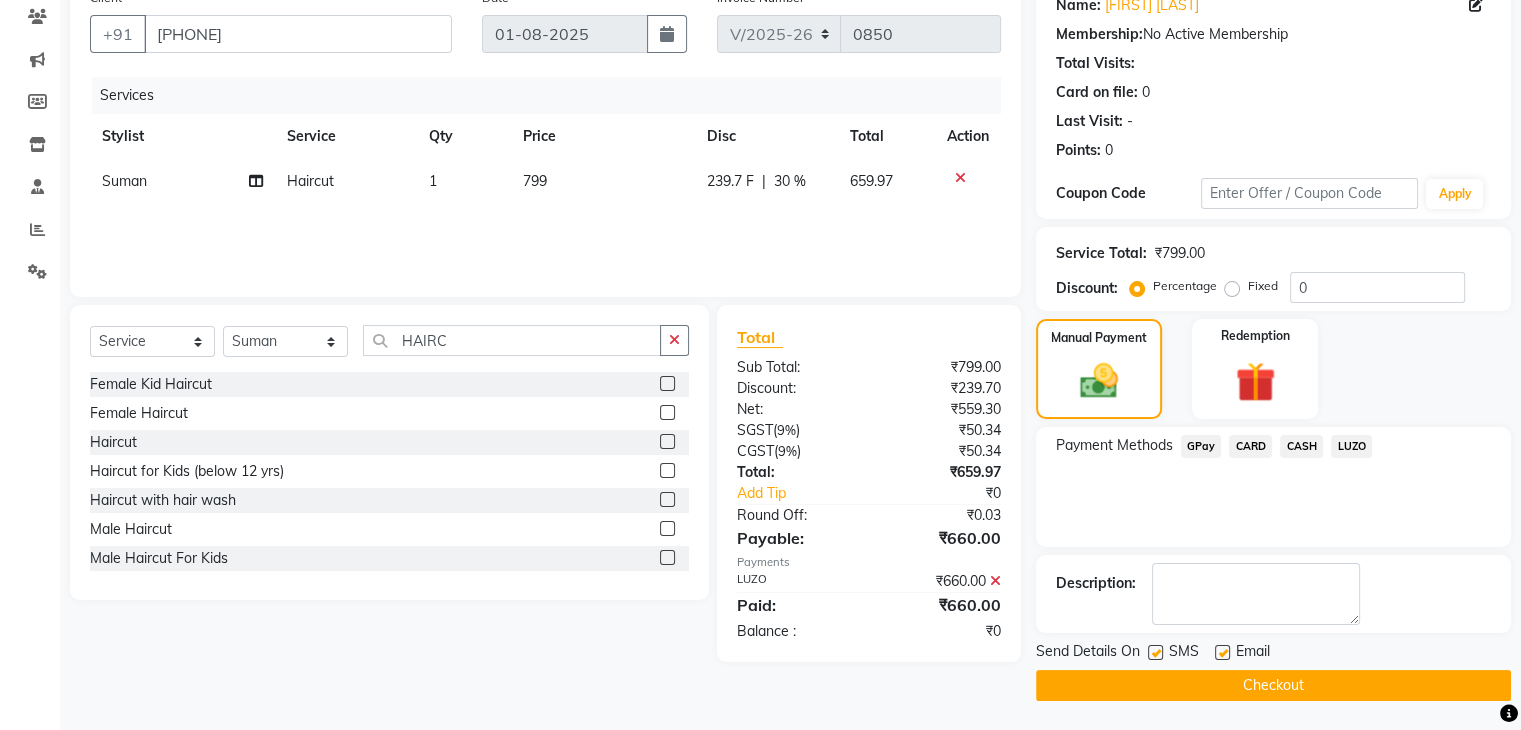 click on "Checkout" 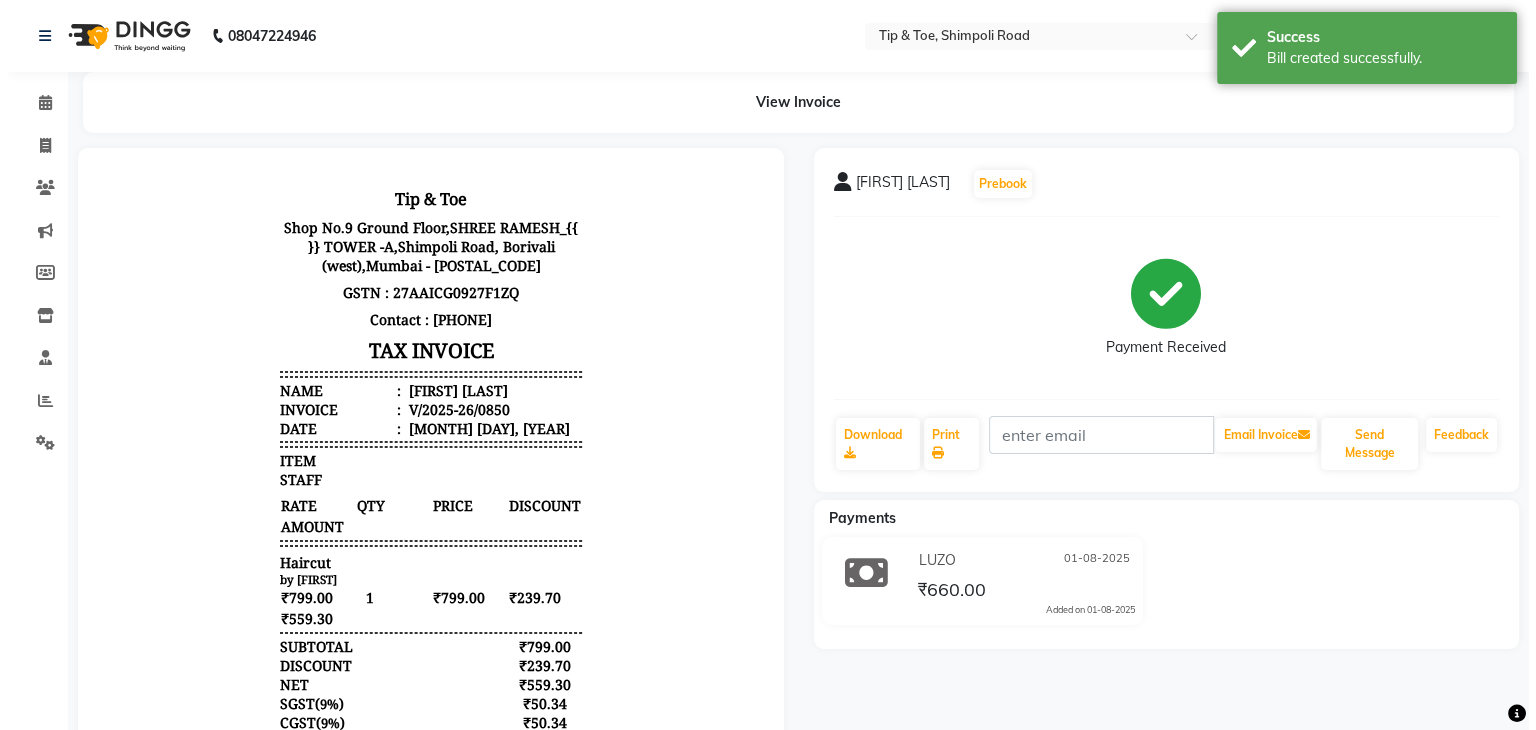 scroll, scrollTop: 0, scrollLeft: 0, axis: both 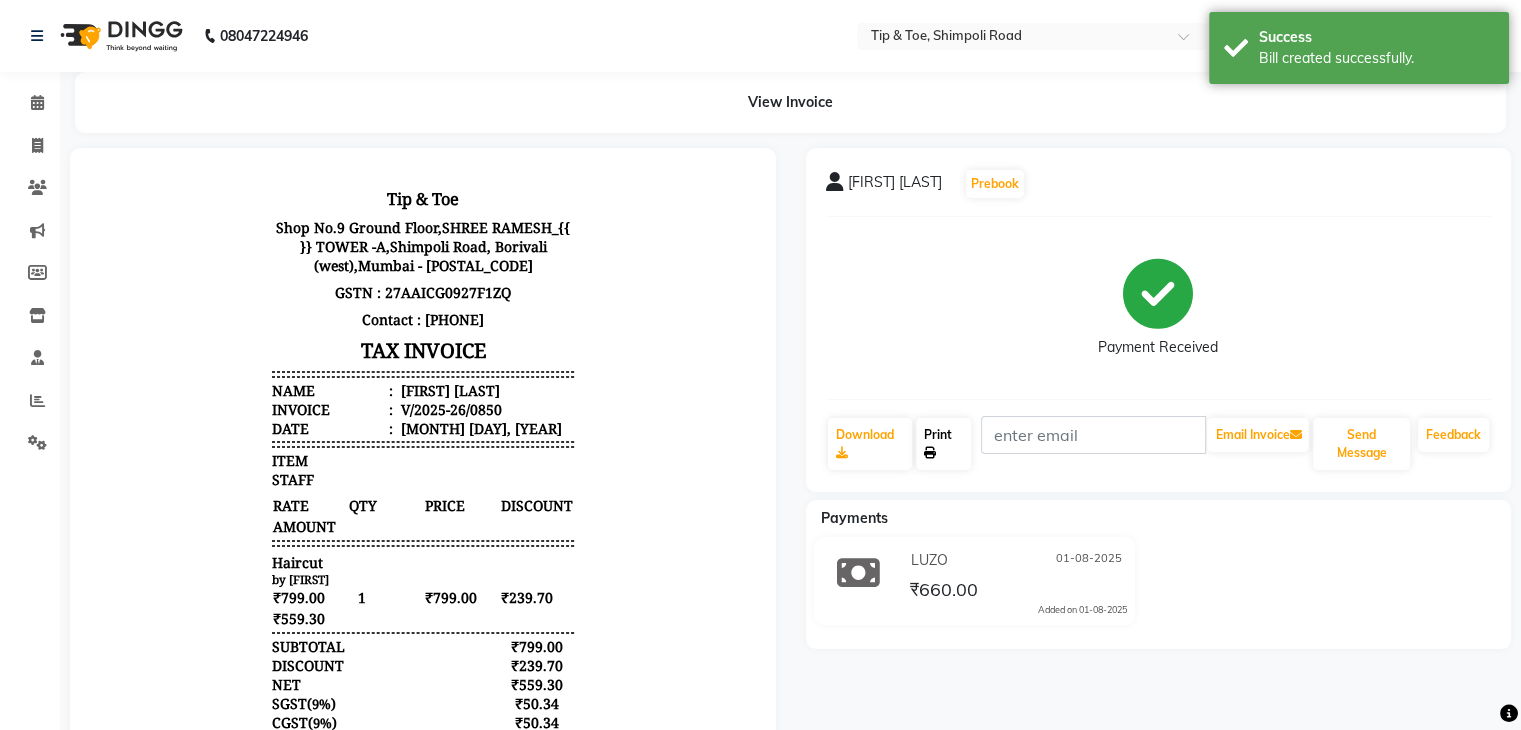 click on "Print" 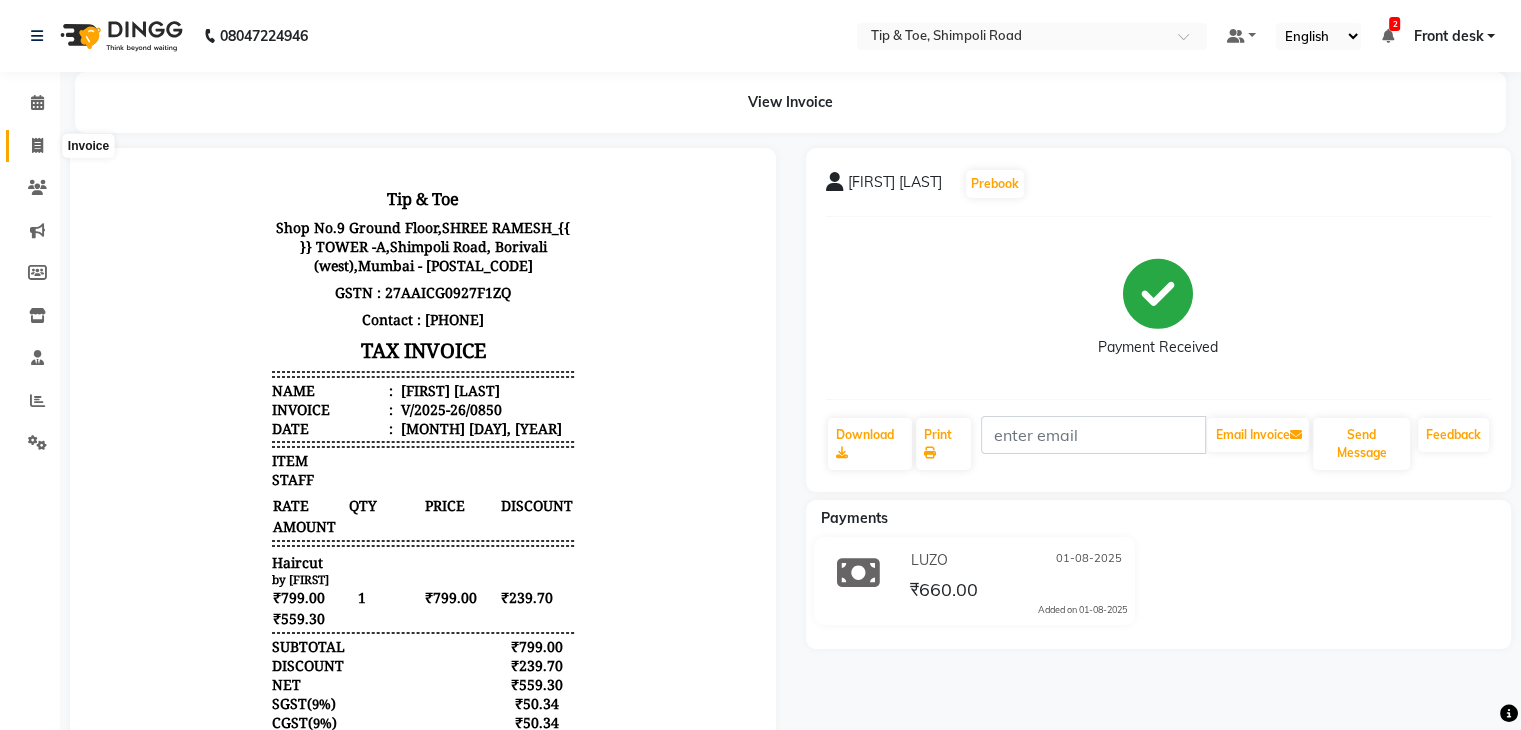 click 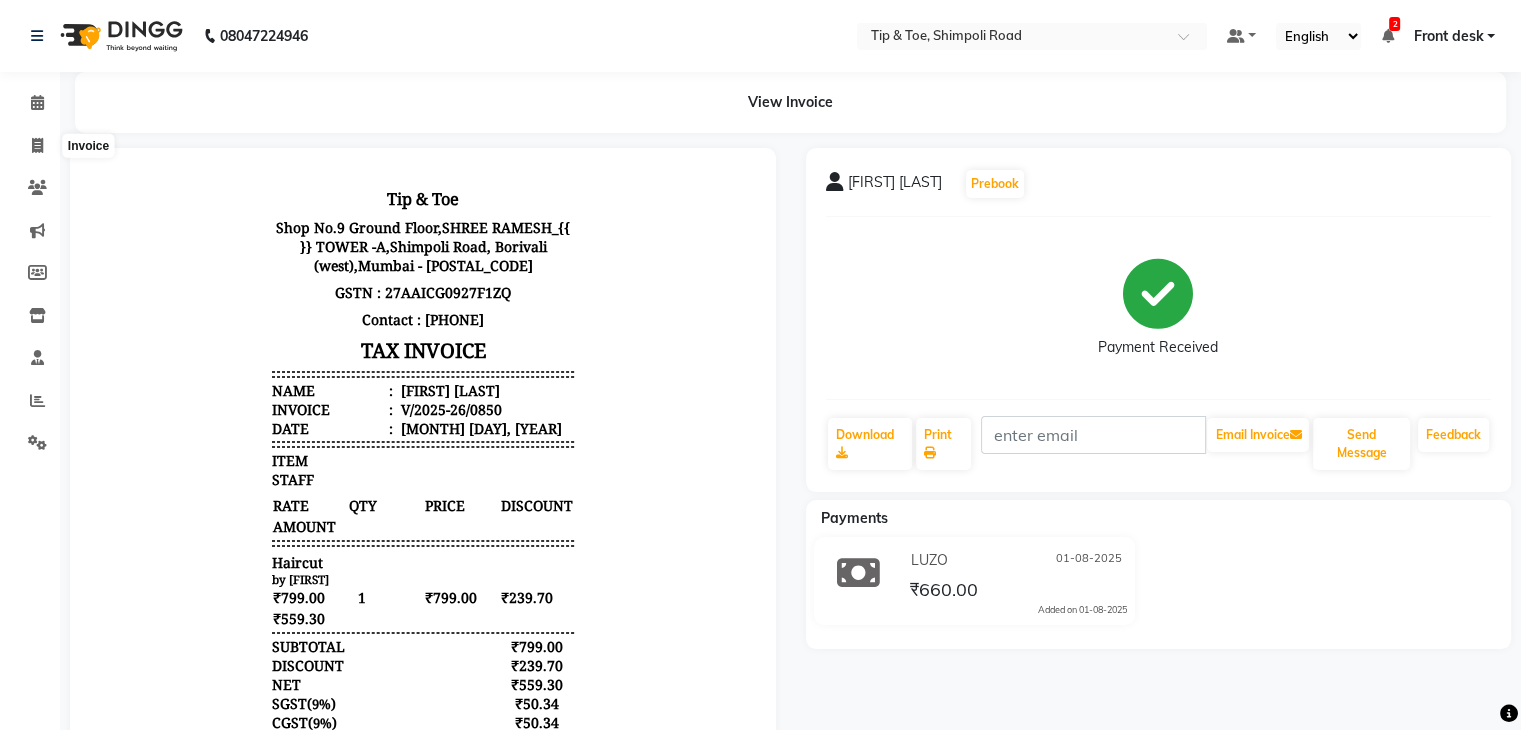 select on "service" 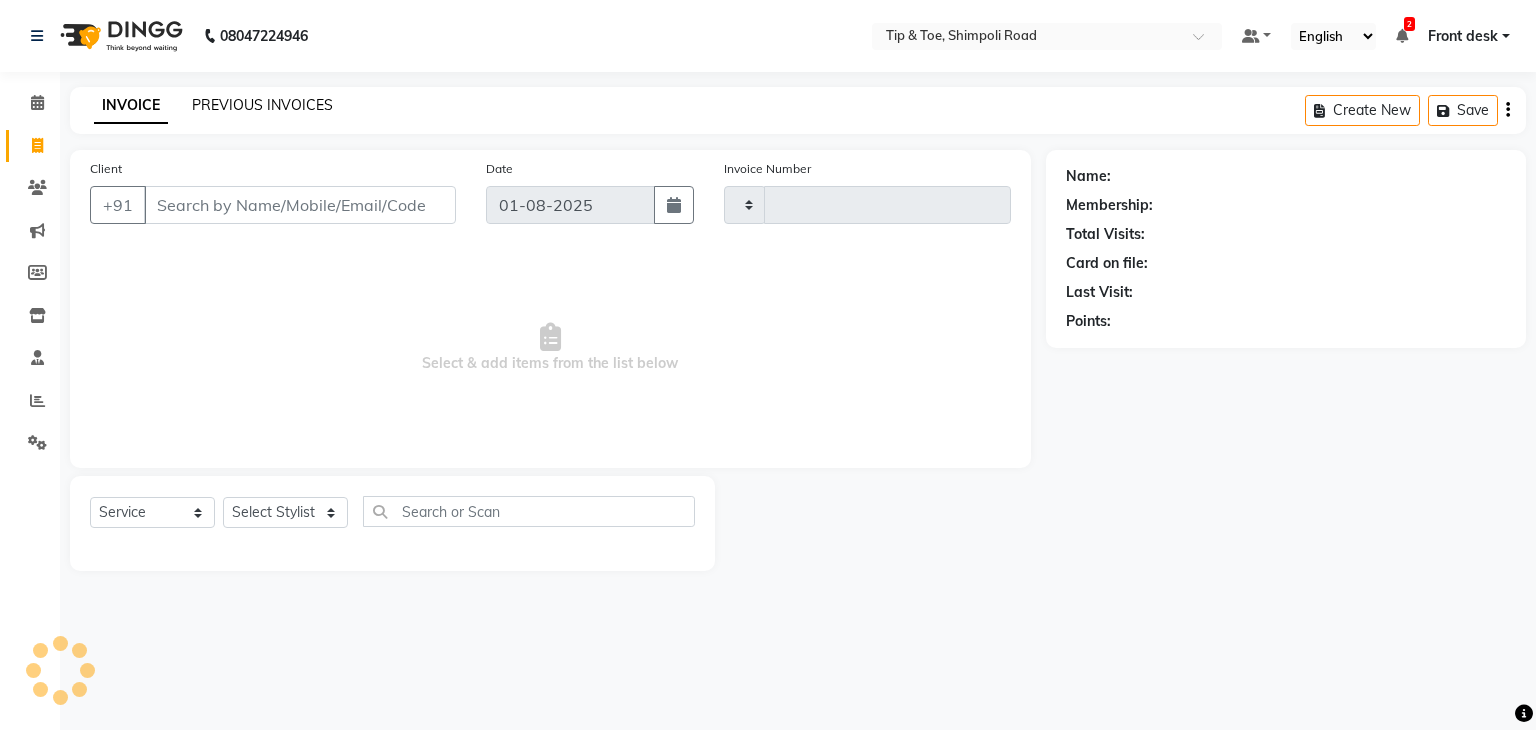 type on "0851" 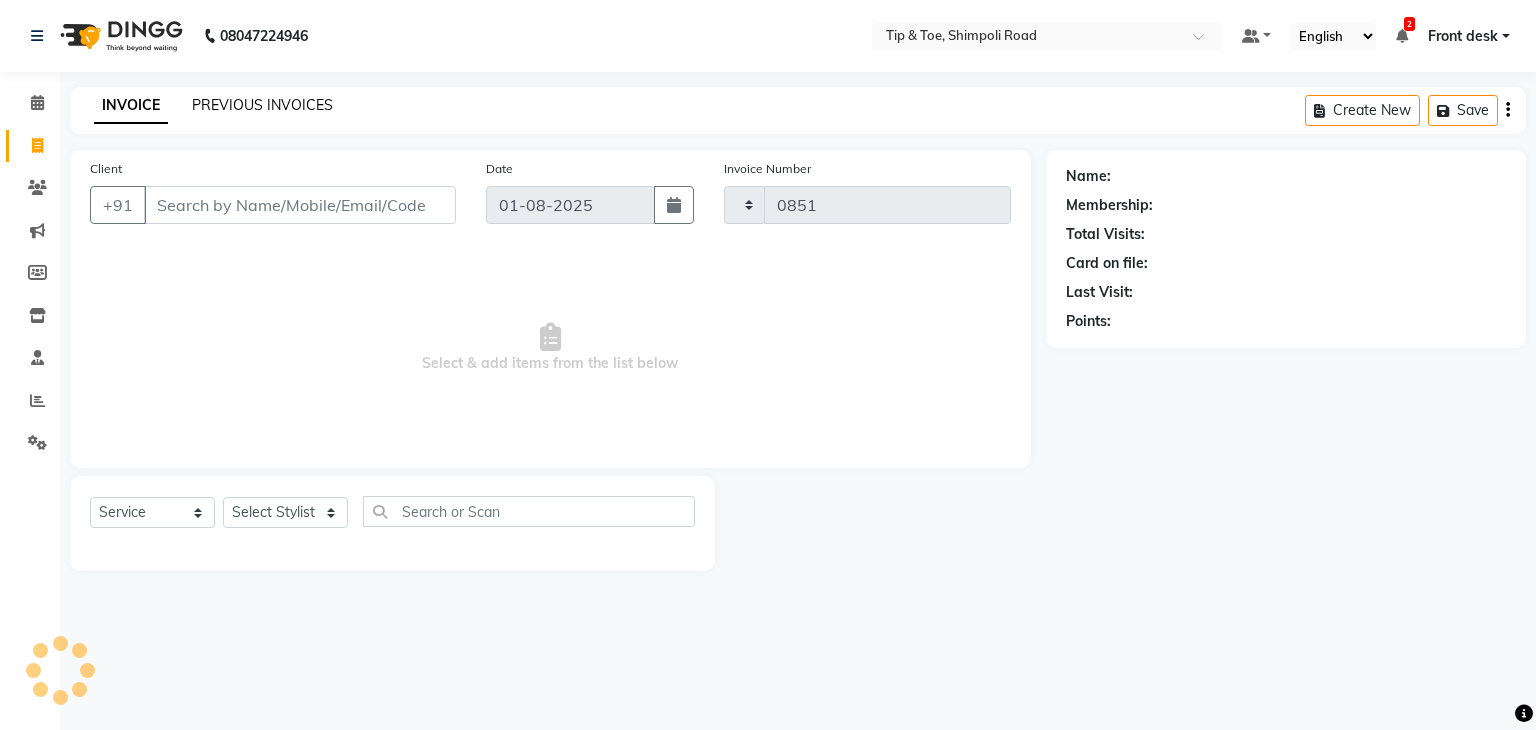 select on "5942" 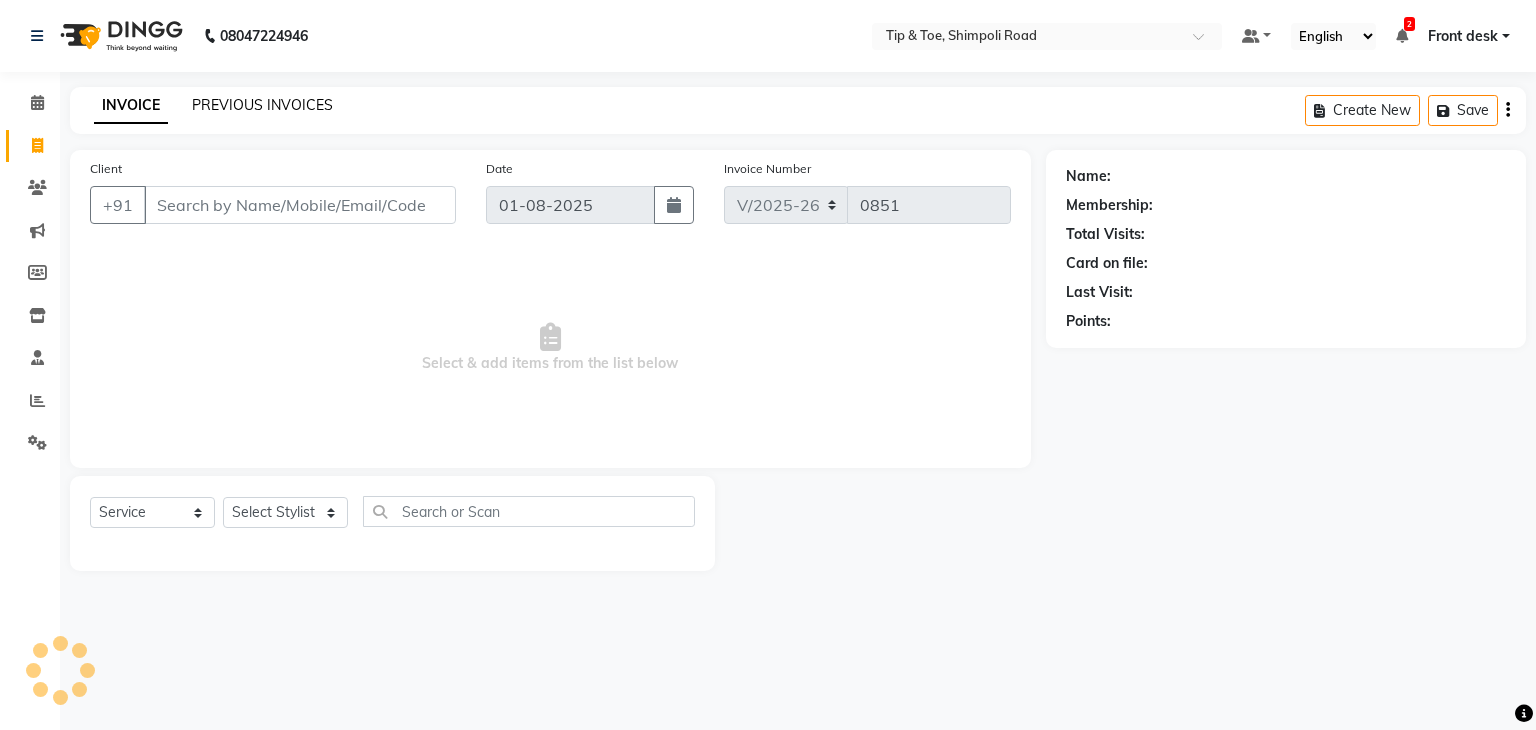 click on "PREVIOUS INVOICES" 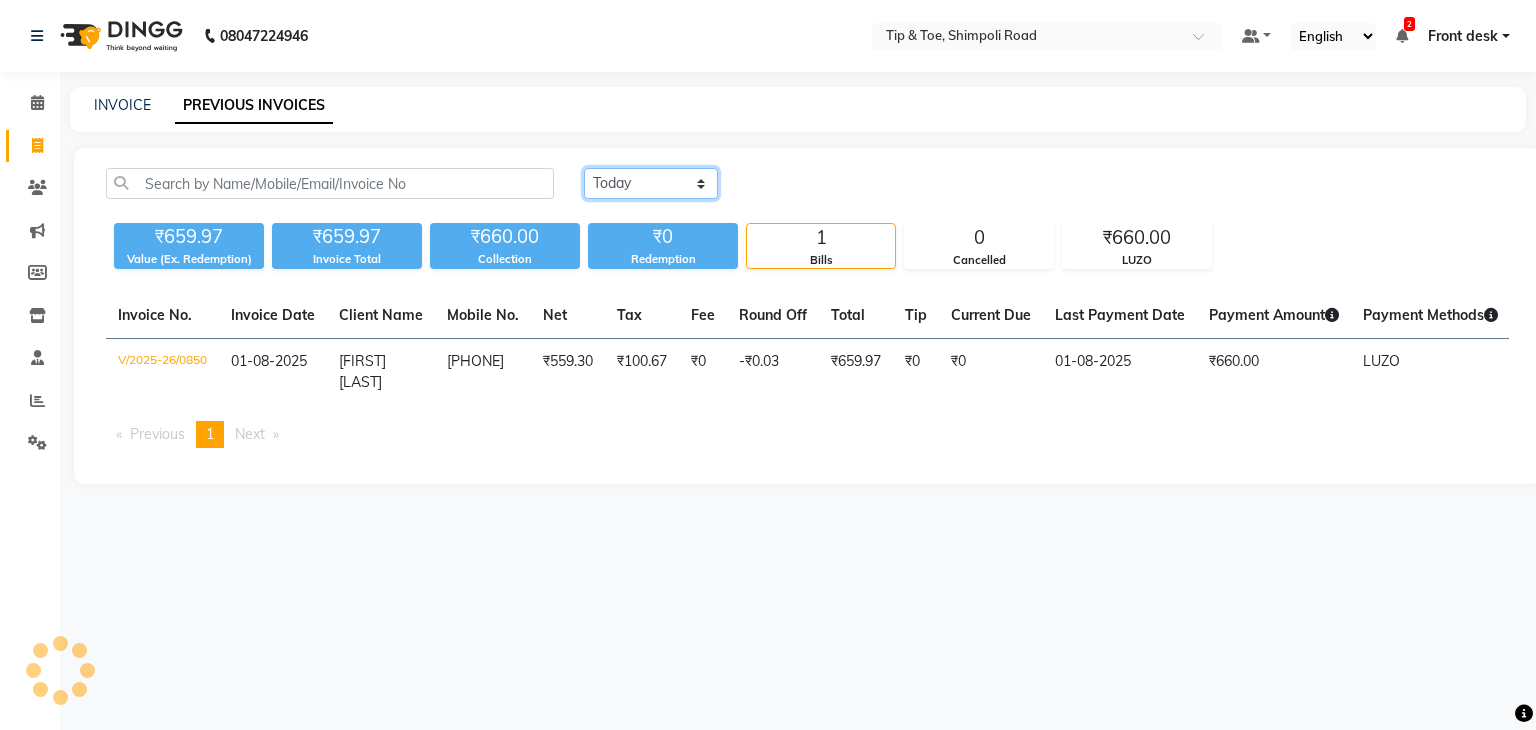 click on "Today Yesterday Custom Range" 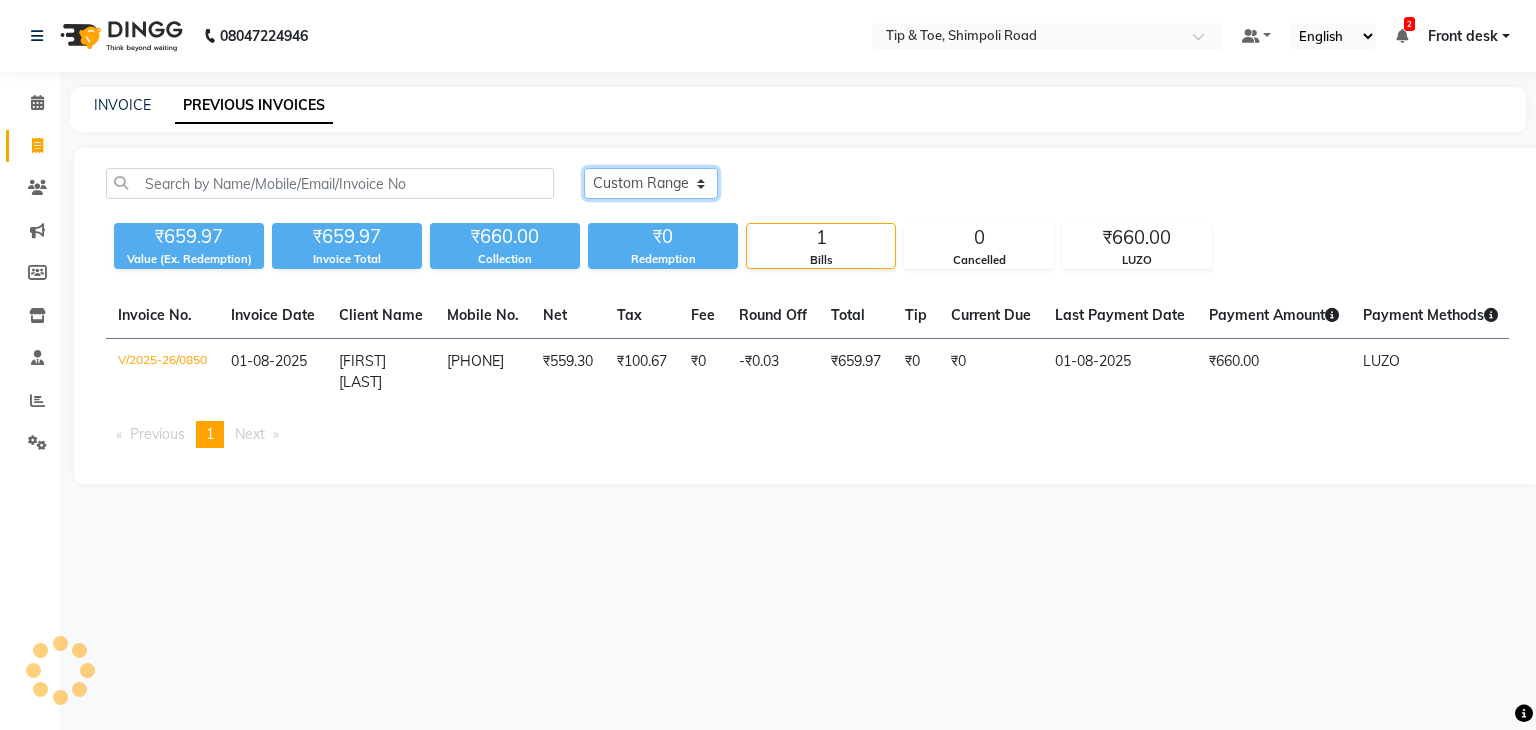 click on "Today Yesterday Custom Range" 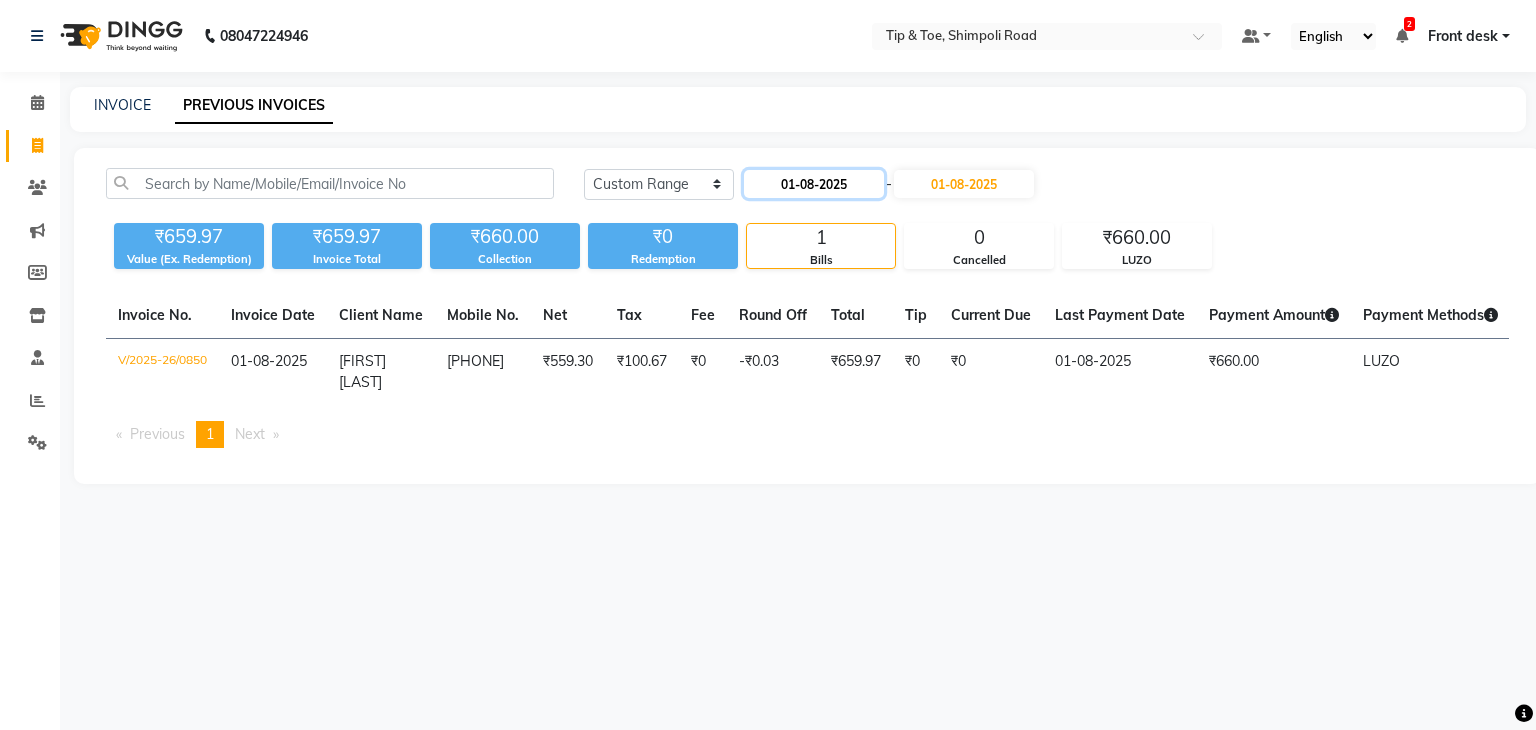 click on "01-08-2025" 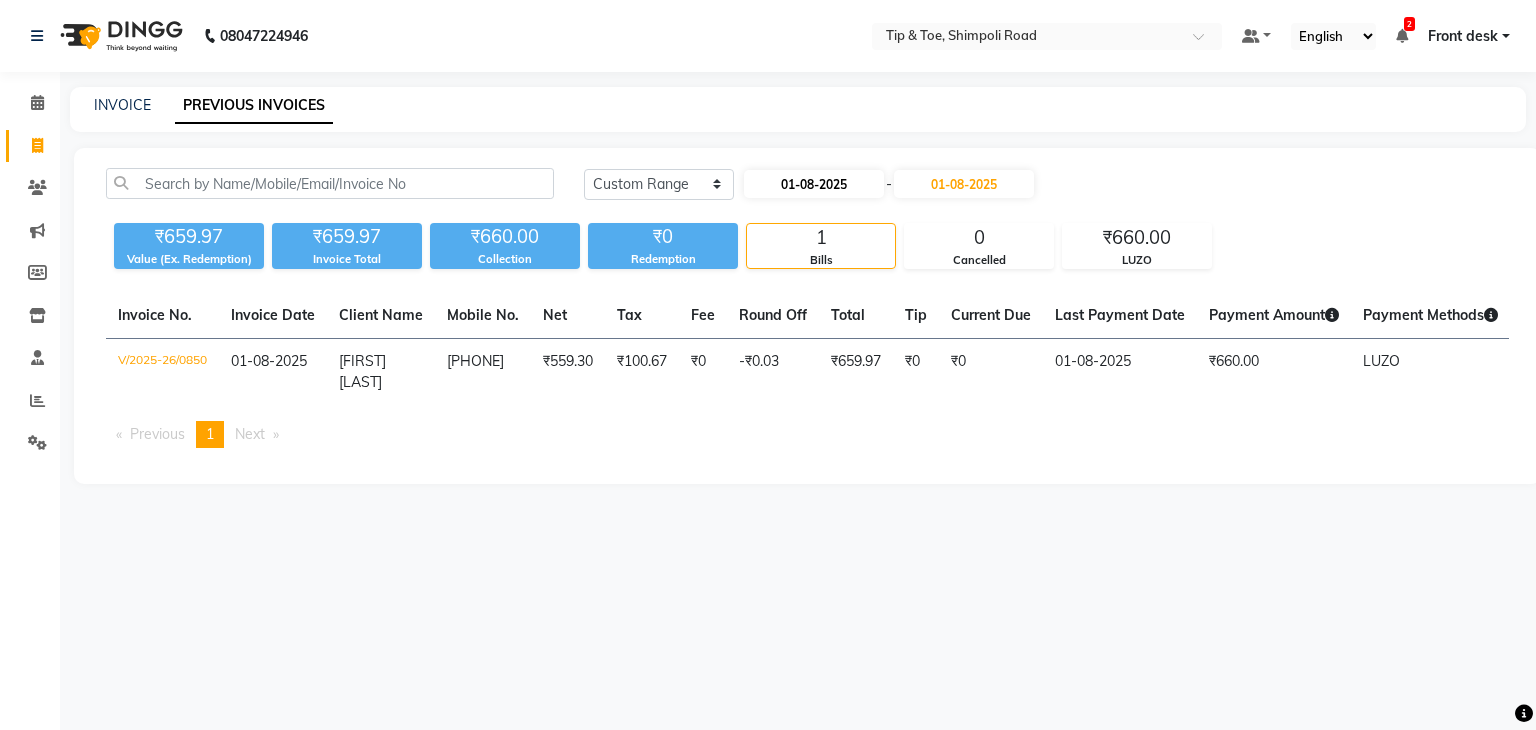 select on "8" 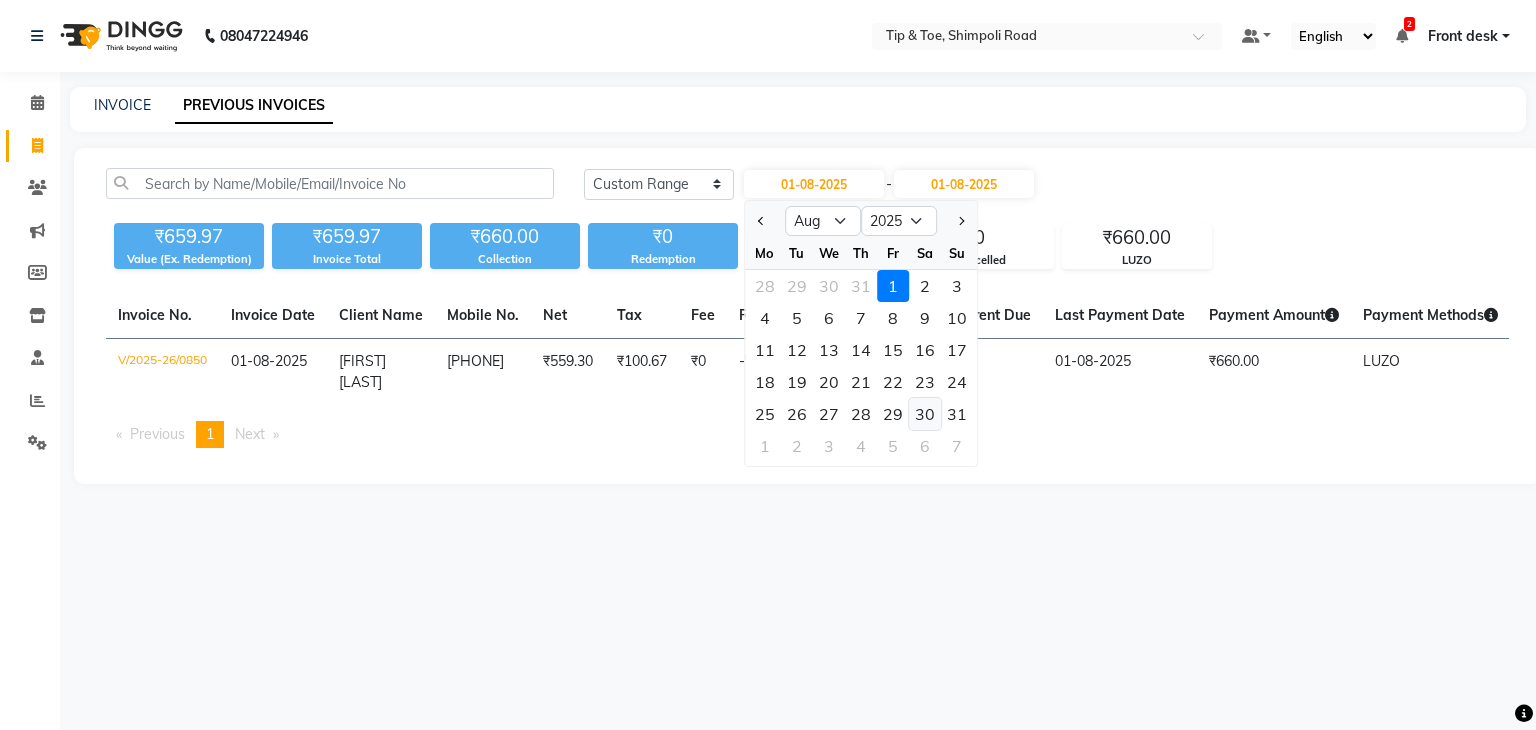 click on "30" 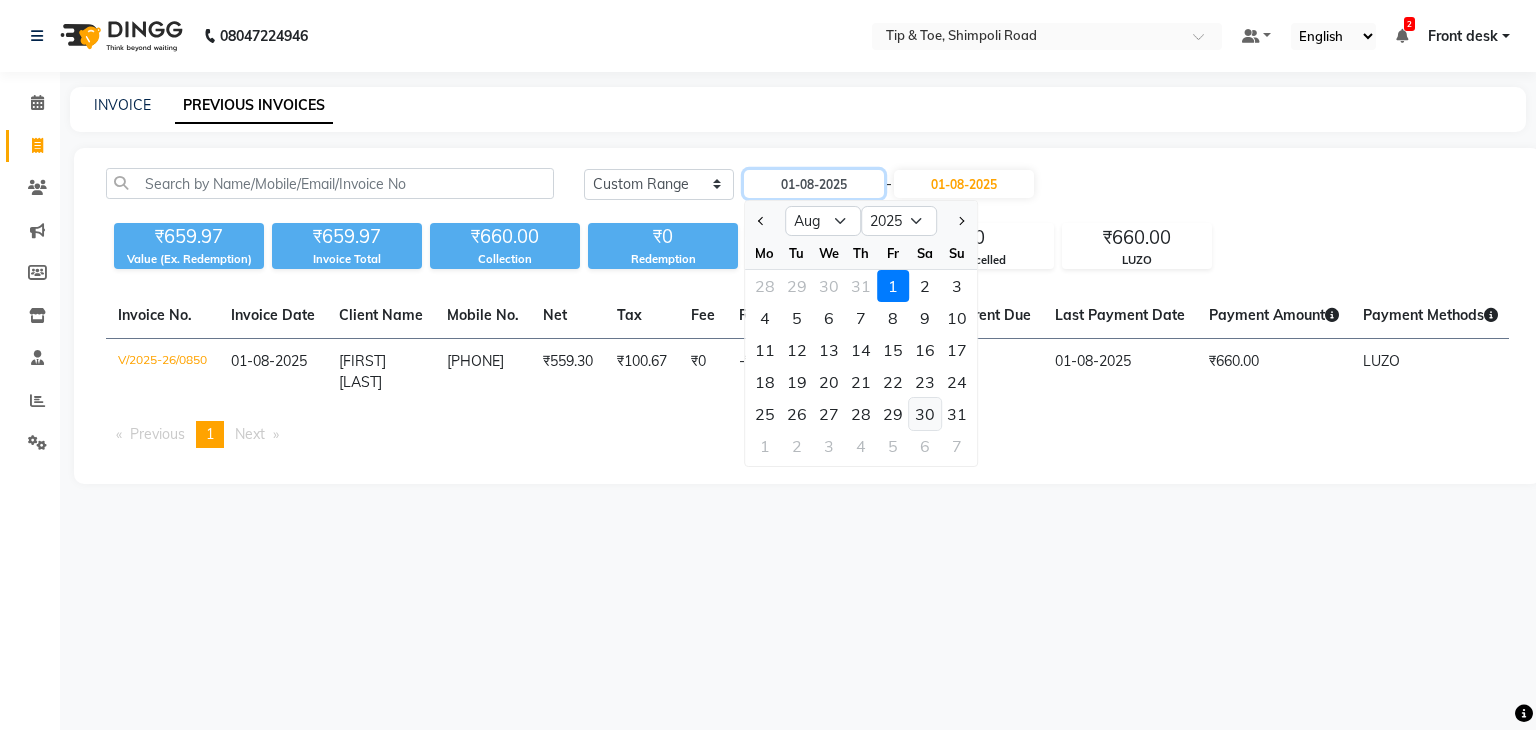 type on "30-08-2025" 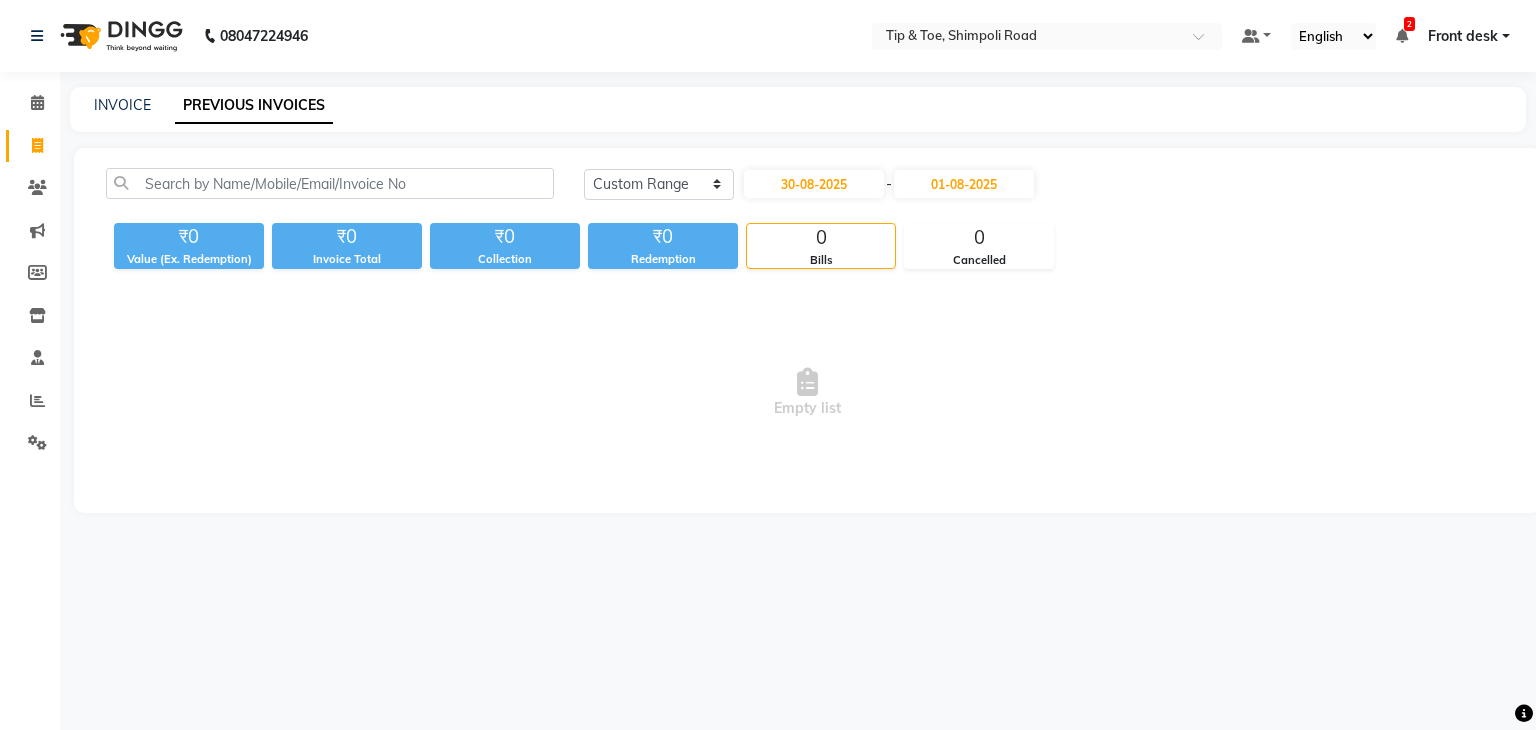 click on "[DATE] - [DATE]" 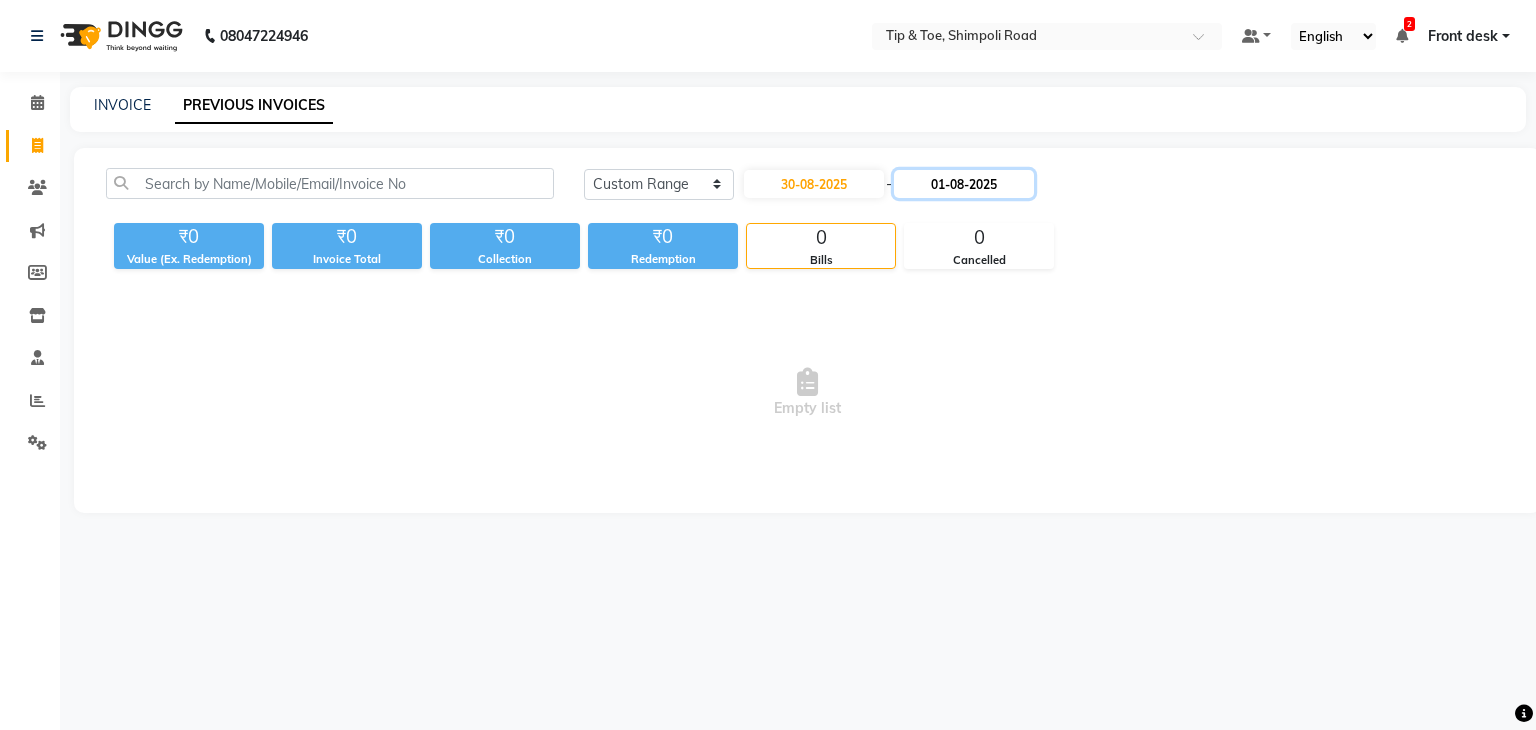 click on "01-08-2025" 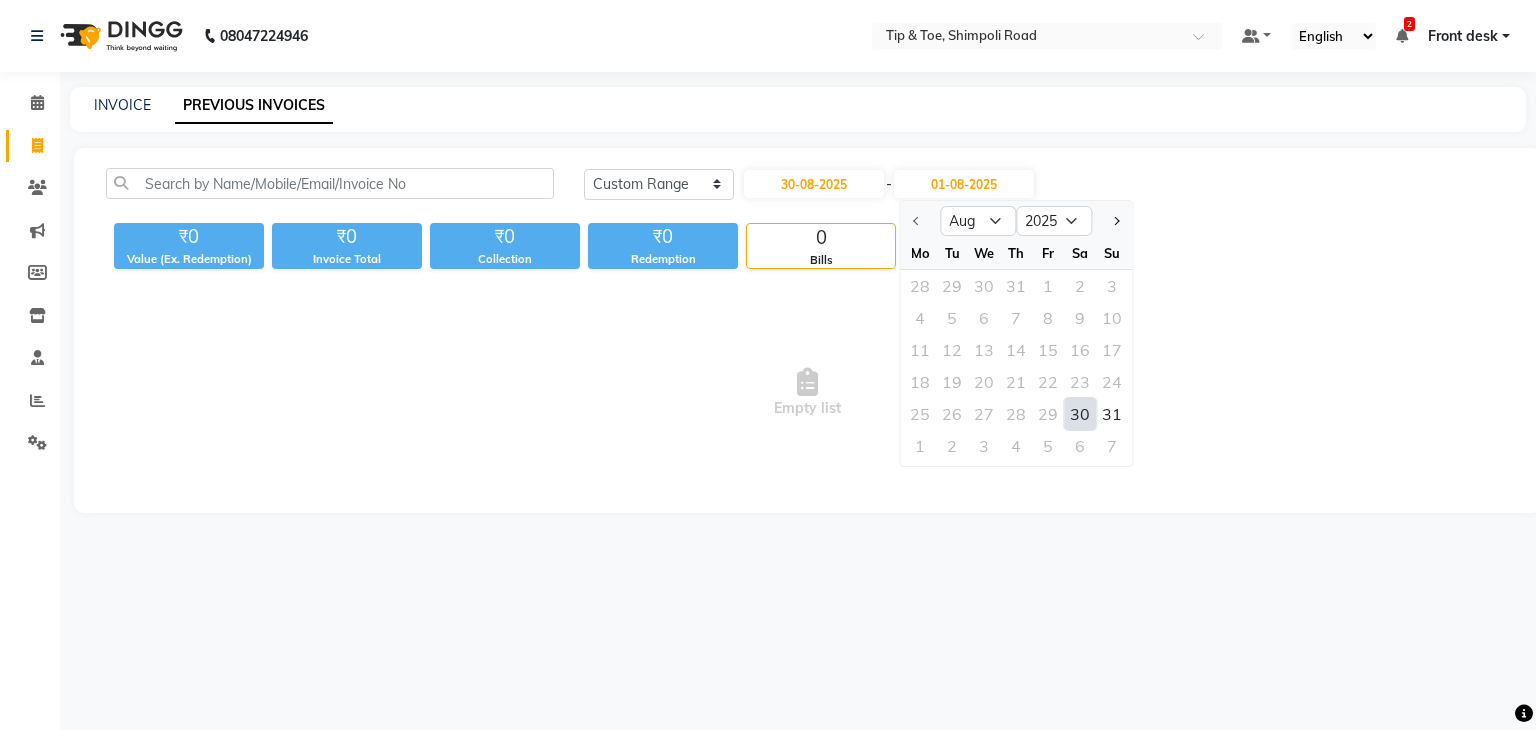 click on "30" 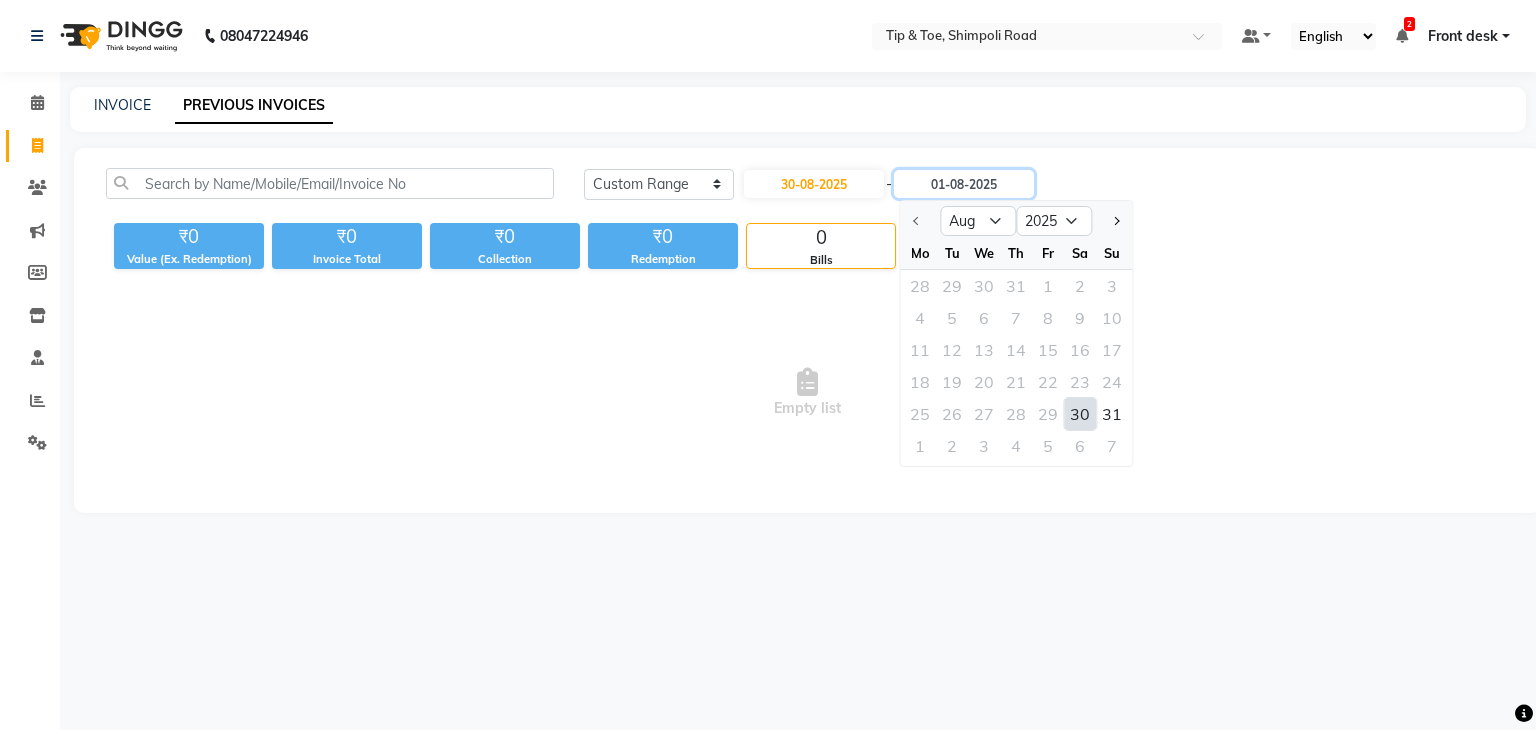 type on "30-08-2025" 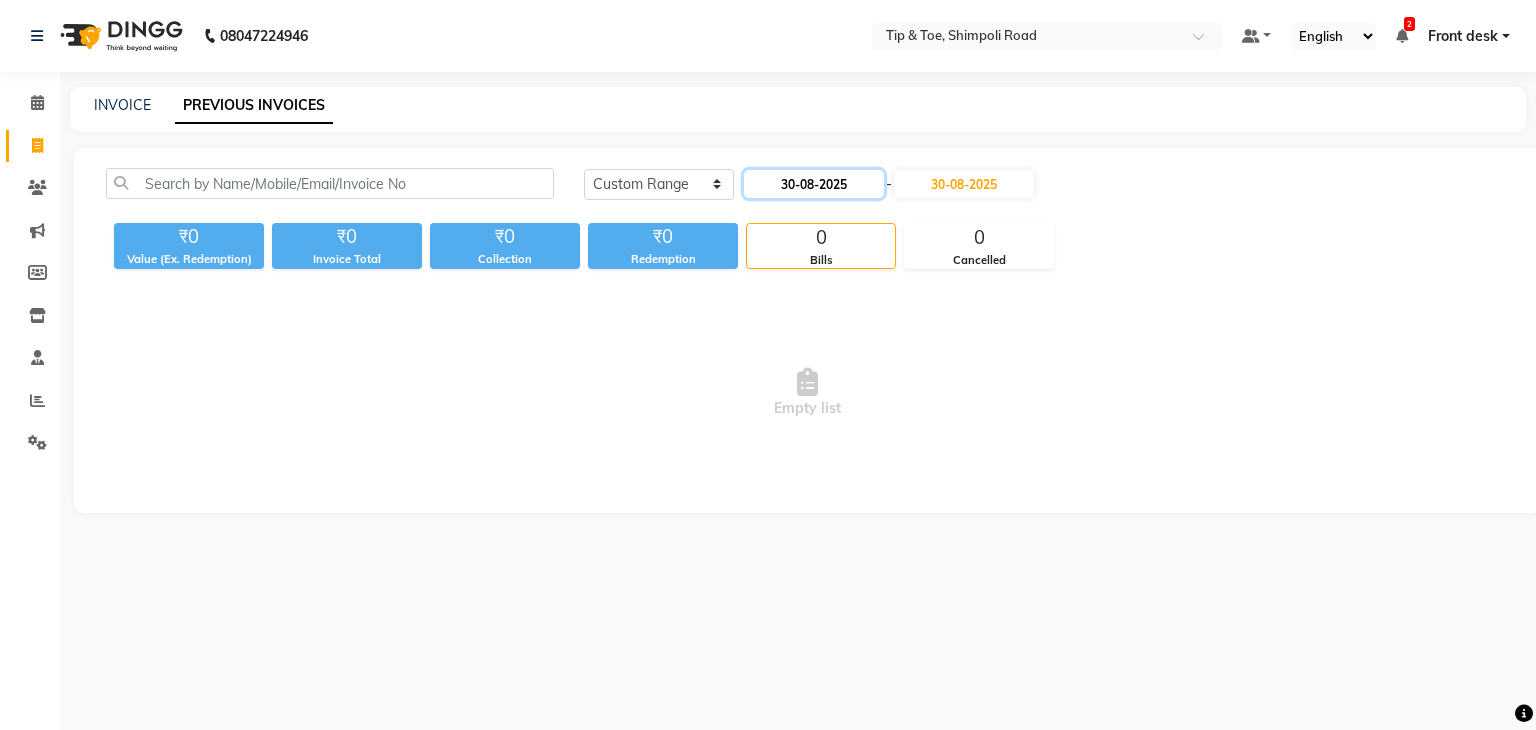 click on "30-08-2025" 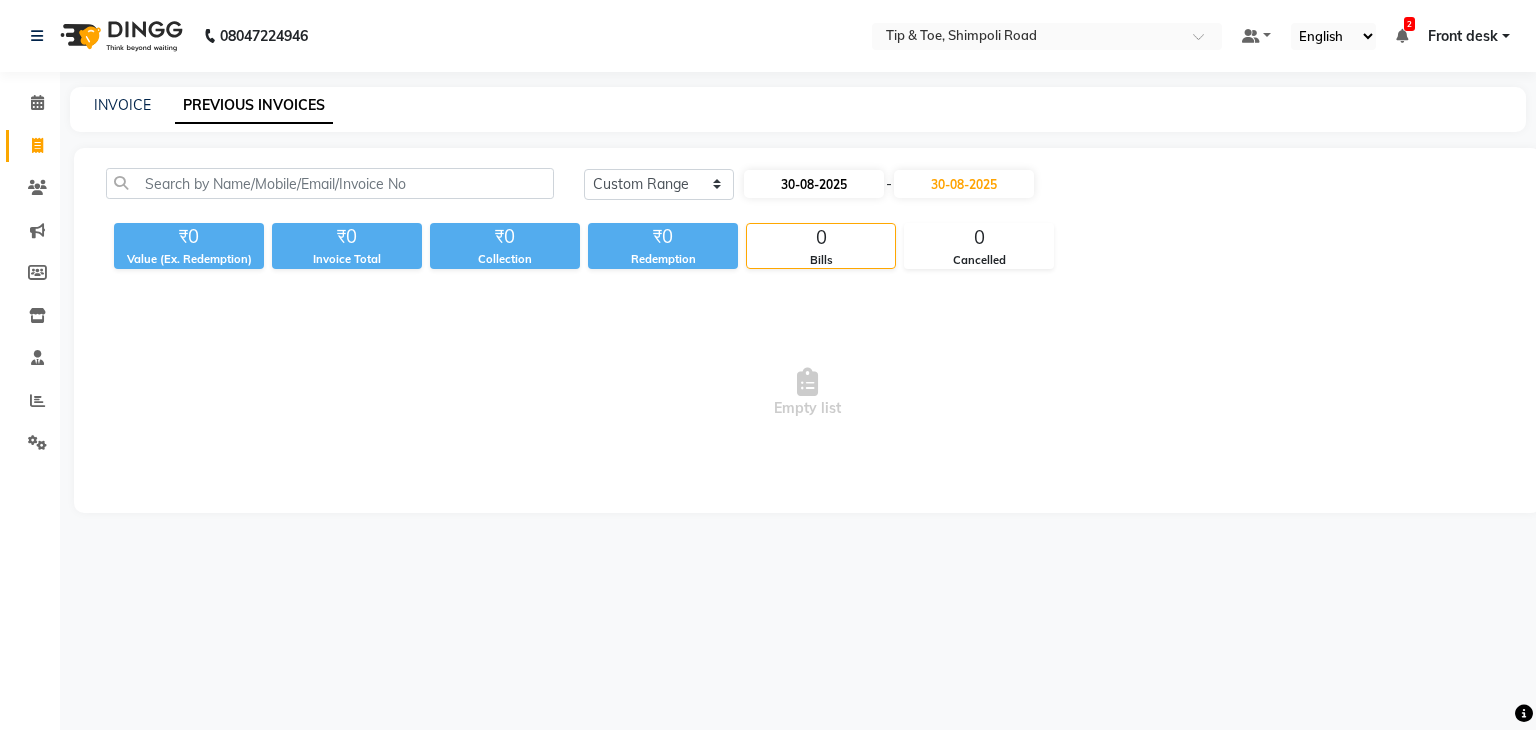 select on "8" 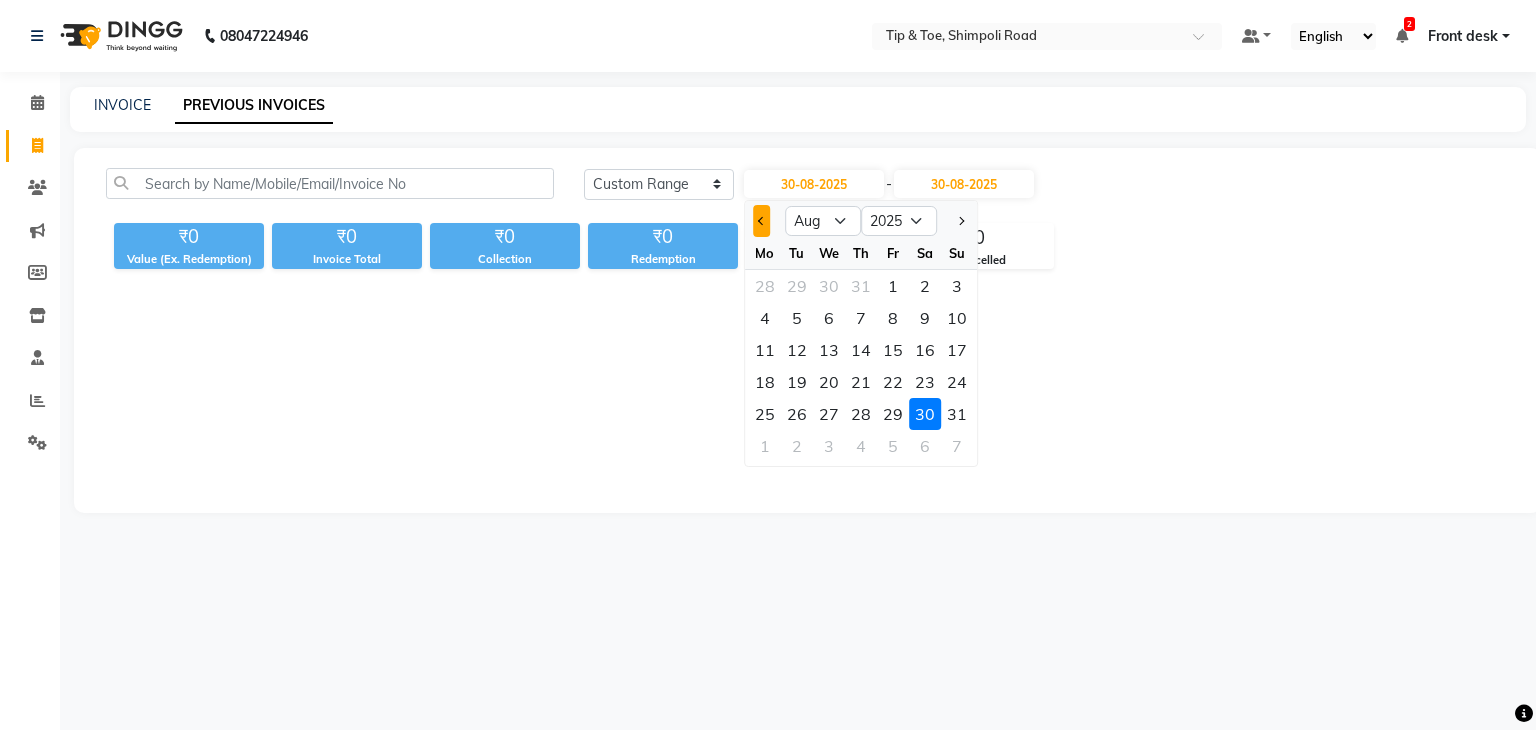click 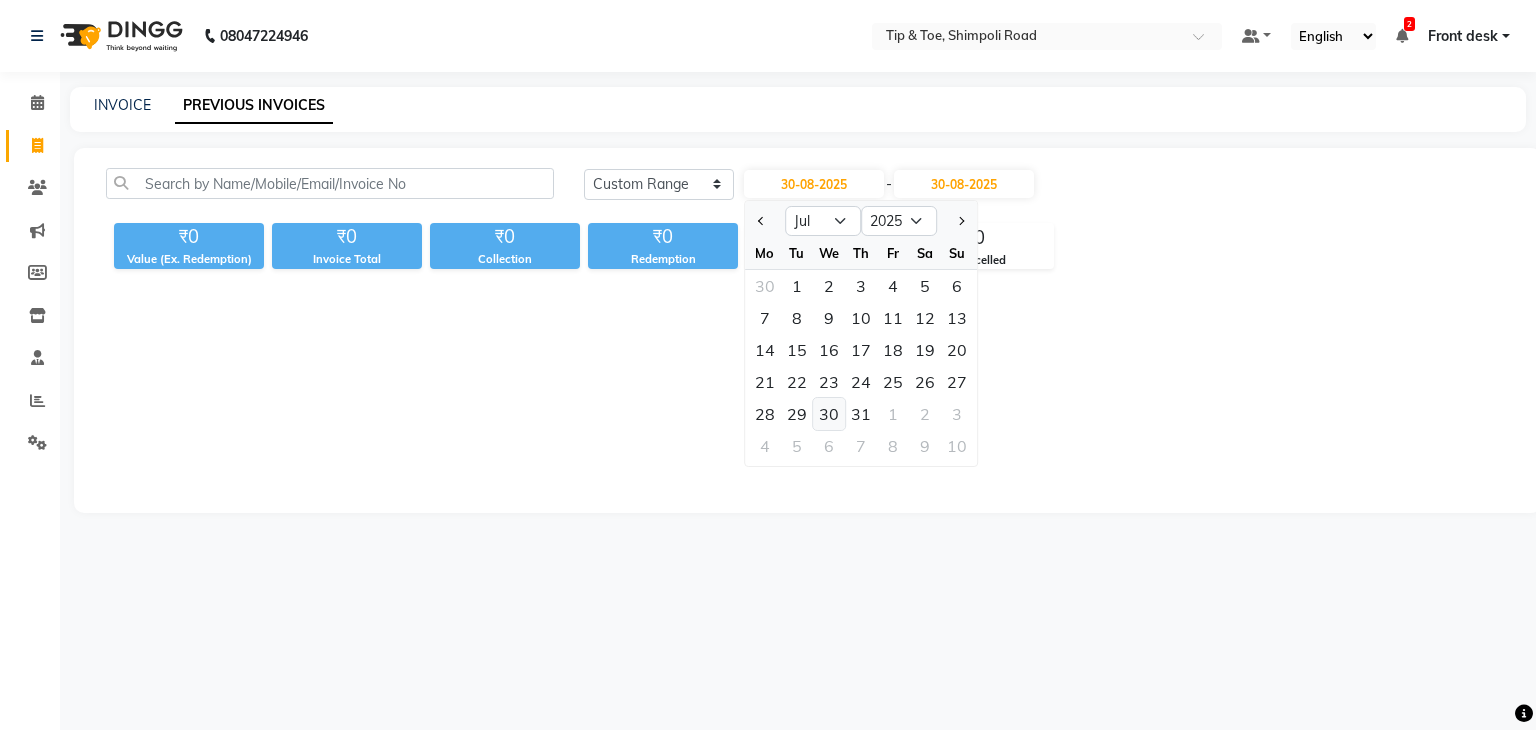 click on "30" 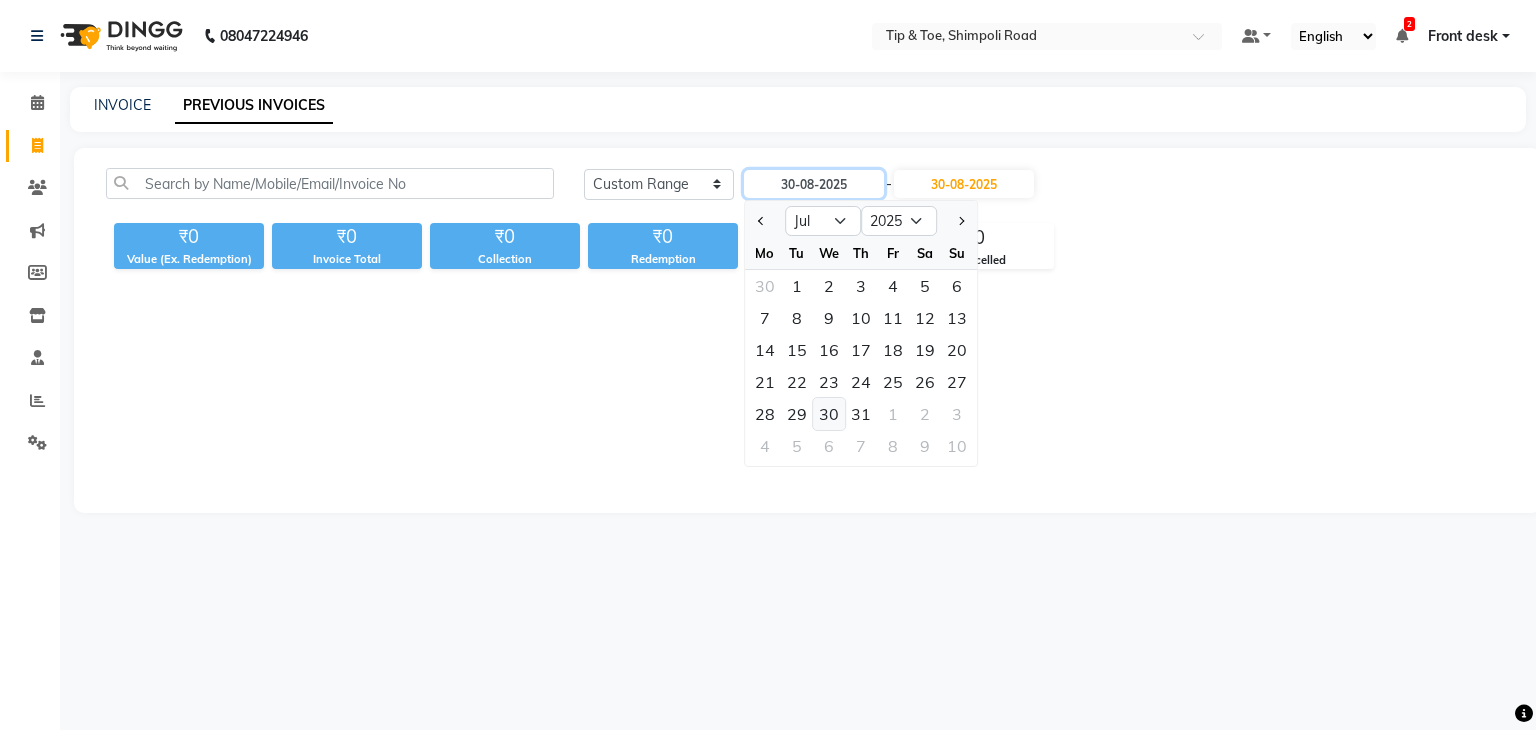 type on "30-07-2025" 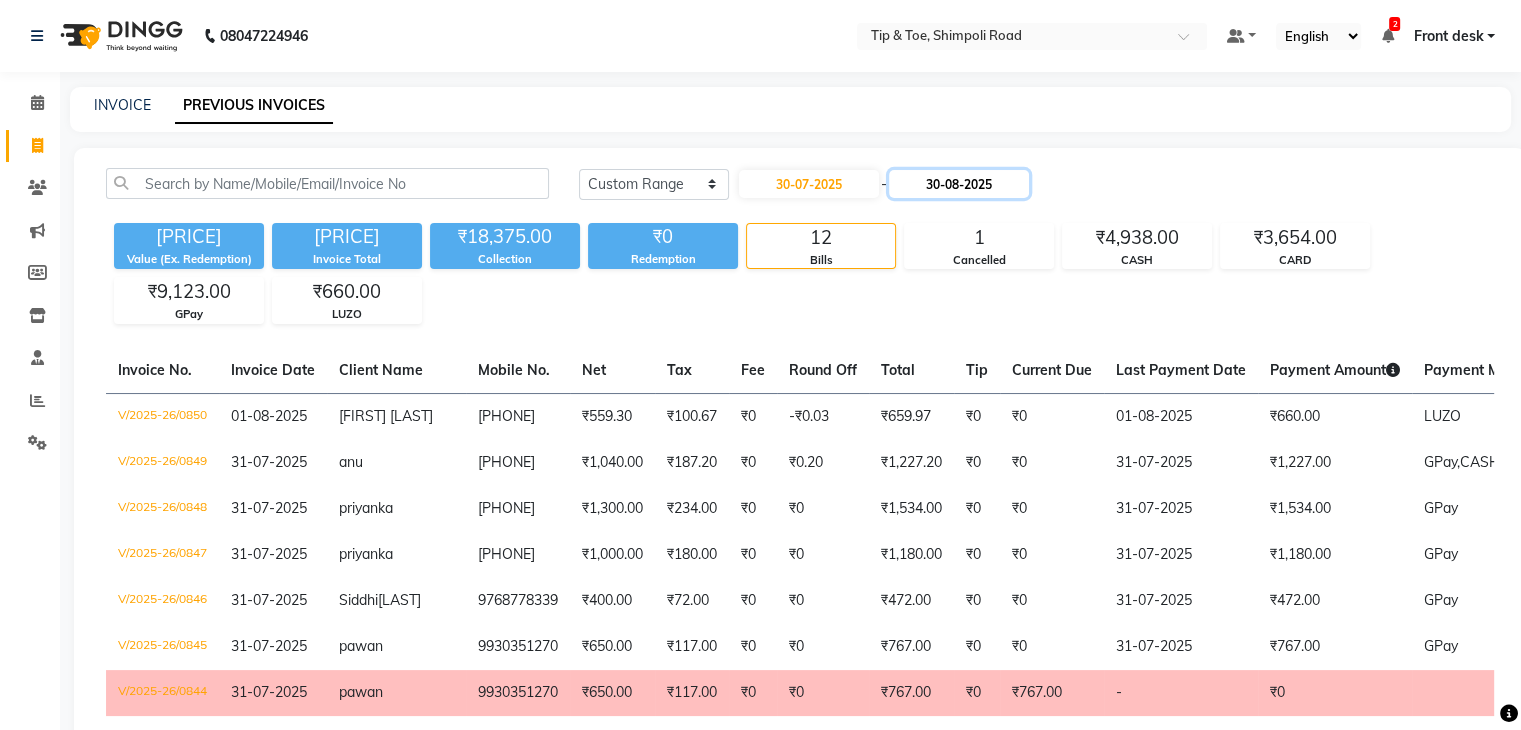 click on "30-08-2025" 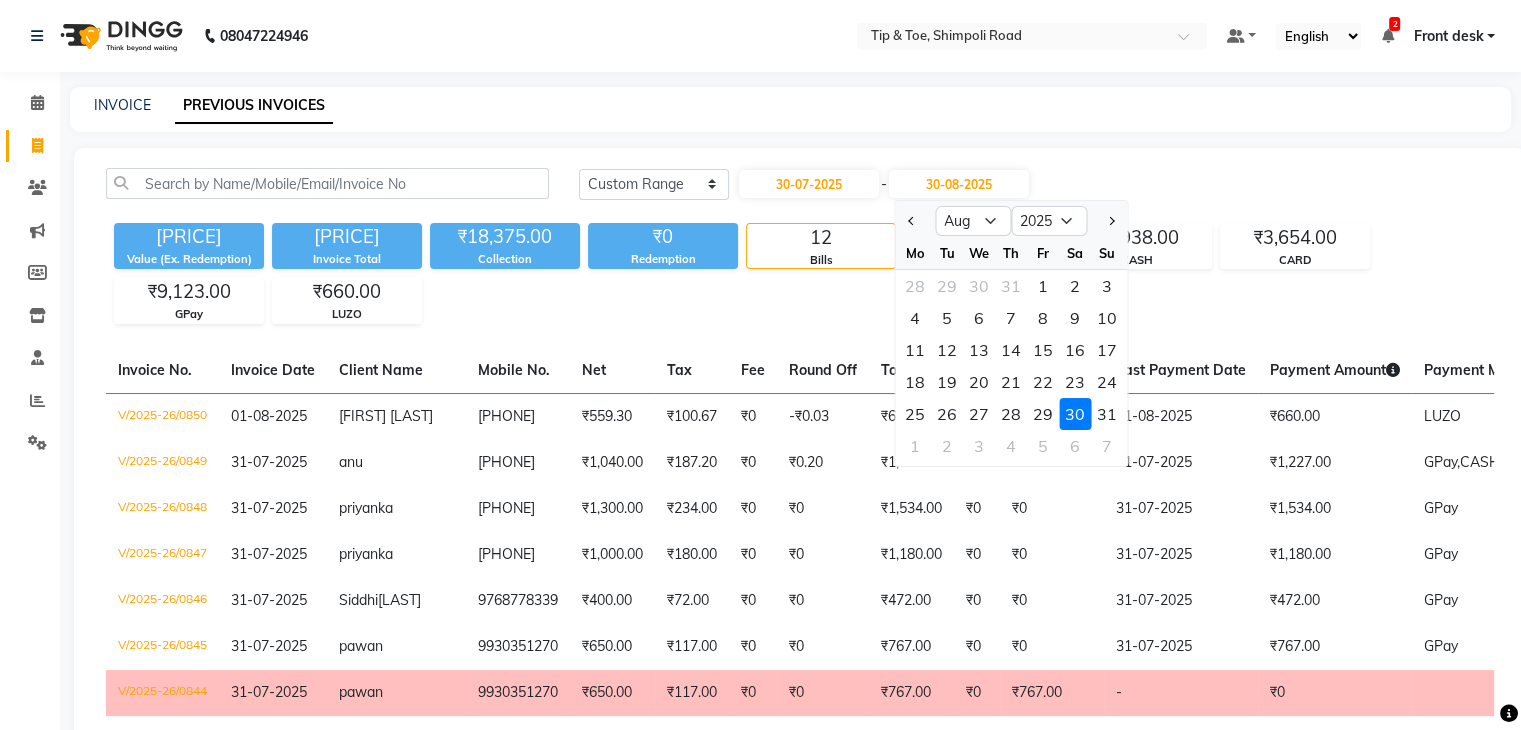 click 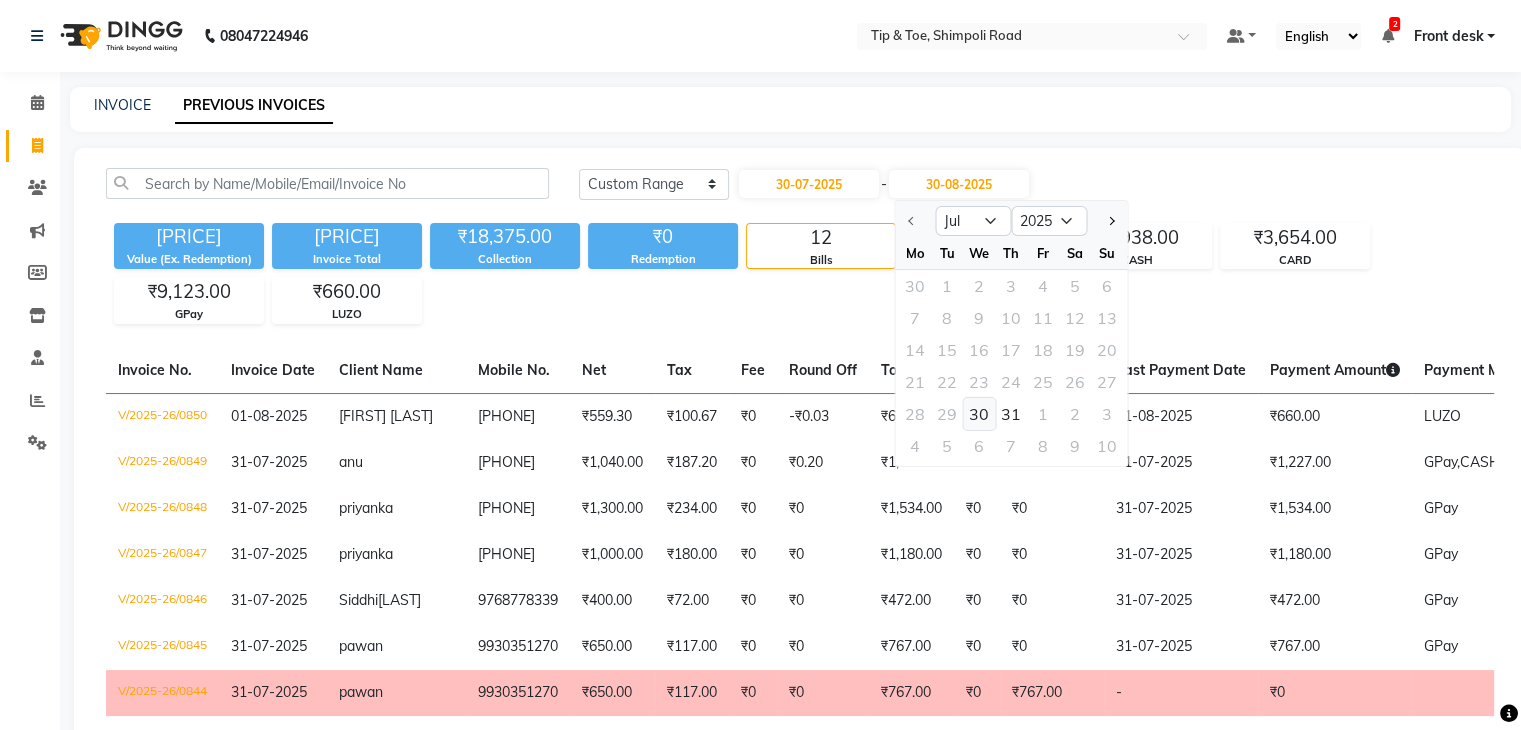 click on "30" 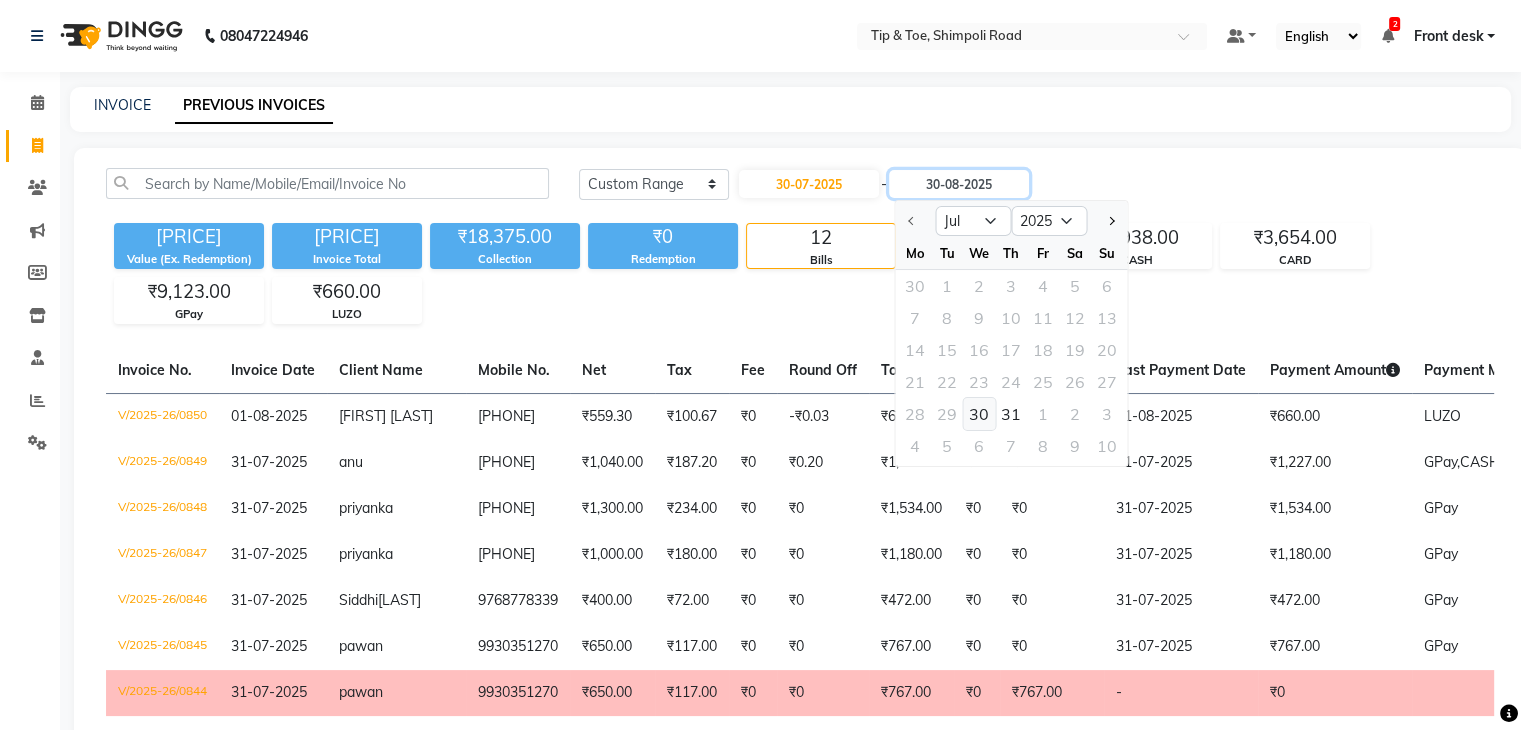 type on "30-07-2025" 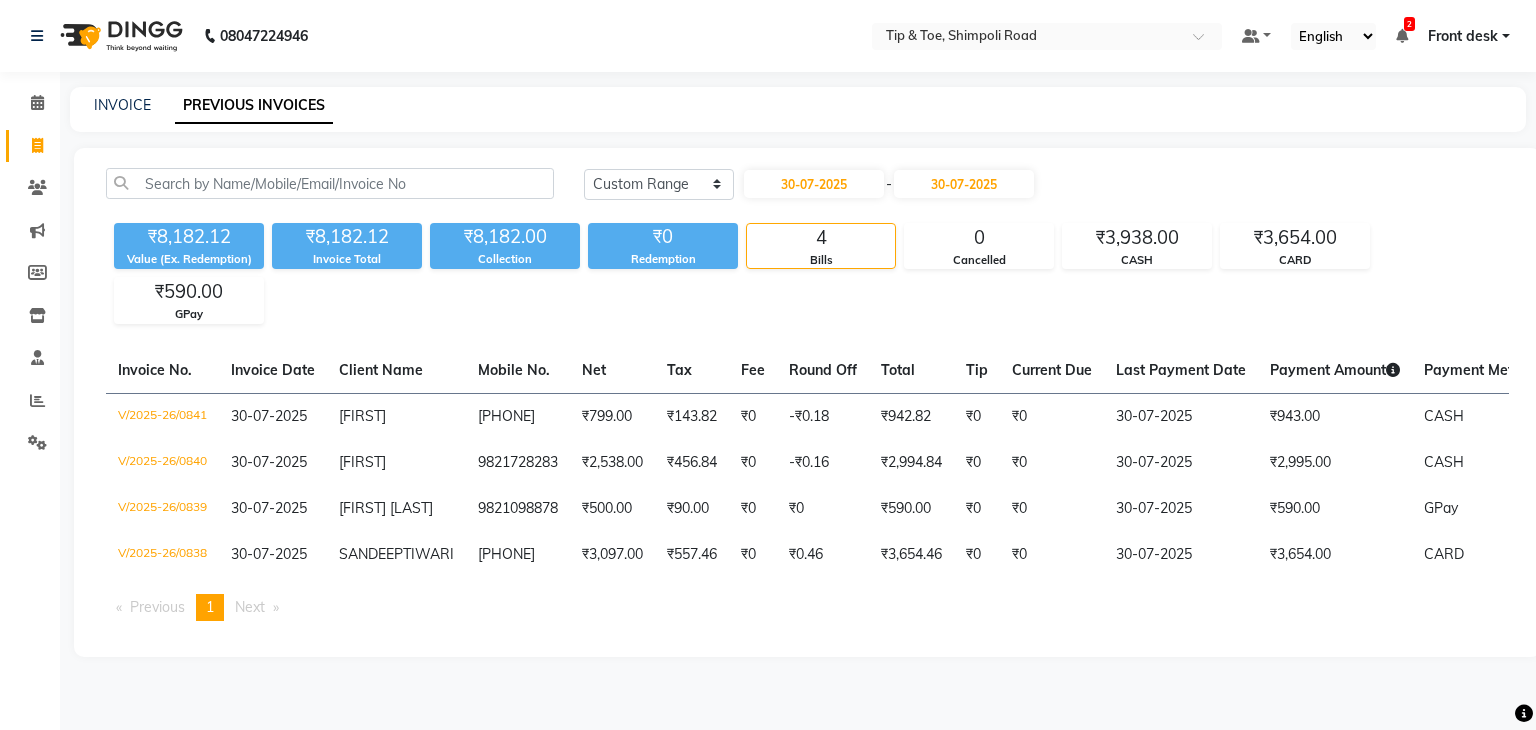 click on "[PHONE] Select Location × Tip & Toe, Shimpoli Road Default Panel My Panel English ENGLISH Español العربية मराठी हिंदी ગુજરાતી தமிழ் 中文 2 Notifications nothing to show Front desk Manage Profile Change Password Sign out  Version:3.15.11" 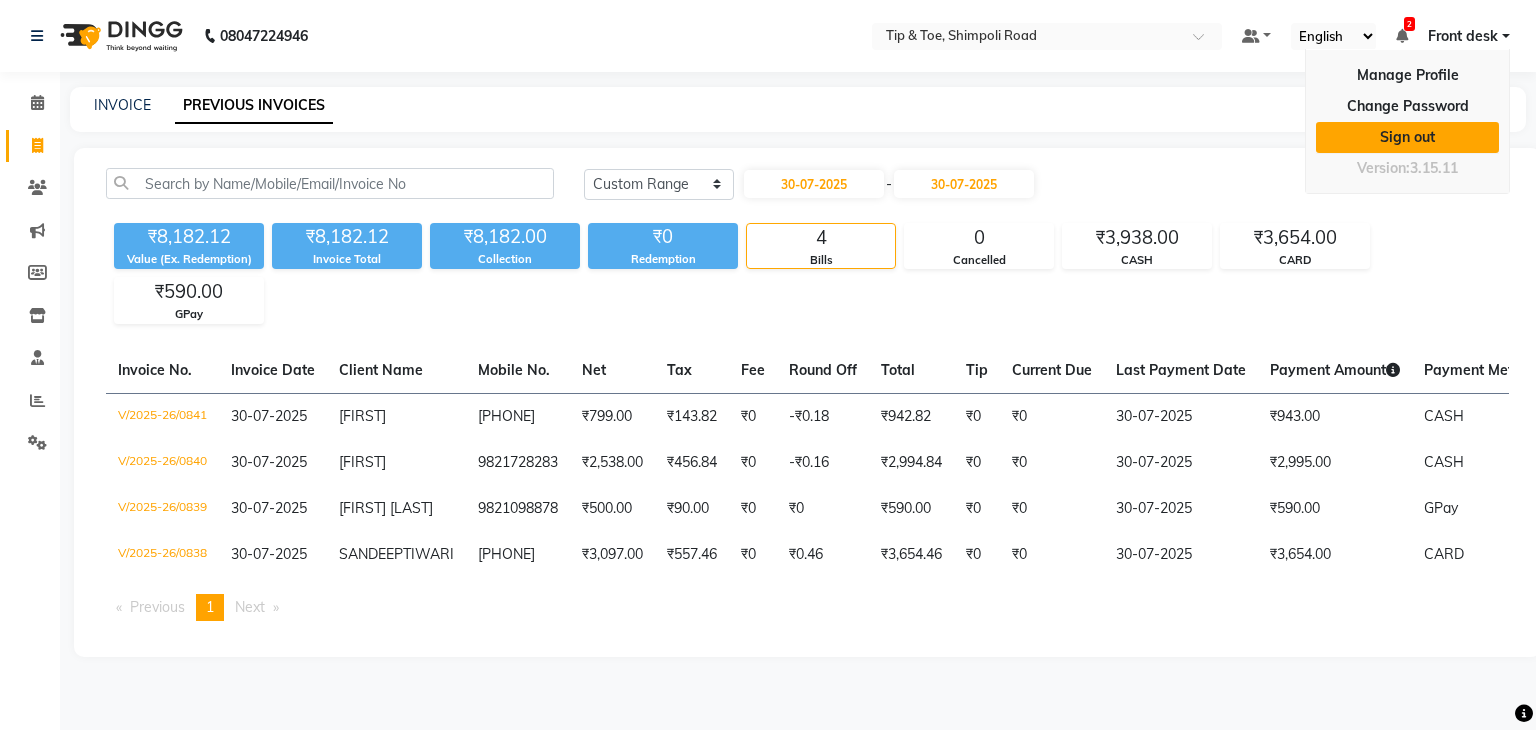 click on "Sign out" at bounding box center (1407, 137) 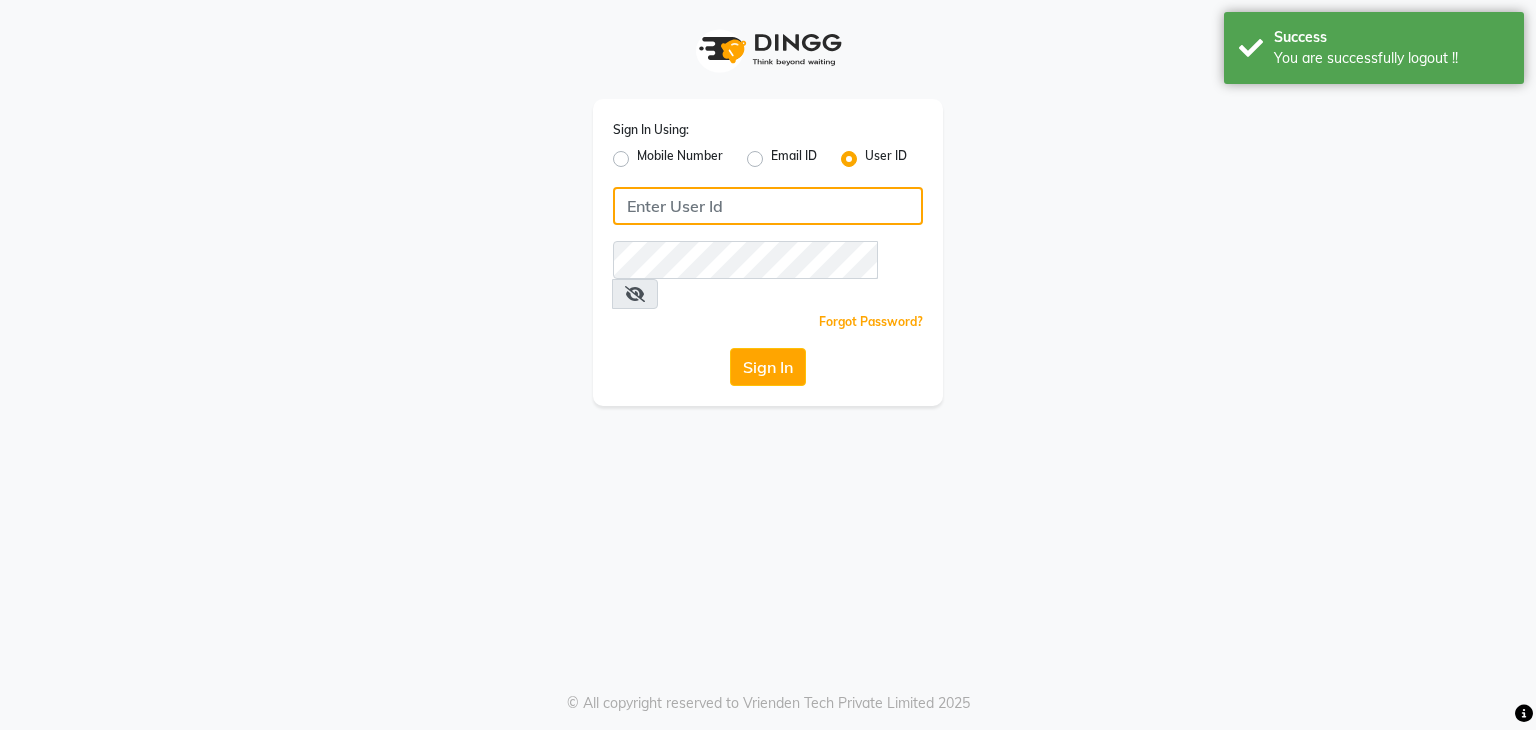 type on "8748874801" 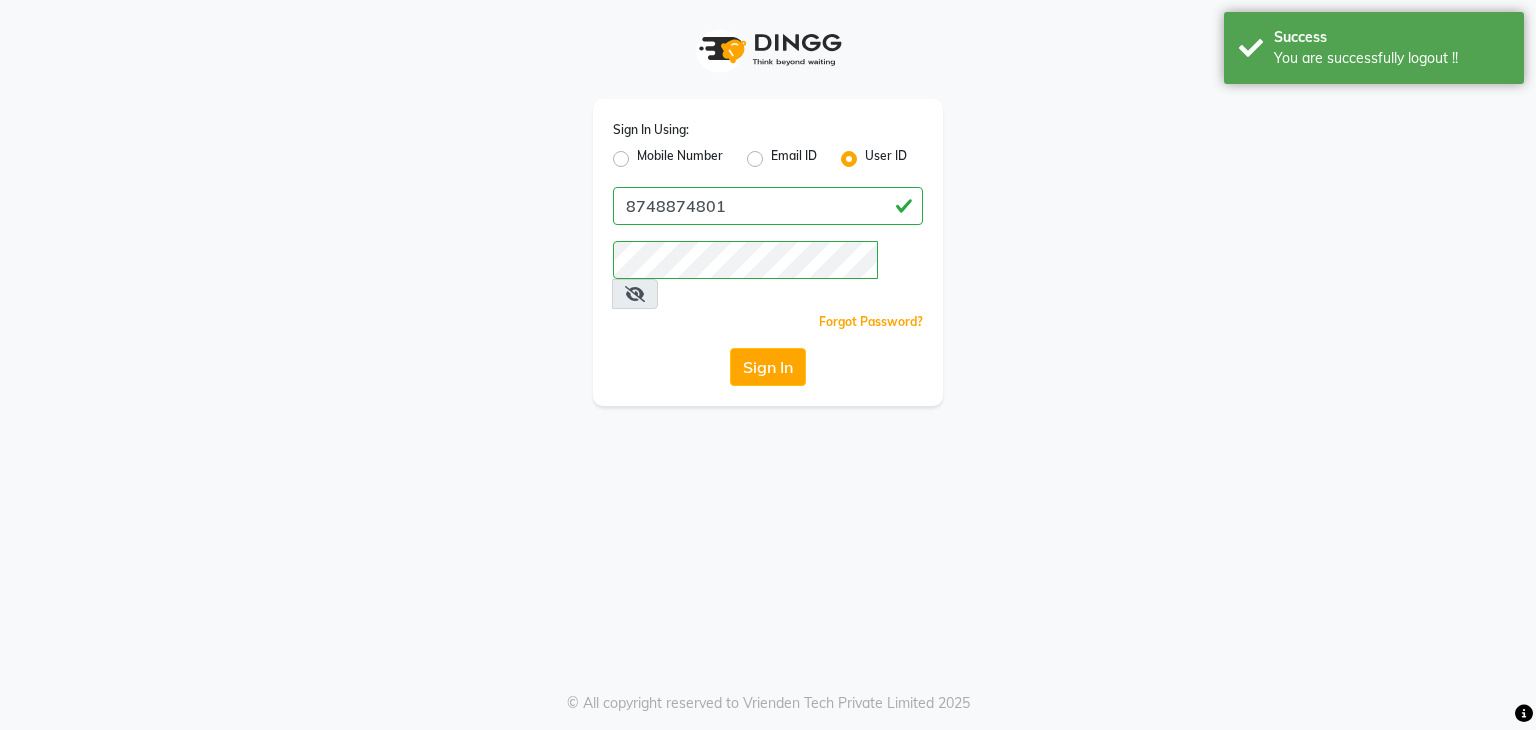 click on "Mobile Number" 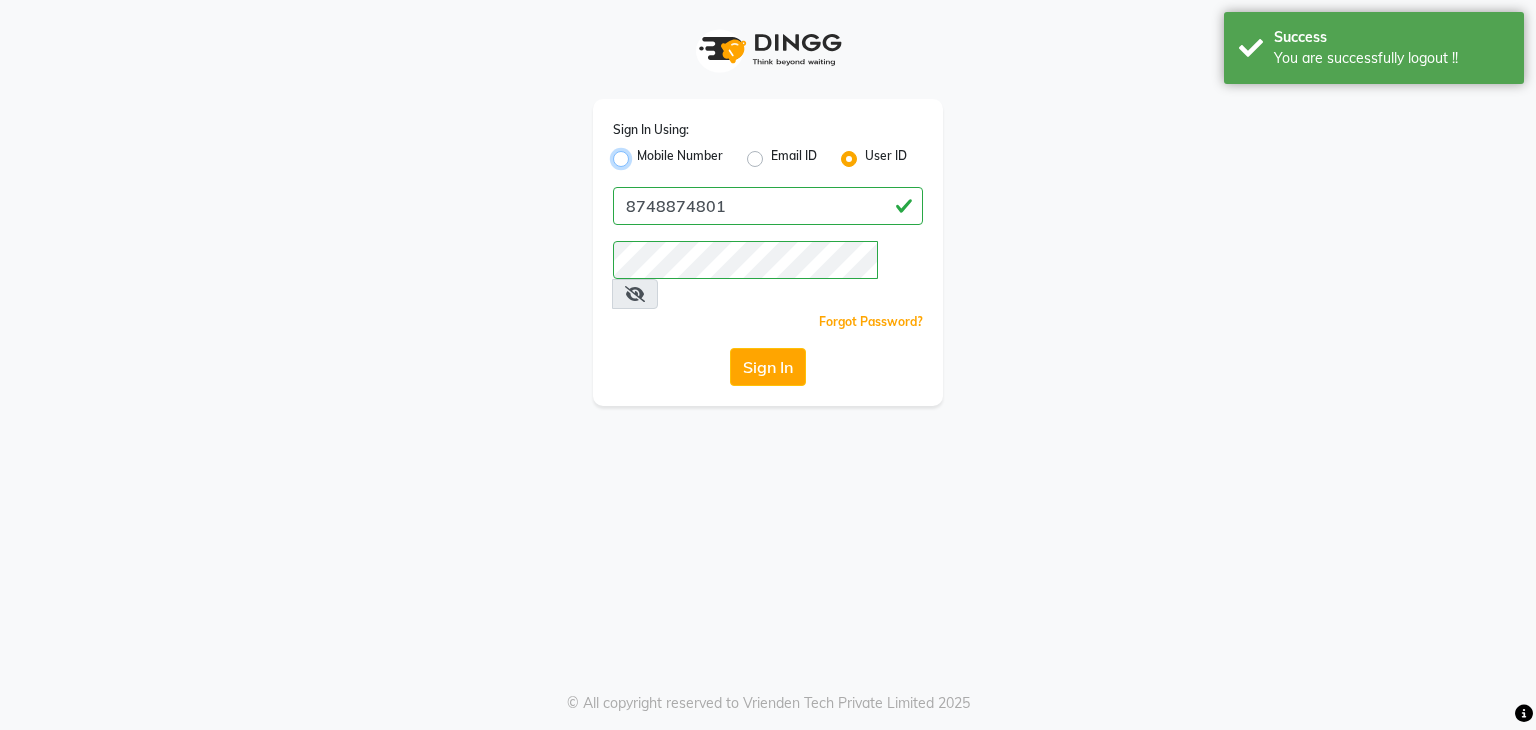 click on "Mobile Number" at bounding box center [643, 153] 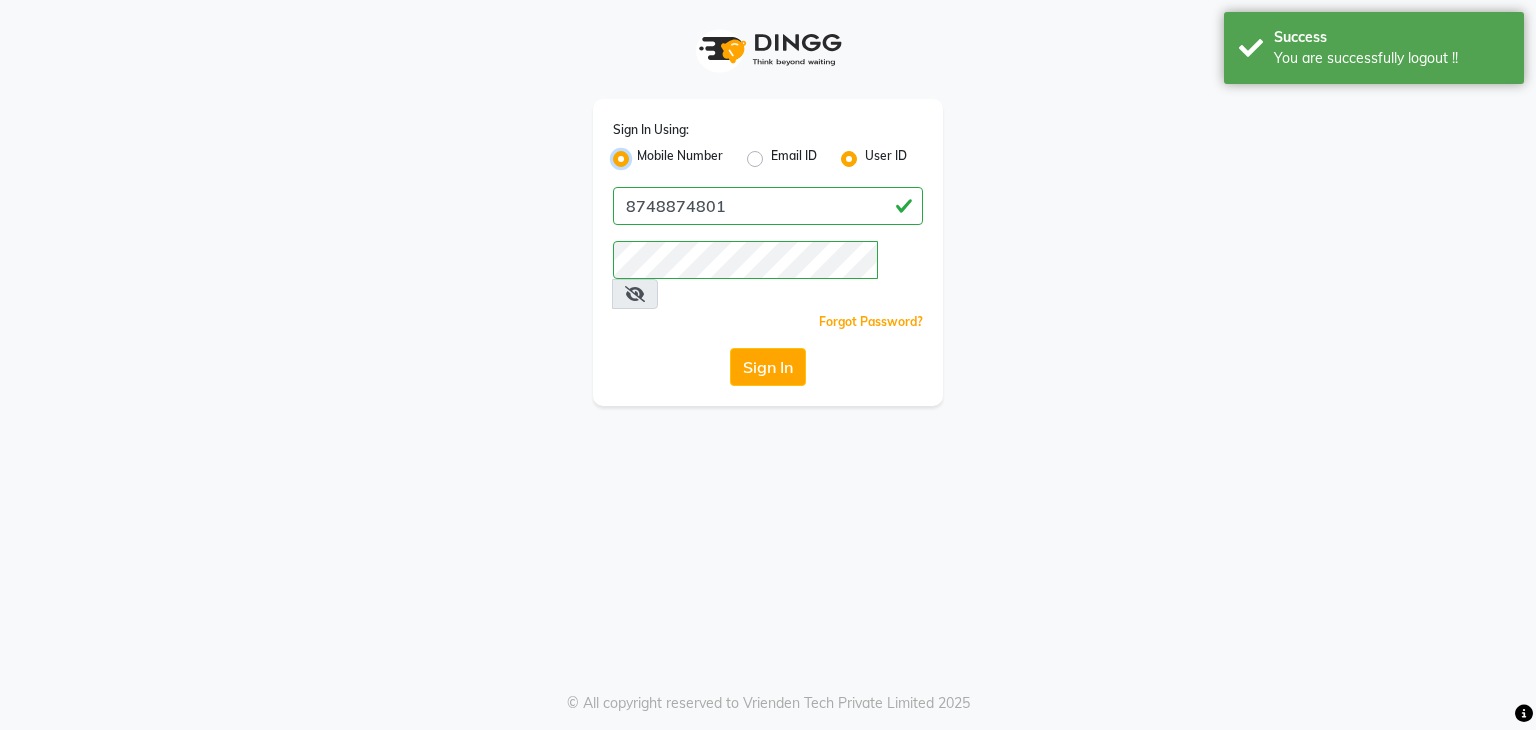 radio on "false" 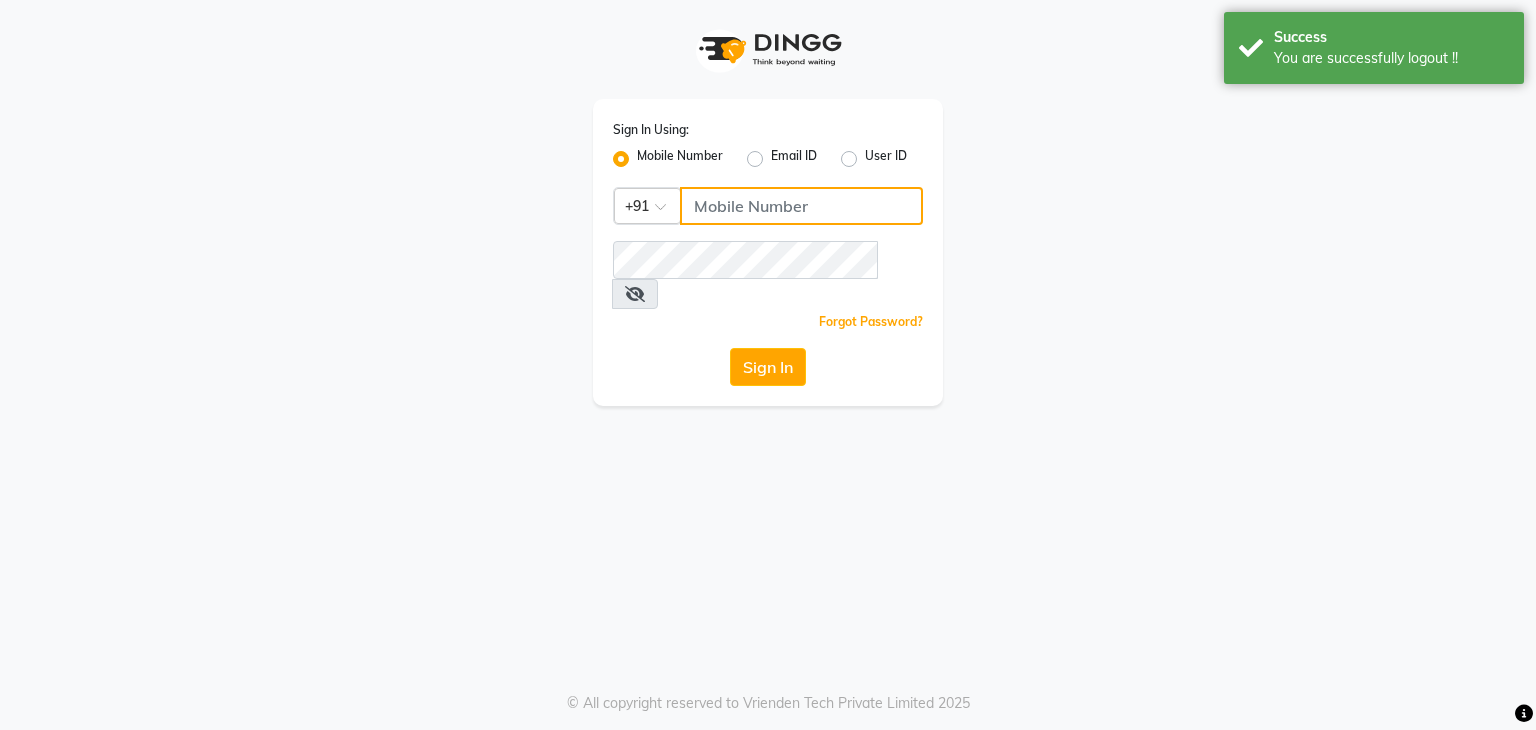 click 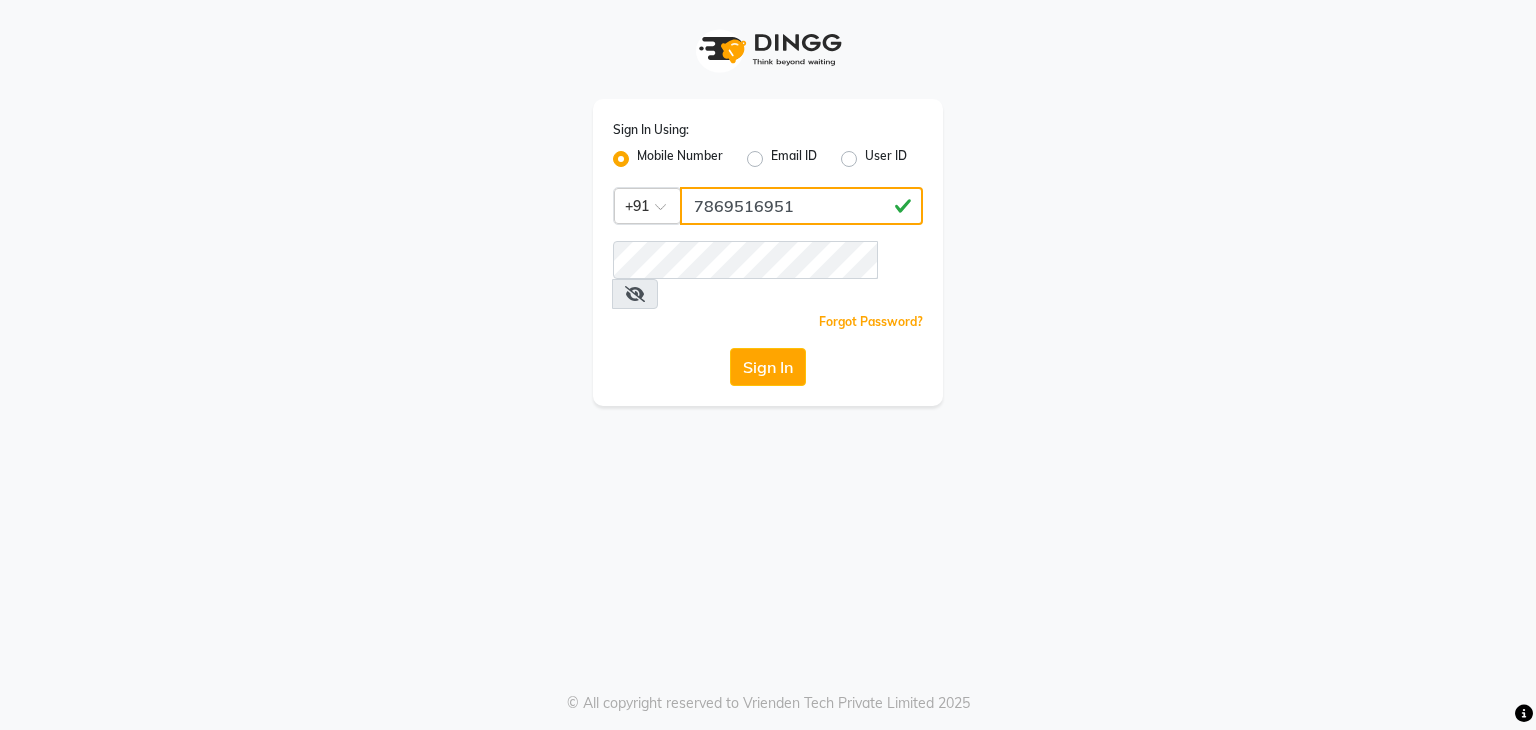 type on "7869516951" 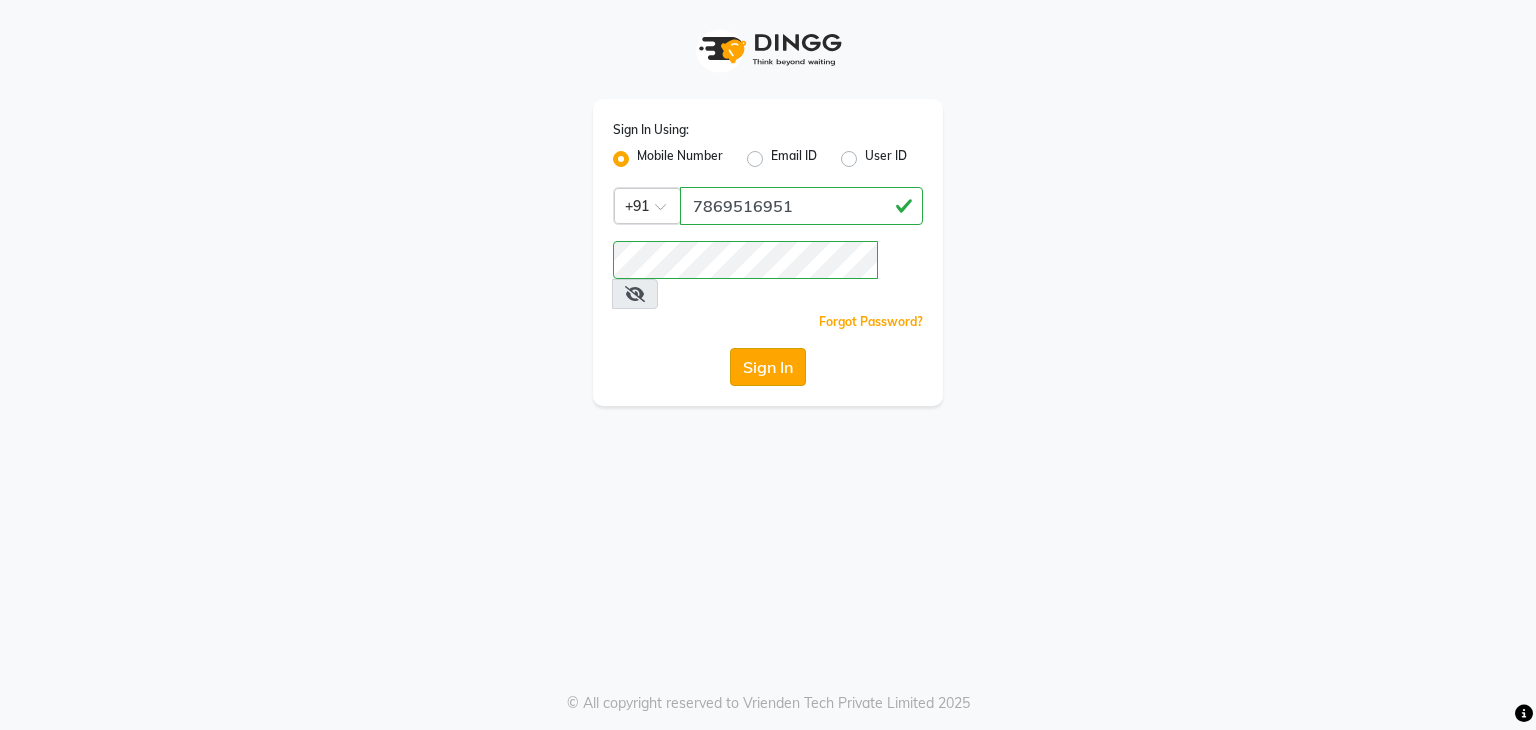 click on "Sign In" 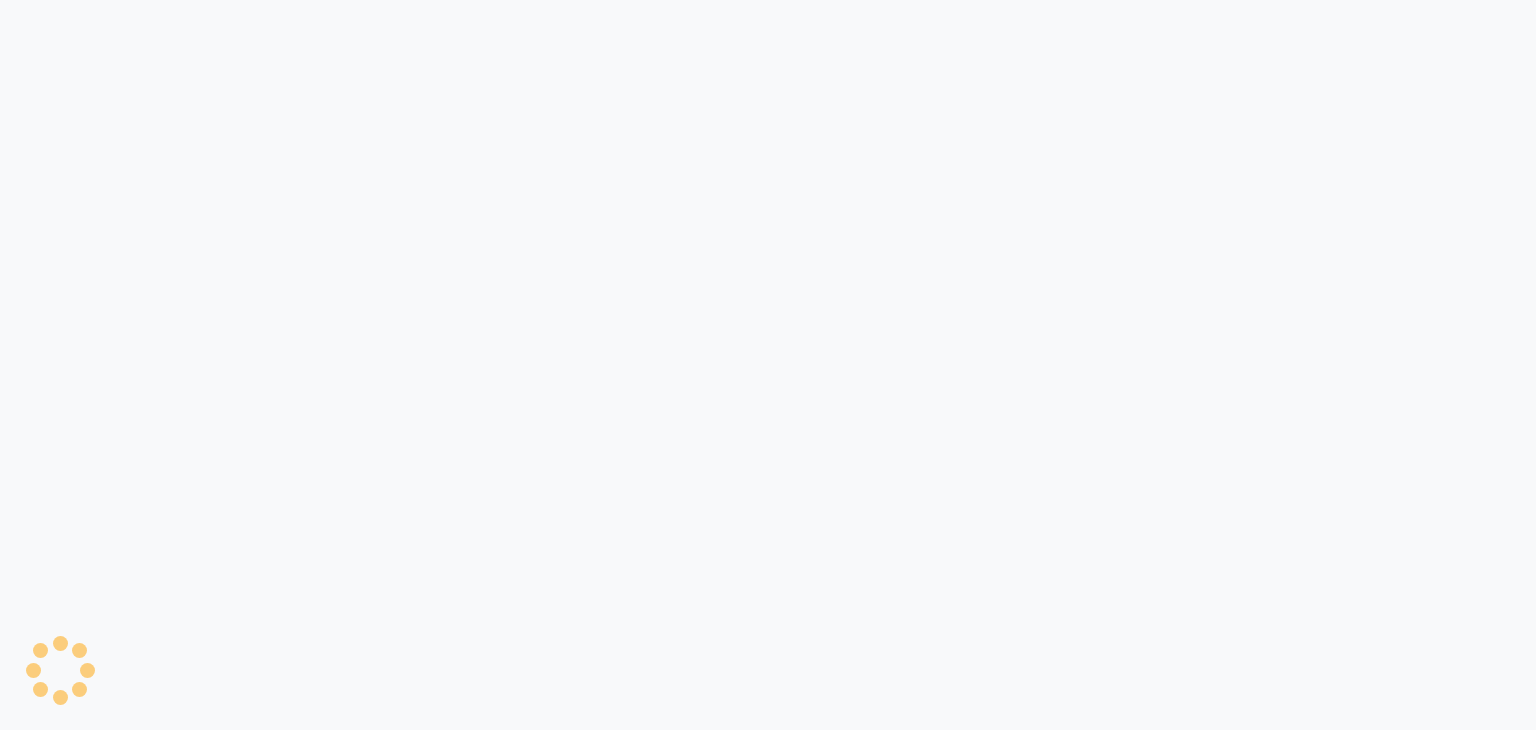 scroll, scrollTop: 0, scrollLeft: 0, axis: both 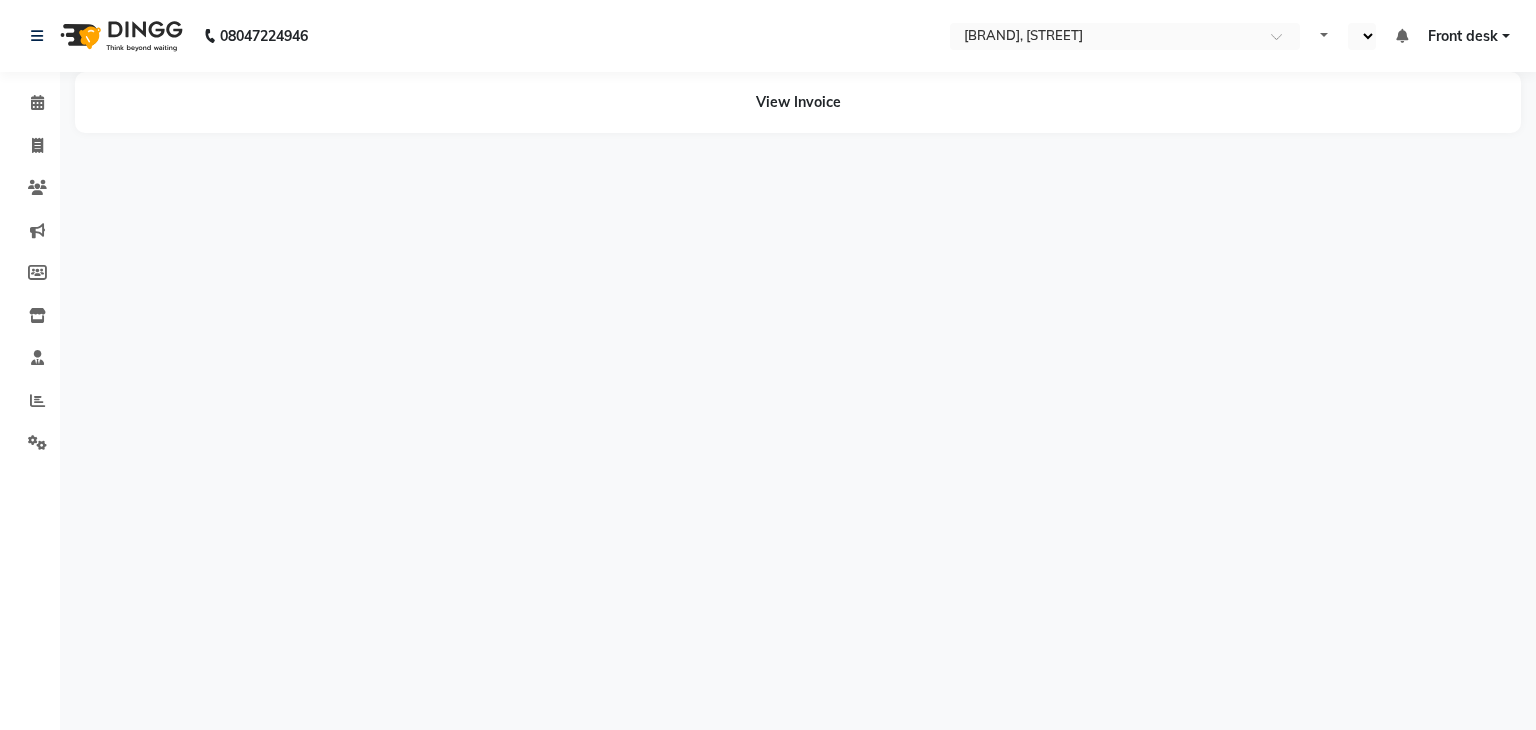 select on "en" 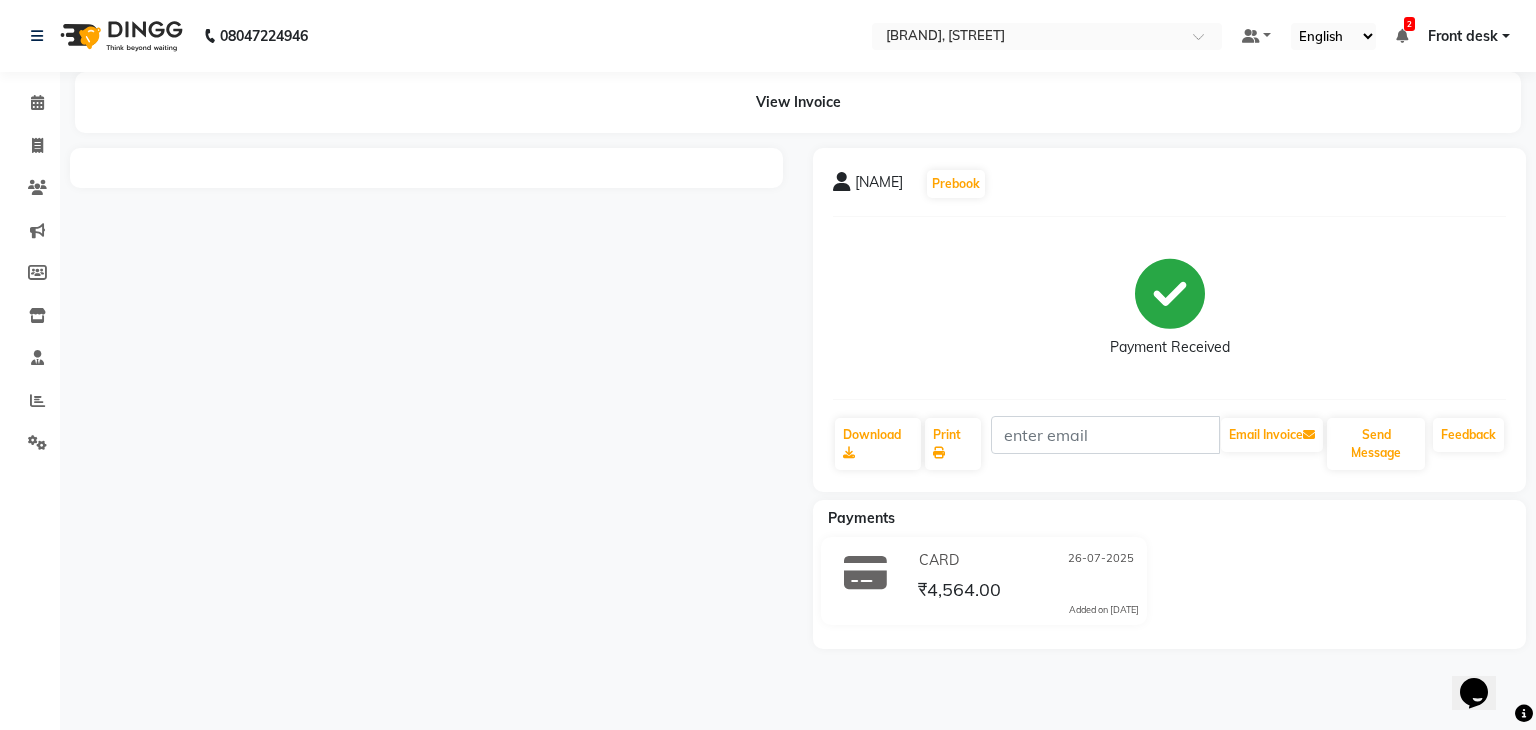 scroll, scrollTop: 0, scrollLeft: 0, axis: both 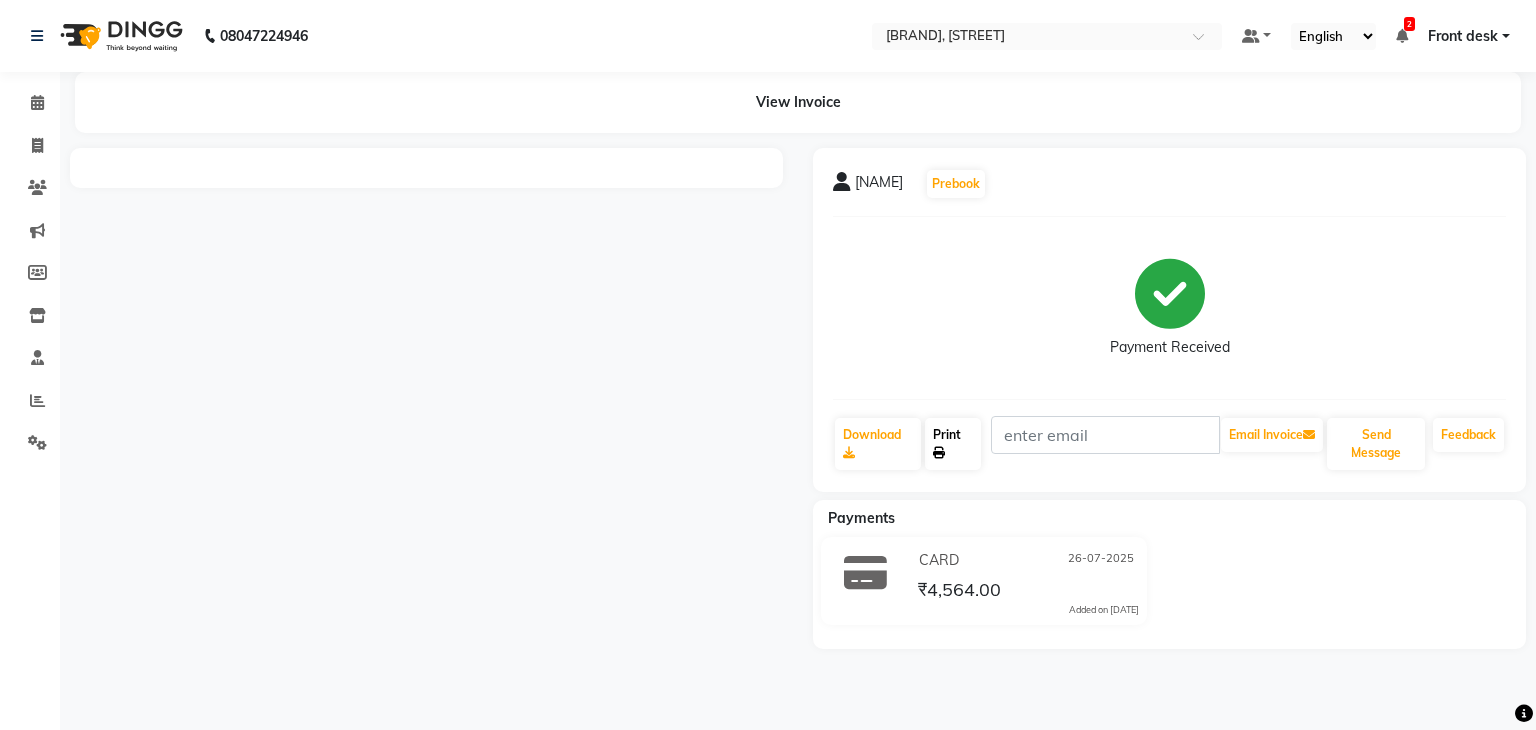 click on "Print" 